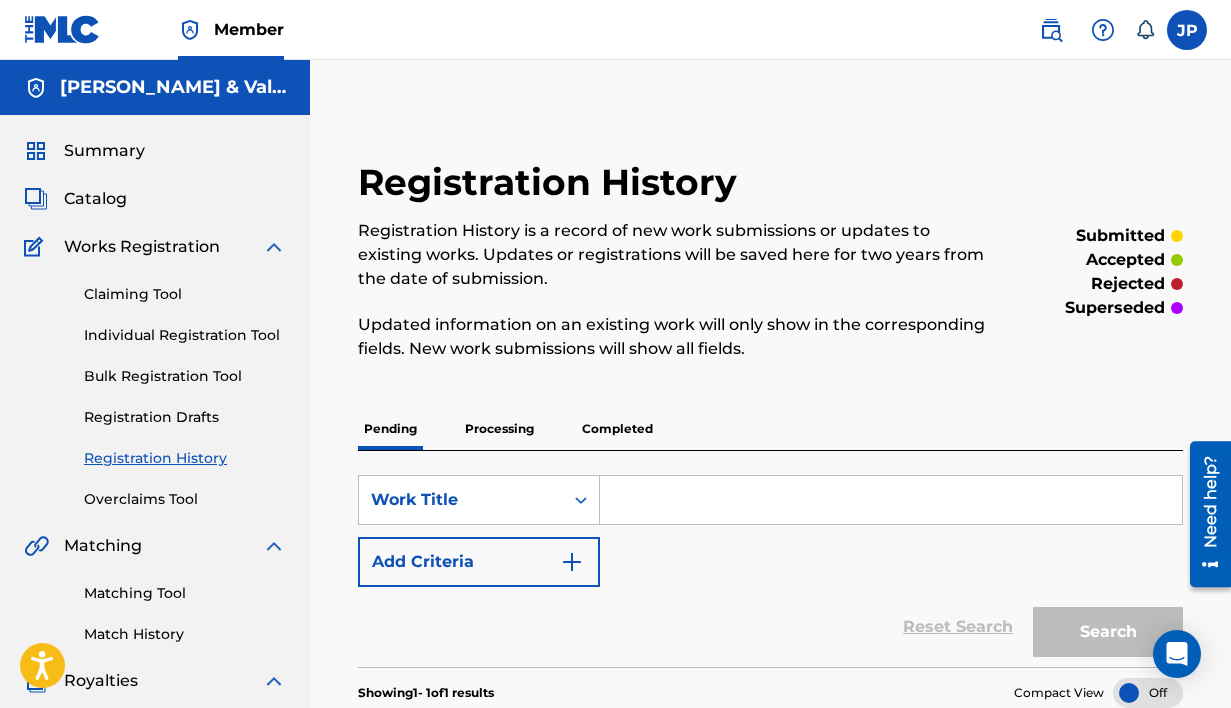 scroll, scrollTop: 0, scrollLeft: 0, axis: both 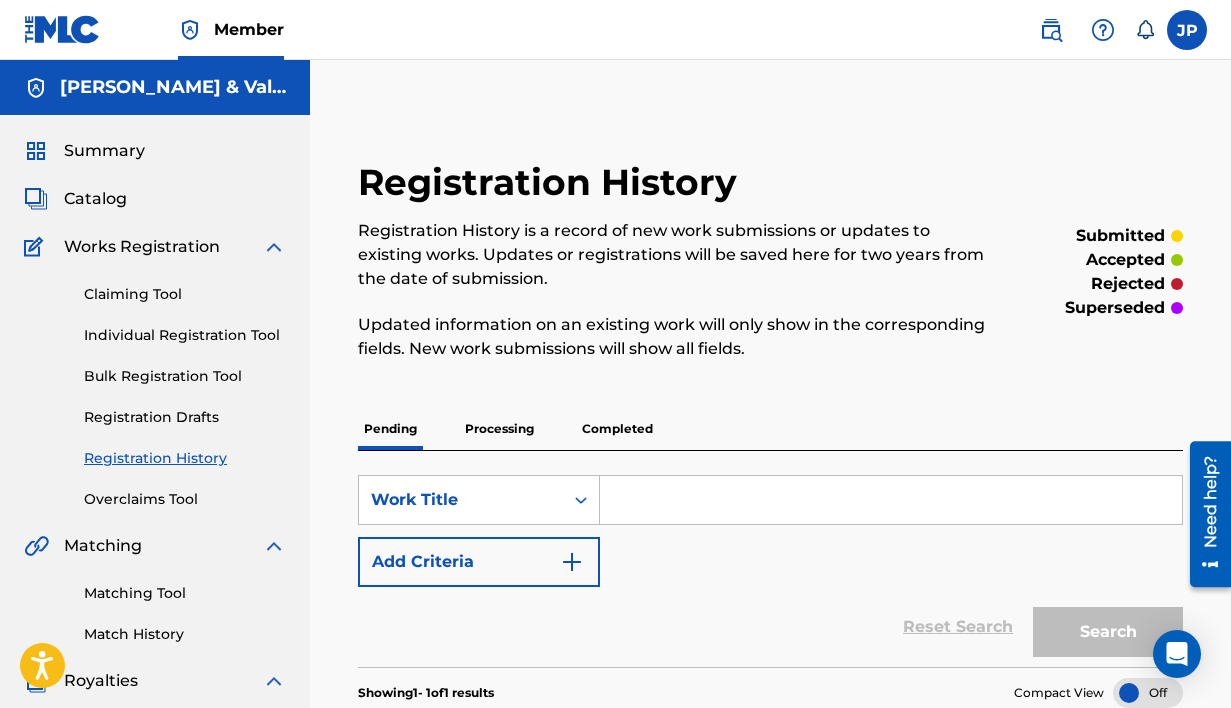 click on "Catalog" at bounding box center [95, 199] 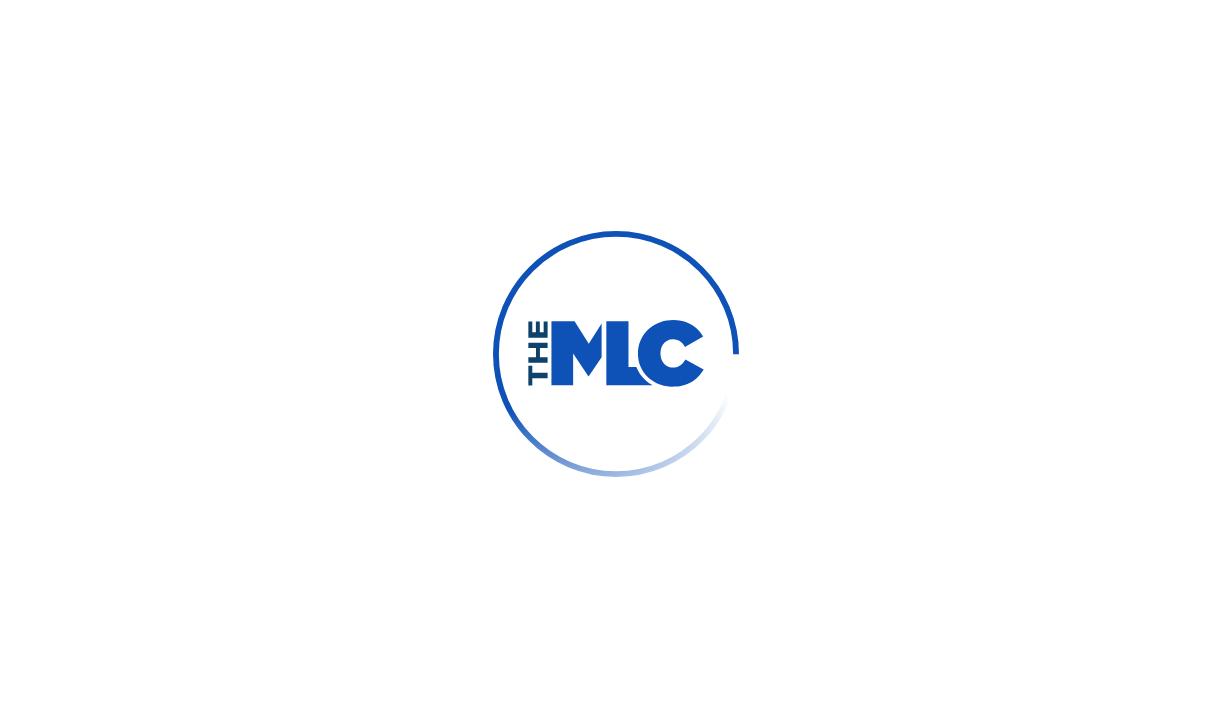 scroll, scrollTop: 0, scrollLeft: 0, axis: both 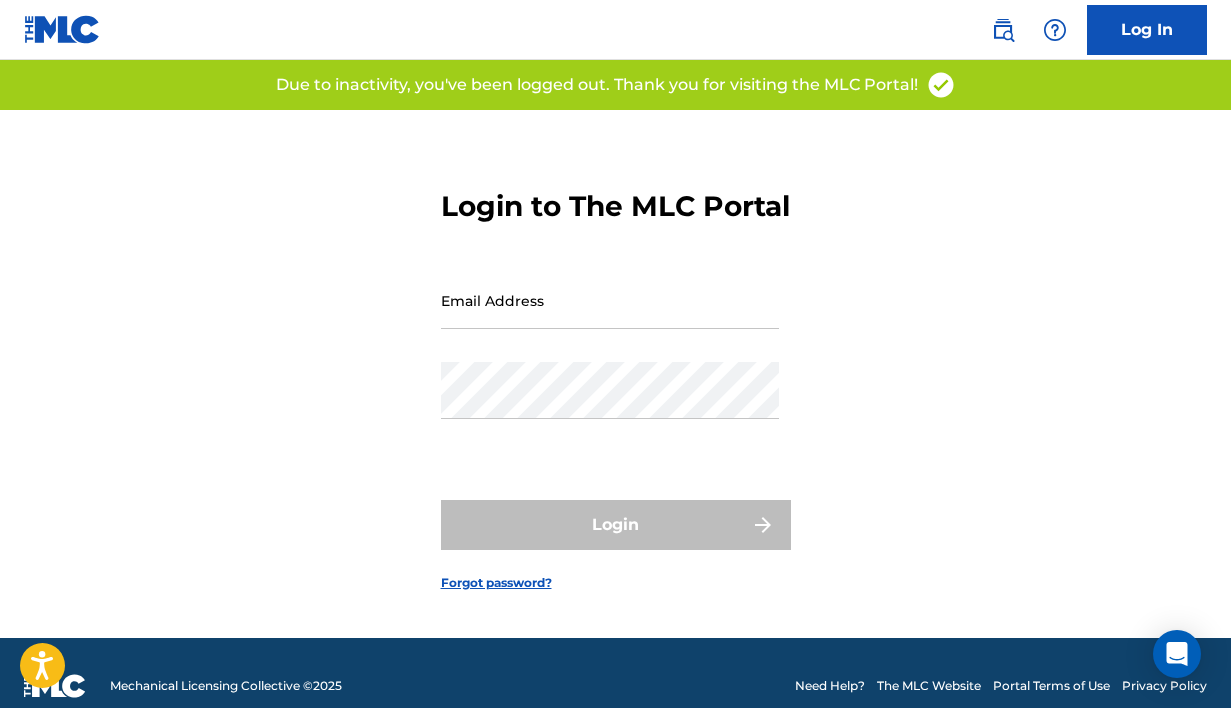 type on "[EMAIL_ADDRESS][DOMAIN_NAME]" 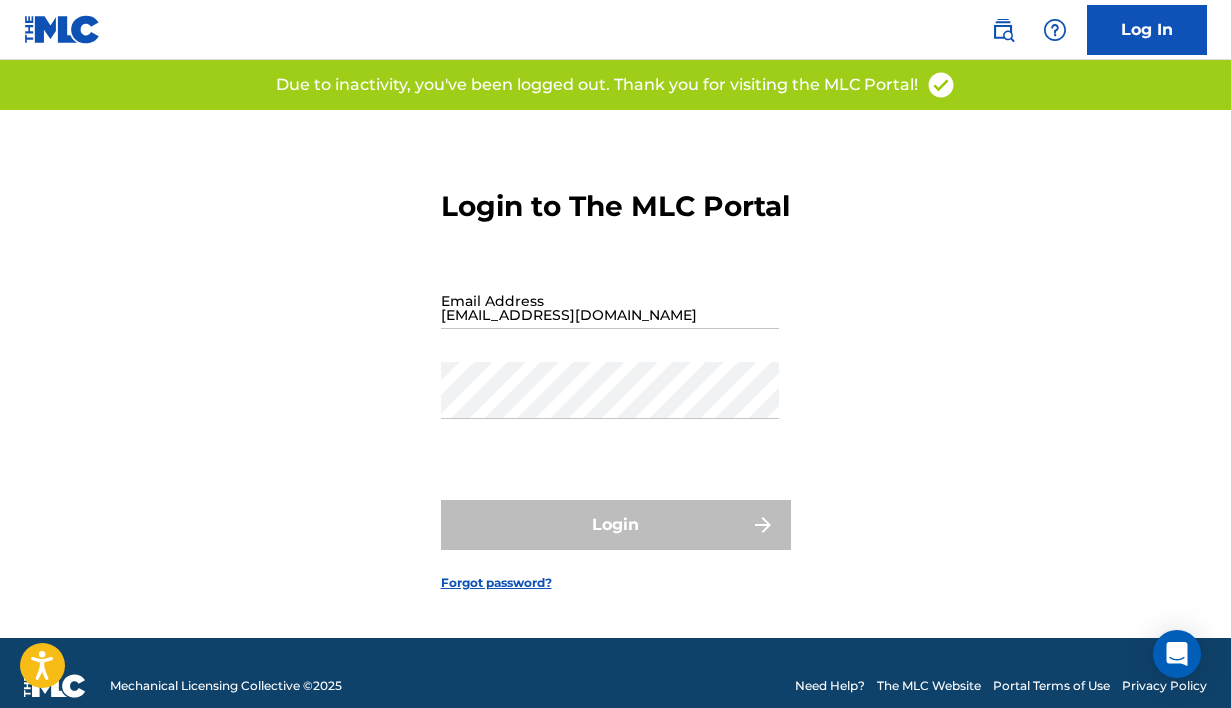 click on "Login" at bounding box center [616, 525] 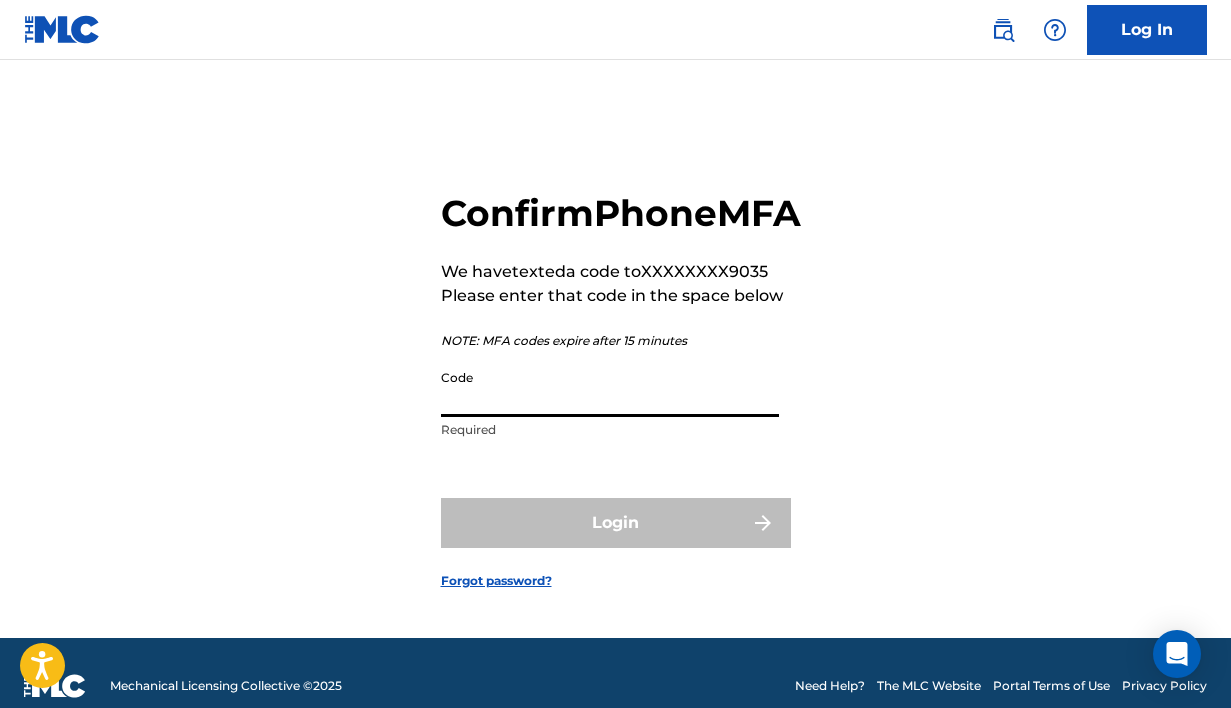 click on "Code" at bounding box center [610, 388] 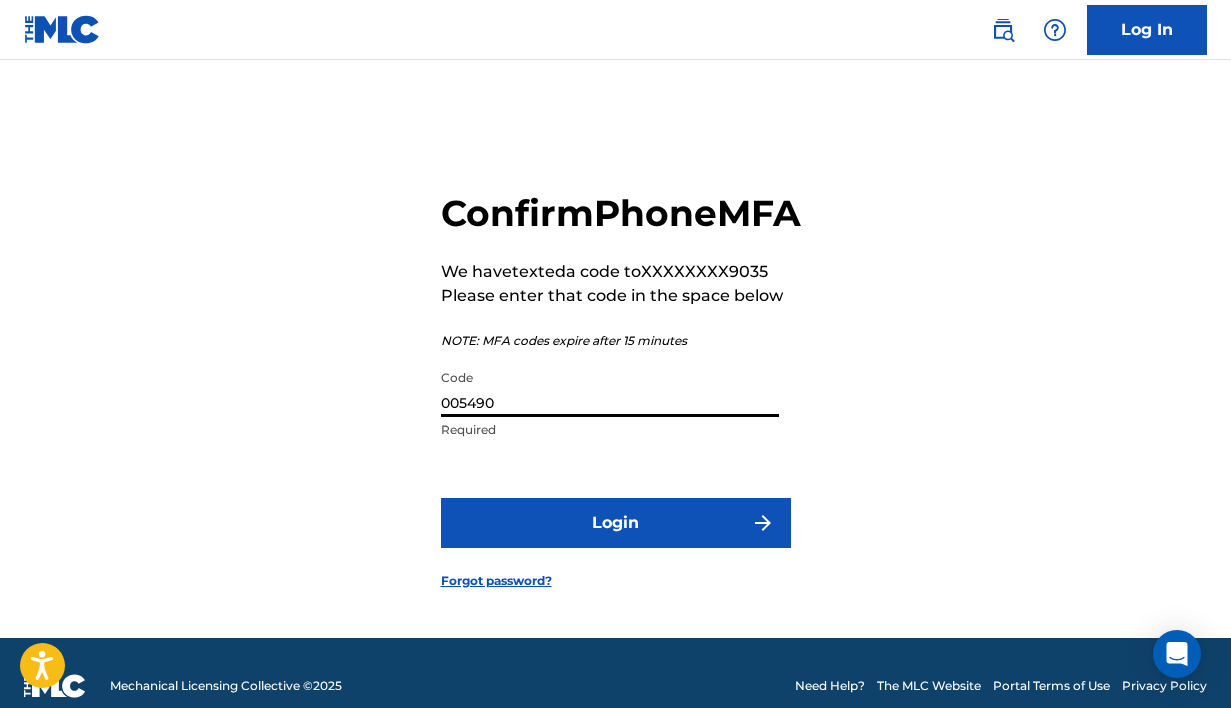 type on "005490" 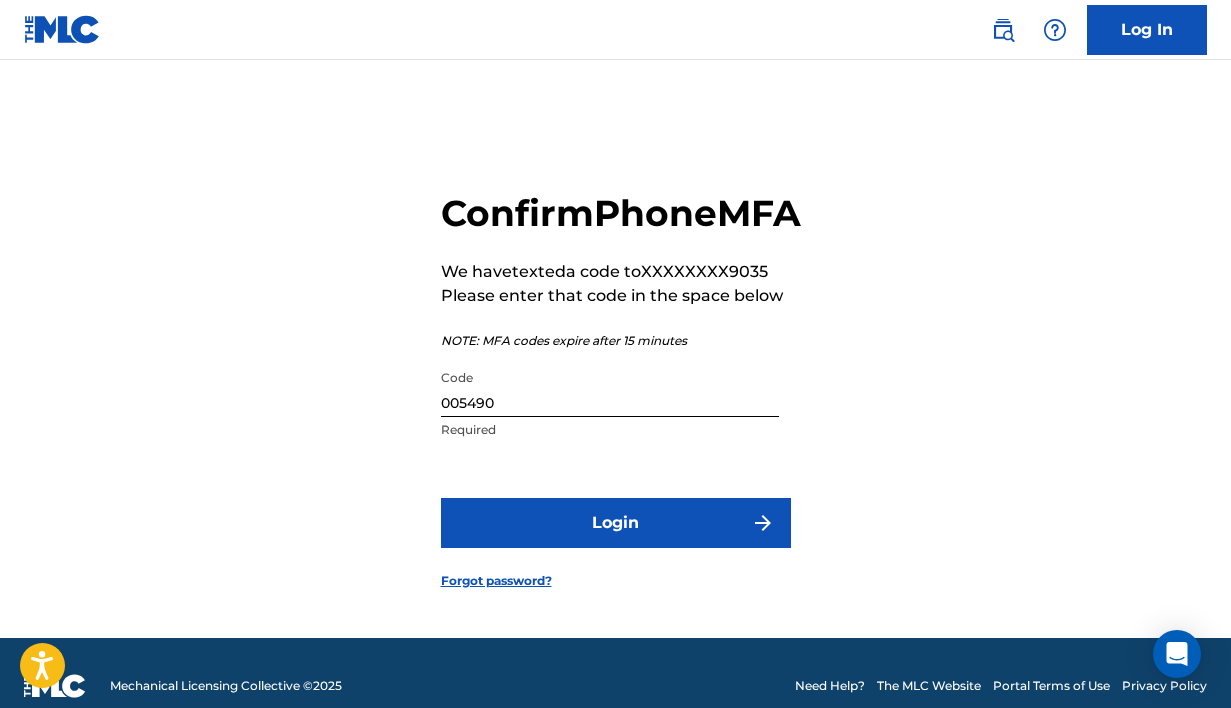 click on "Login" at bounding box center [616, 523] 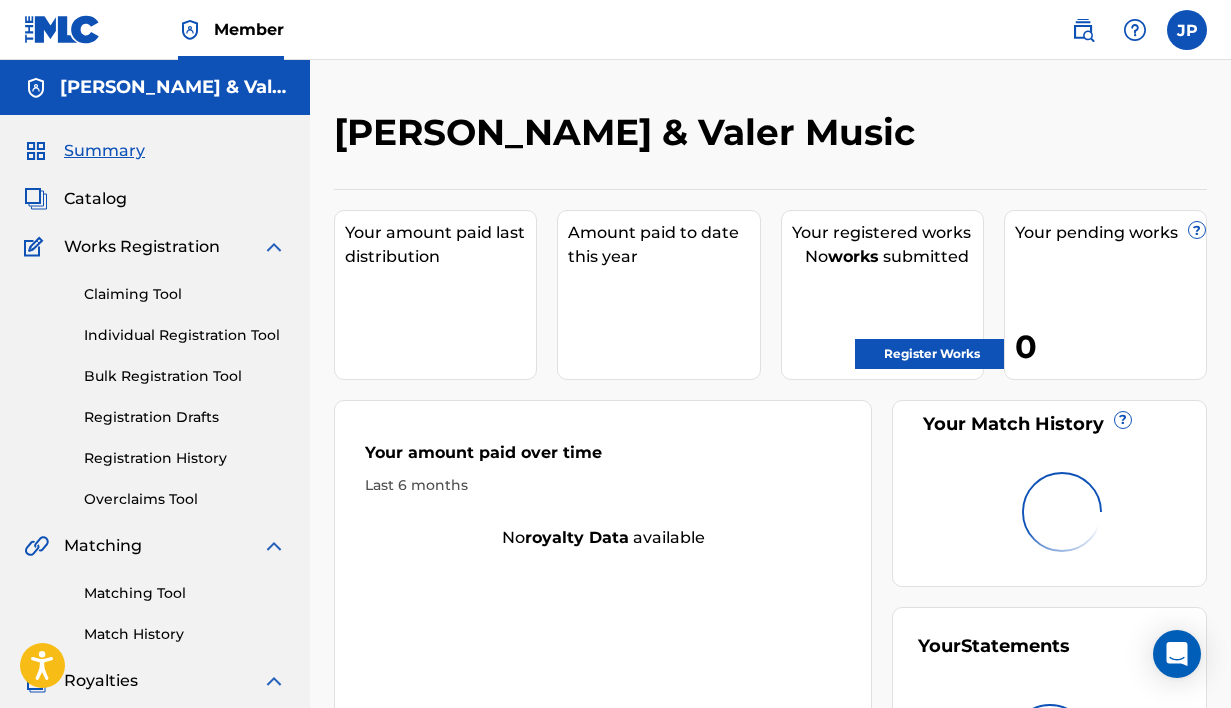 scroll, scrollTop: 0, scrollLeft: 0, axis: both 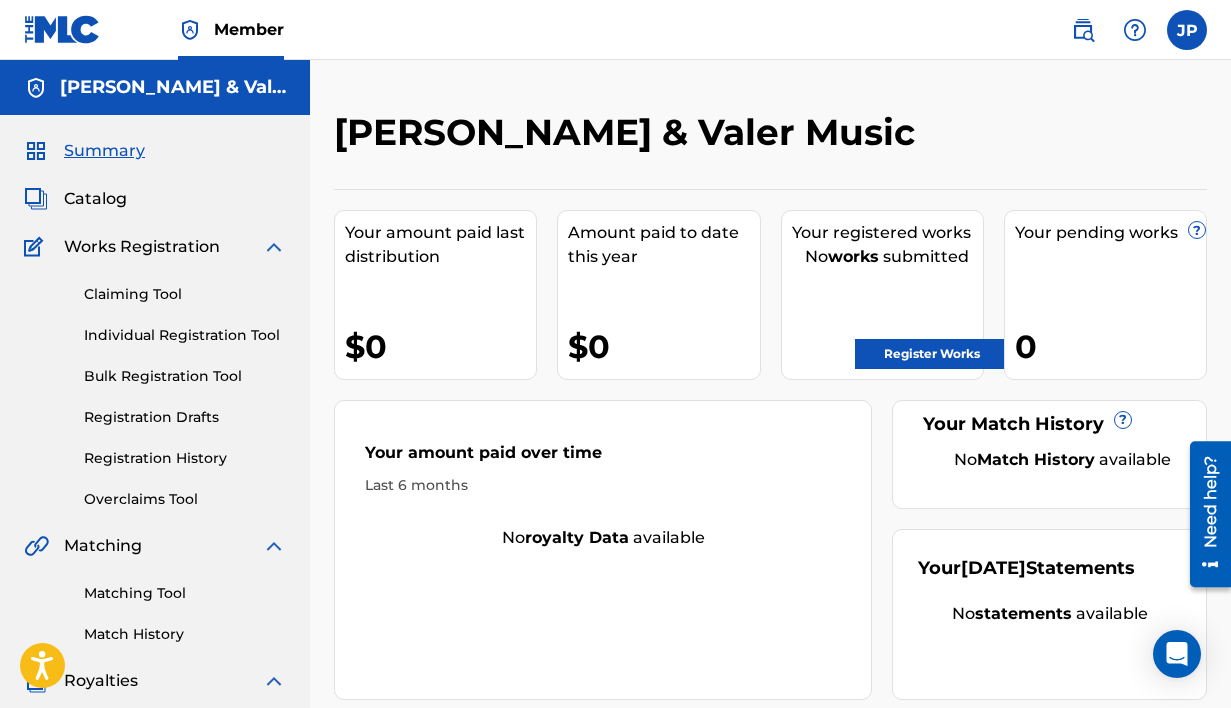 click on "Register Works" at bounding box center (932, 354) 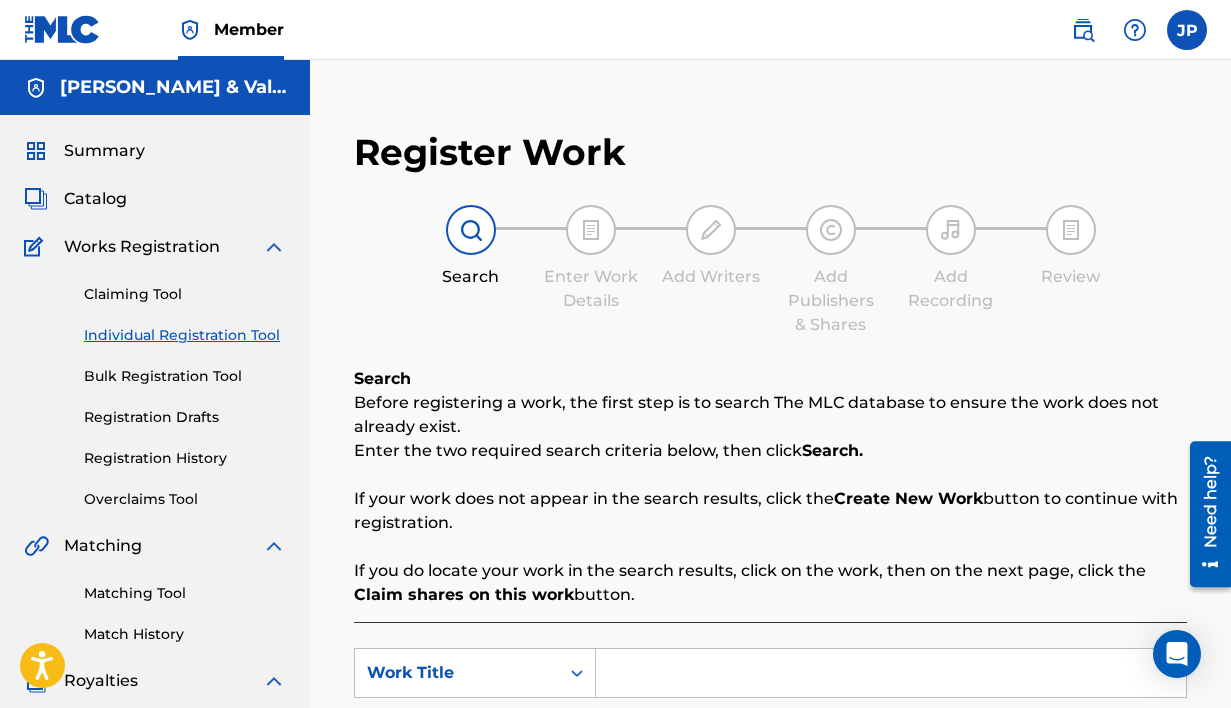 scroll, scrollTop: 0, scrollLeft: 0, axis: both 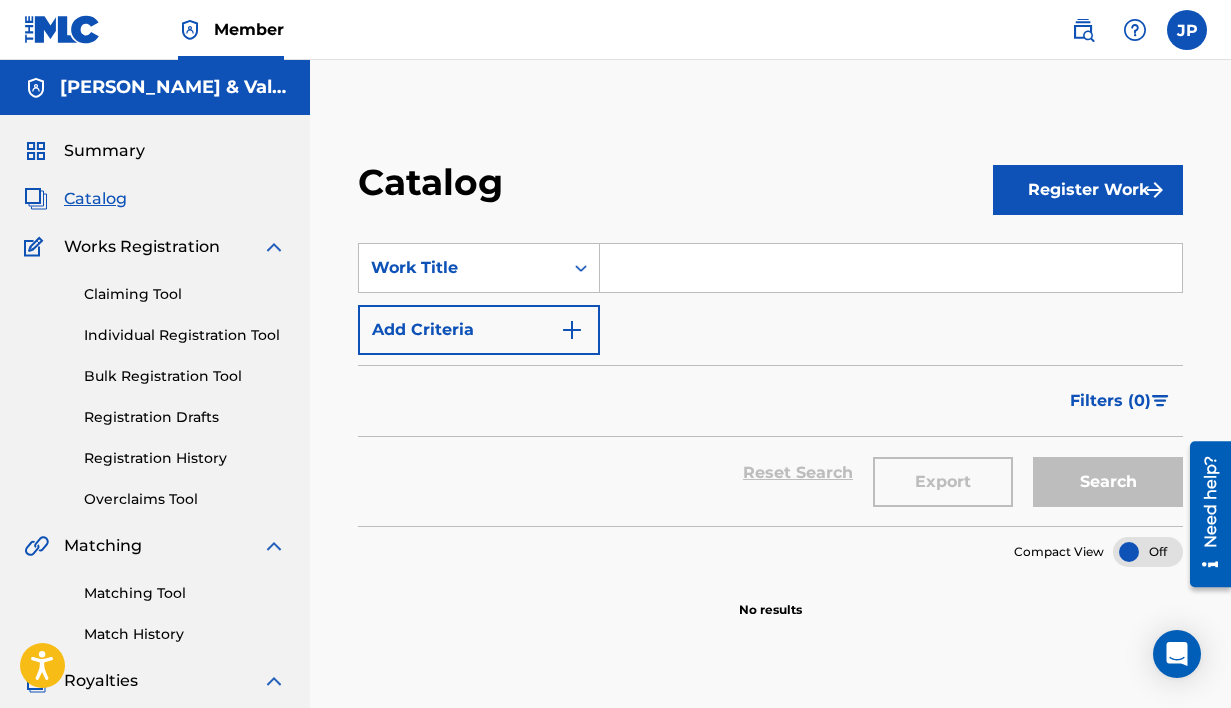 click on "Summary" at bounding box center [104, 151] 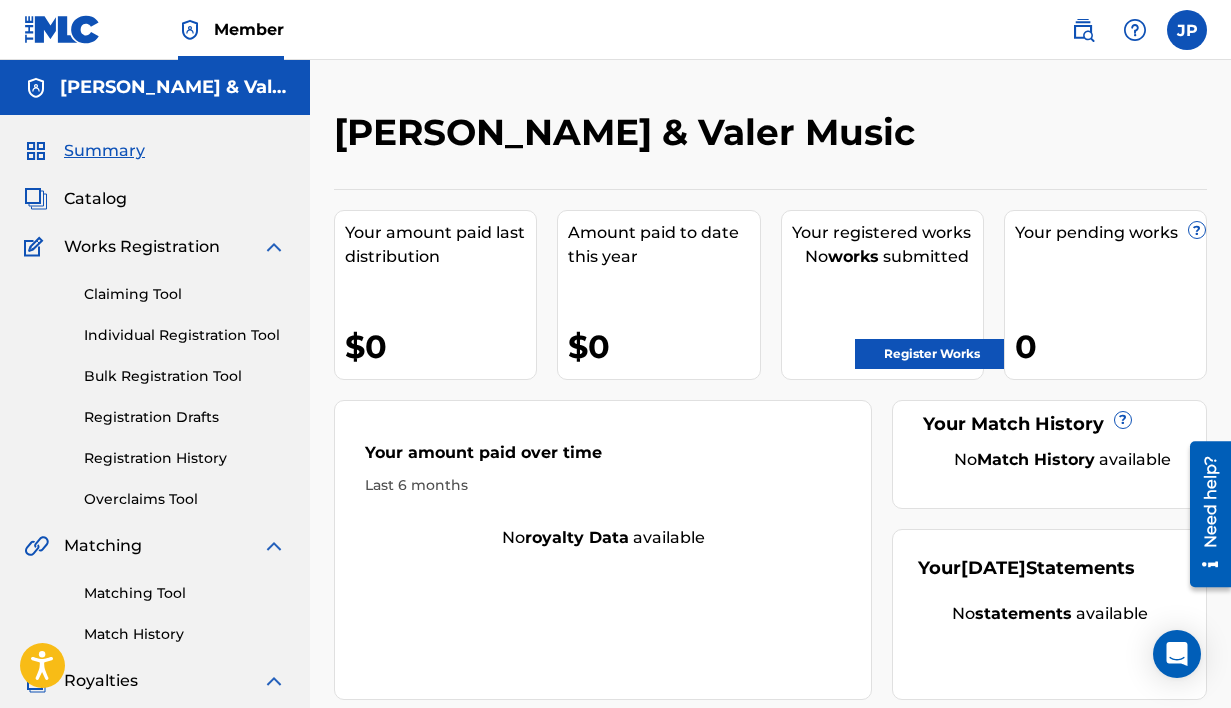 scroll, scrollTop: 0, scrollLeft: 0, axis: both 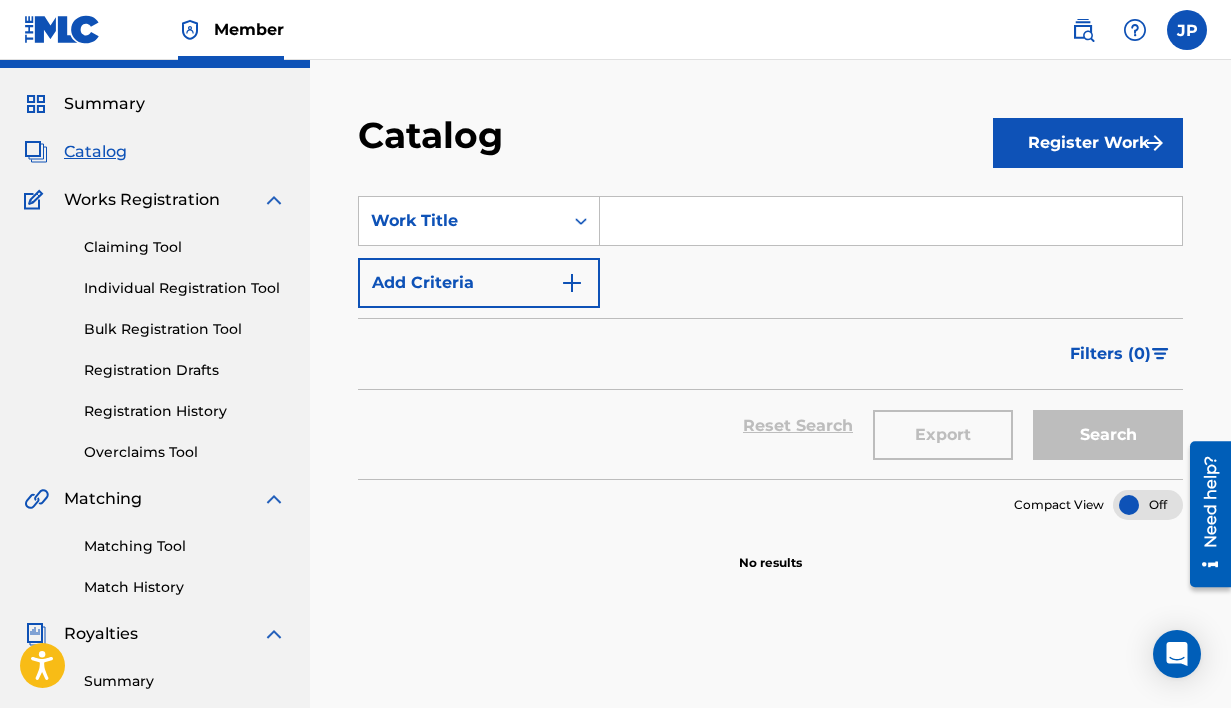 click on "Summary" at bounding box center (84, 104) 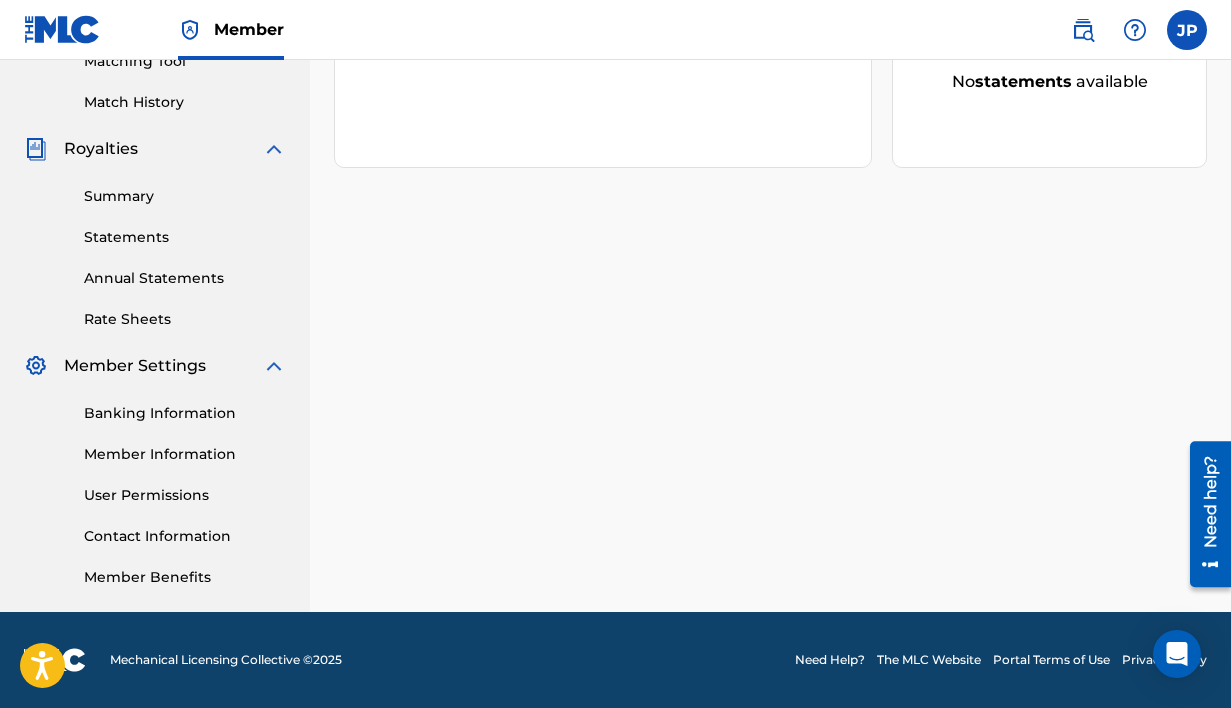 scroll, scrollTop: 532, scrollLeft: 0, axis: vertical 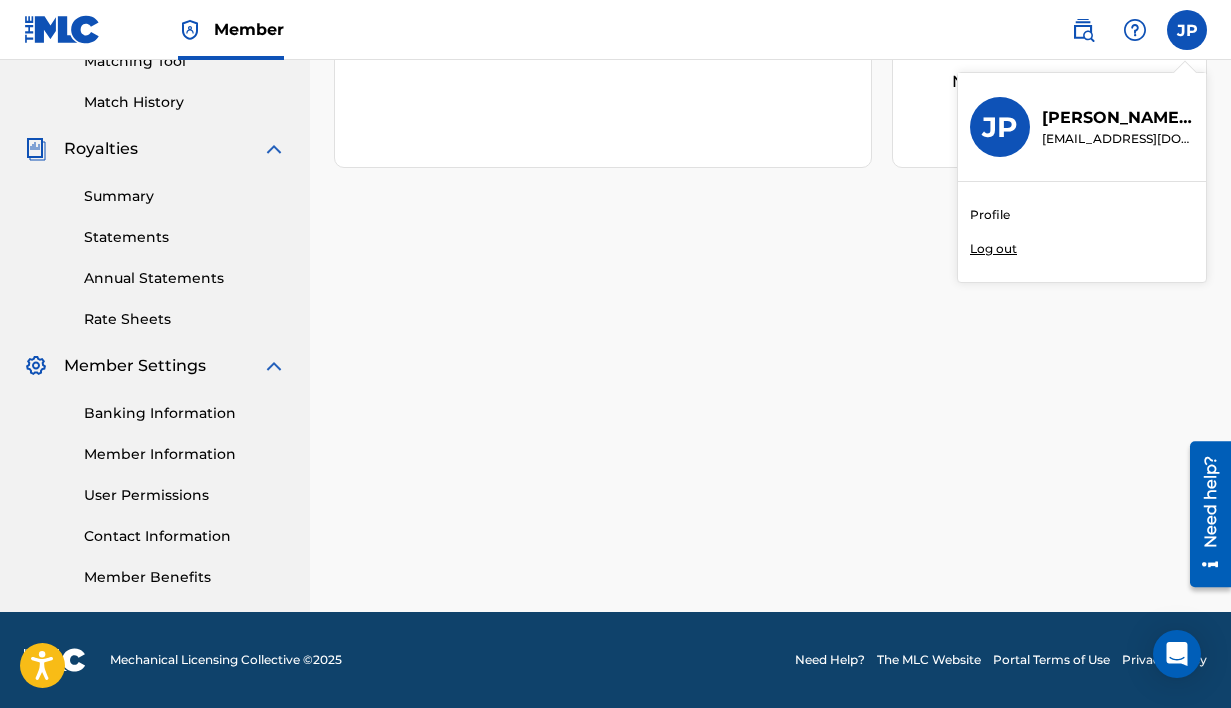 click on "Profile" at bounding box center (990, 215) 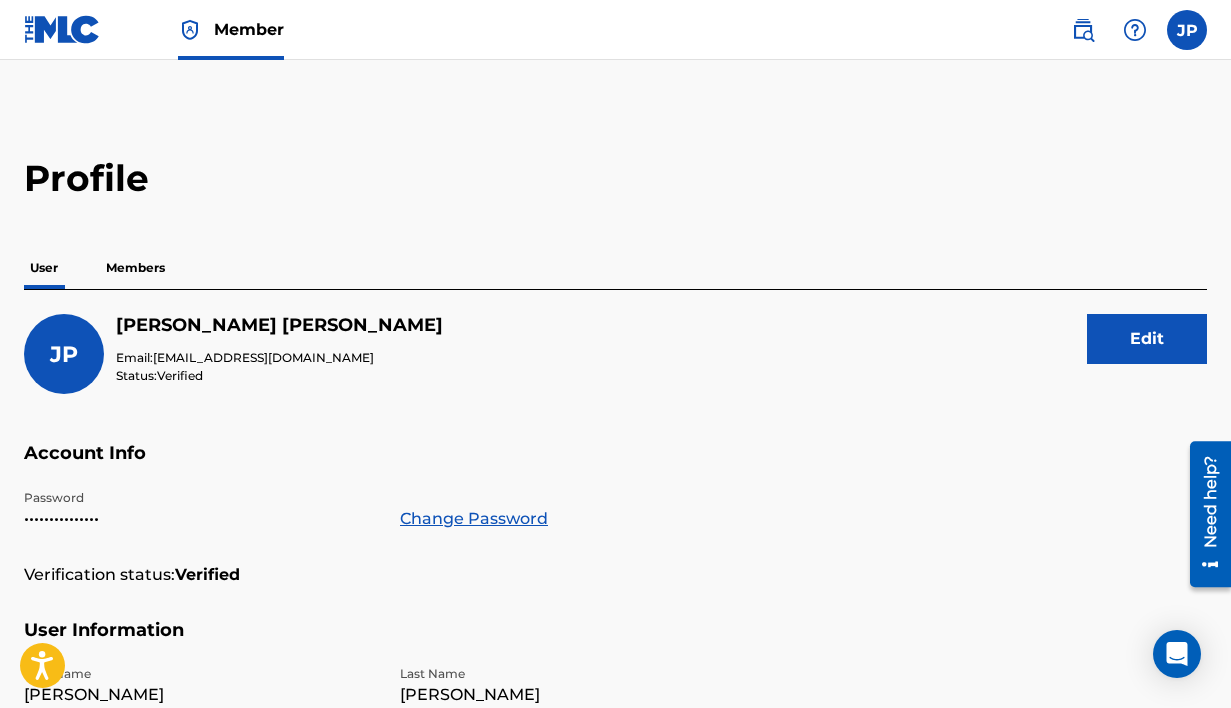 scroll, scrollTop: 0, scrollLeft: 0, axis: both 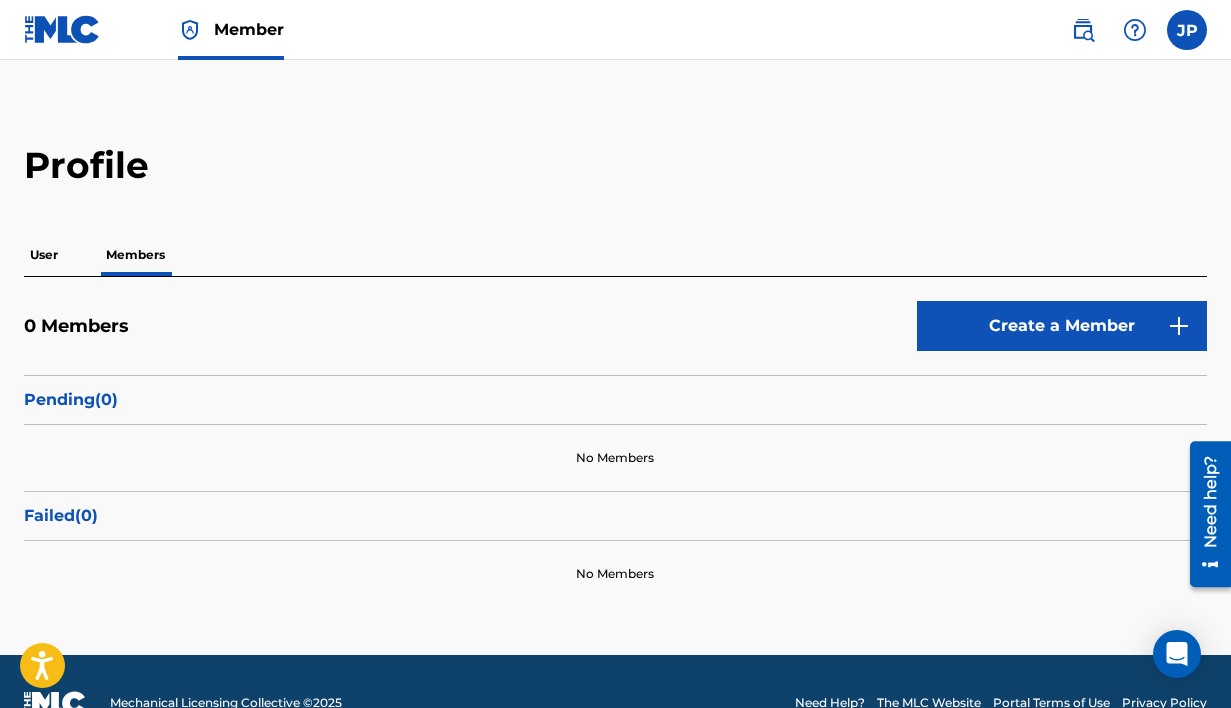 click on "User" at bounding box center (44, 255) 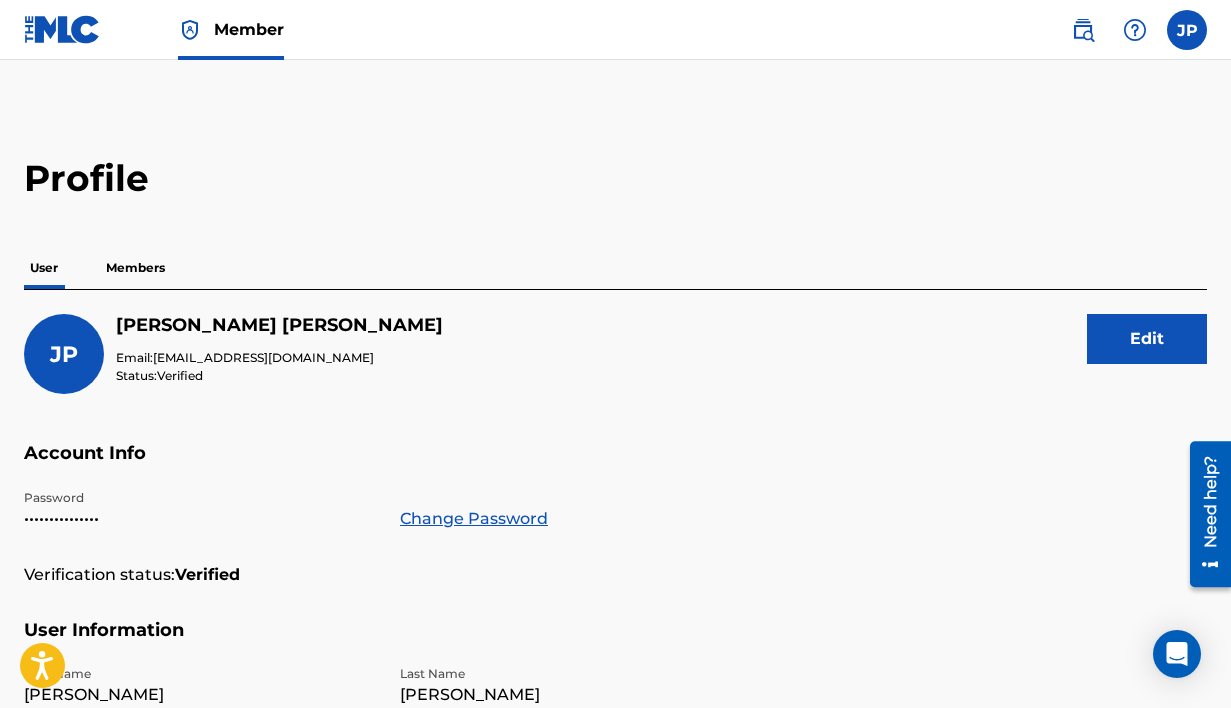 click at bounding box center (62, 29) 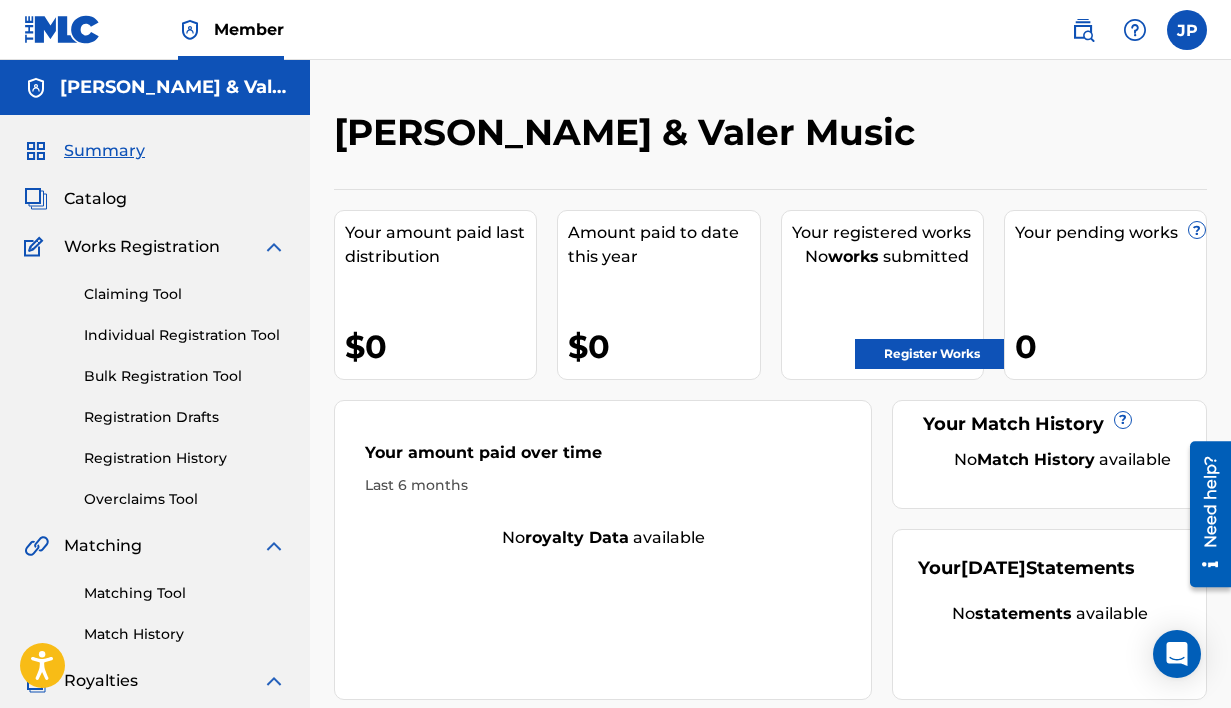 click on "Works Registration" at bounding box center (142, 247) 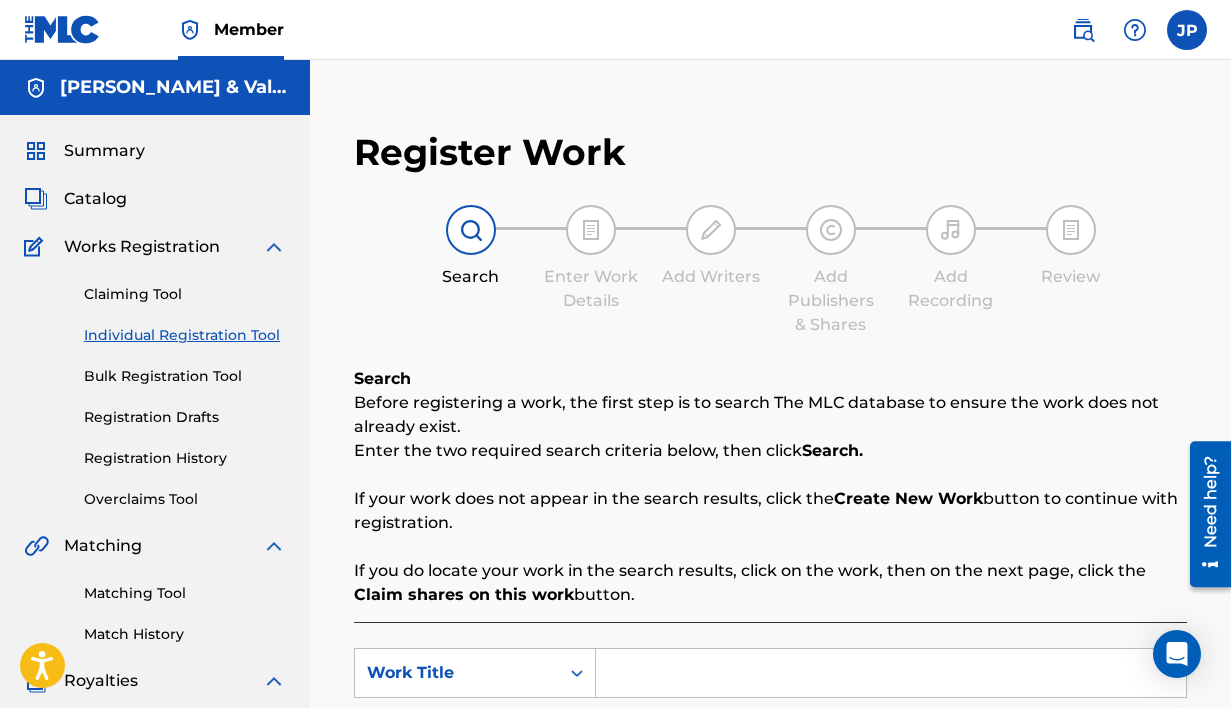 scroll, scrollTop: 0, scrollLeft: 0, axis: both 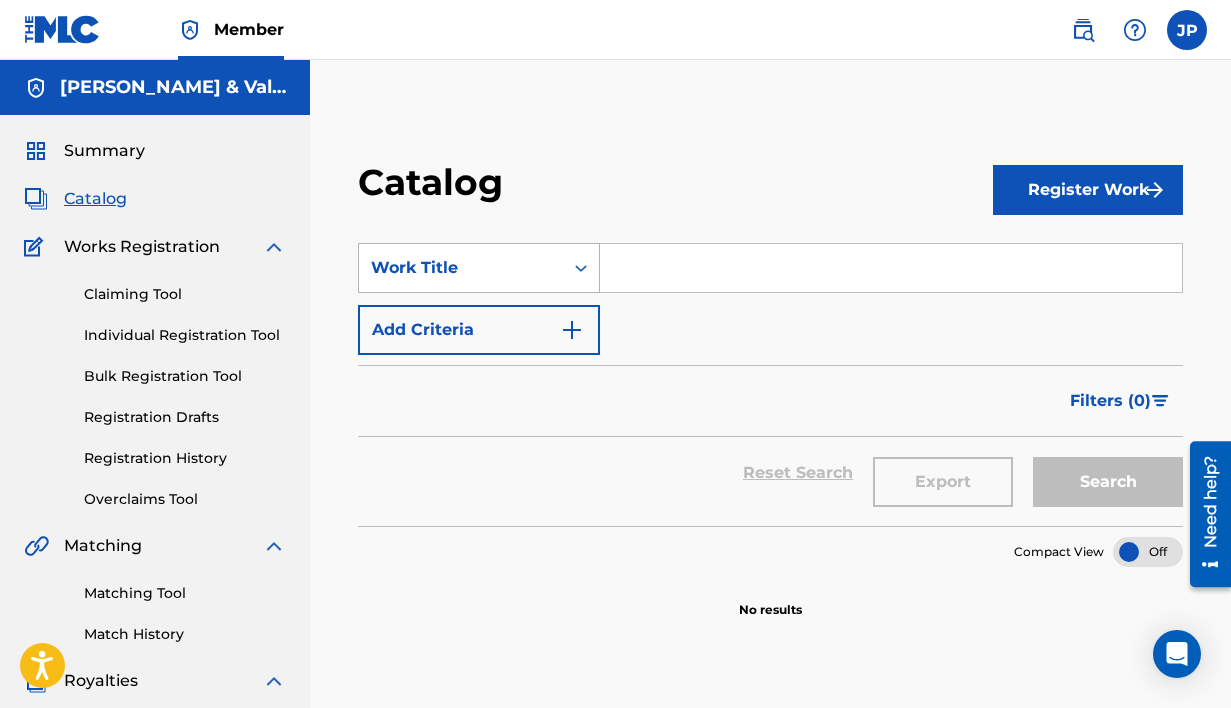 click at bounding box center (581, 268) 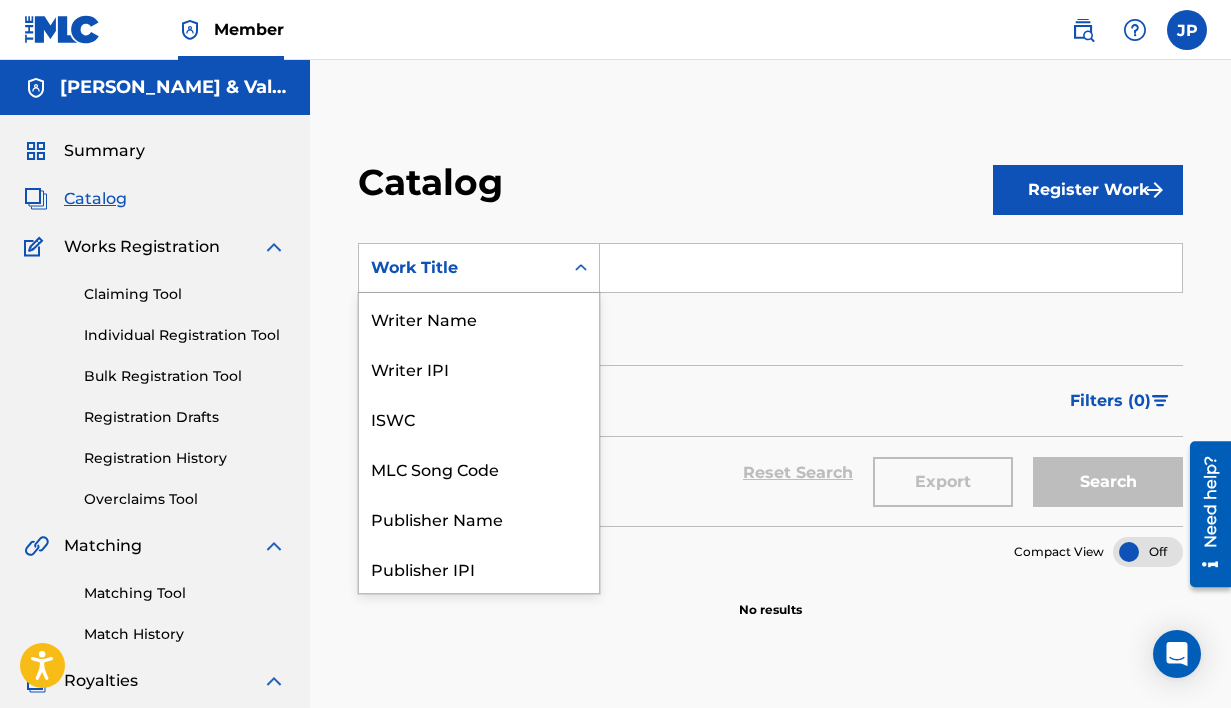 scroll, scrollTop: 300, scrollLeft: 0, axis: vertical 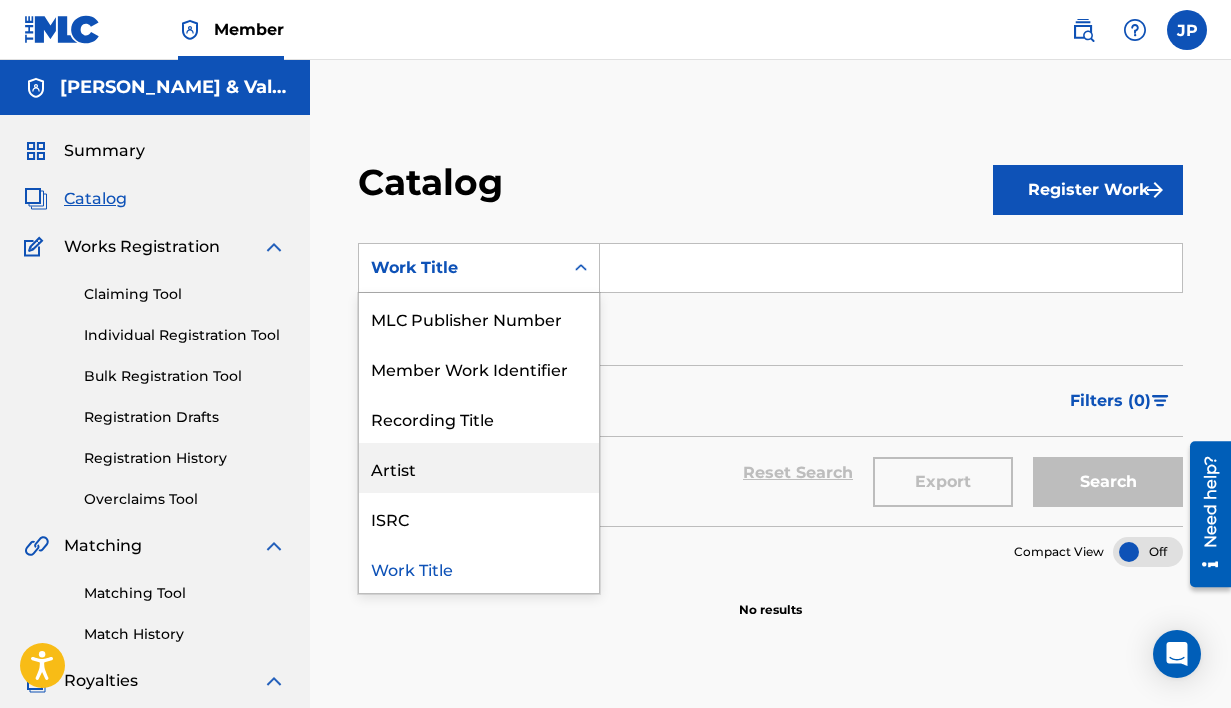 click at bounding box center (891, 268) 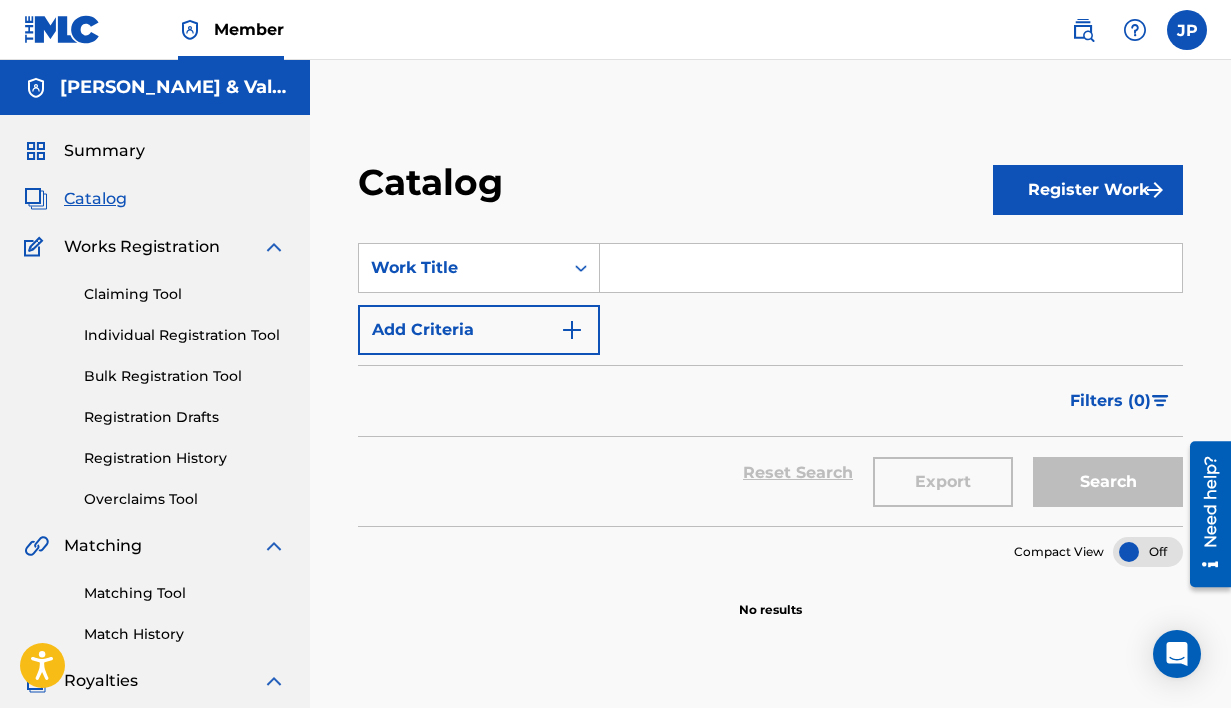 scroll, scrollTop: 0, scrollLeft: 0, axis: both 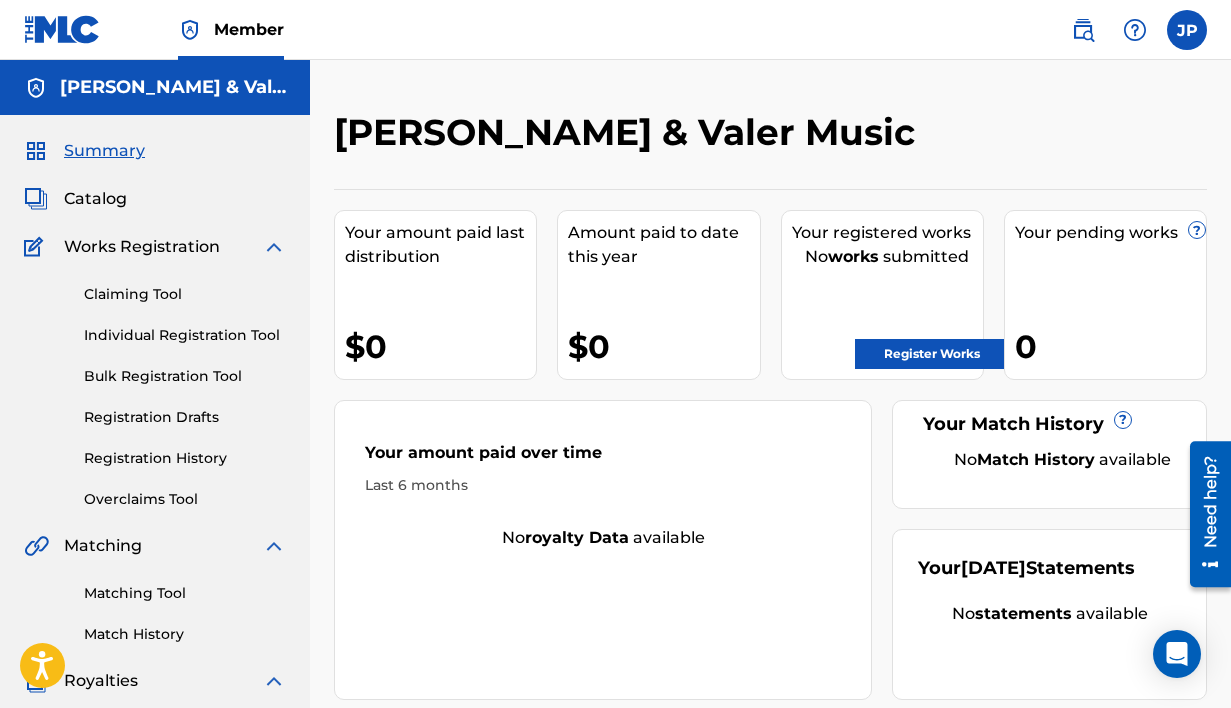 click on "Catalog" at bounding box center (95, 199) 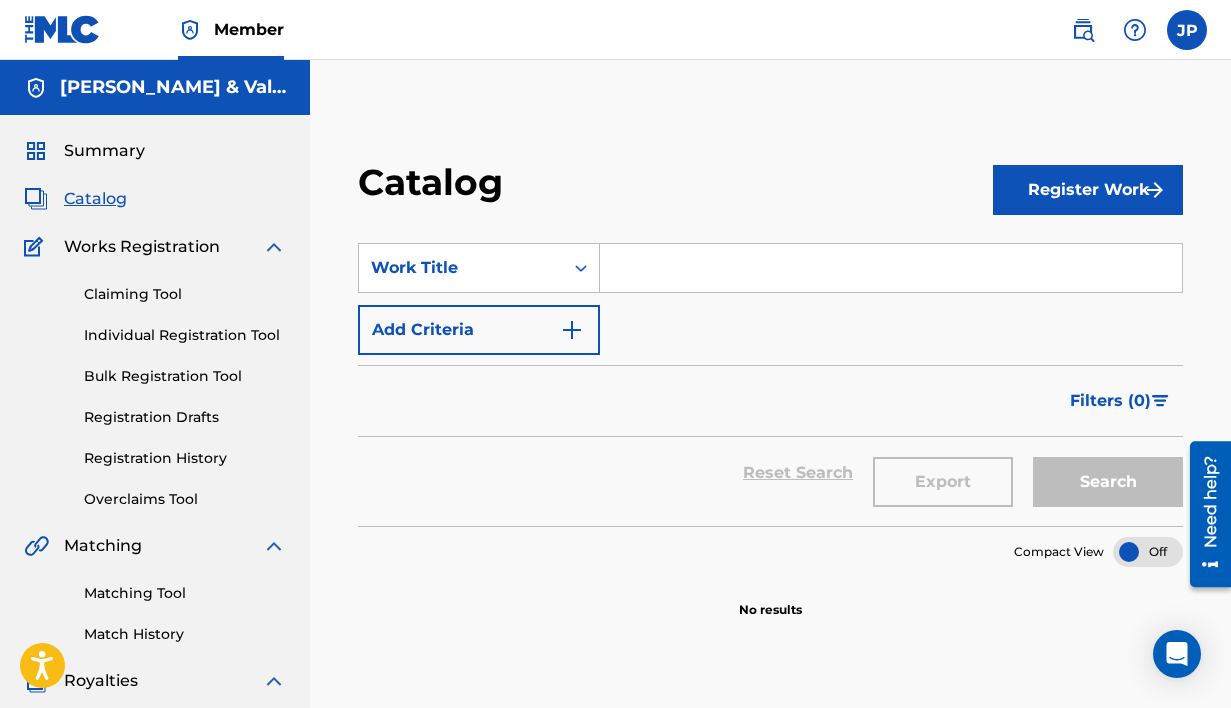click at bounding box center [891, 268] 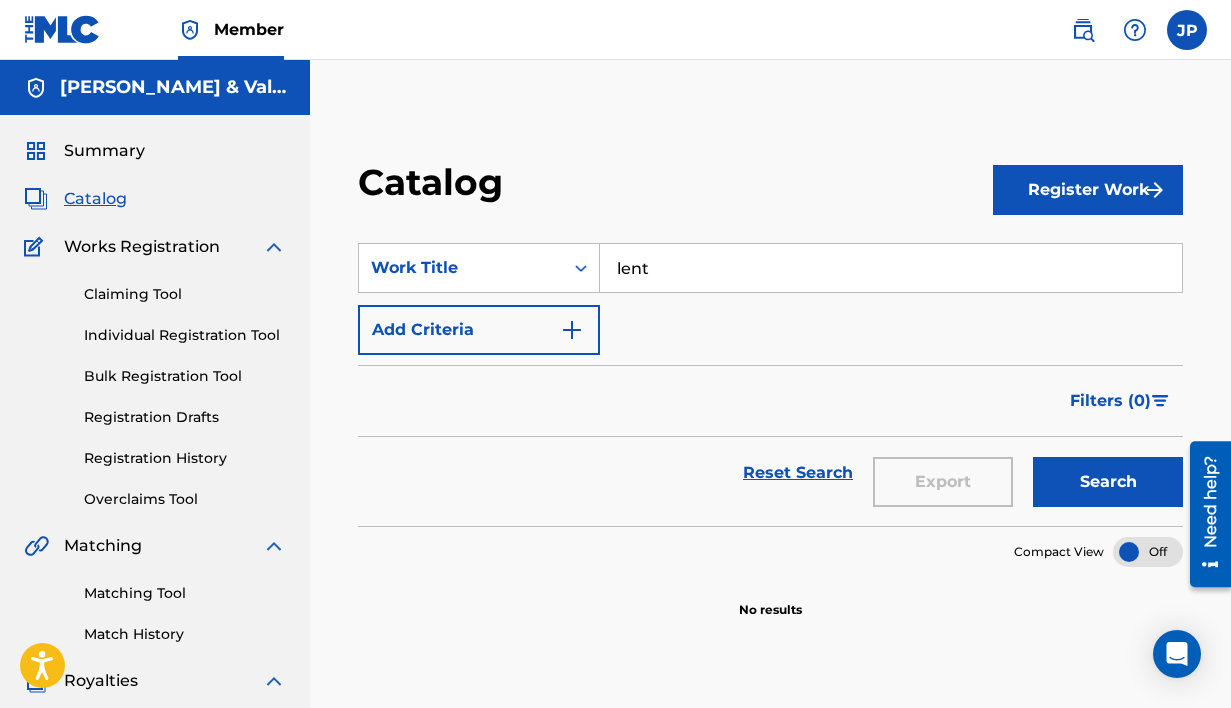 type on "lent" 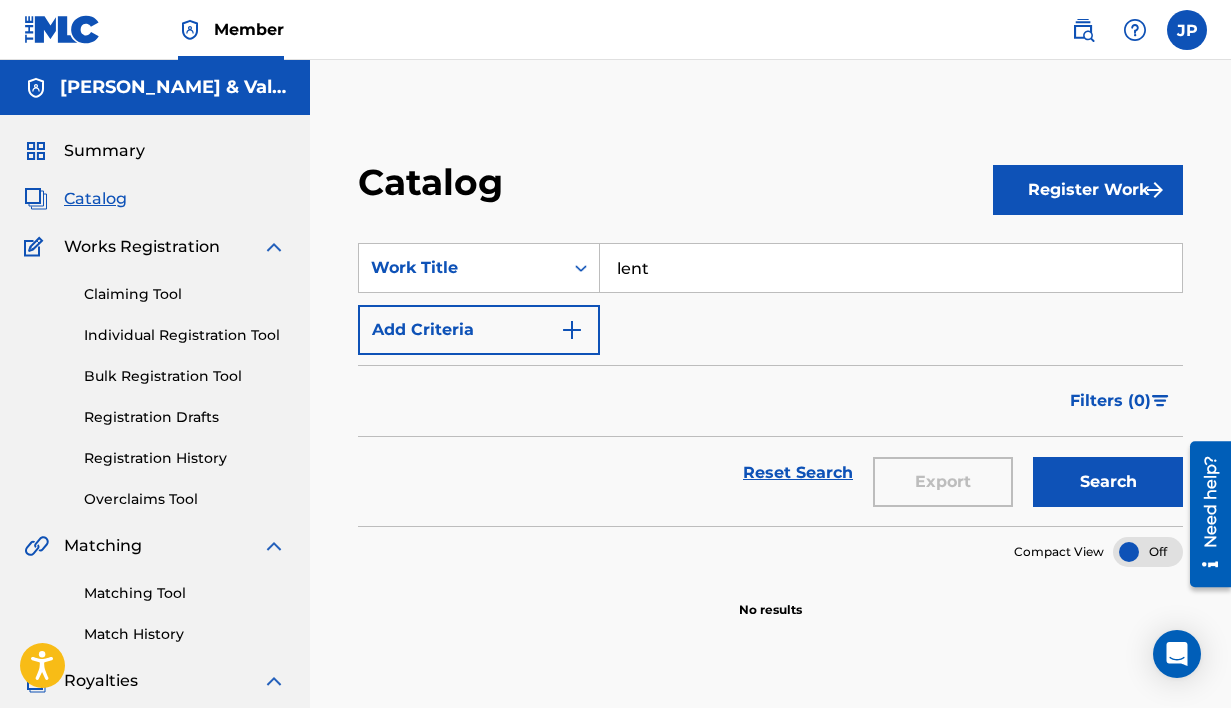 scroll, scrollTop: 0, scrollLeft: 0, axis: both 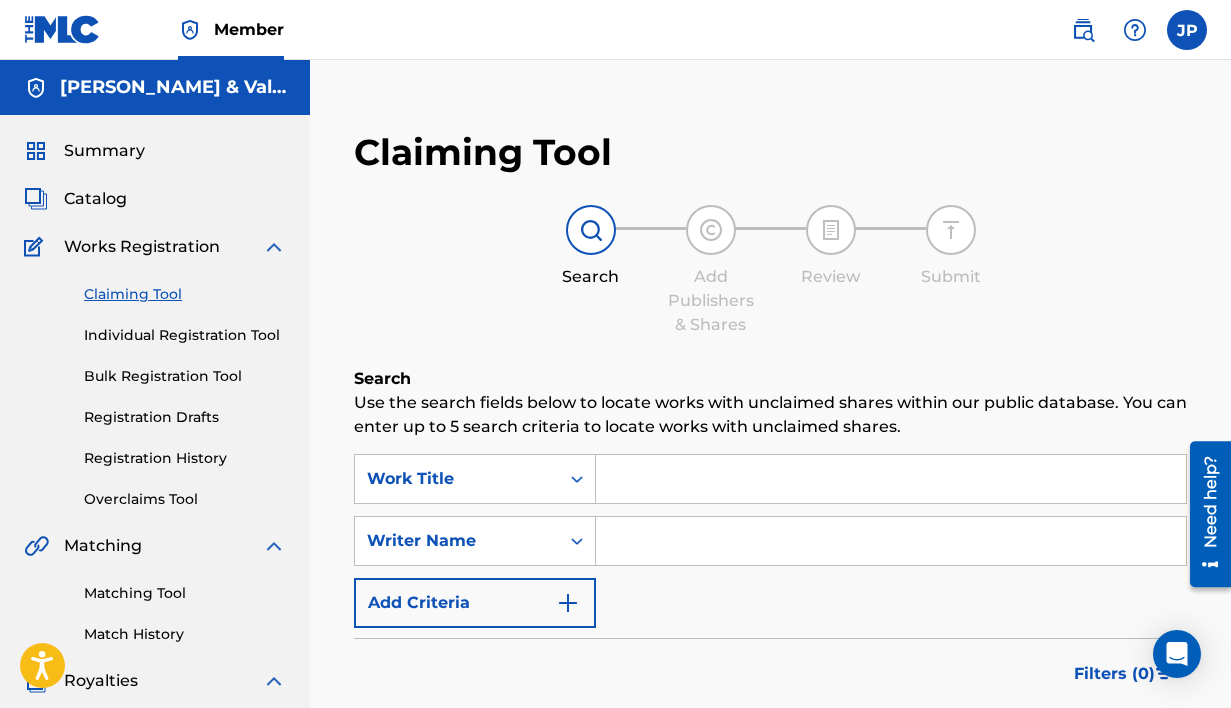 click on "Summary" at bounding box center [104, 151] 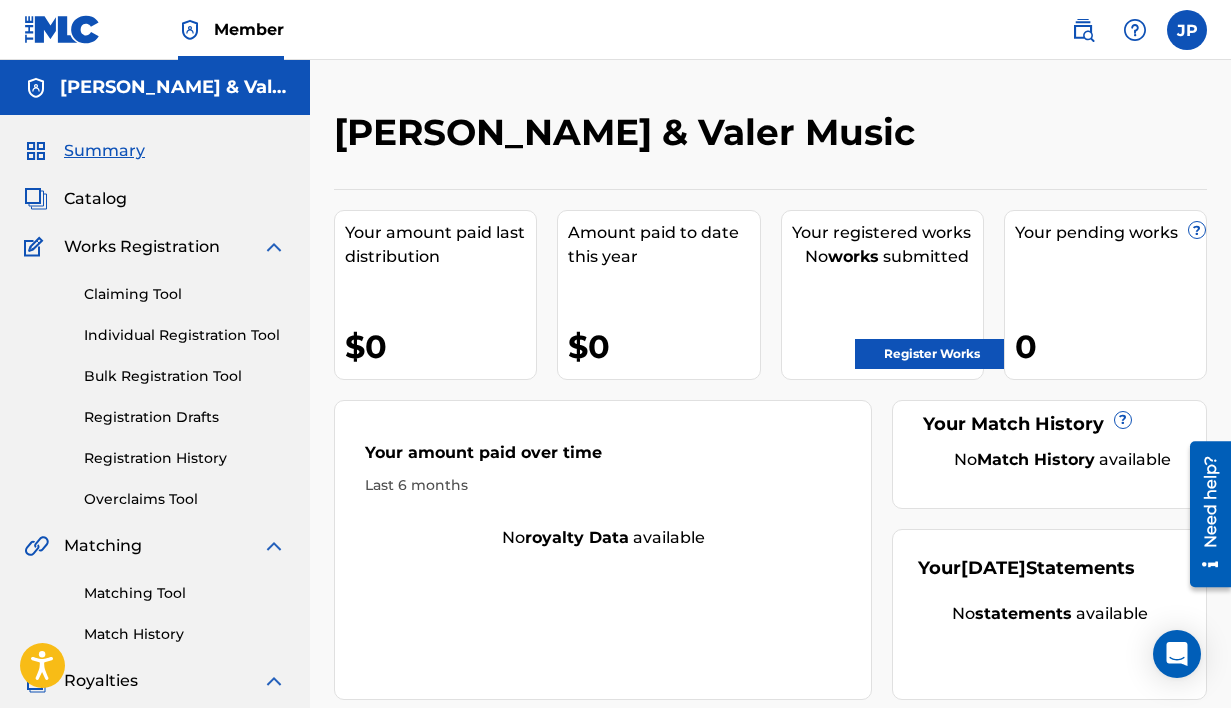 click on "Register Works" at bounding box center (932, 354) 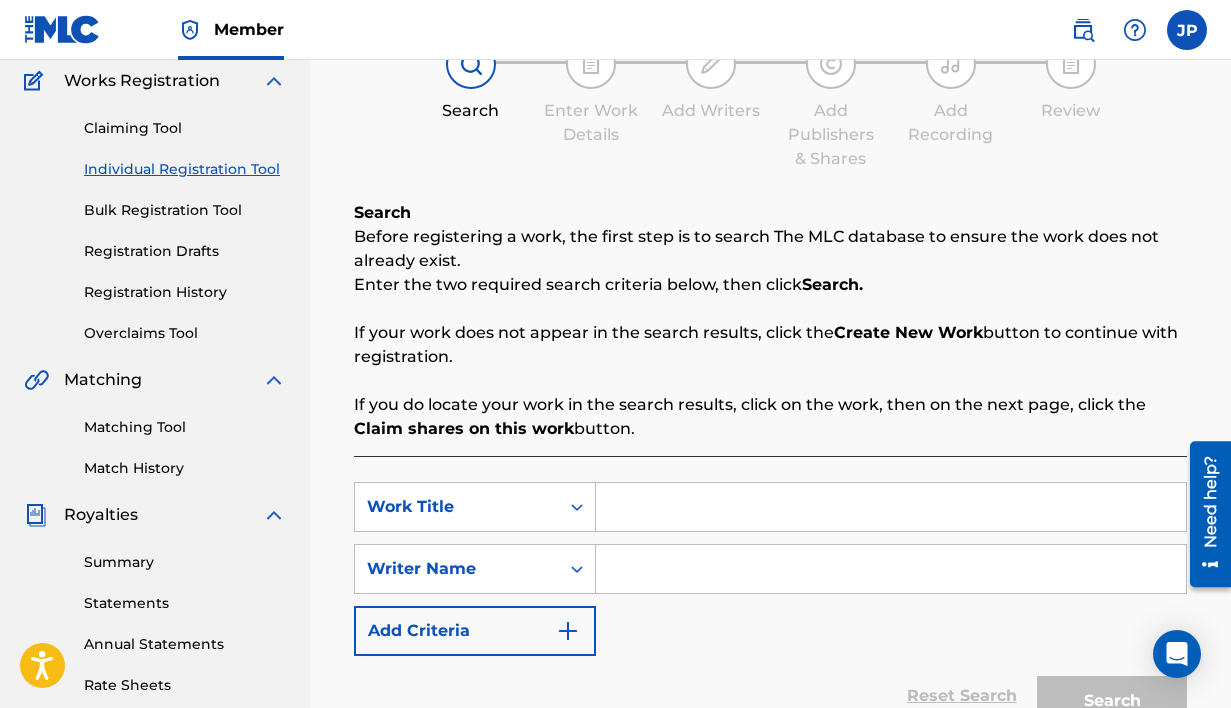 scroll, scrollTop: 325, scrollLeft: 0, axis: vertical 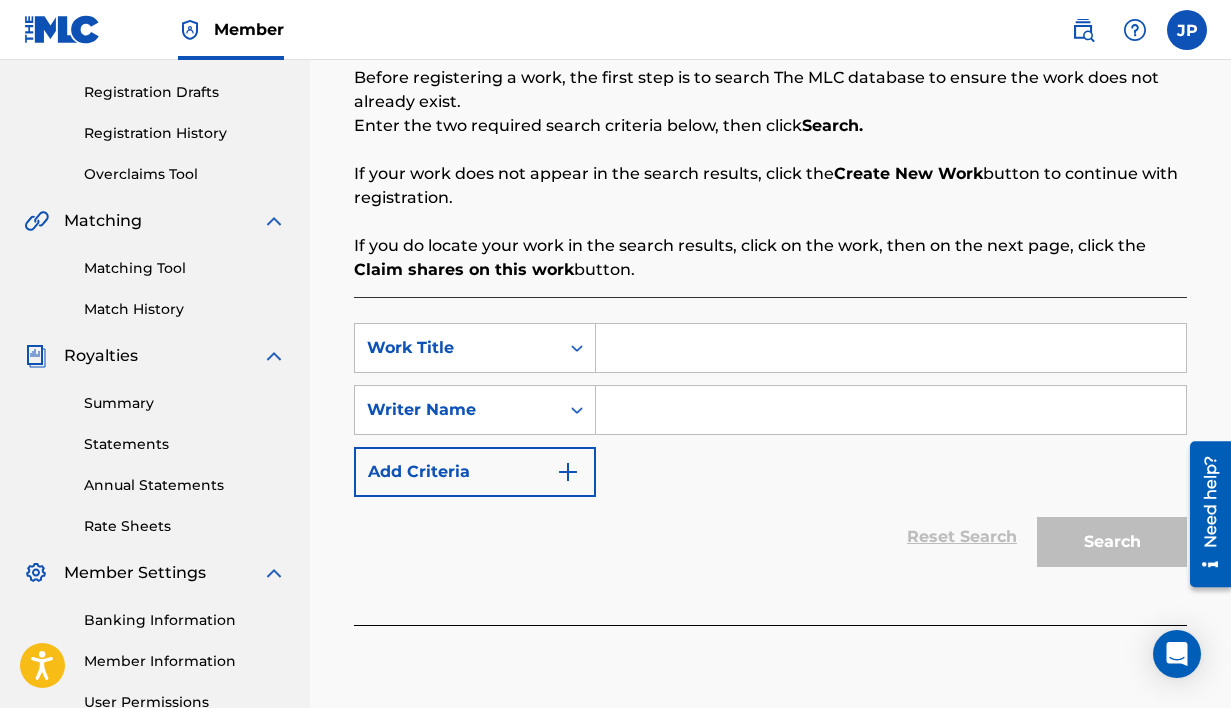 click at bounding box center (891, 348) 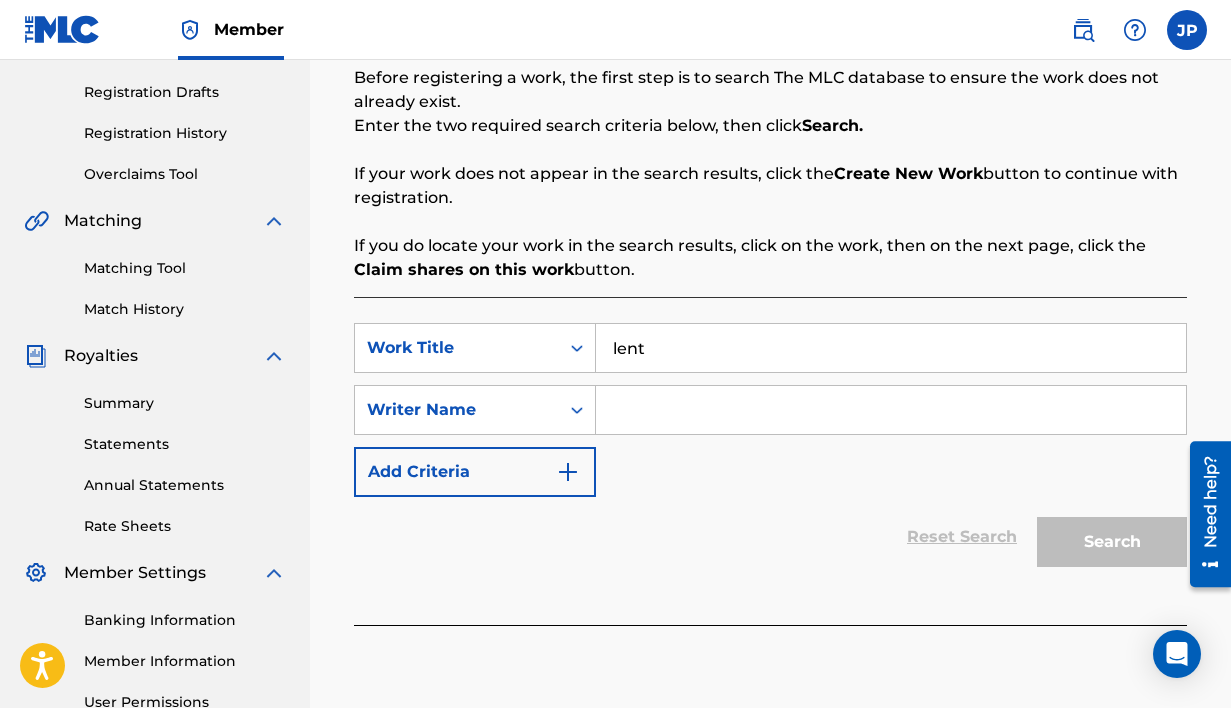 type on "lent" 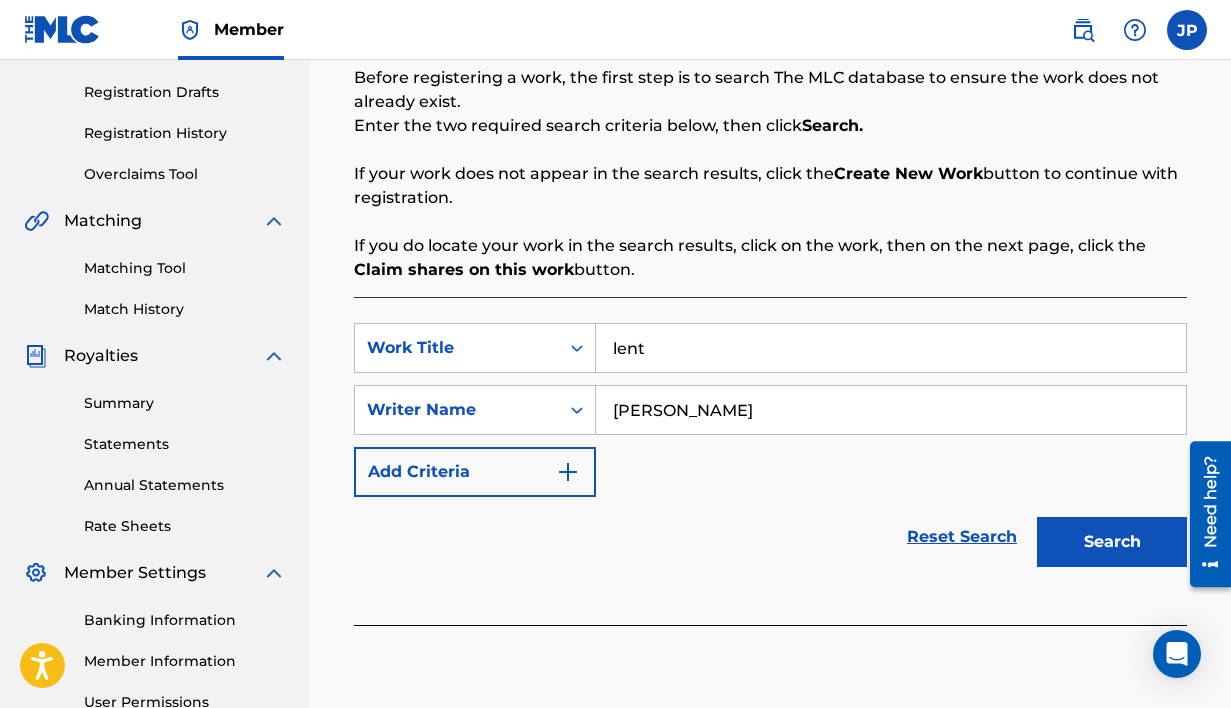 type on "[PERSON_NAME]" 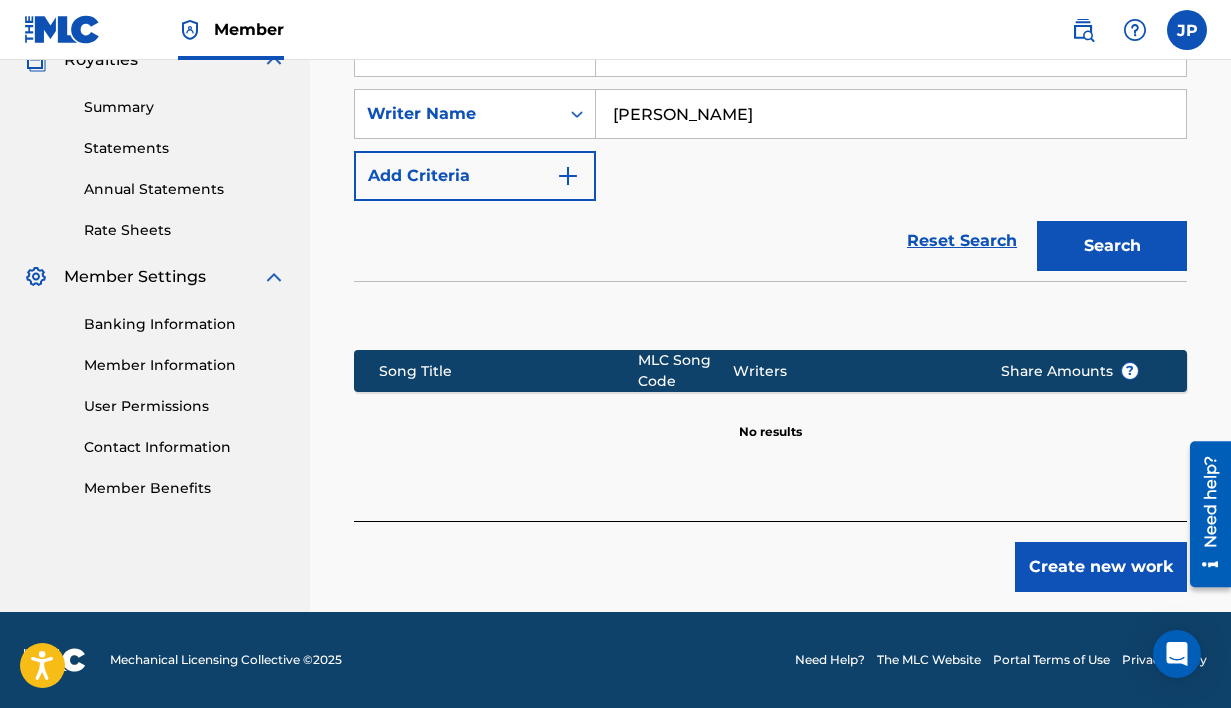 scroll, scrollTop: 621, scrollLeft: 0, axis: vertical 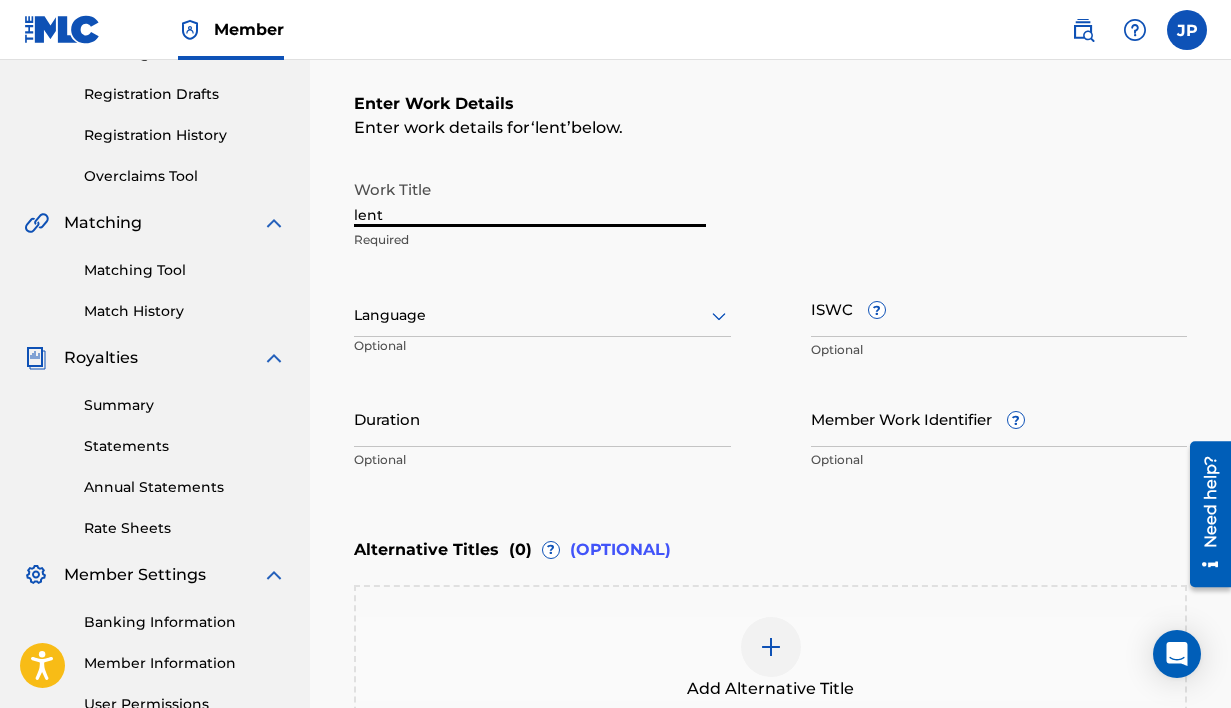 click on "lent" at bounding box center [530, 198] 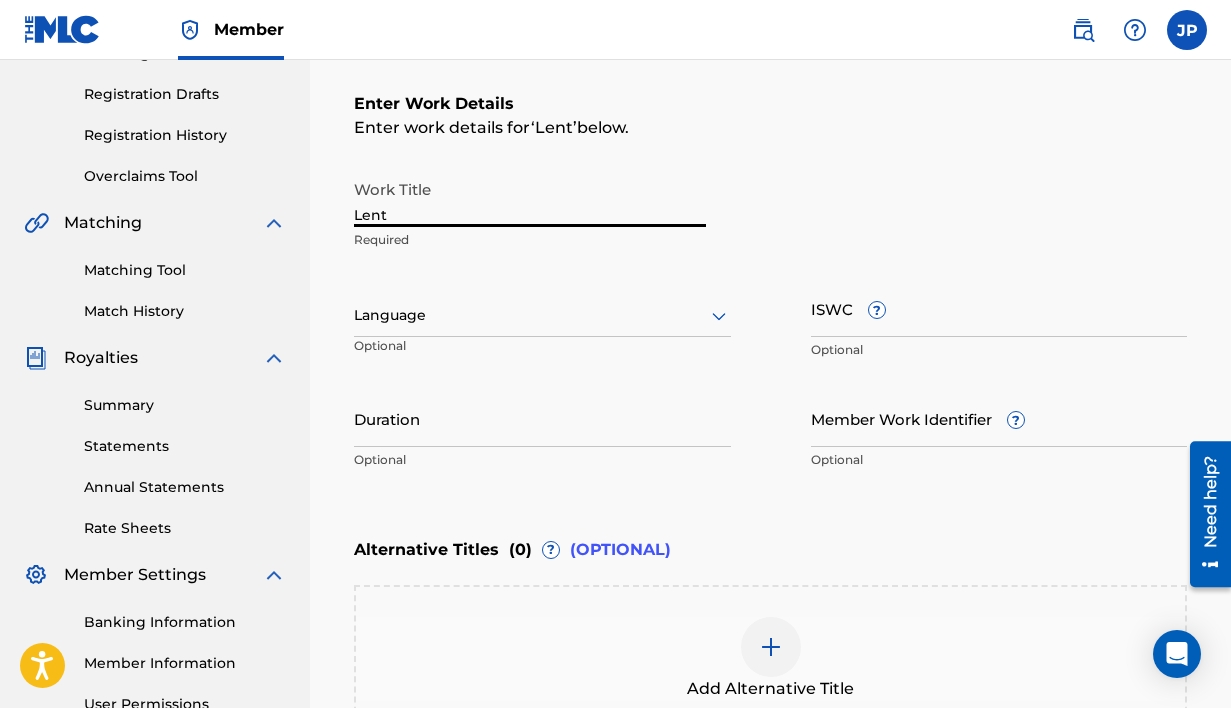 type on "Lent" 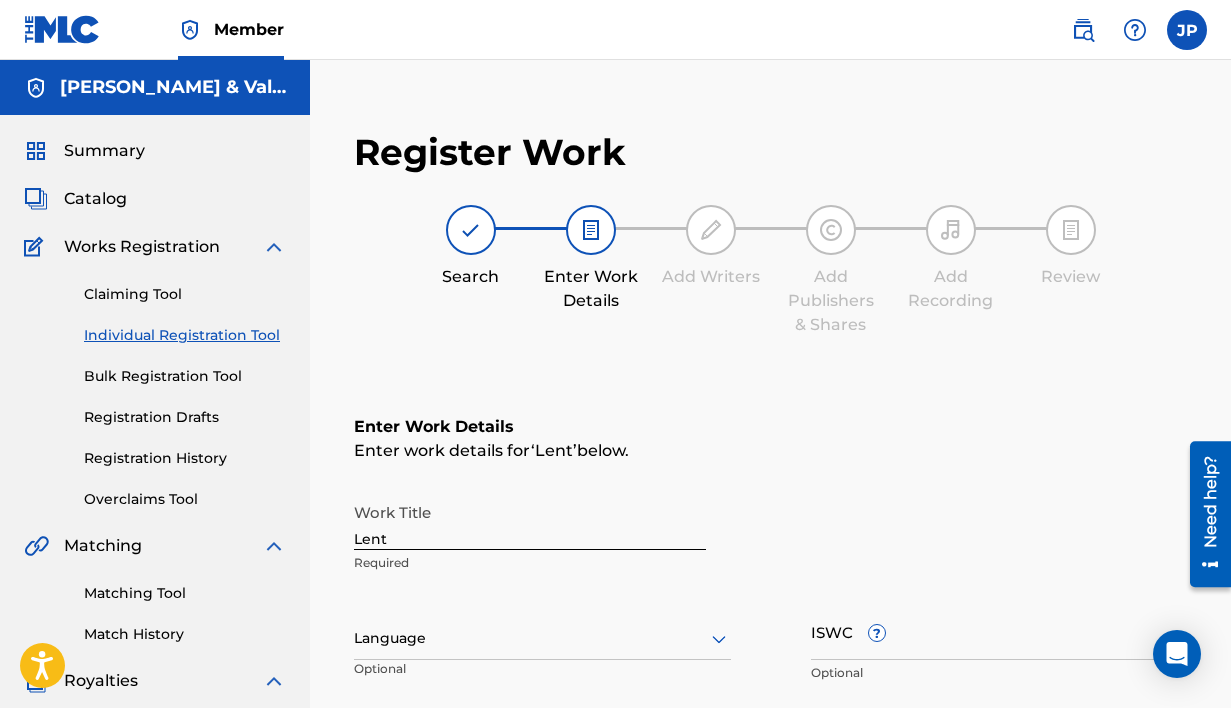 scroll, scrollTop: 0, scrollLeft: 0, axis: both 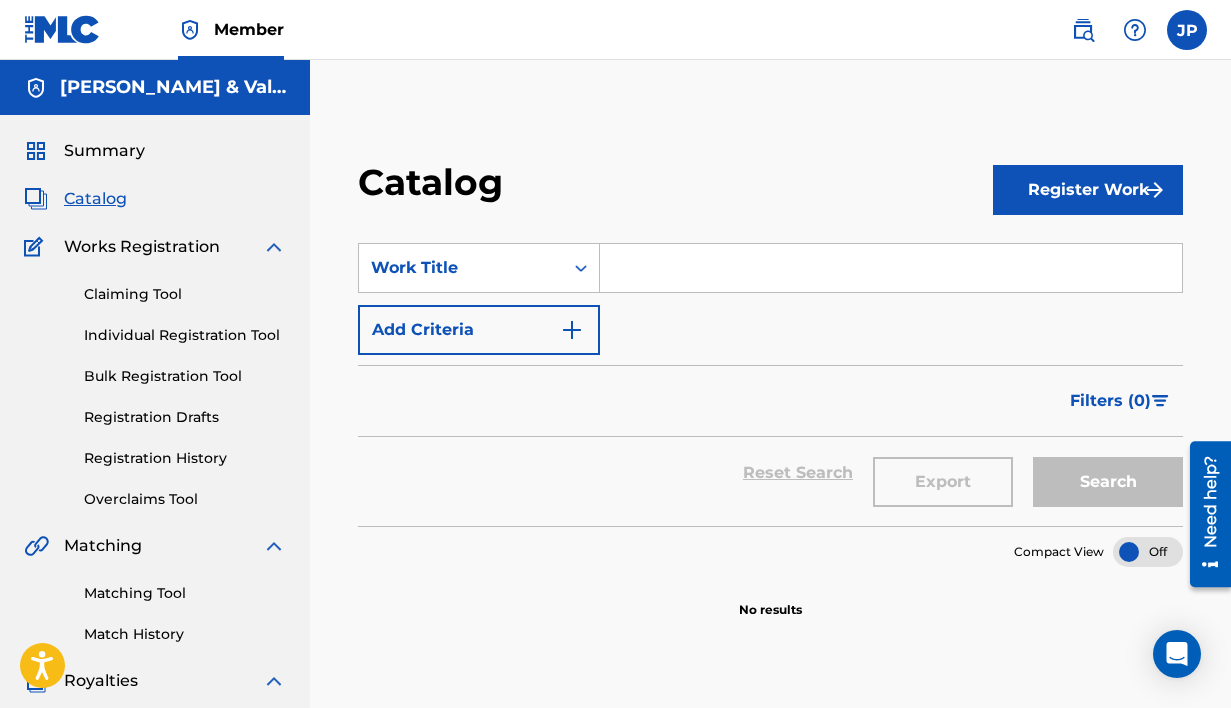 click on "[PERSON_NAME] & Valer Music" at bounding box center [173, 87] 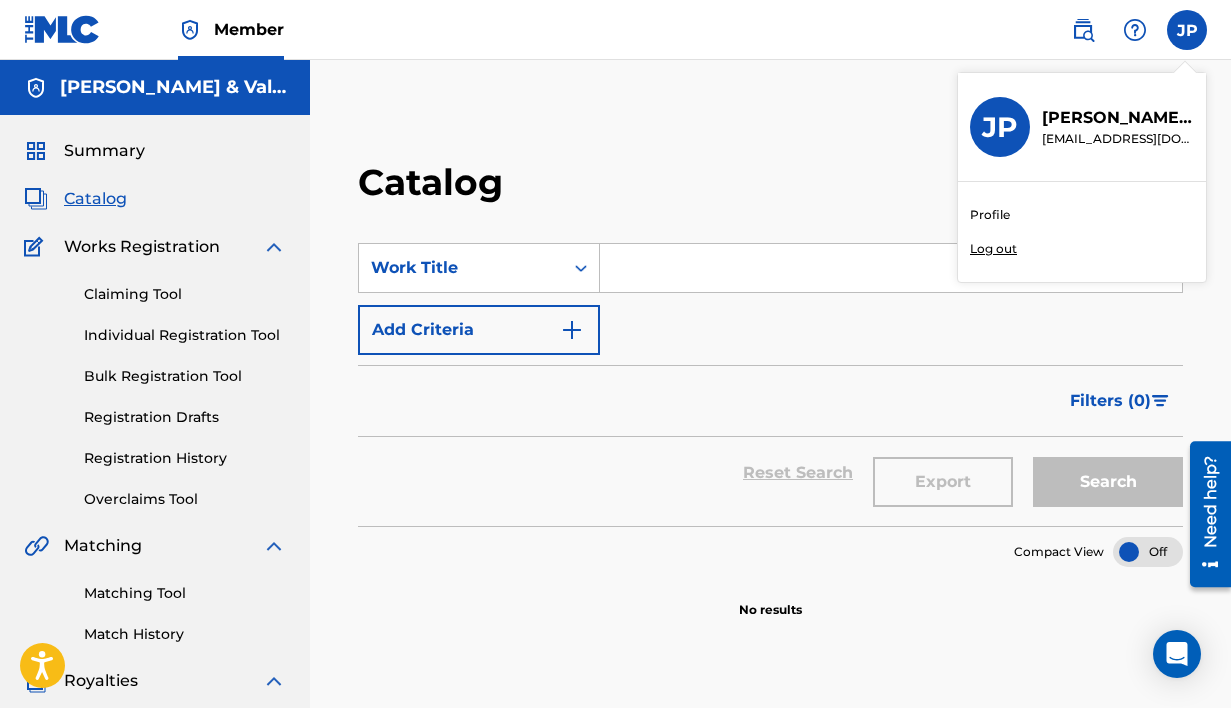 click on "Catalog" at bounding box center [675, 189] 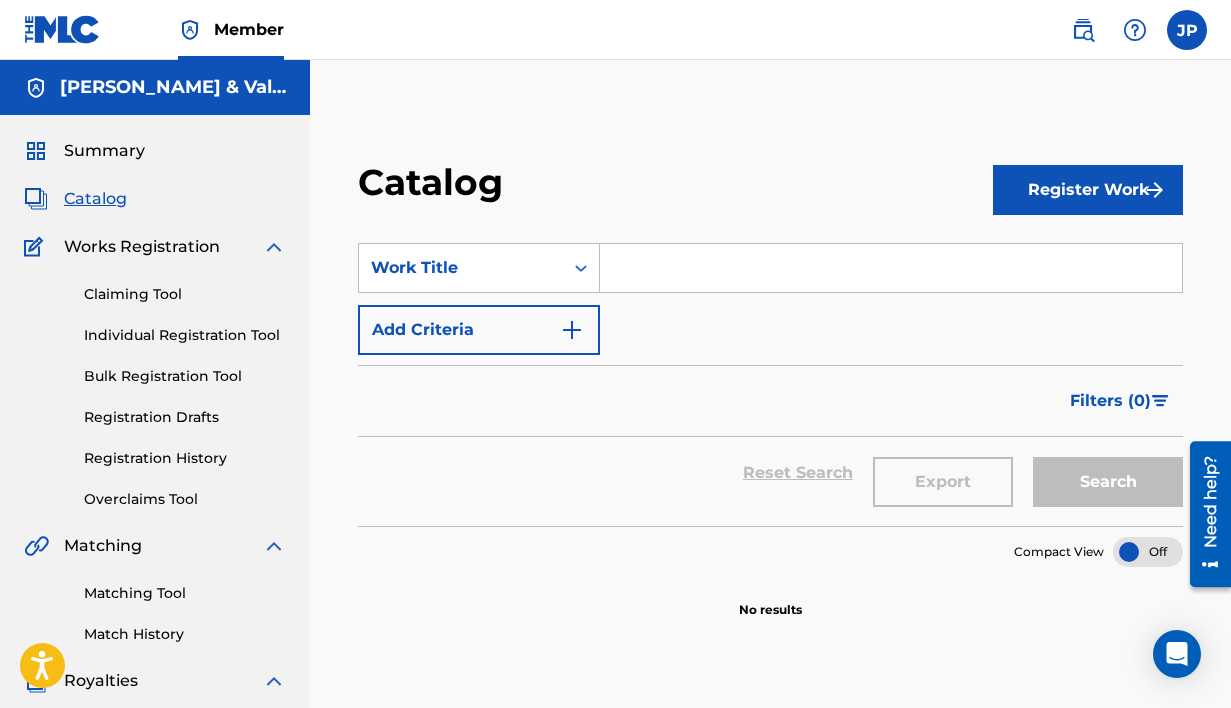 click on "Register Work" at bounding box center [1088, 190] 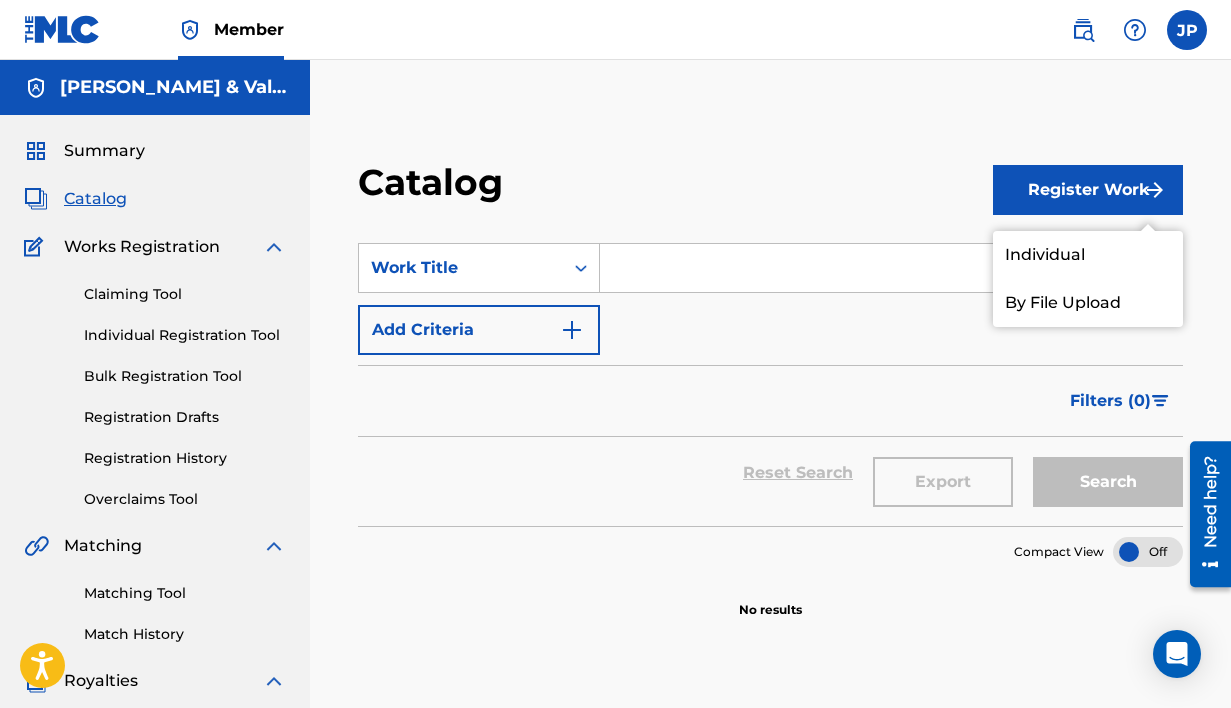 click on "Individual" at bounding box center (1088, 255) 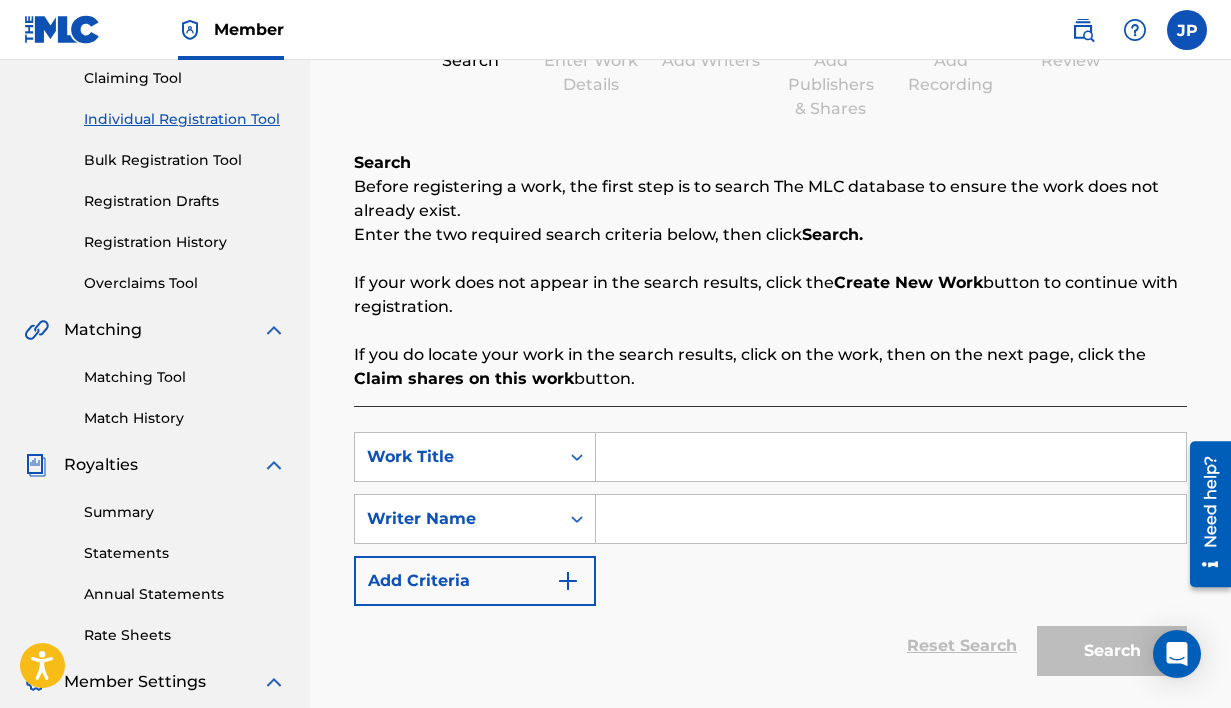 scroll, scrollTop: 326, scrollLeft: 0, axis: vertical 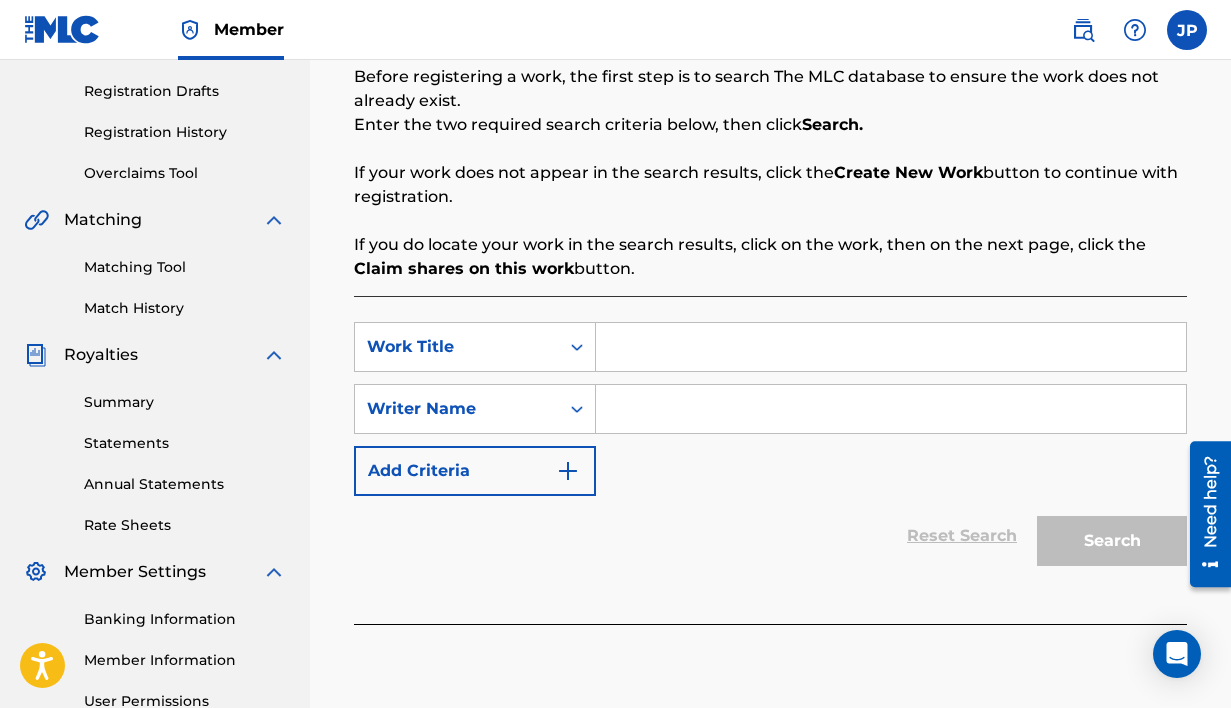click at bounding box center (891, 347) 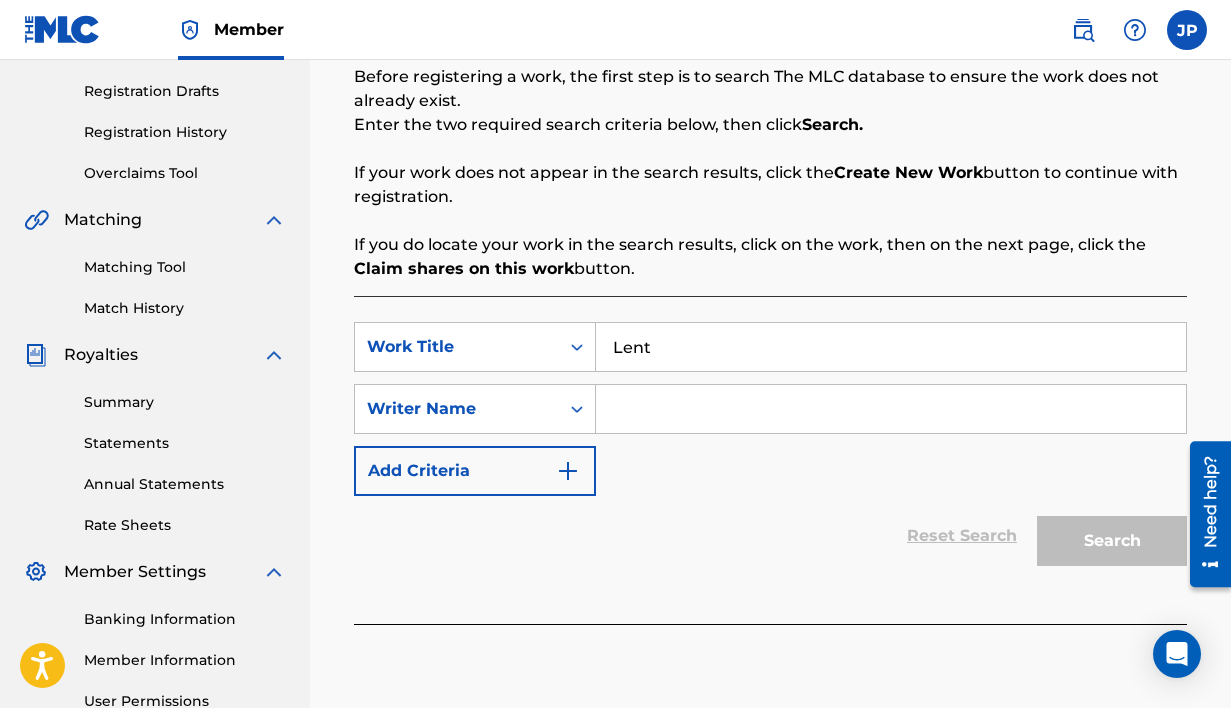 type on "Lent" 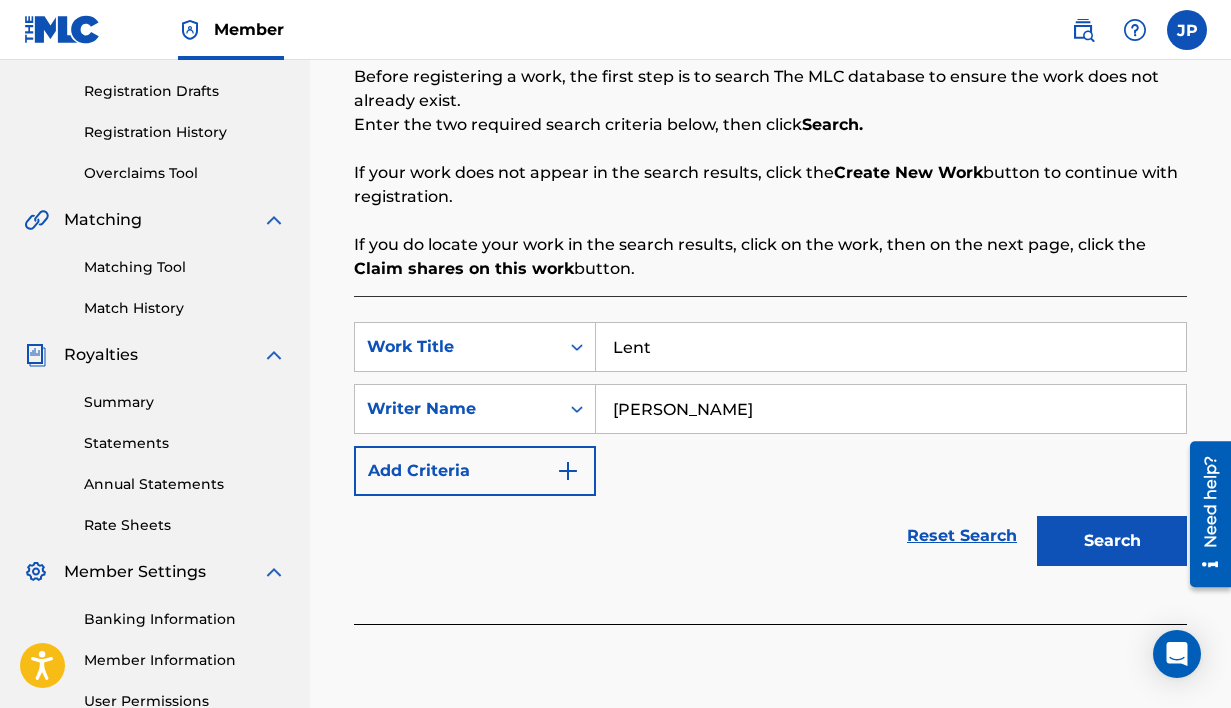 type on "[PERSON_NAME]" 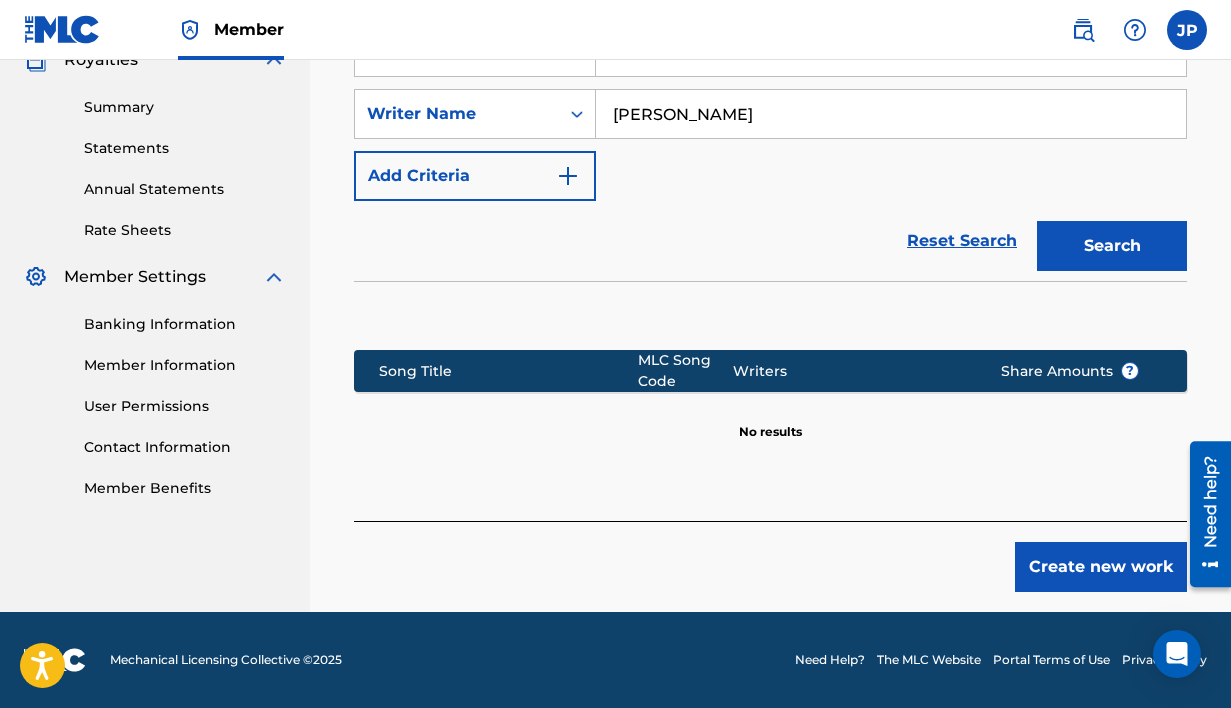 click on "Create new work" at bounding box center [1101, 567] 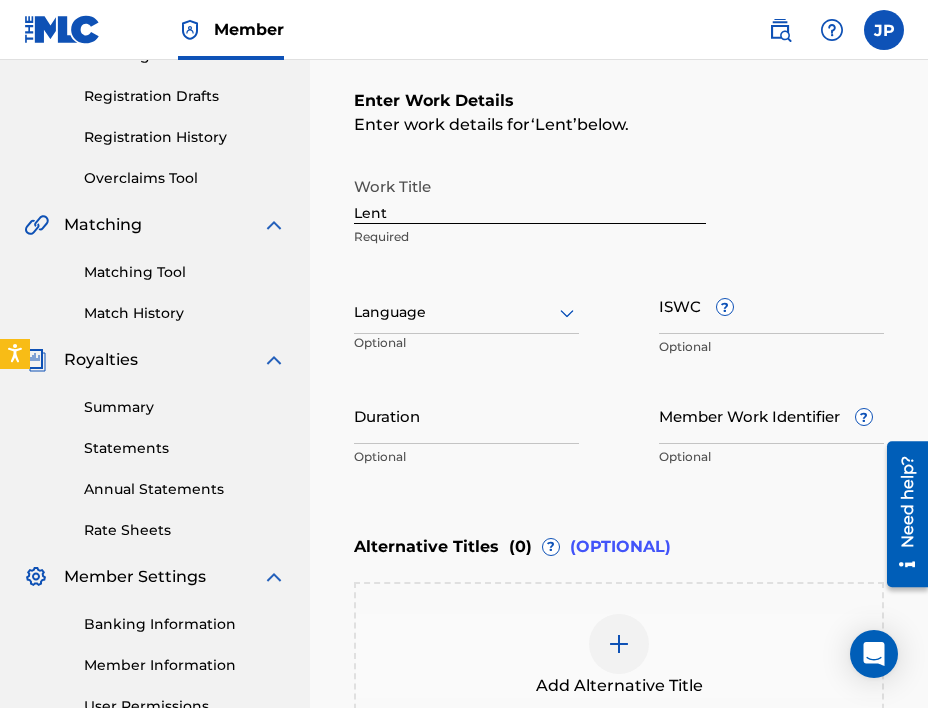 scroll, scrollTop: 339, scrollLeft: 0, axis: vertical 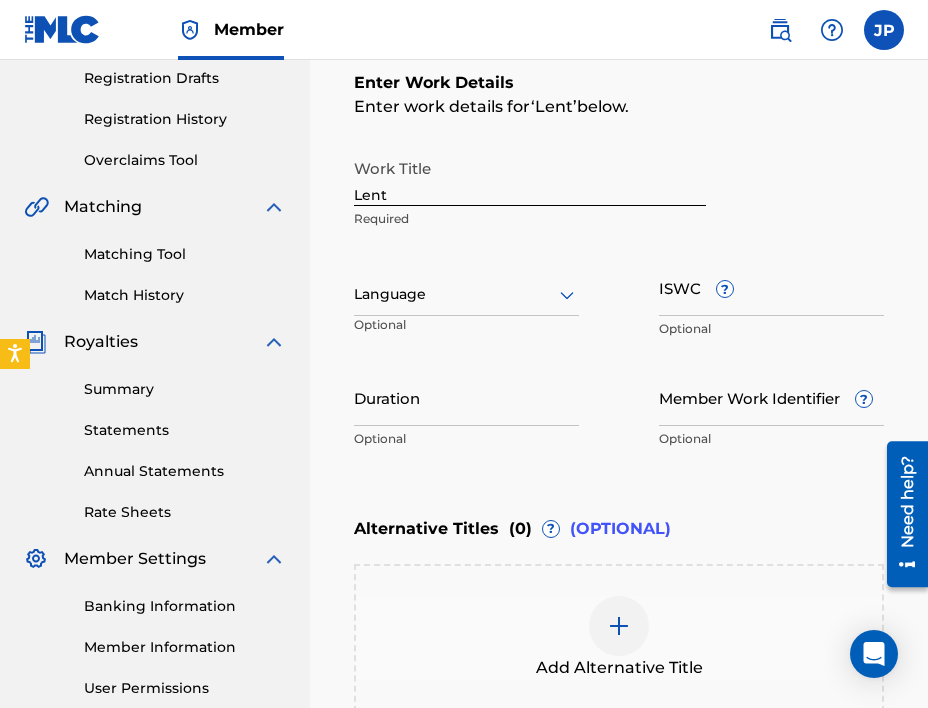 click on "Duration" at bounding box center (466, 397) 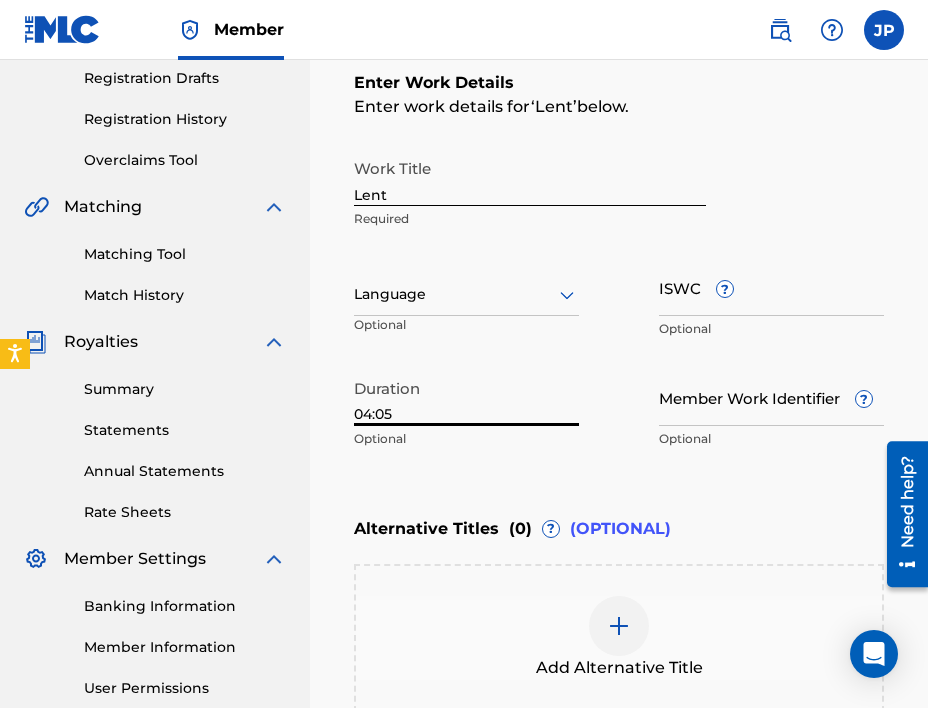 type on "04:05" 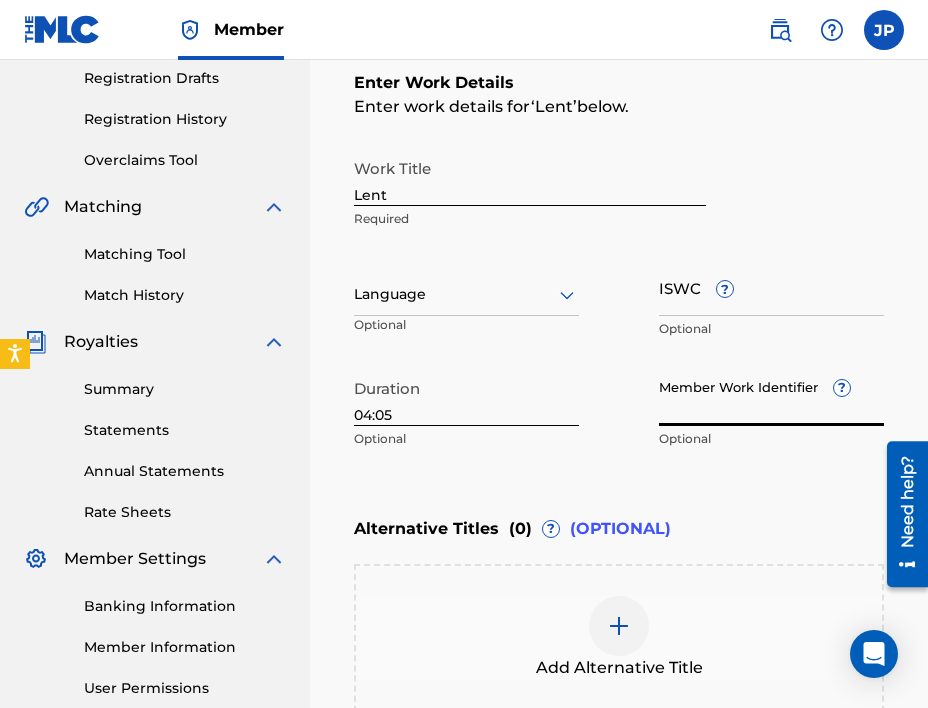 click on "ISWC   ?" at bounding box center [771, 287] 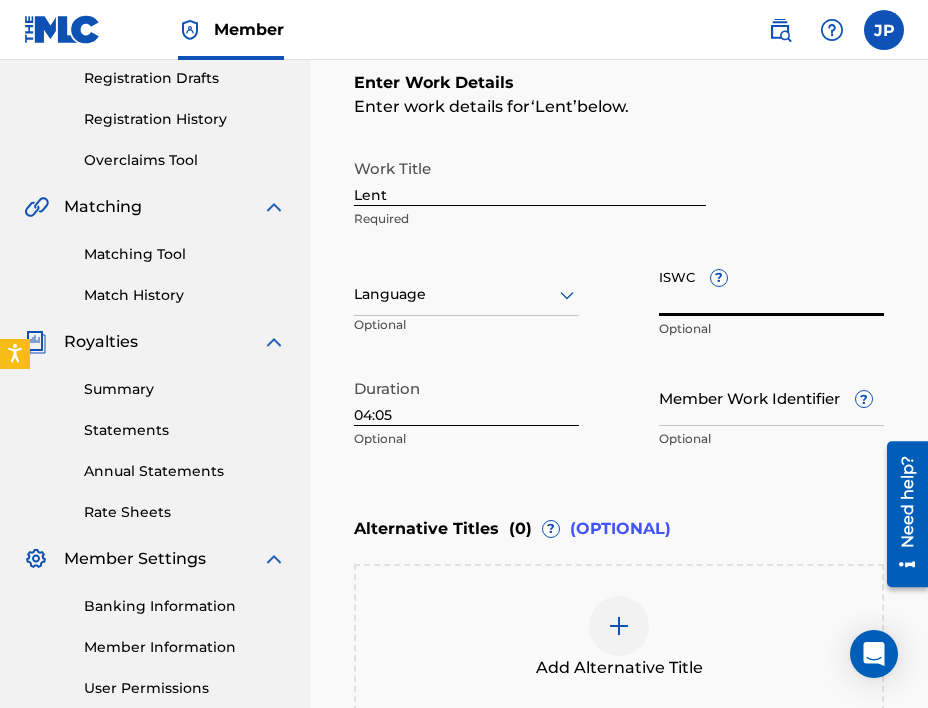 paste on "T3261401387" 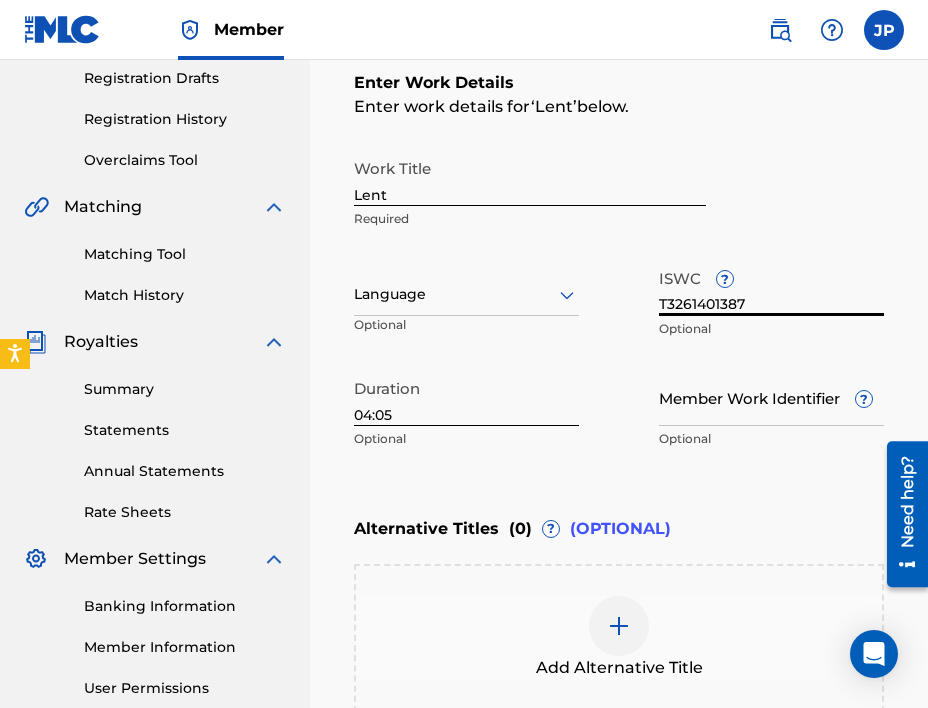 type on "T3261401387" 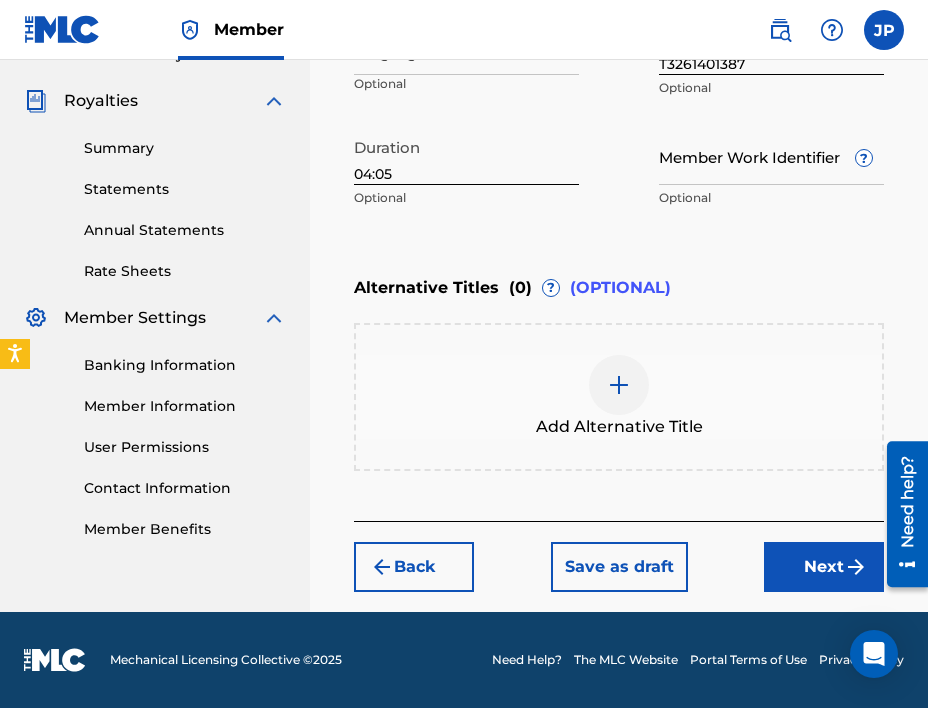 click on "Next" at bounding box center (824, 567) 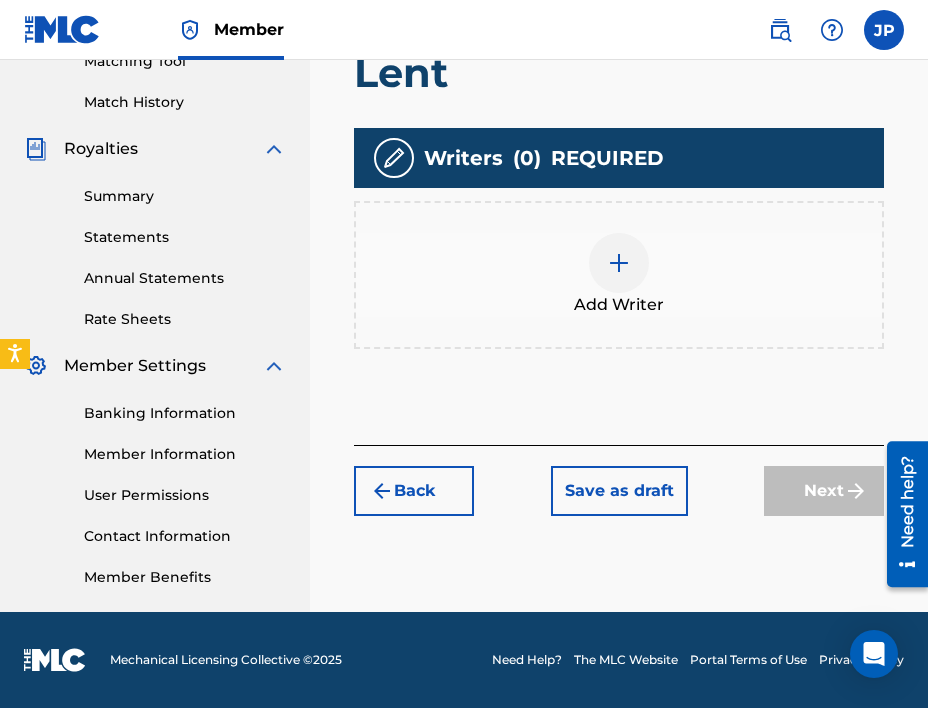 click at bounding box center [619, 263] 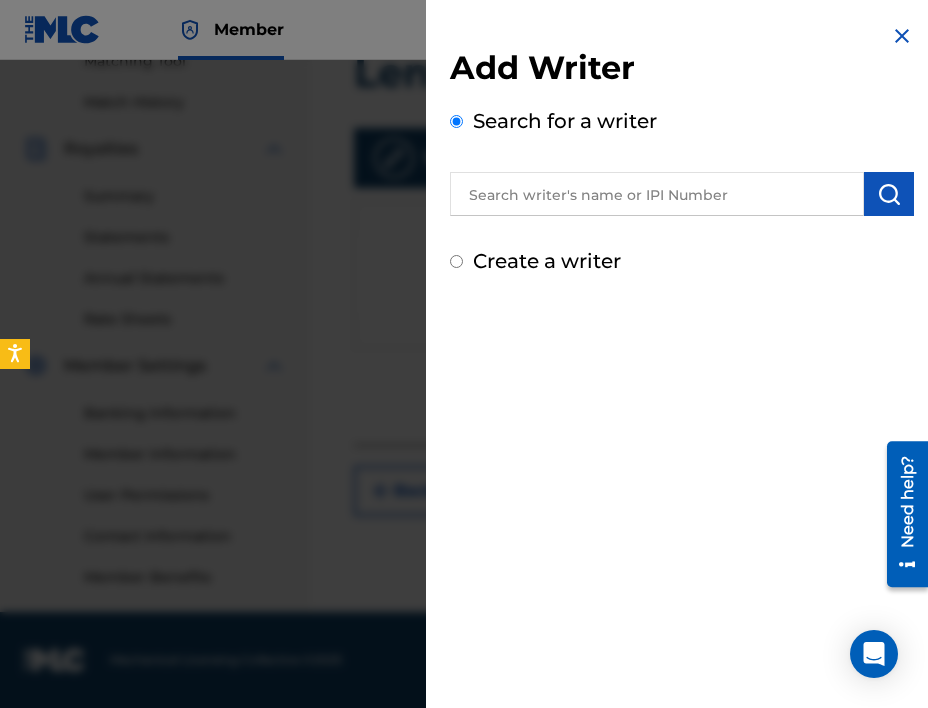 click on "Create a writer" at bounding box center [456, 261] 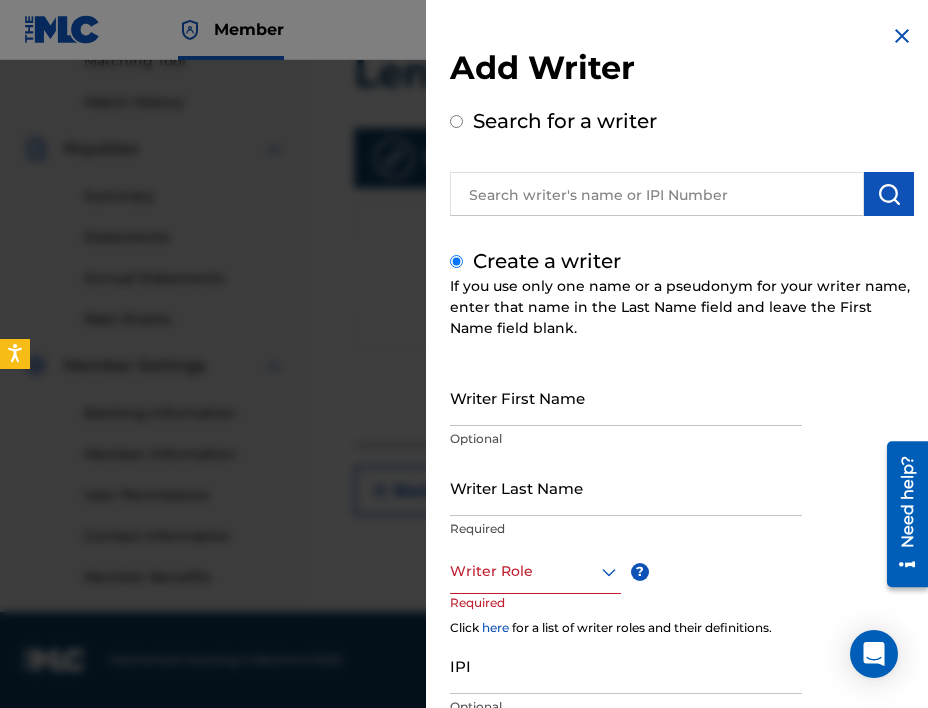 click on "Writer First Name" at bounding box center [626, 397] 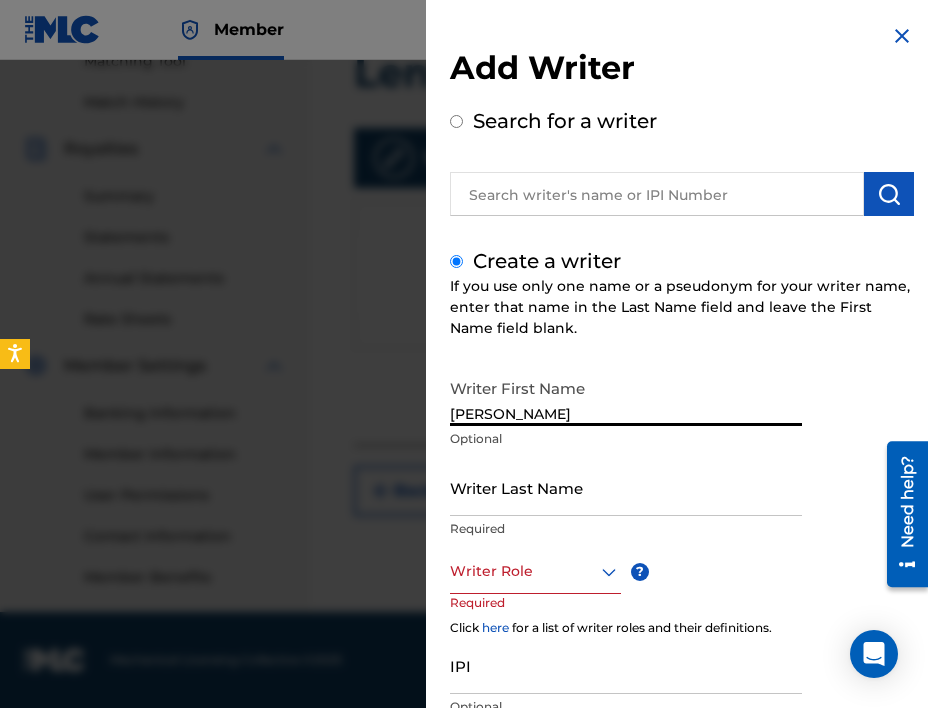 type on "[PERSON_NAME]" 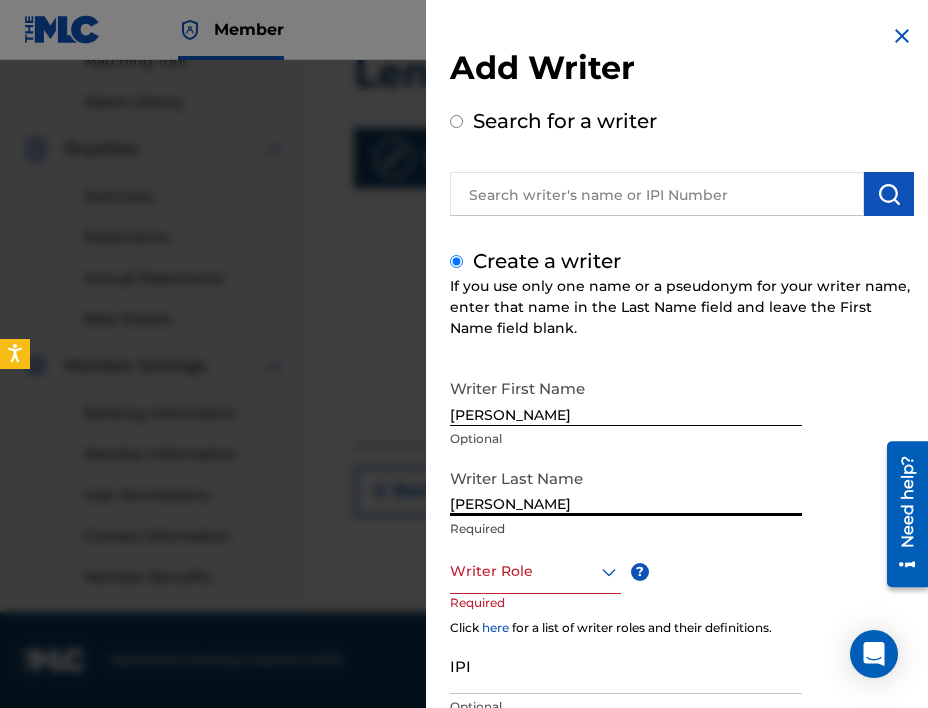 type on "[PERSON_NAME]" 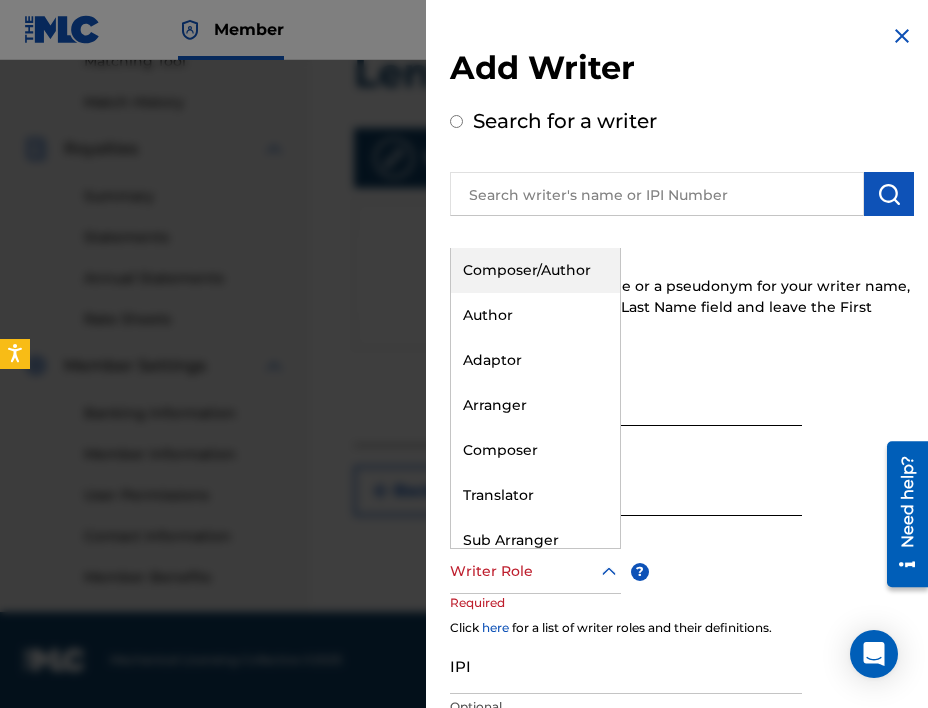 click at bounding box center [535, 571] 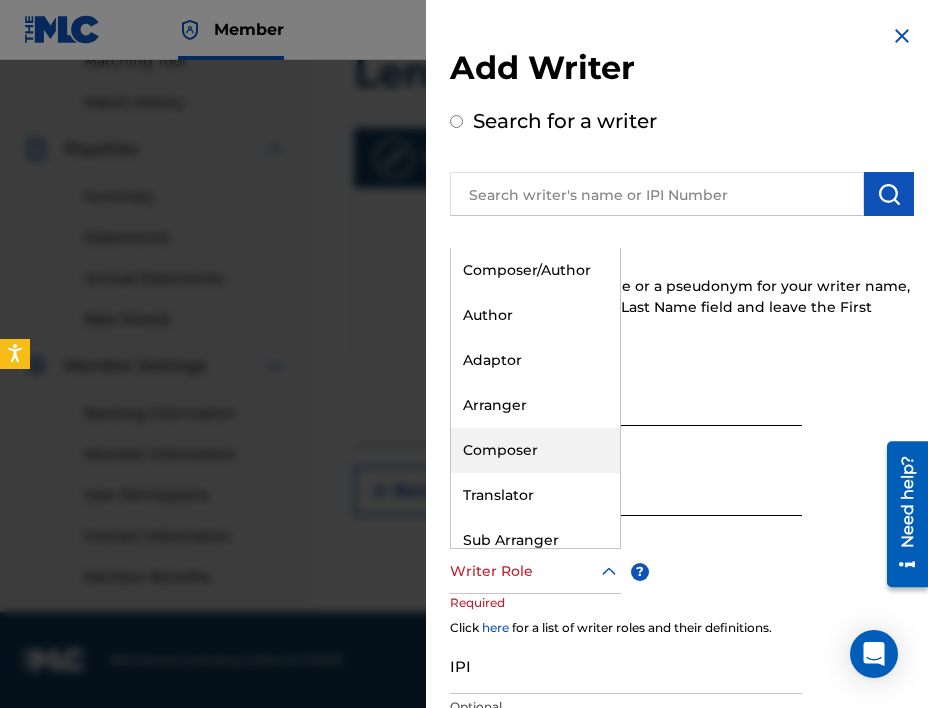 click on "Composer" at bounding box center (535, 450) 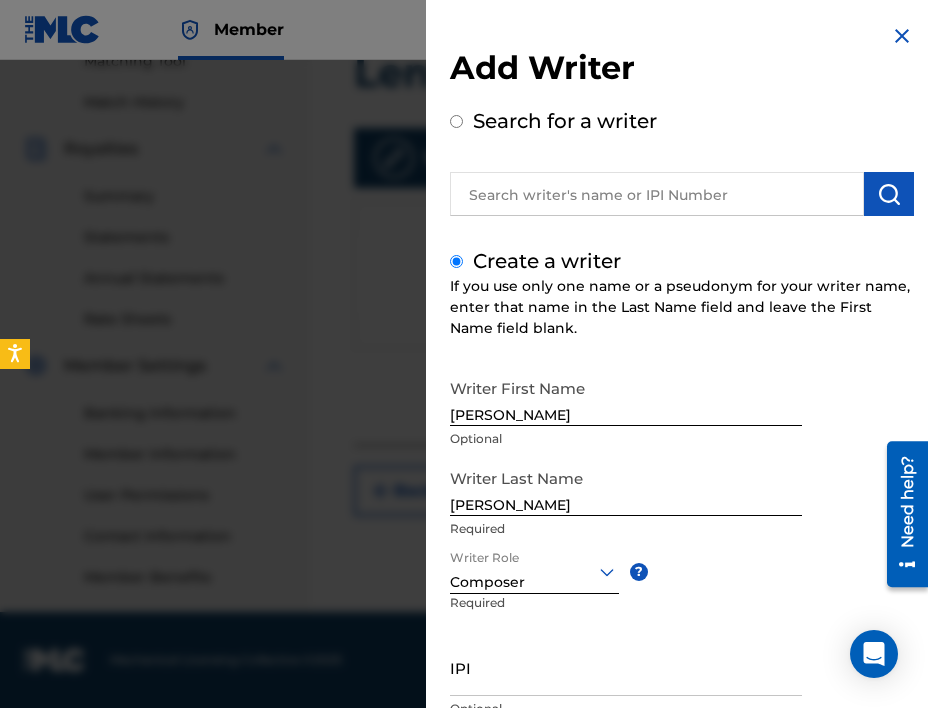 scroll, scrollTop: 155, scrollLeft: 0, axis: vertical 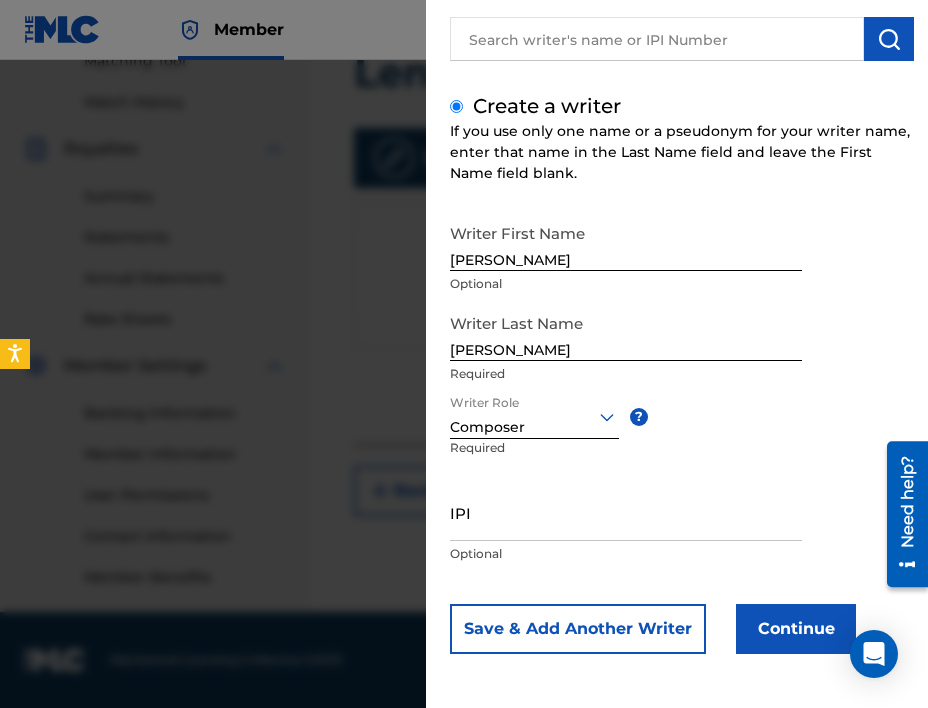 click on "IPI" at bounding box center (626, 512) 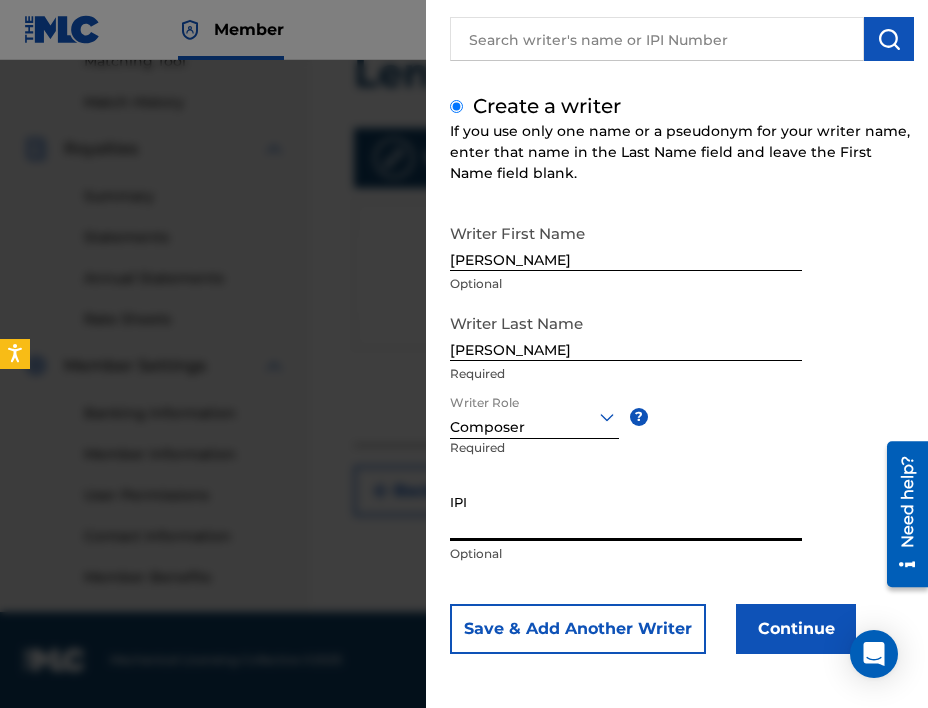 paste on "1231418592" 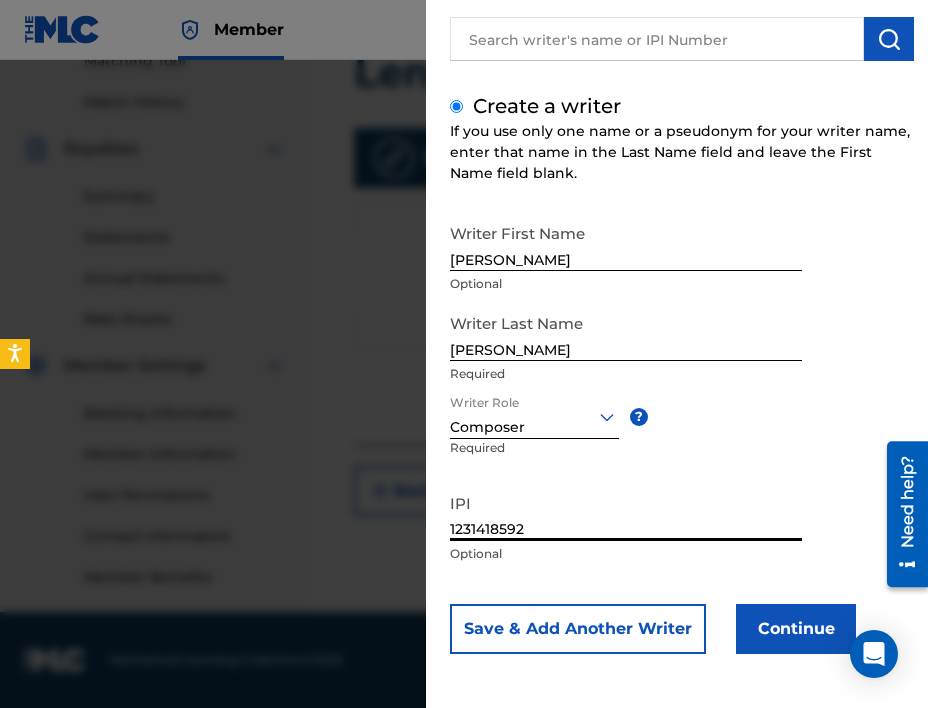 type on "1231418592" 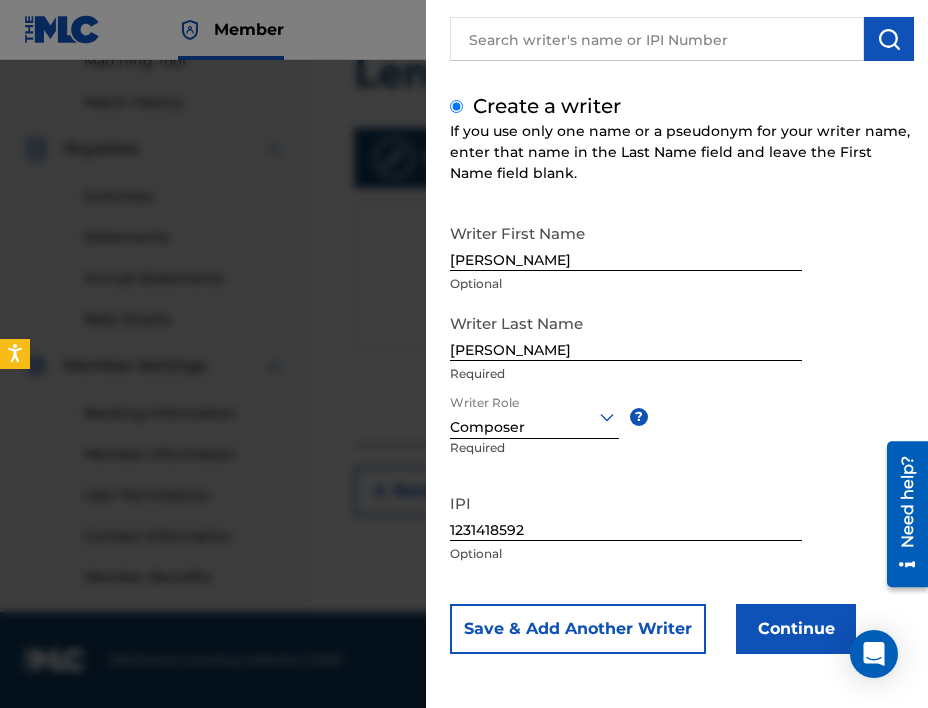 click on "Continue" at bounding box center [796, 629] 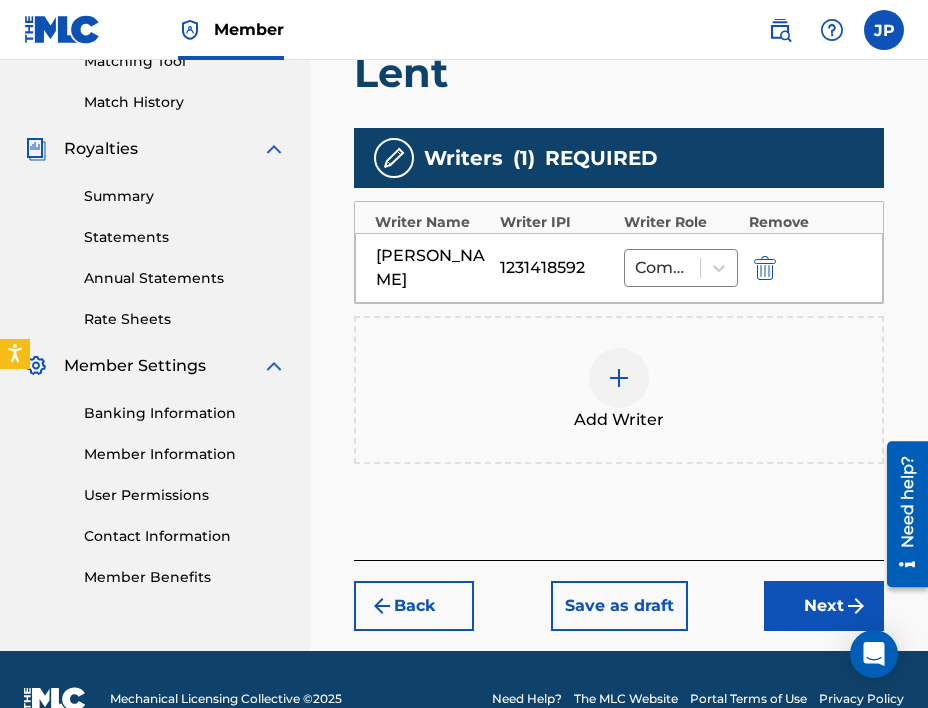 click on "Next" at bounding box center [824, 606] 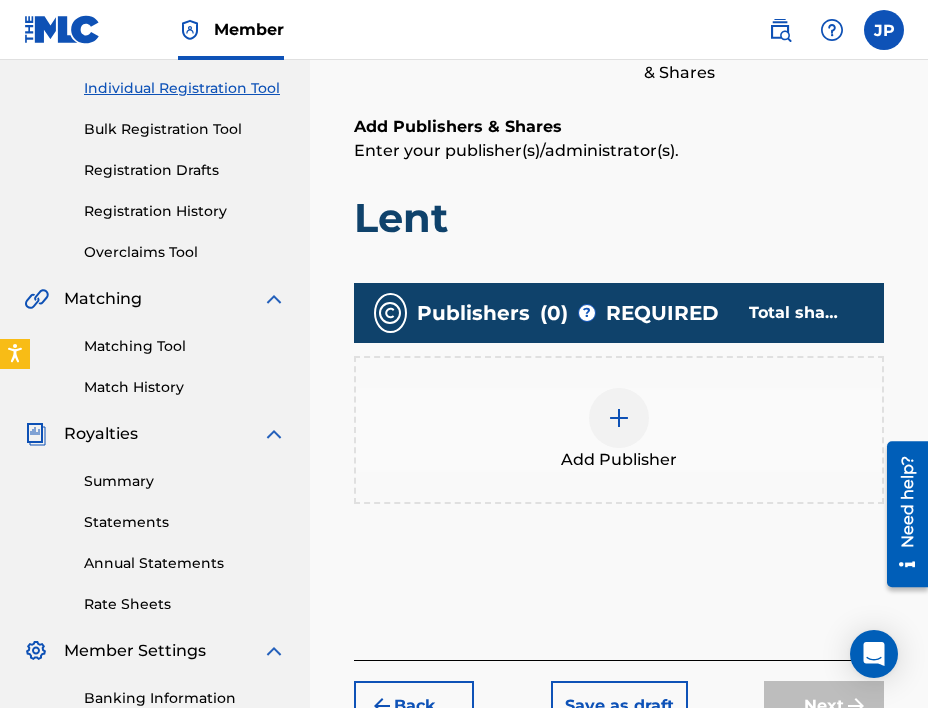 scroll, scrollTop: 435, scrollLeft: 0, axis: vertical 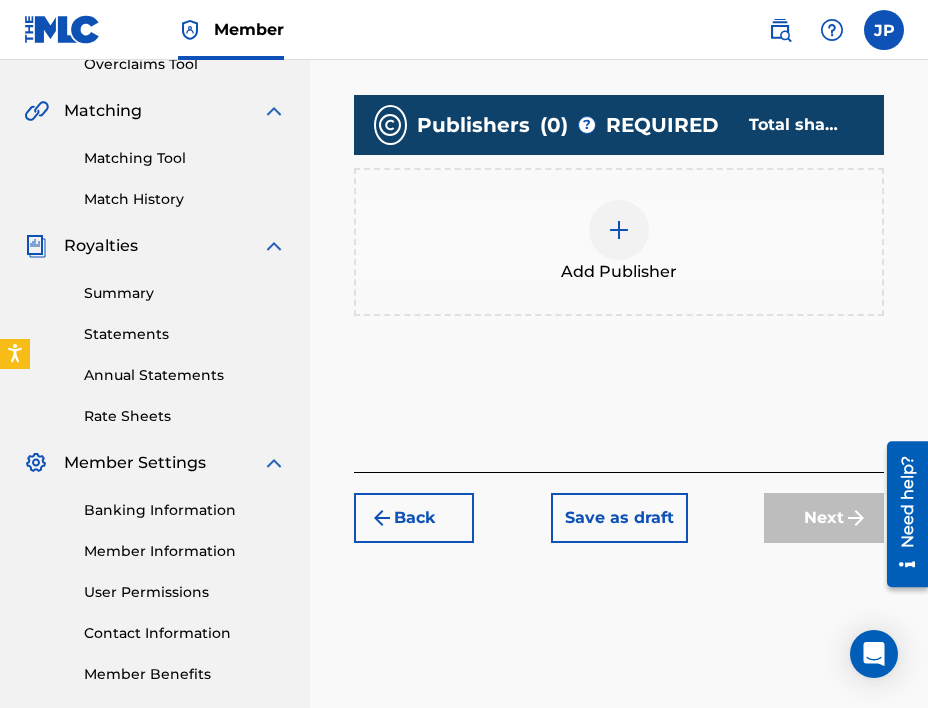 click at bounding box center [619, 230] 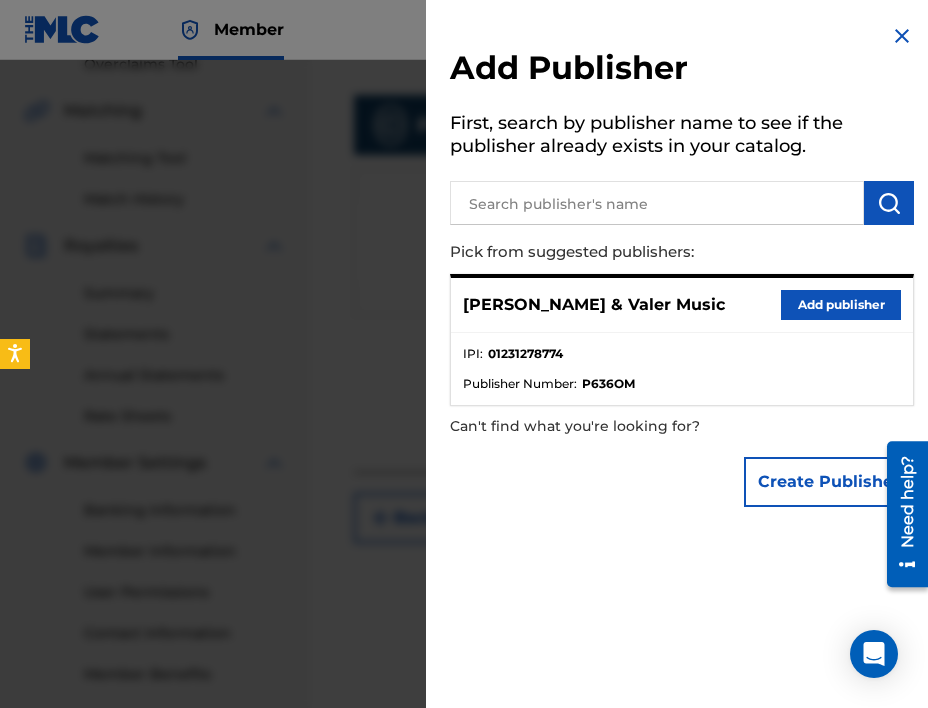 click on "Add publisher" at bounding box center (841, 305) 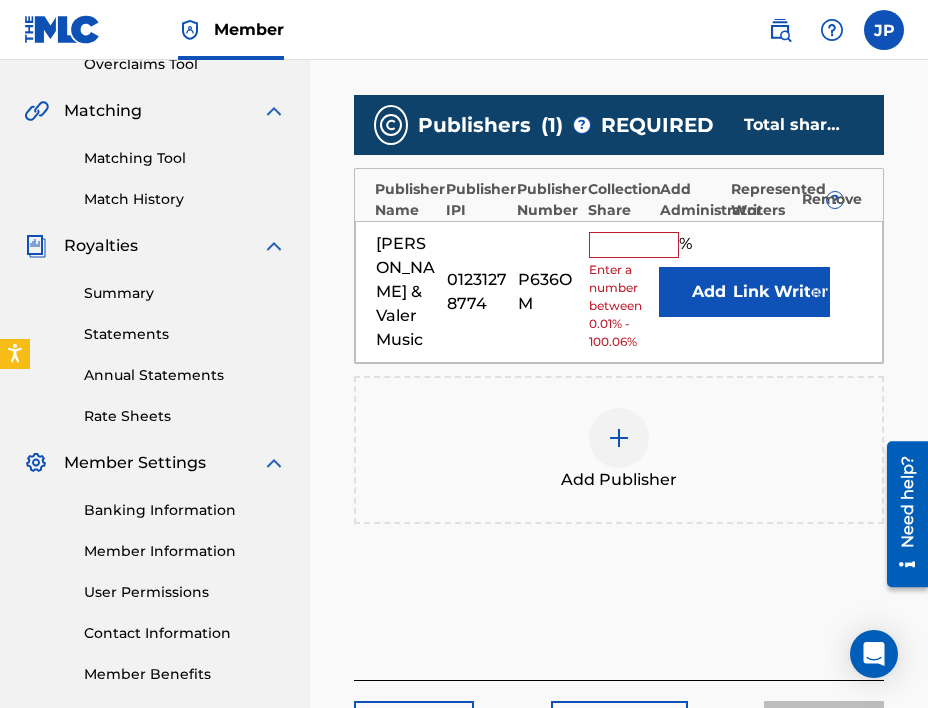 click at bounding box center [634, 245] 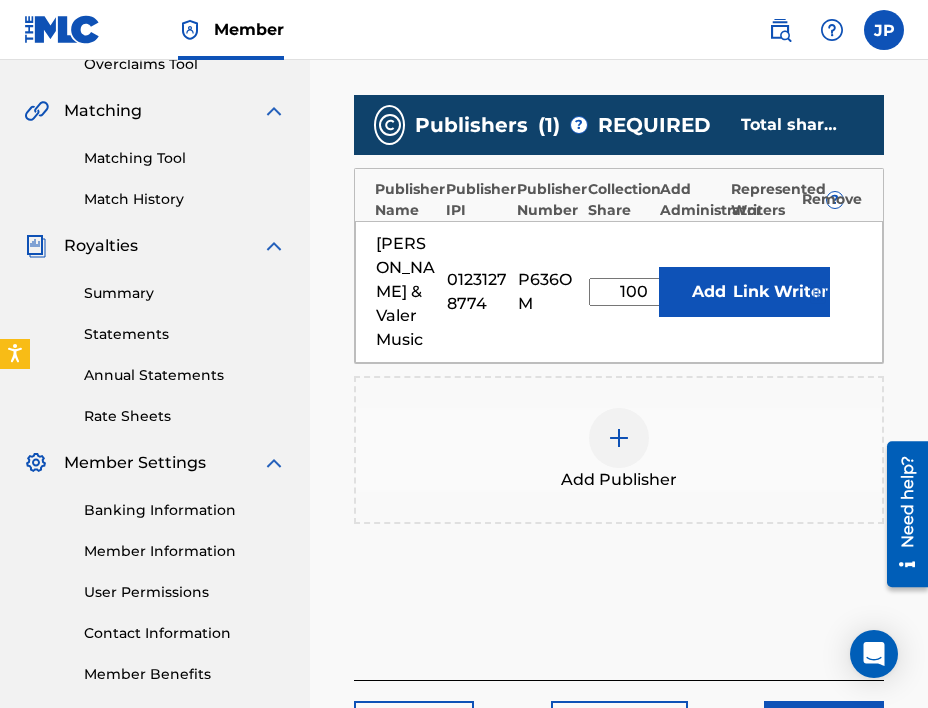 type on "100" 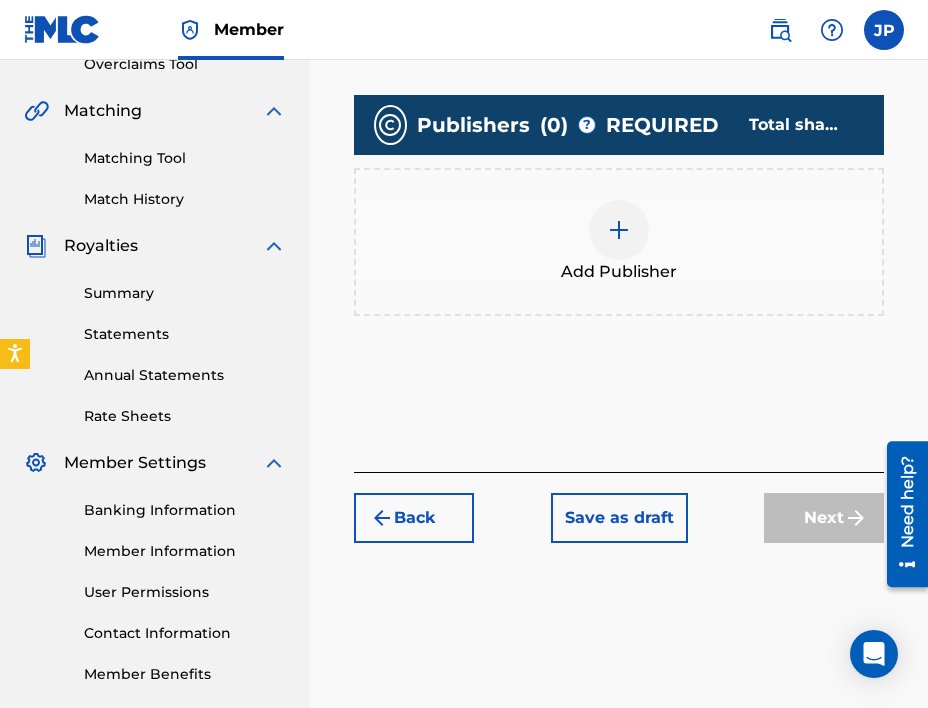 click at bounding box center [619, 230] 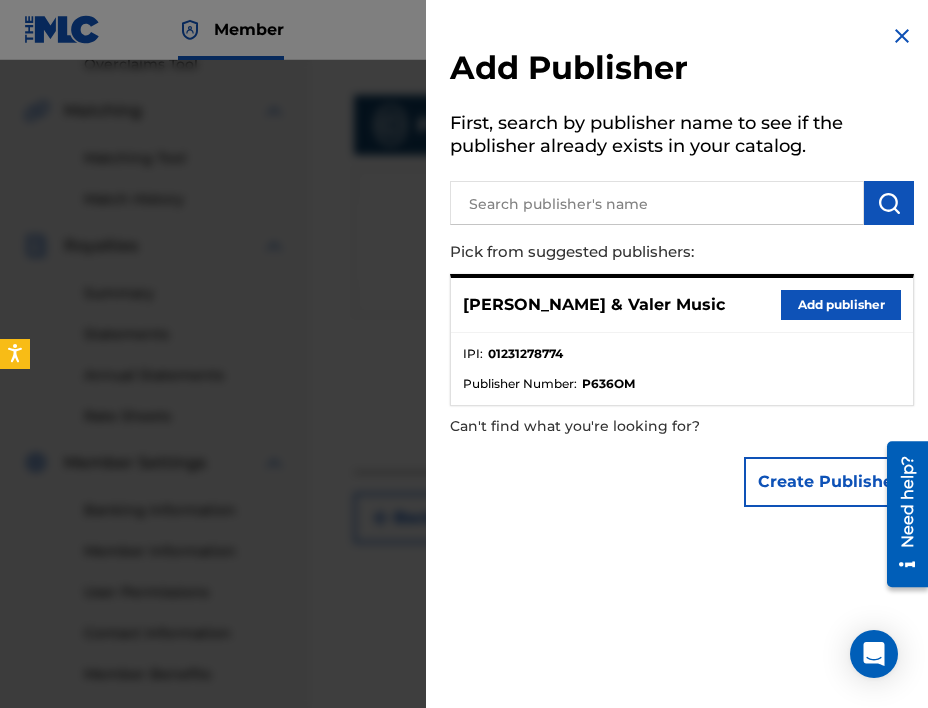 click on "Add publisher" at bounding box center [841, 305] 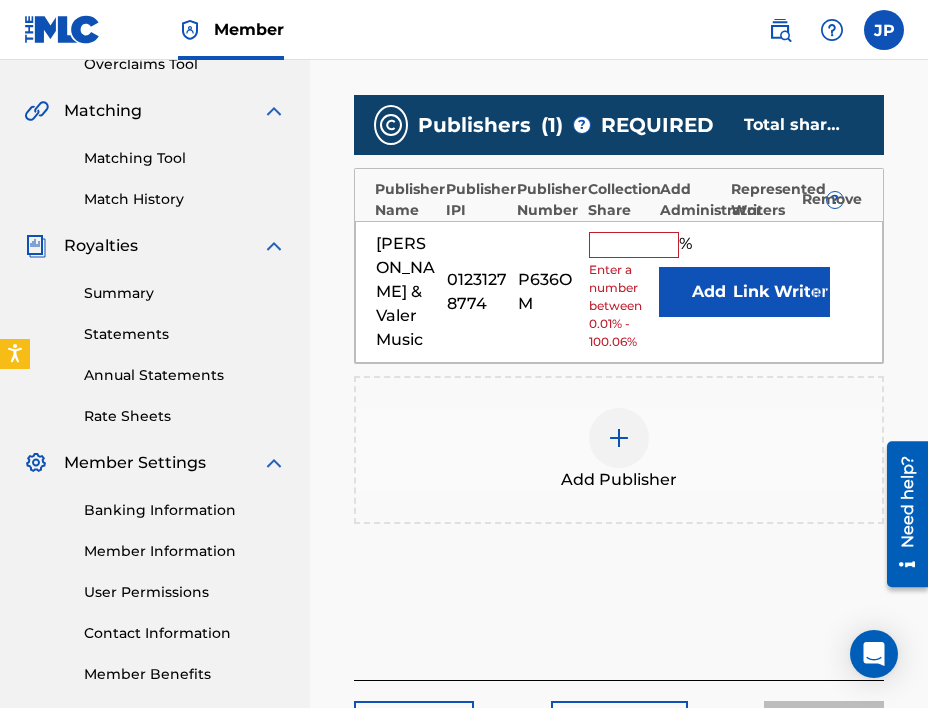 click at bounding box center [634, 245] 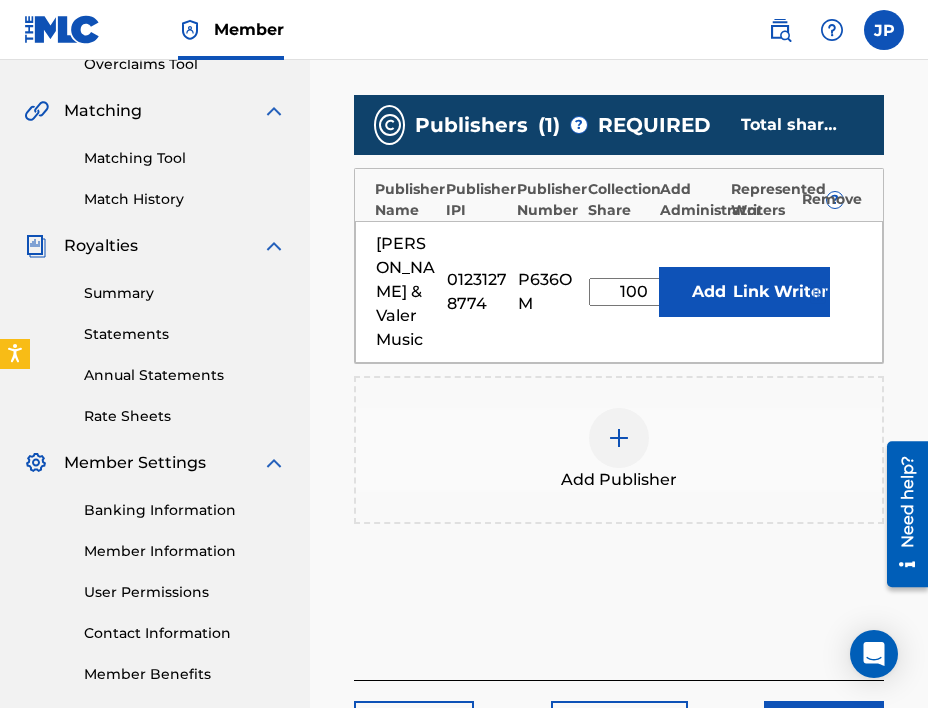 type on "100" 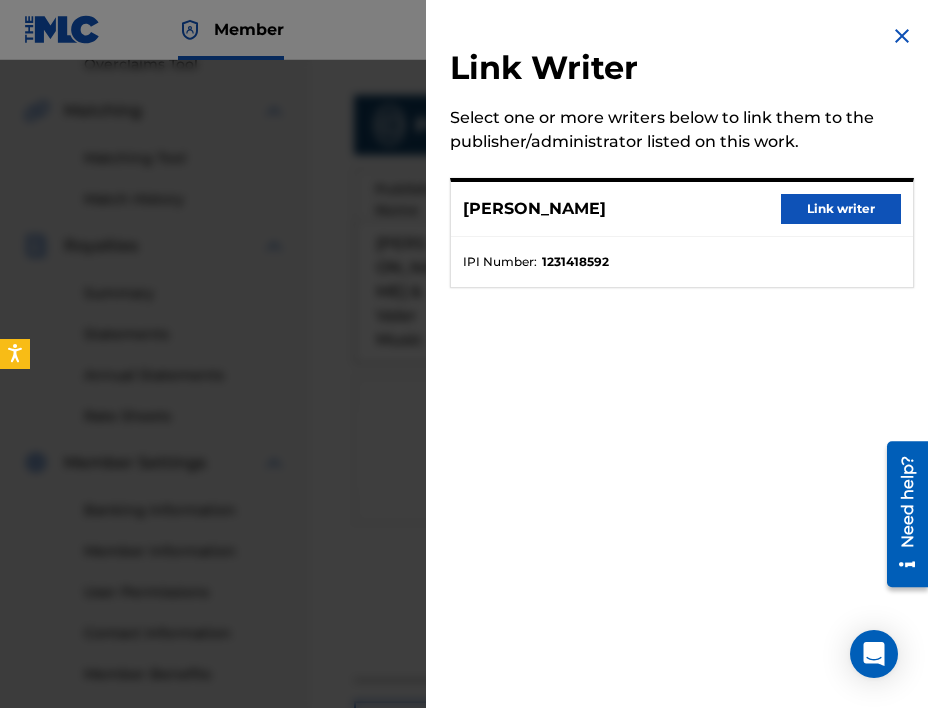 click on "Link writer" at bounding box center [841, 209] 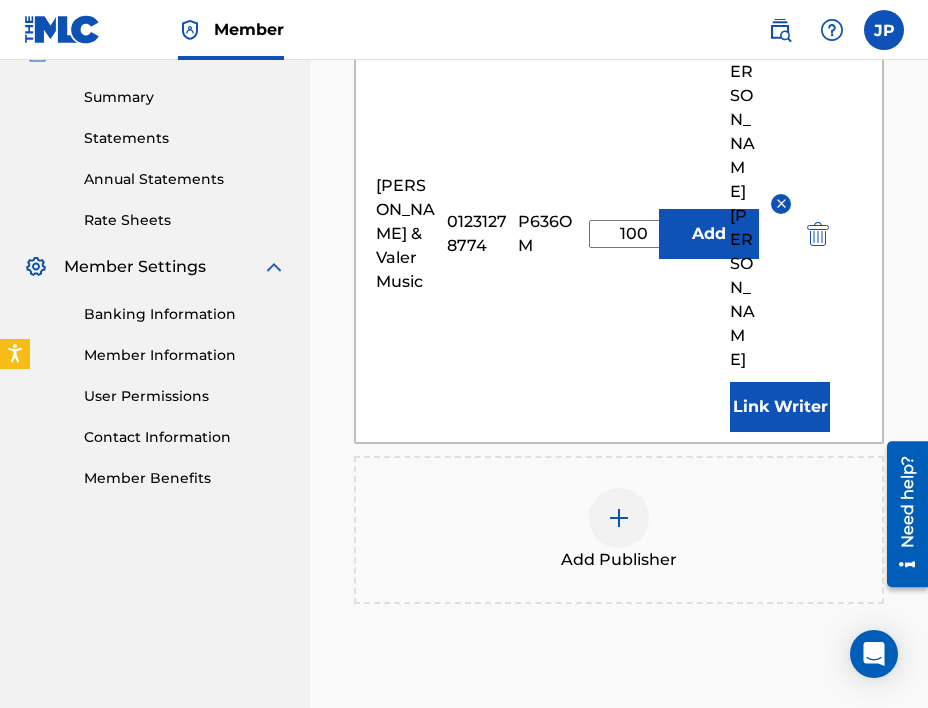 scroll, scrollTop: 630, scrollLeft: 0, axis: vertical 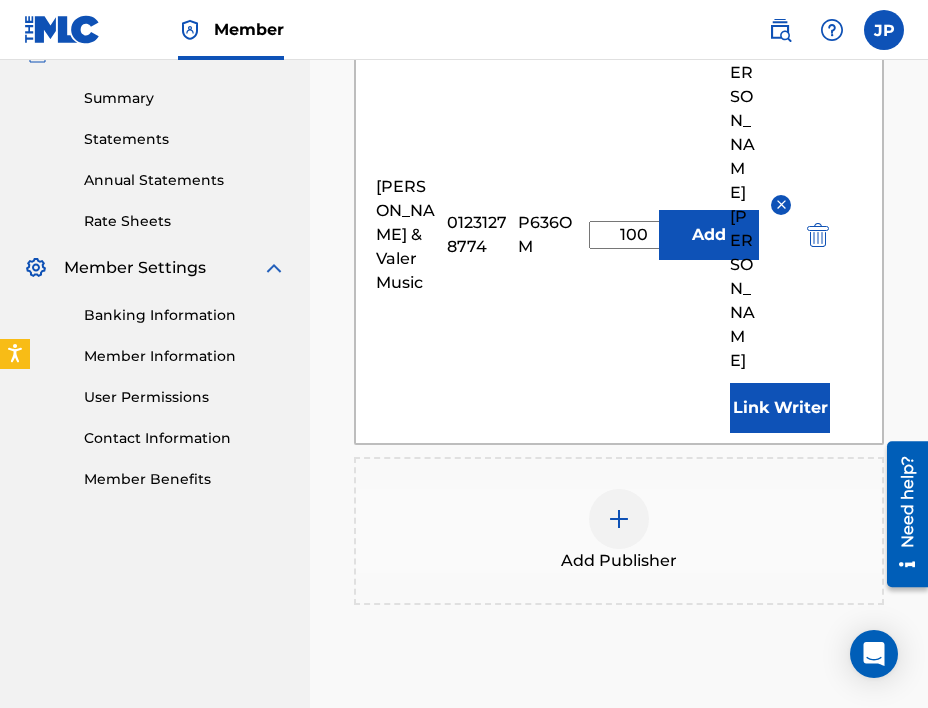 click on "Next" at bounding box center [824, 807] 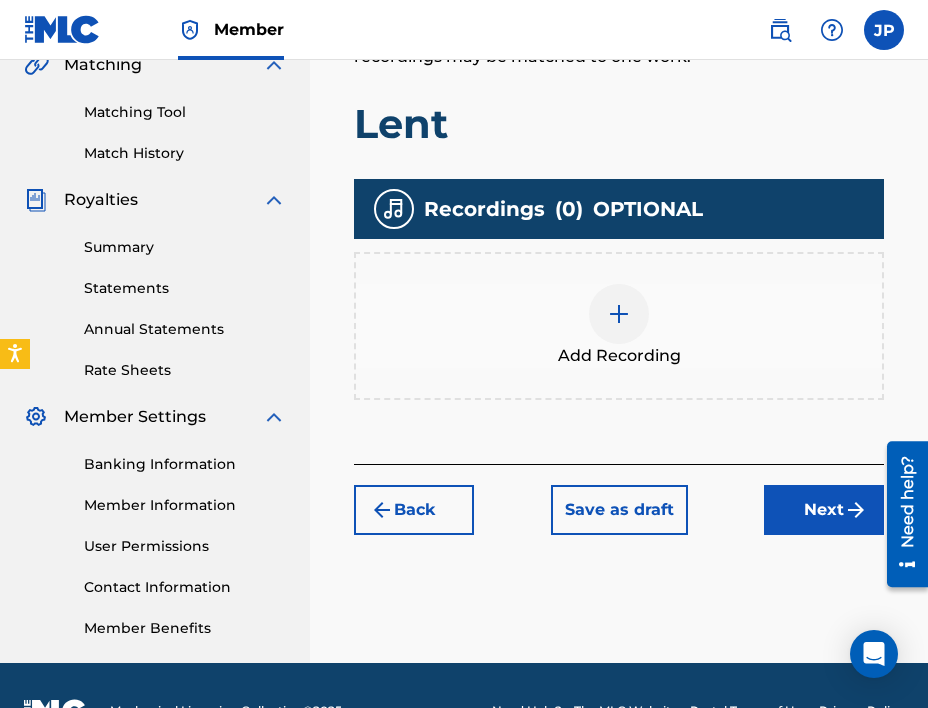 scroll, scrollTop: 474, scrollLeft: 0, axis: vertical 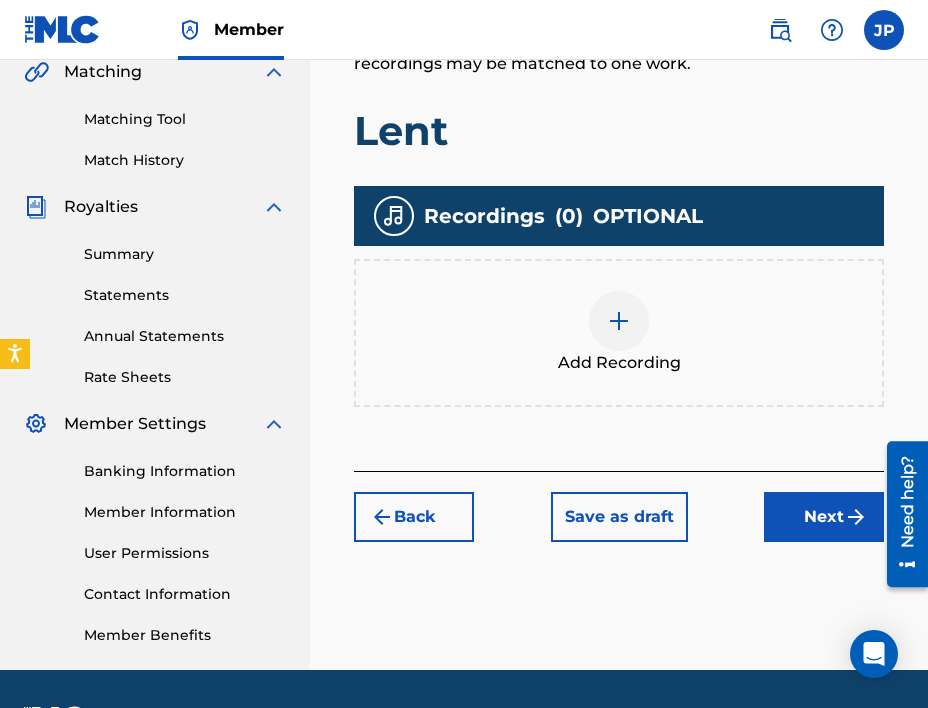 click at bounding box center [619, 321] 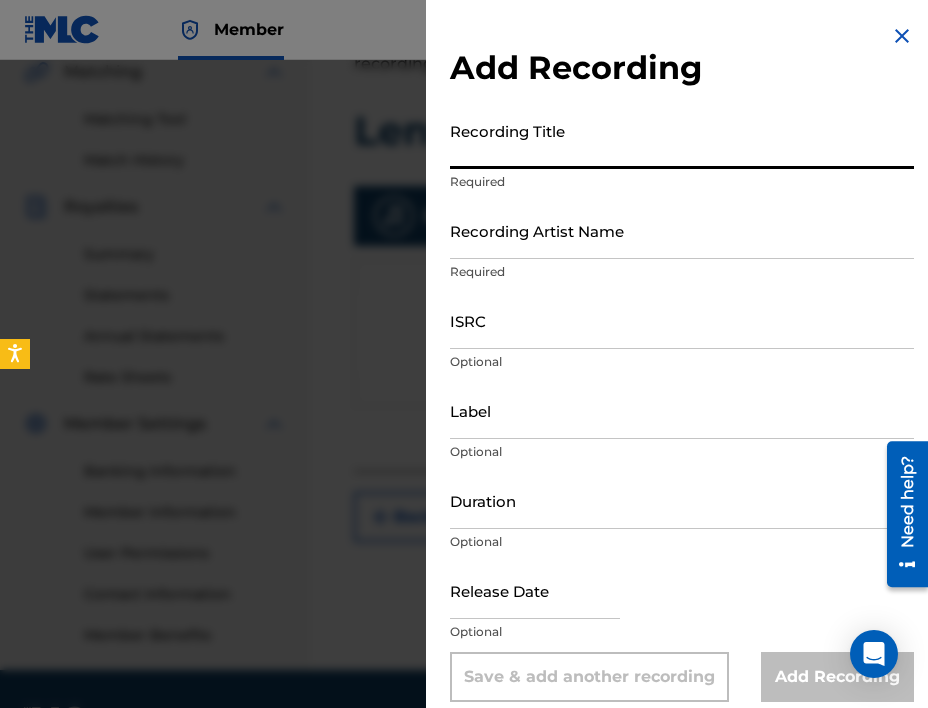 click on "Recording Title" at bounding box center [682, 140] 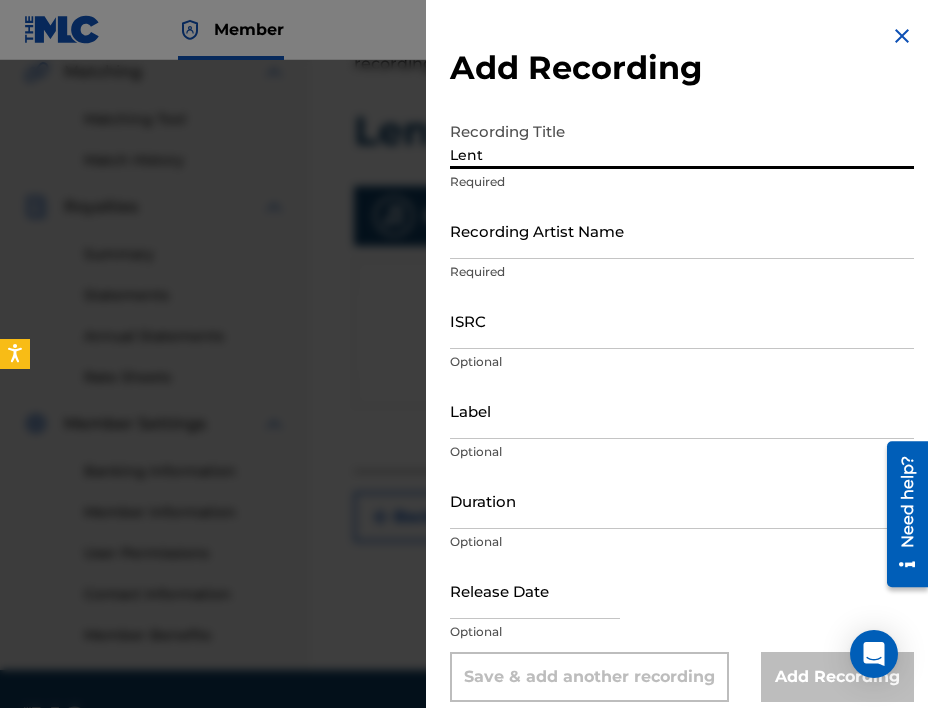type on "Lent" 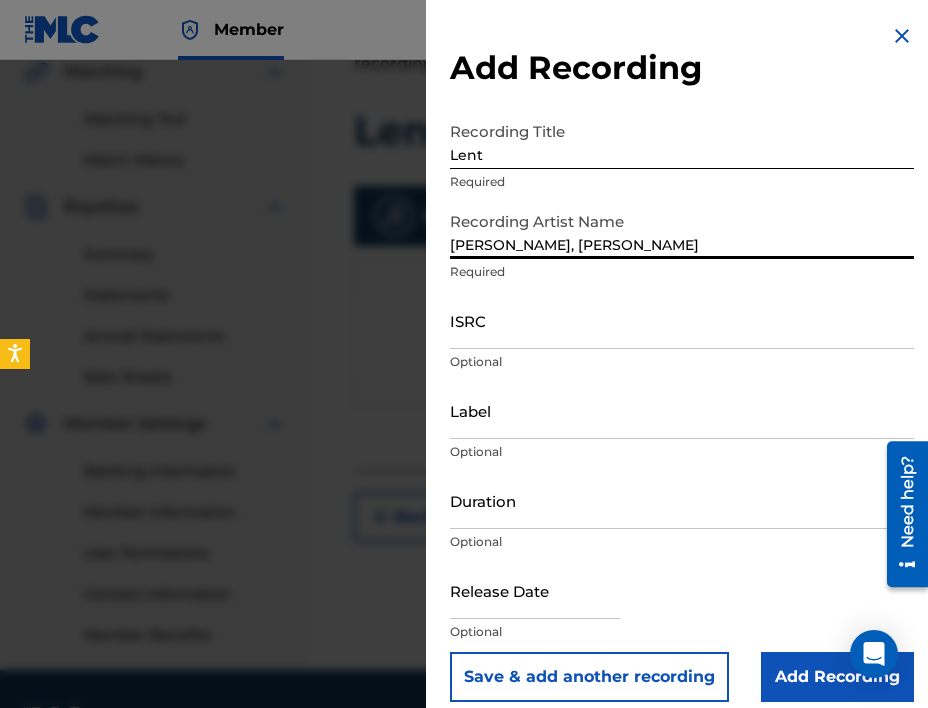 type on "[PERSON_NAME], [PERSON_NAME]" 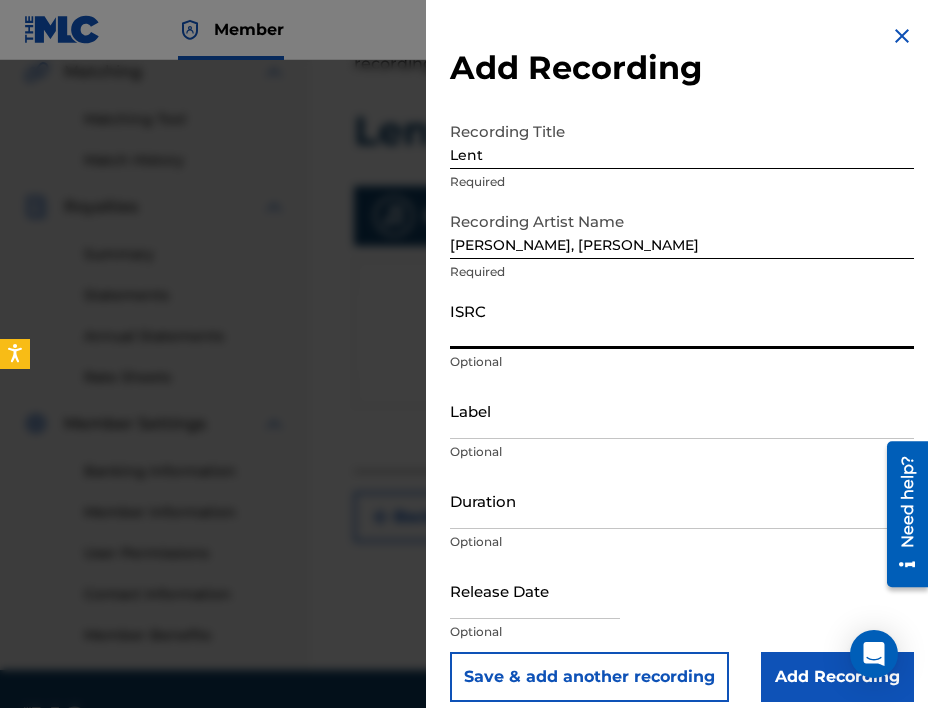 paste on "usl4q2483297" 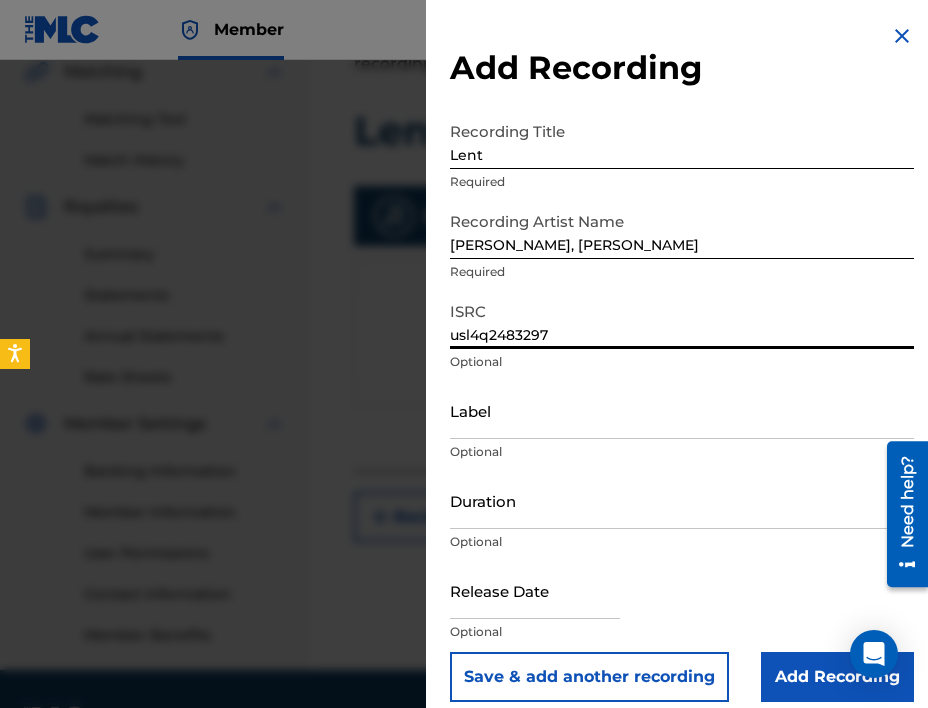 type on "usl4q2483297" 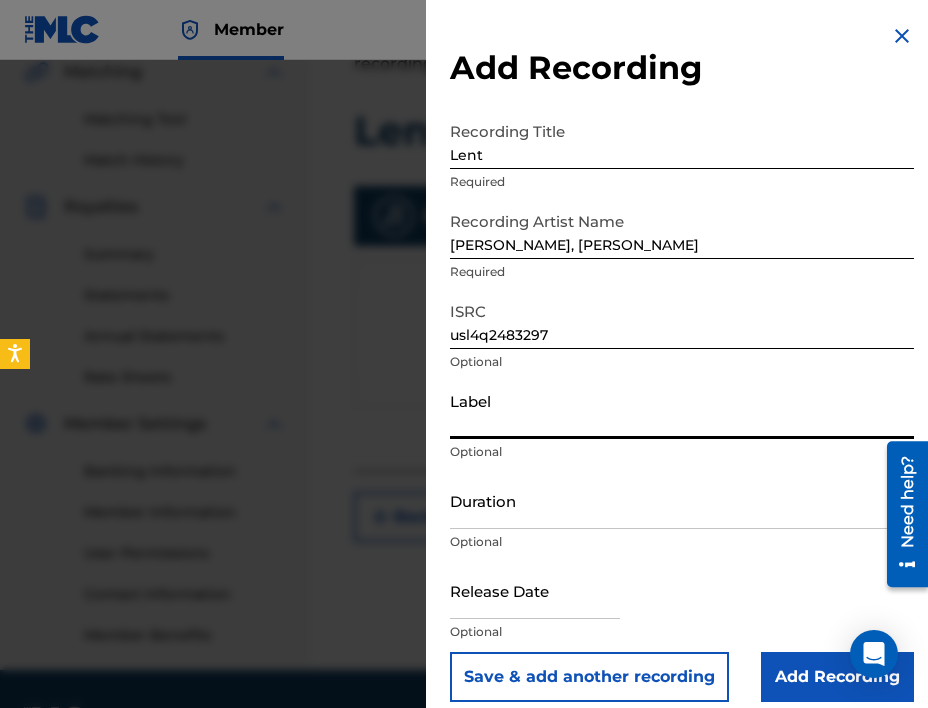 click on "Label" at bounding box center [682, 410] 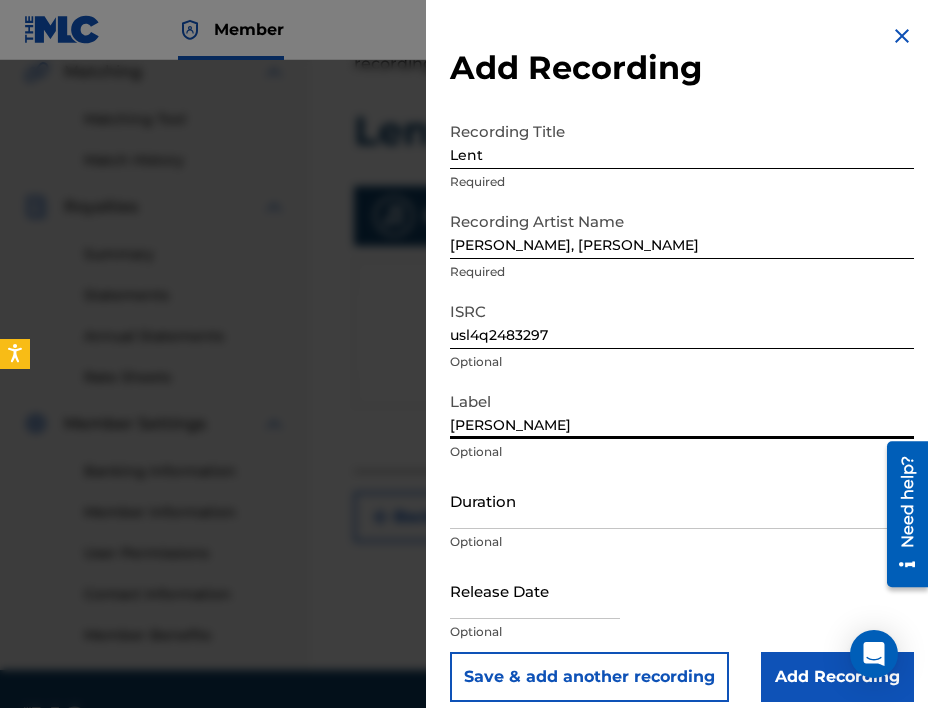 type on "[PERSON_NAME]" 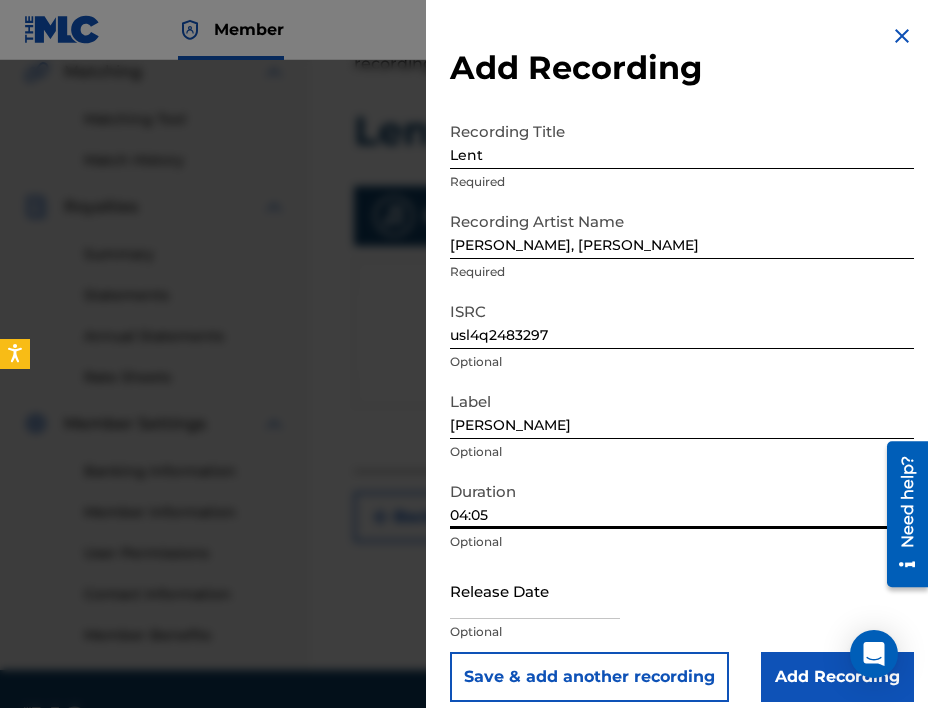 type on "04:05" 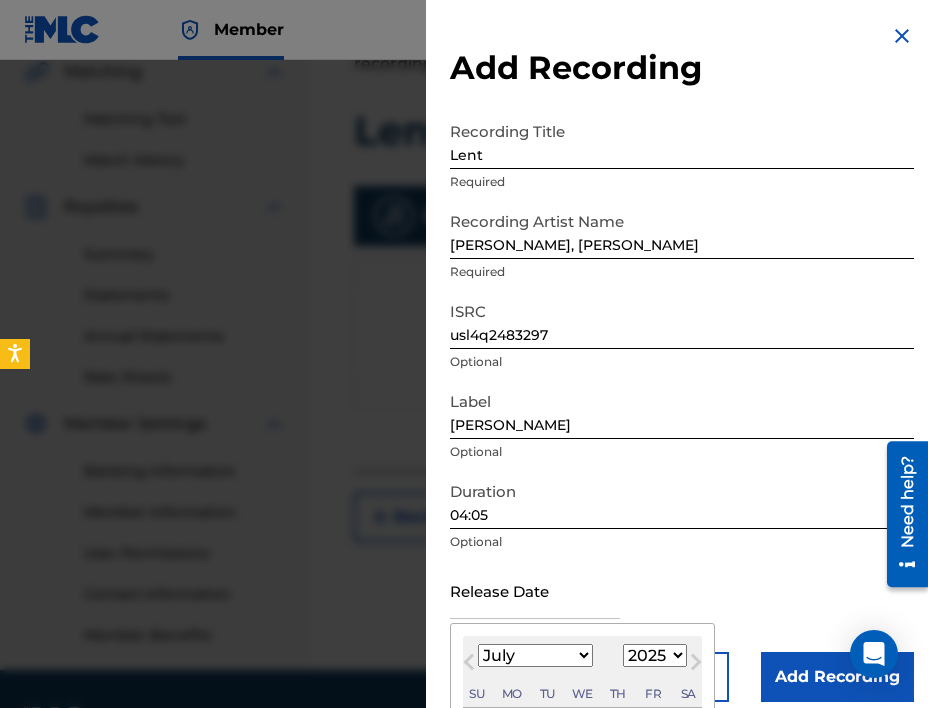 select on "8" 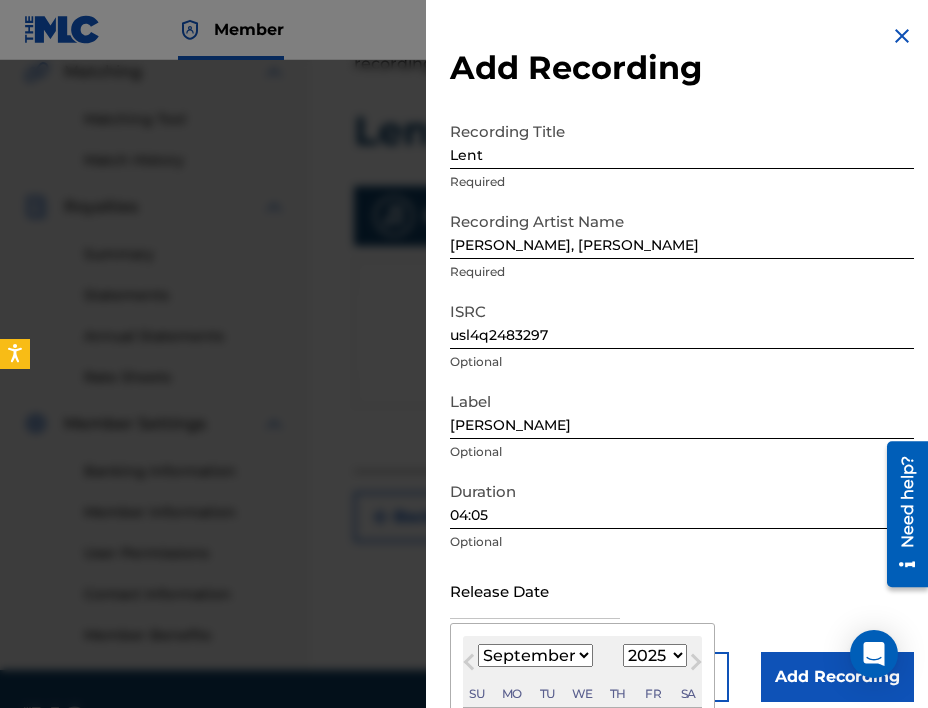 select on "2024" 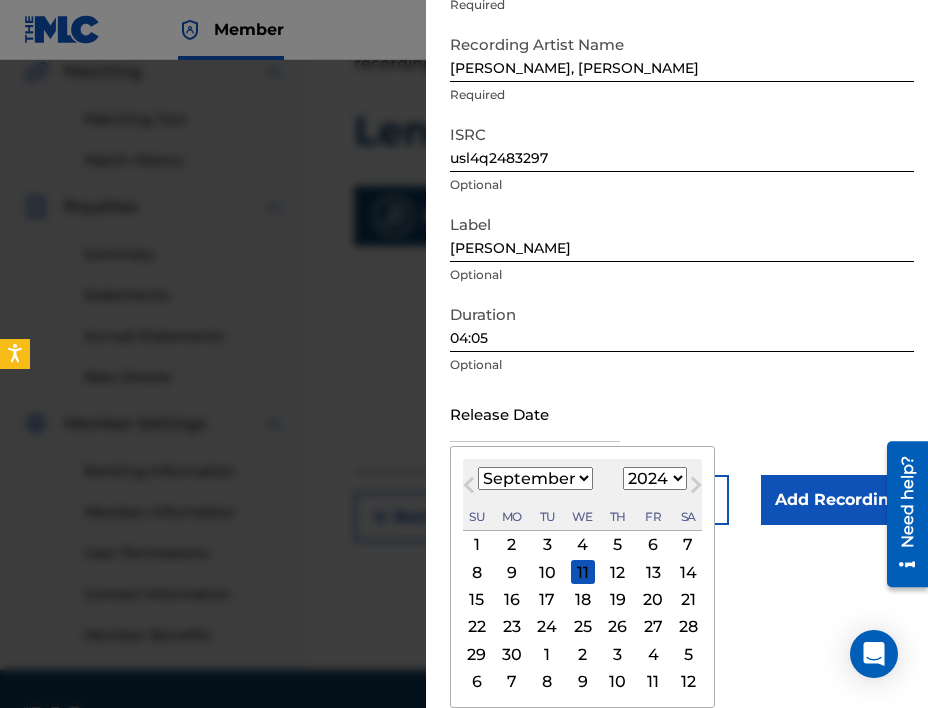 scroll, scrollTop: 177, scrollLeft: 0, axis: vertical 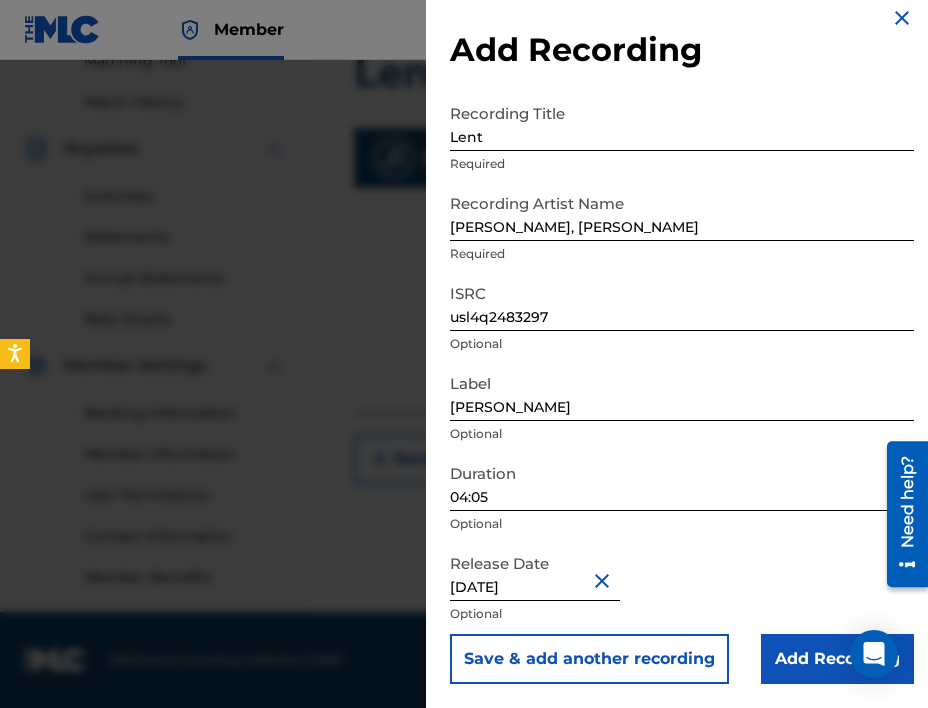 click on "Add Recording" at bounding box center [837, 659] 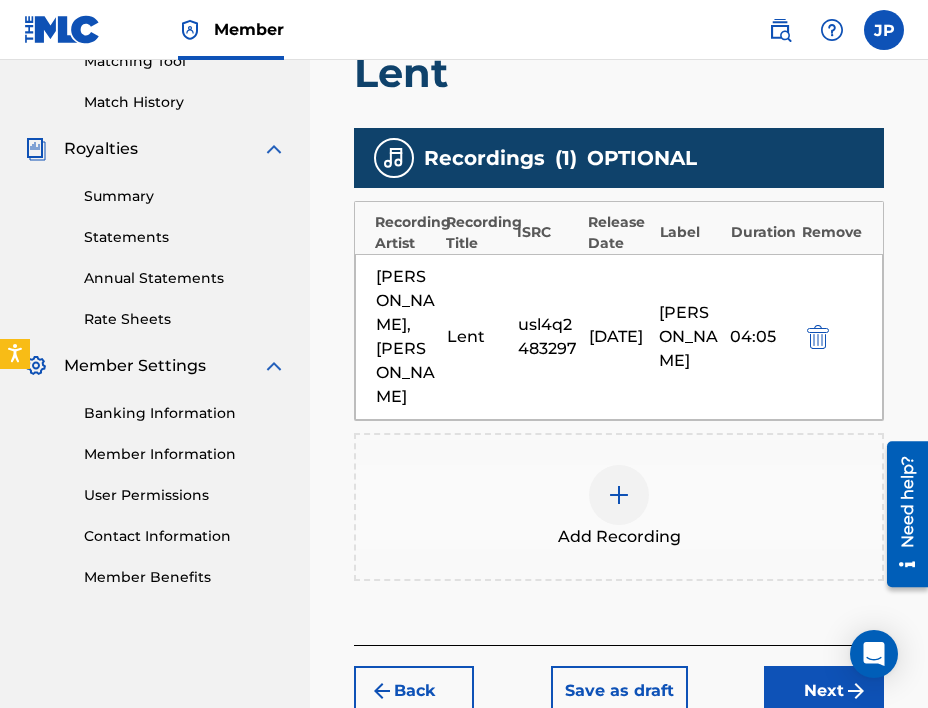 click on "Next" at bounding box center [824, 691] 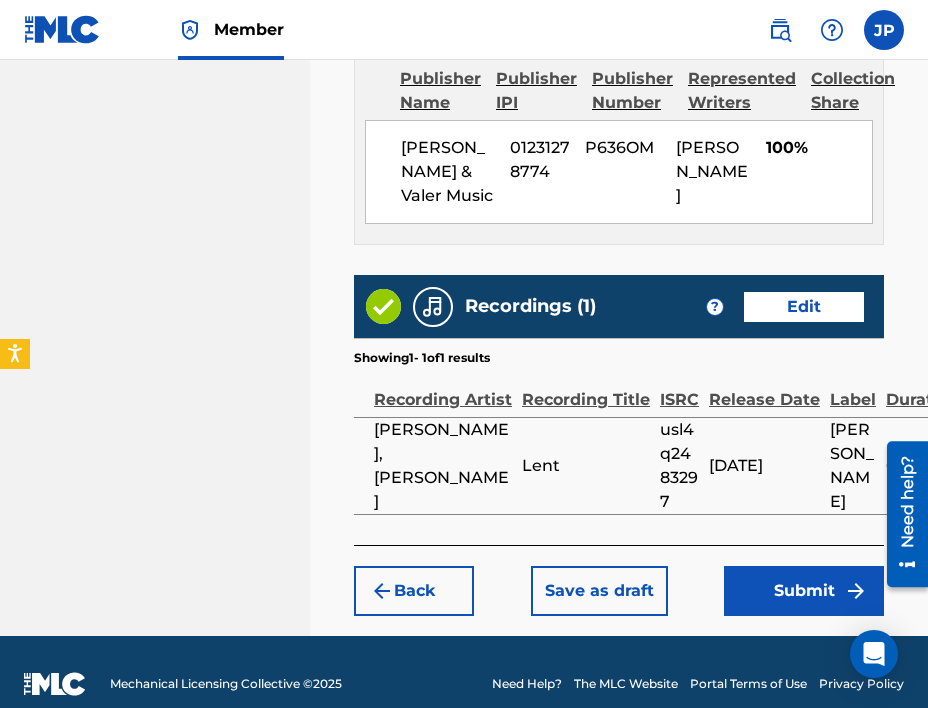 scroll, scrollTop: 1171, scrollLeft: 0, axis: vertical 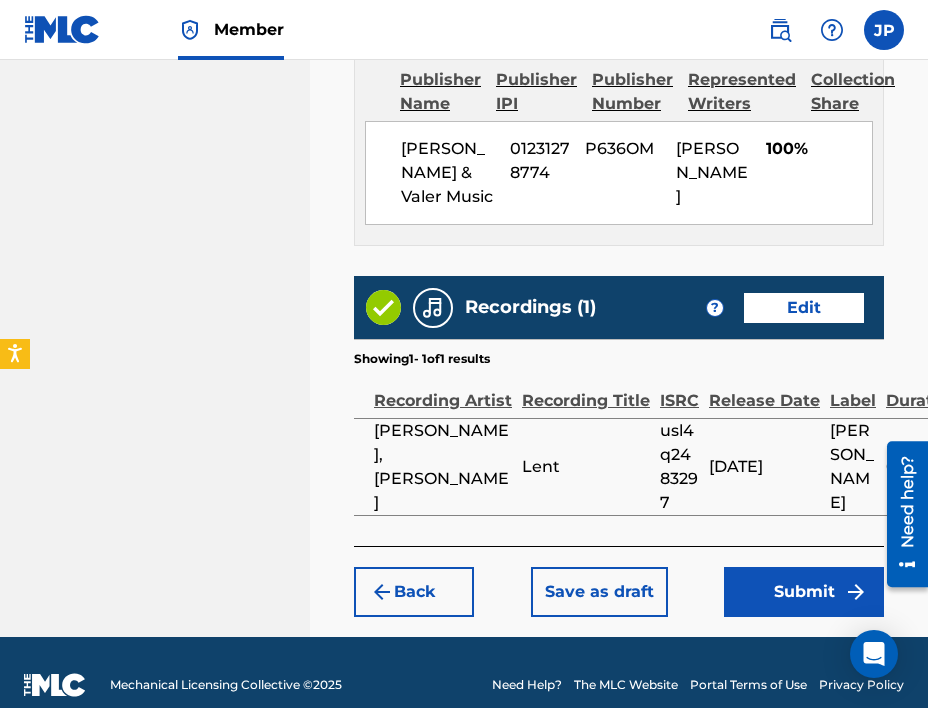 click on "Submit" at bounding box center (804, 592) 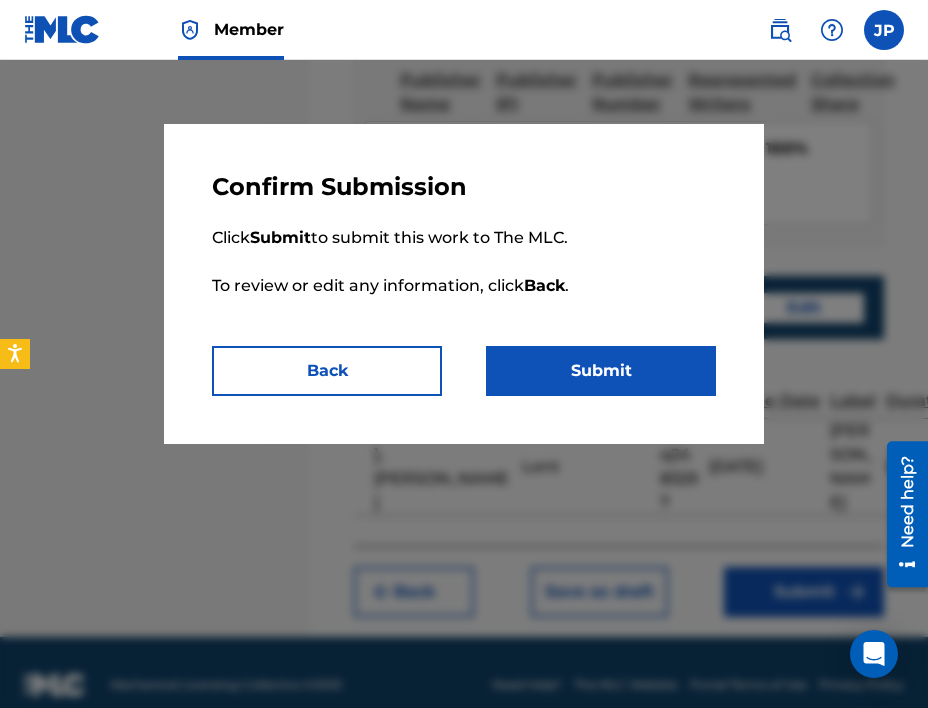 click on "Submit" at bounding box center (601, 371) 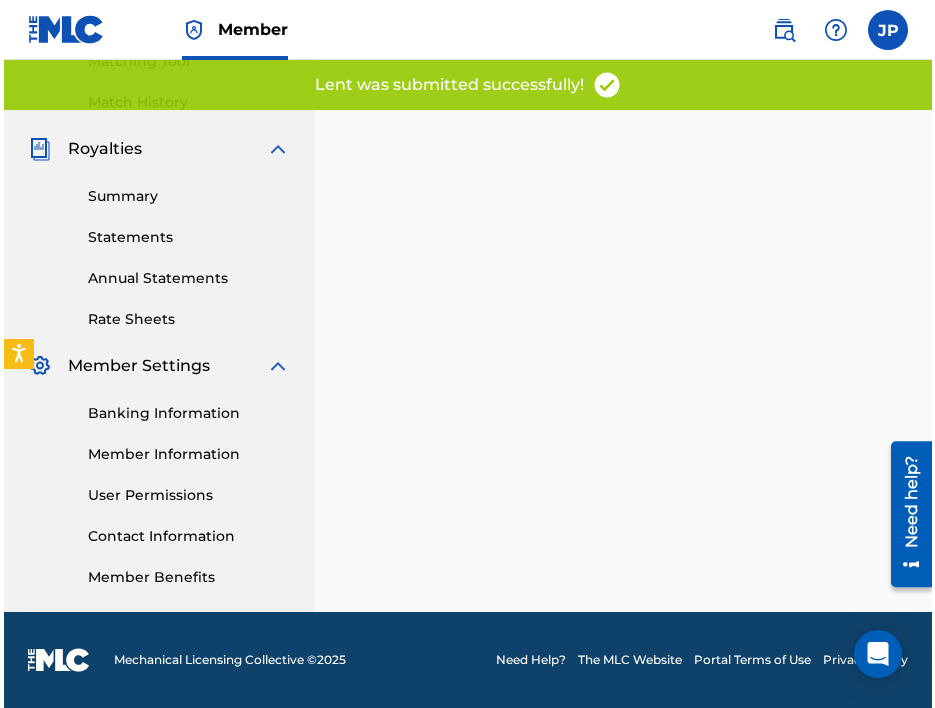 scroll, scrollTop: 0, scrollLeft: 0, axis: both 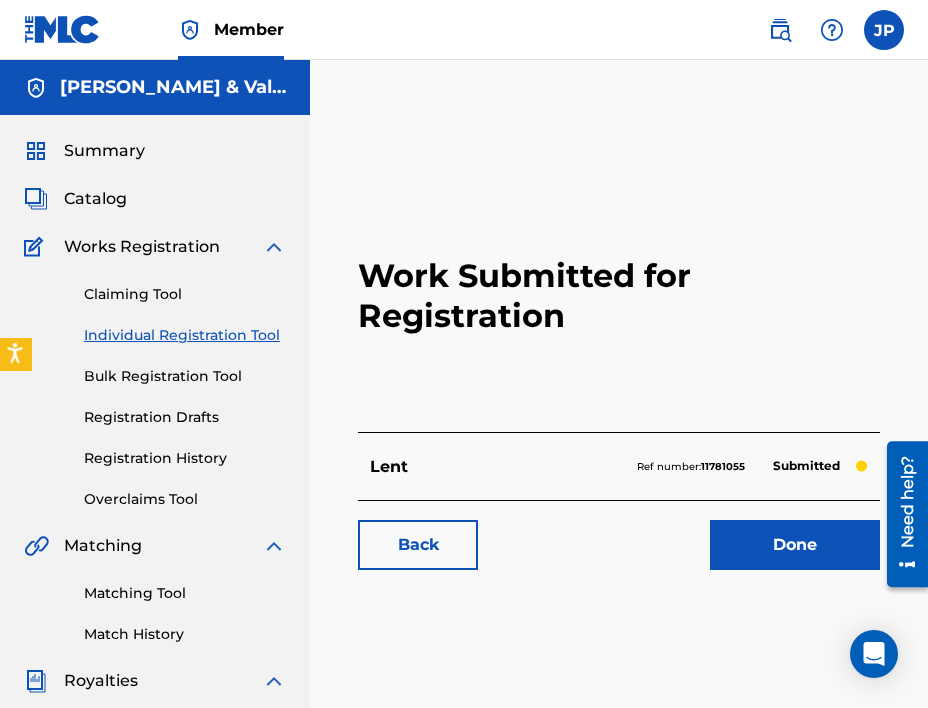 click 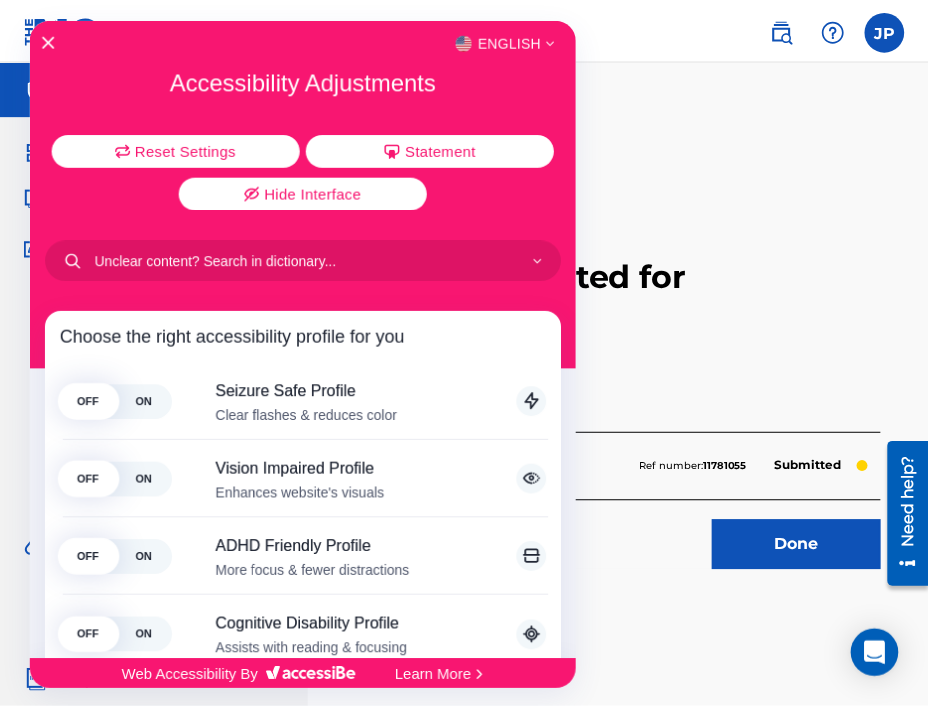 scroll, scrollTop: 0, scrollLeft: 0, axis: both 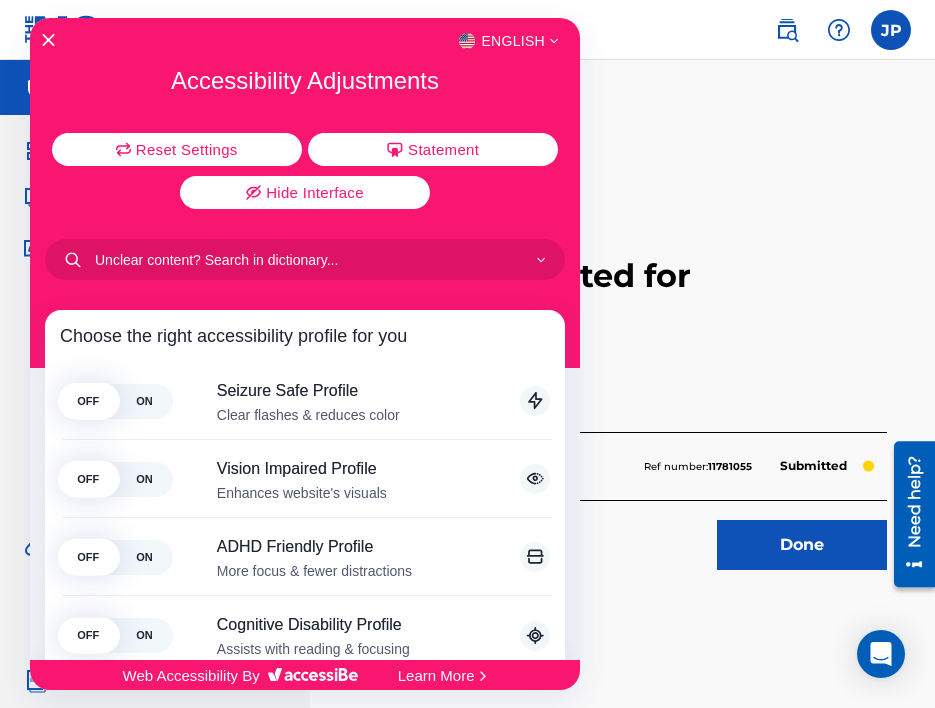 click on "English" at bounding box center (305, 41) 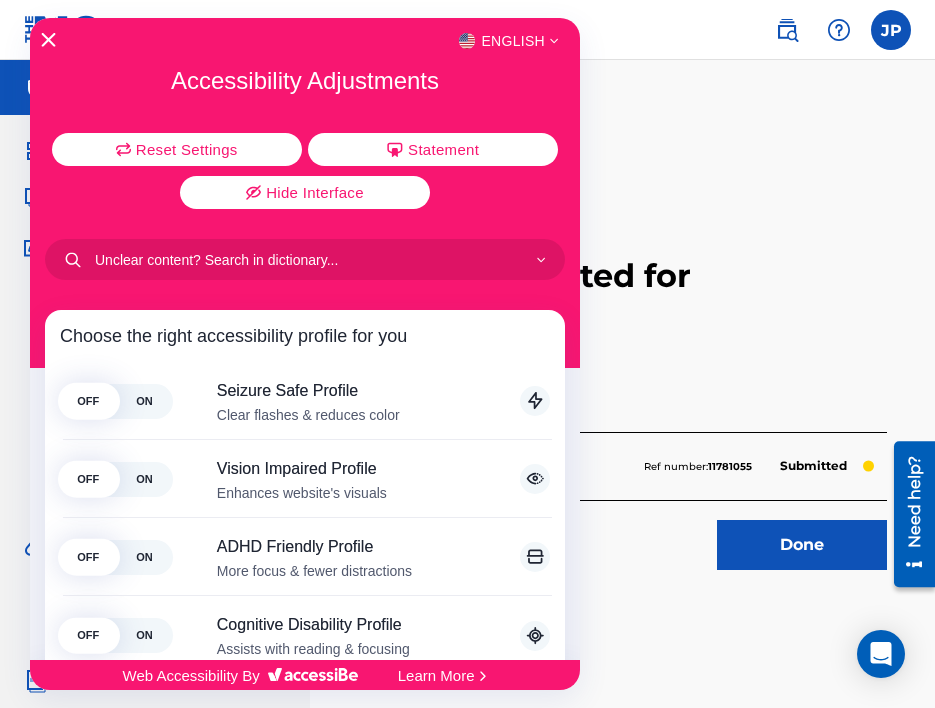 click 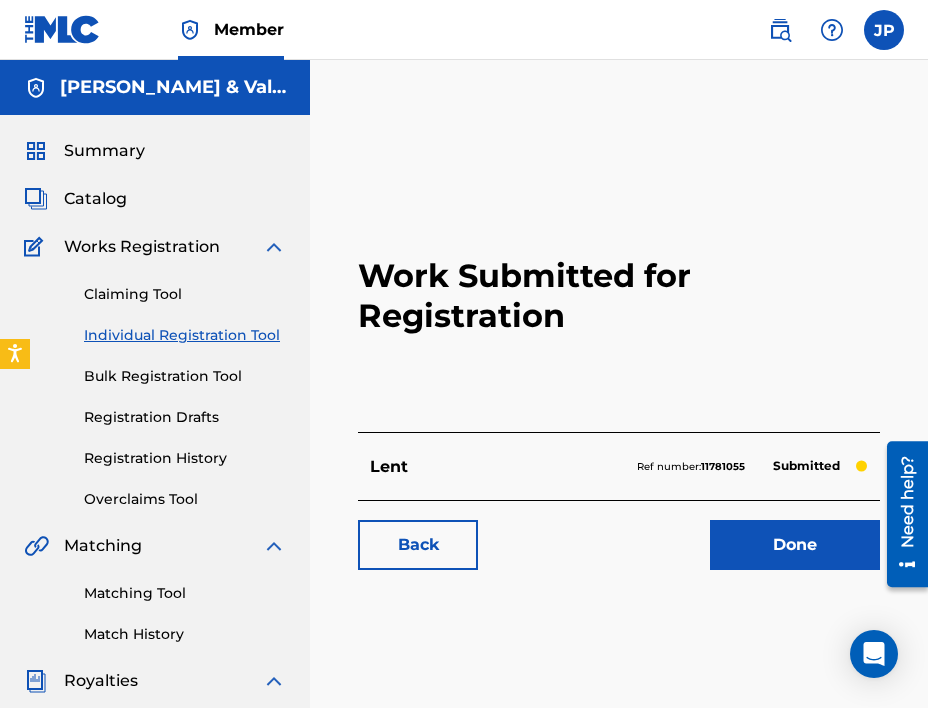 click on "Catalog" at bounding box center (95, 199) 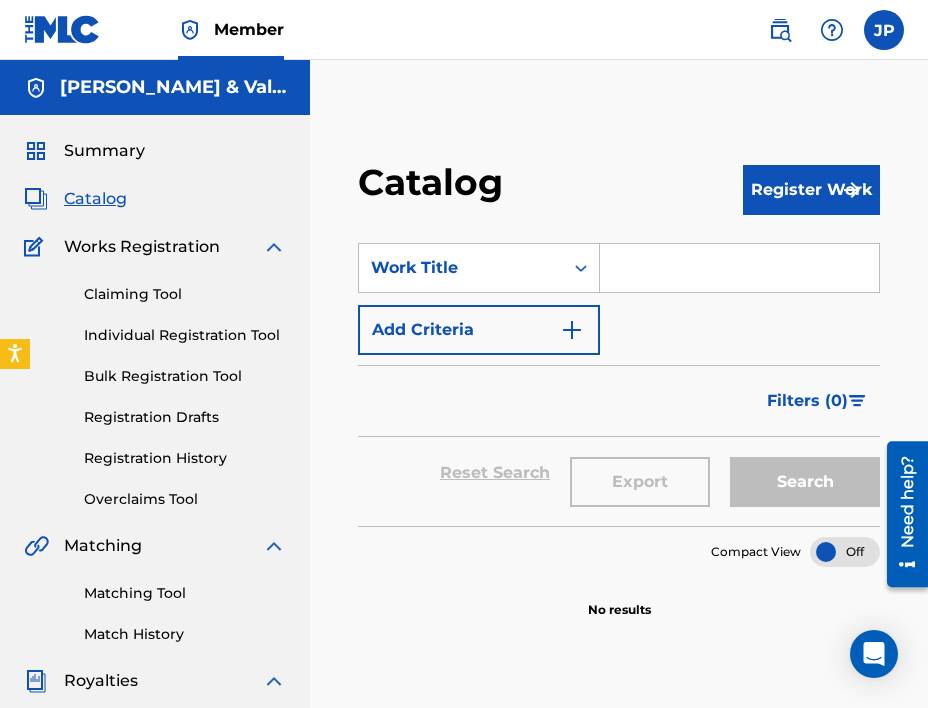 scroll, scrollTop: 0, scrollLeft: 0, axis: both 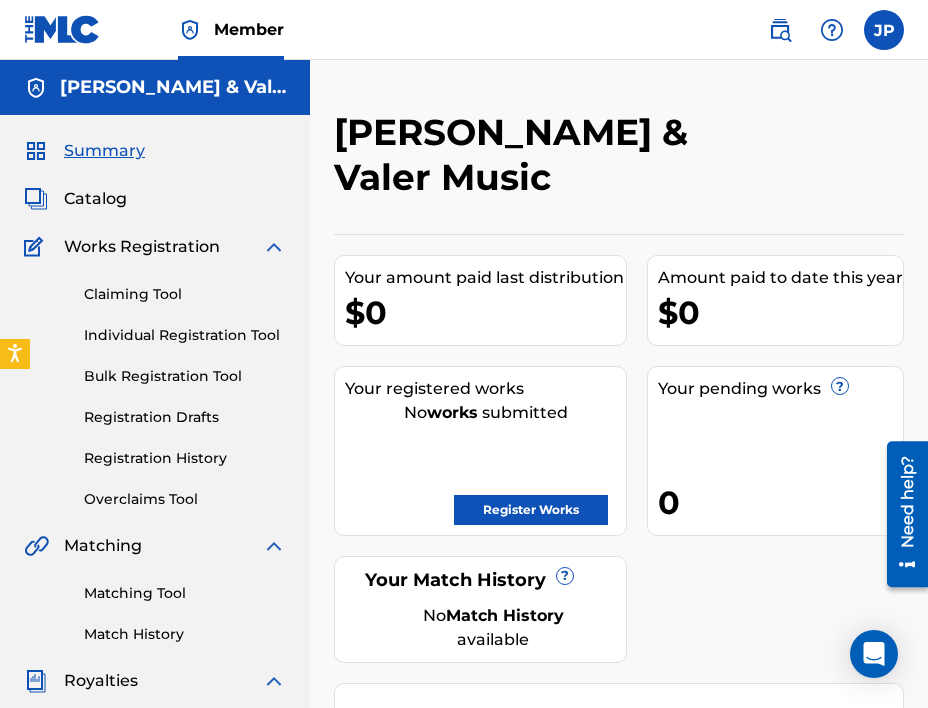 click at bounding box center (780, 30) 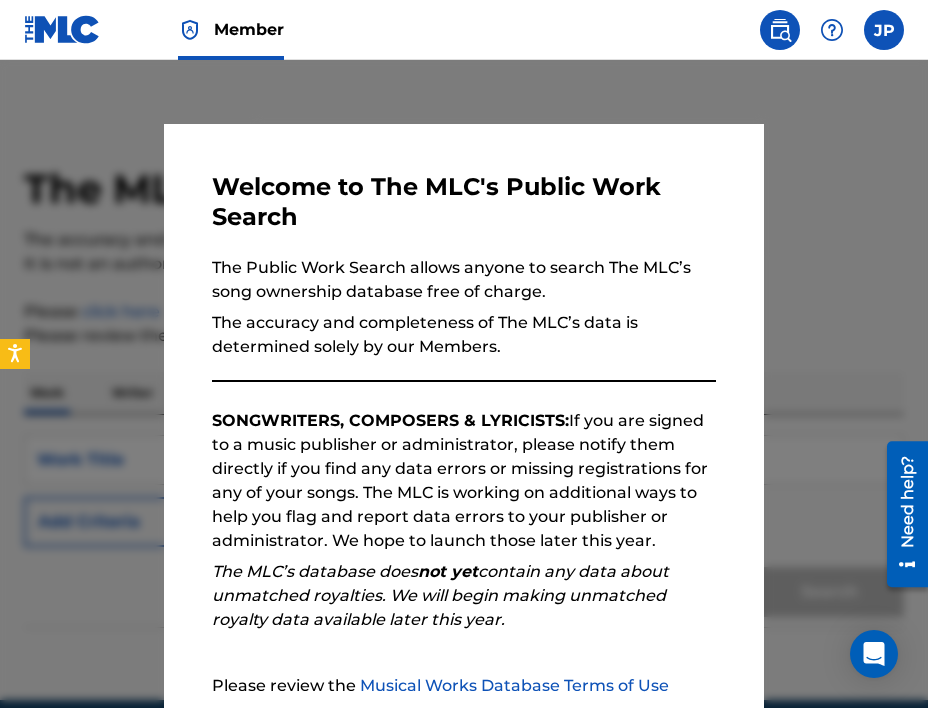 click at bounding box center (780, 30) 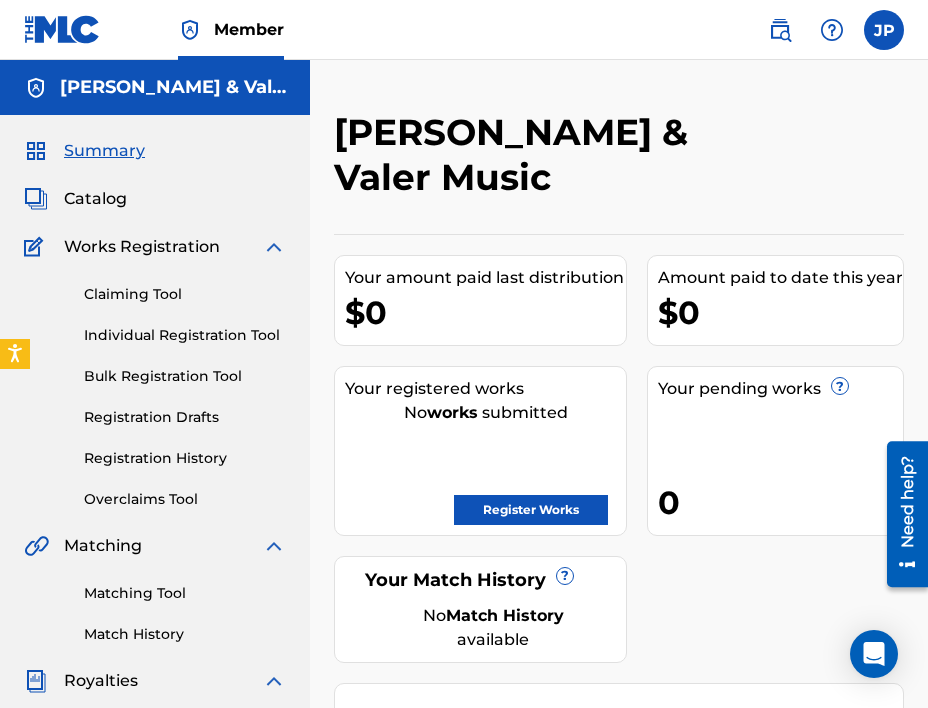 click on "Registration History" at bounding box center [185, 458] 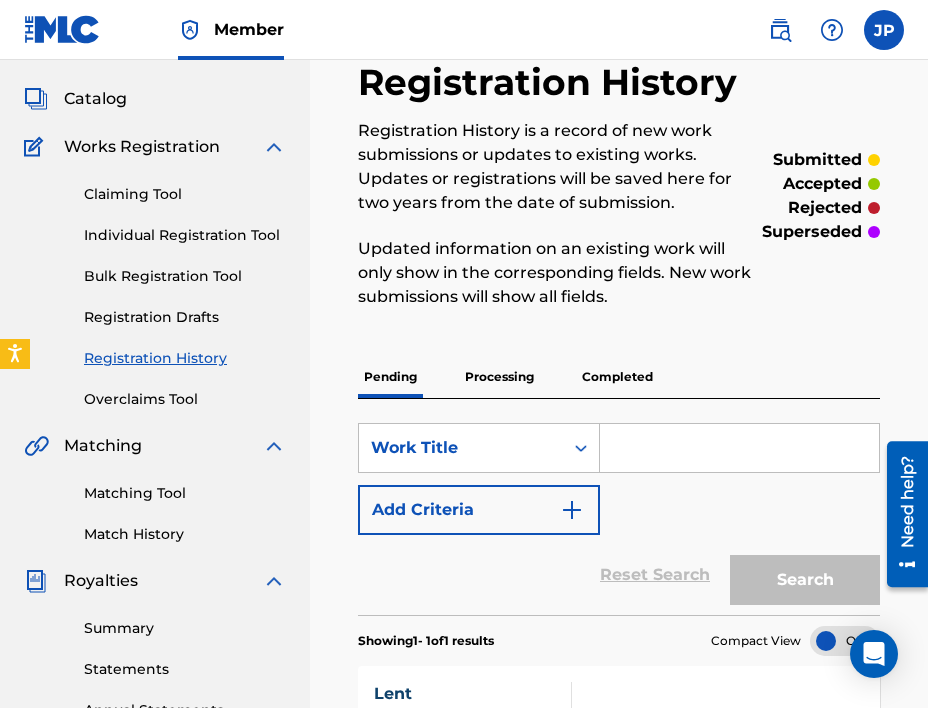 scroll, scrollTop: 0, scrollLeft: 0, axis: both 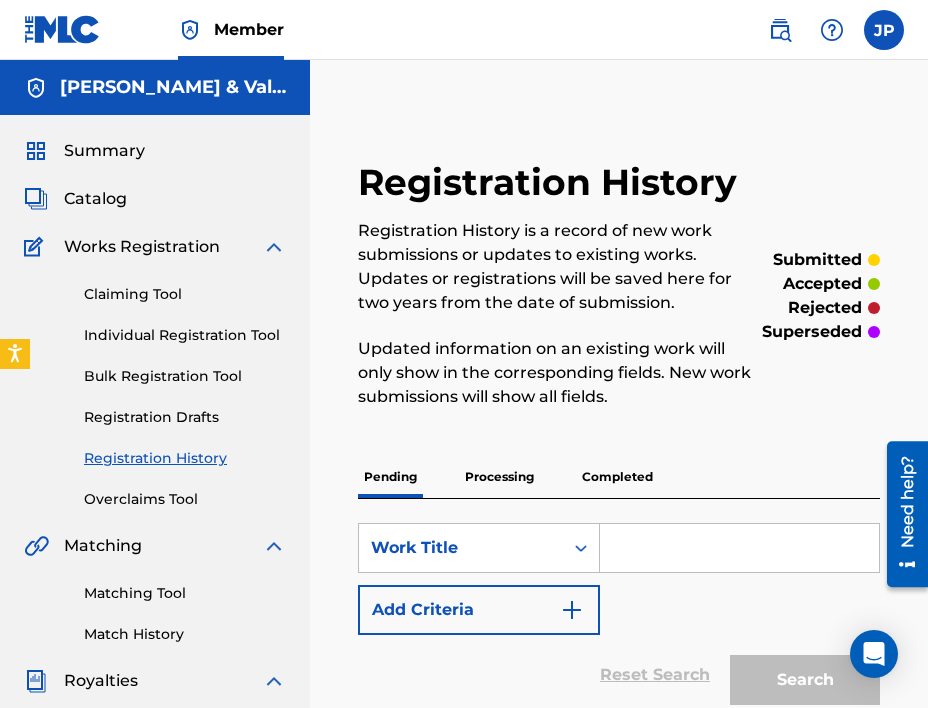 click on "Processing" at bounding box center (499, 477) 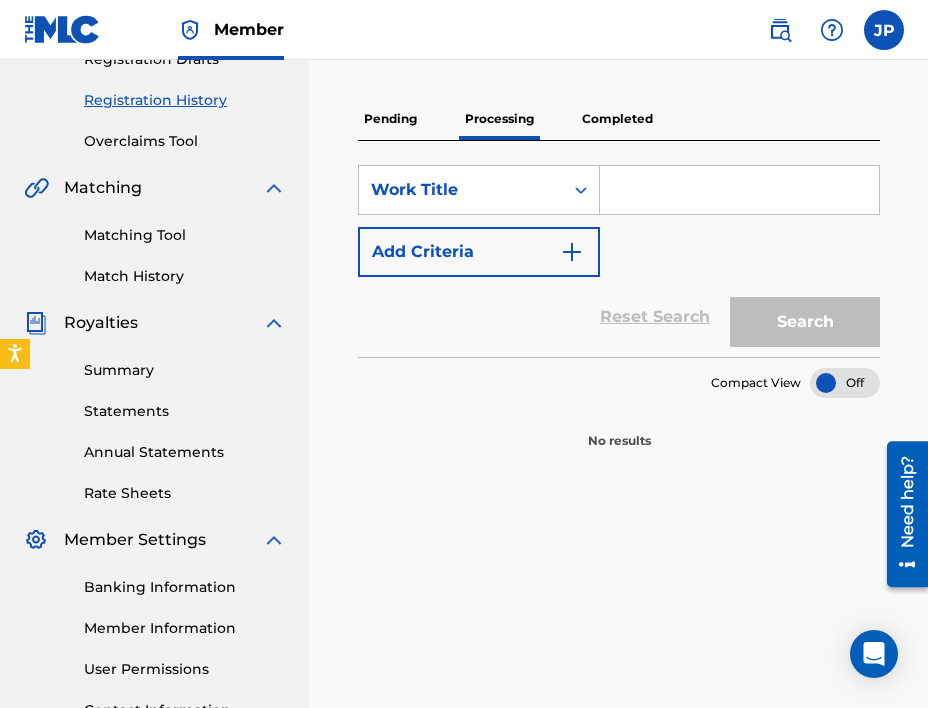 scroll, scrollTop: 406, scrollLeft: 0, axis: vertical 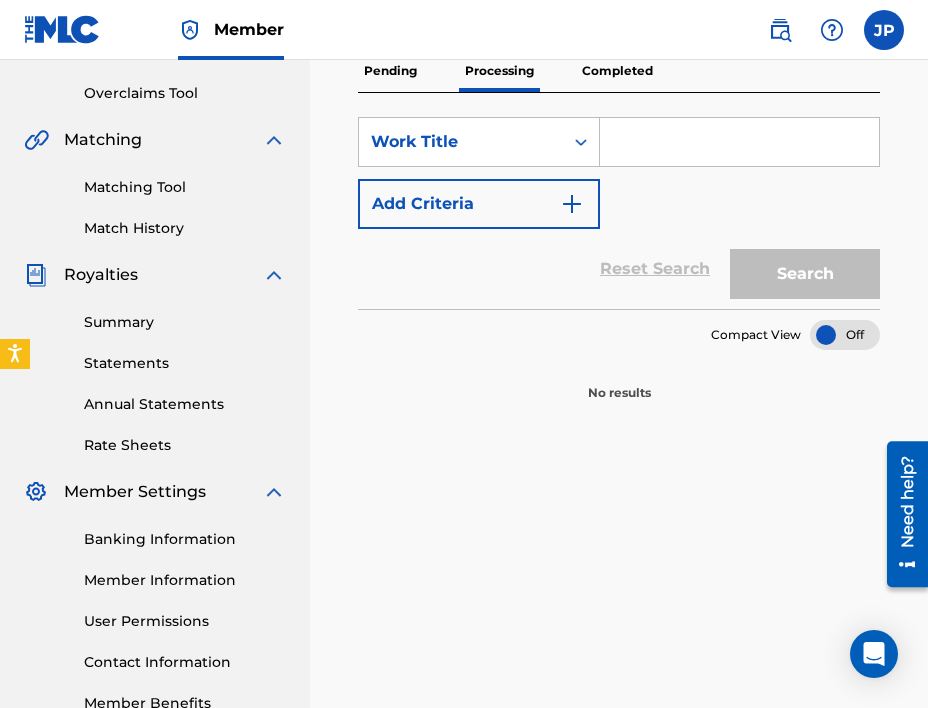 click on "Member JP JP [PERSON_NAME] [EMAIL_ADDRESS][DOMAIN_NAME] Profile Log out" at bounding box center (464, 30) 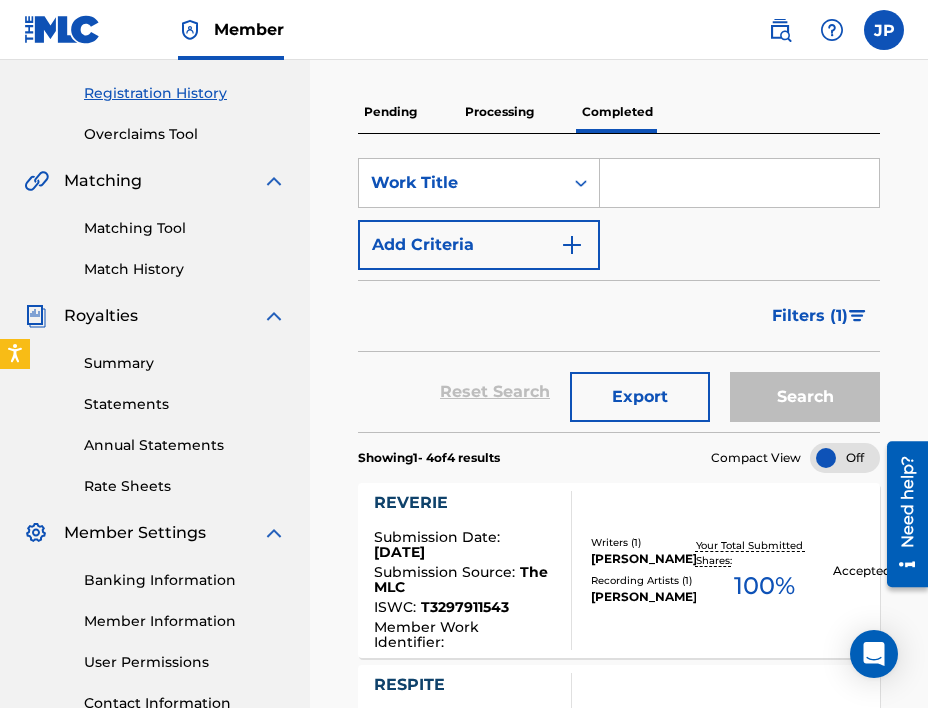 scroll, scrollTop: 290, scrollLeft: 0, axis: vertical 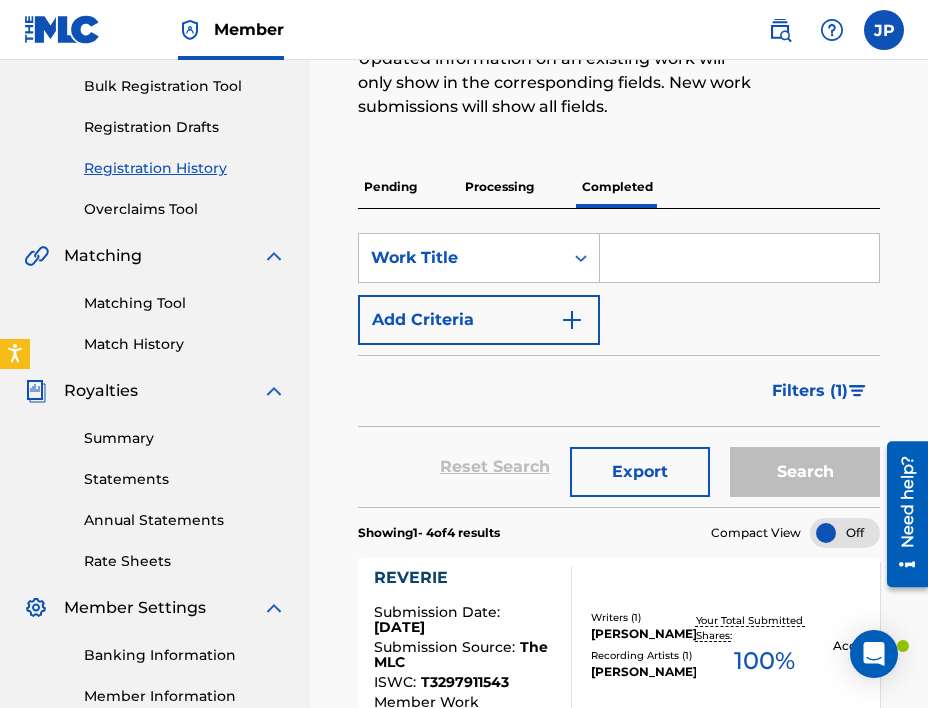click on "Pending" at bounding box center (390, 187) 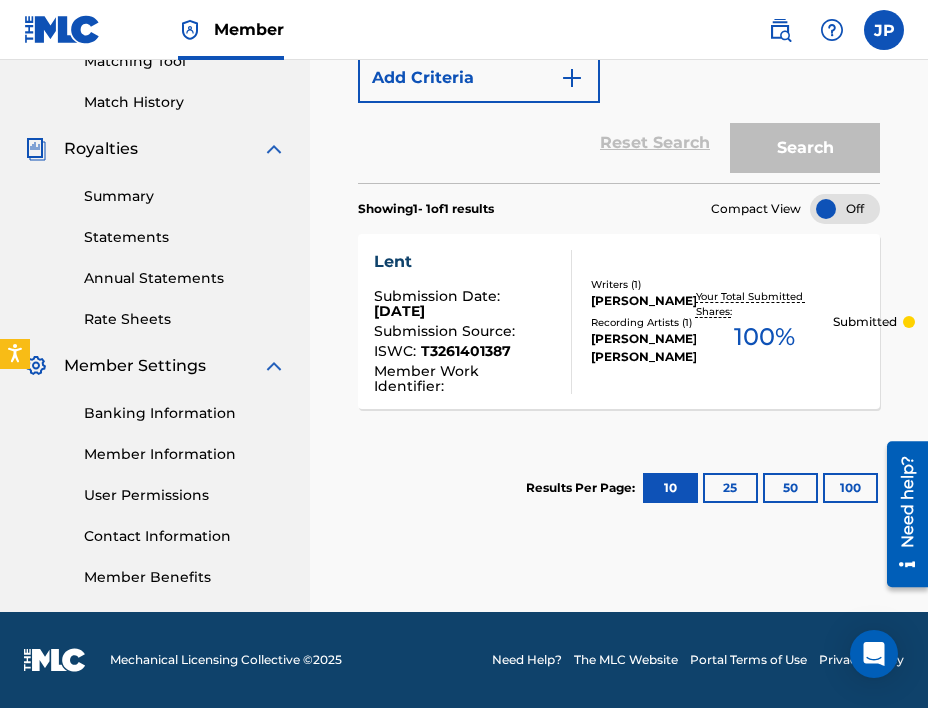 scroll, scrollTop: 532, scrollLeft: 0, axis: vertical 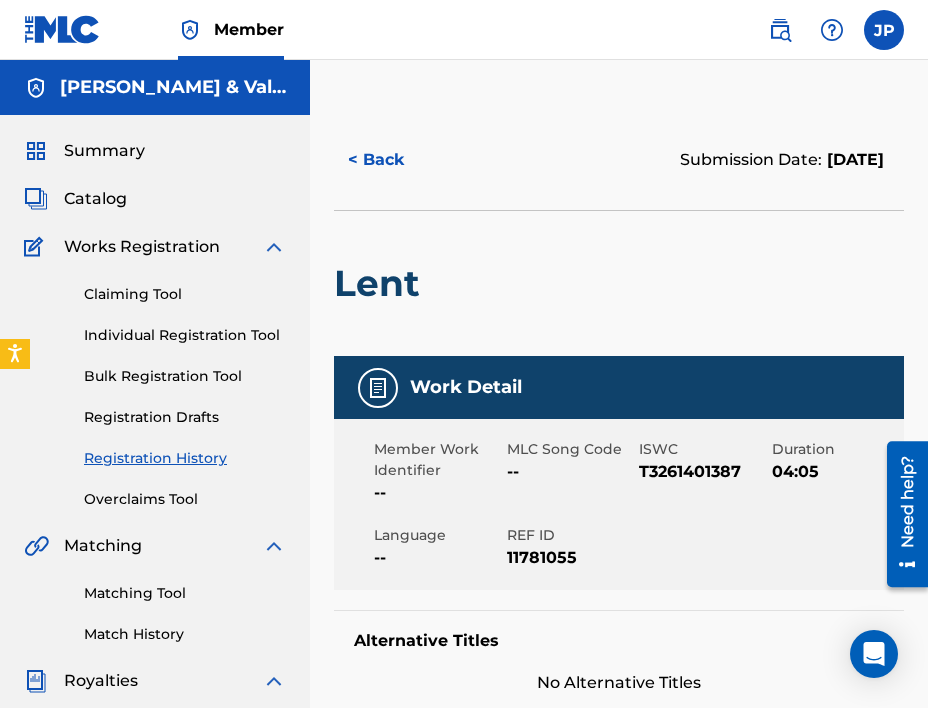 click on "< Back" at bounding box center (394, 160) 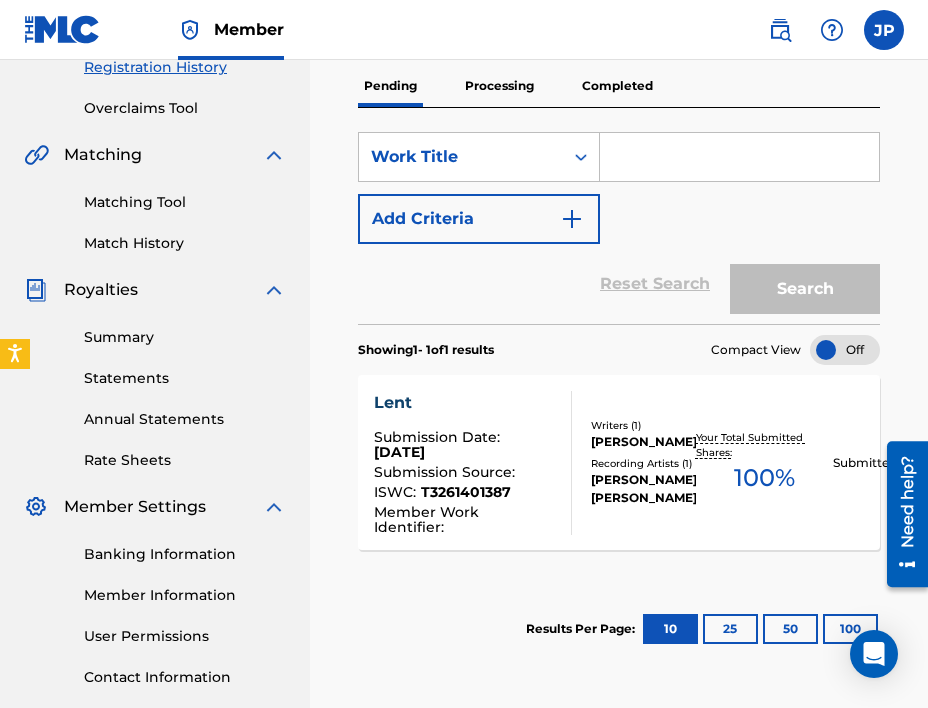 scroll, scrollTop: 198, scrollLeft: 0, axis: vertical 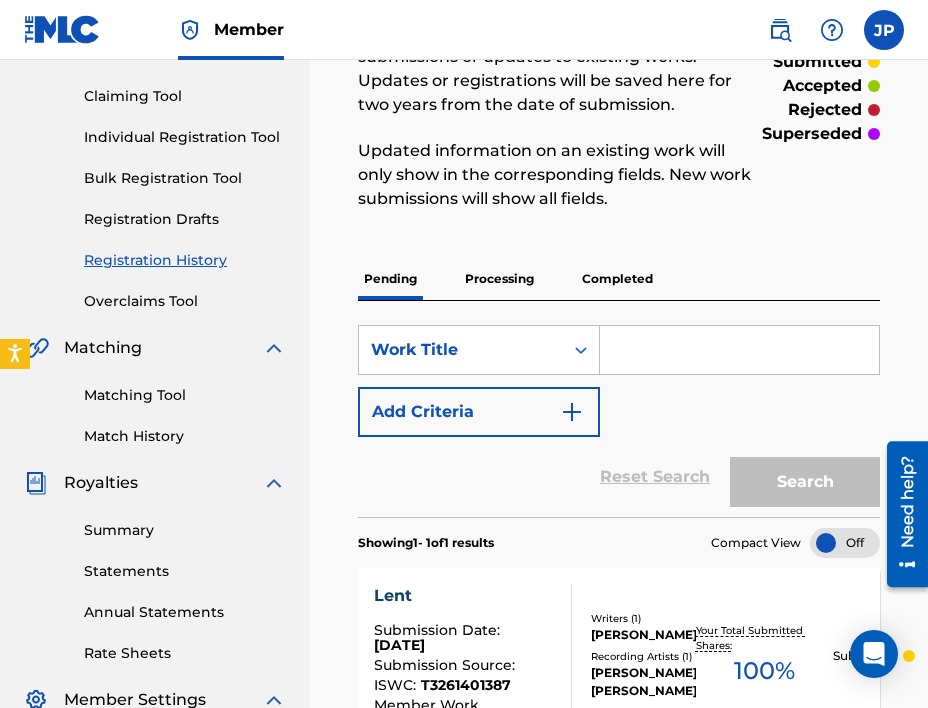 click on "Completed" at bounding box center [617, 279] 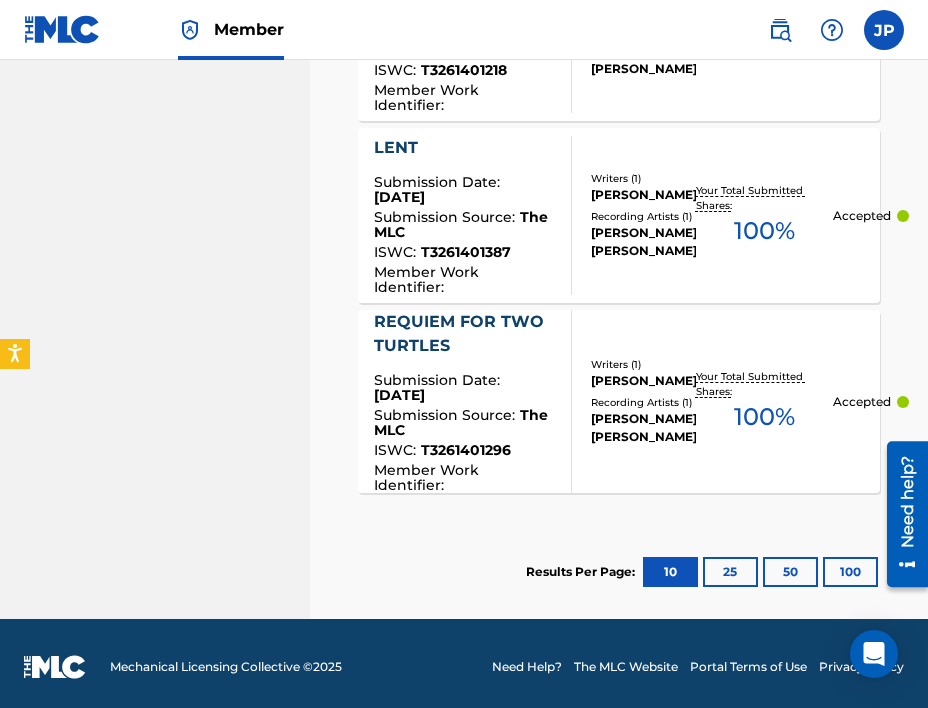 scroll, scrollTop: 1083, scrollLeft: 0, axis: vertical 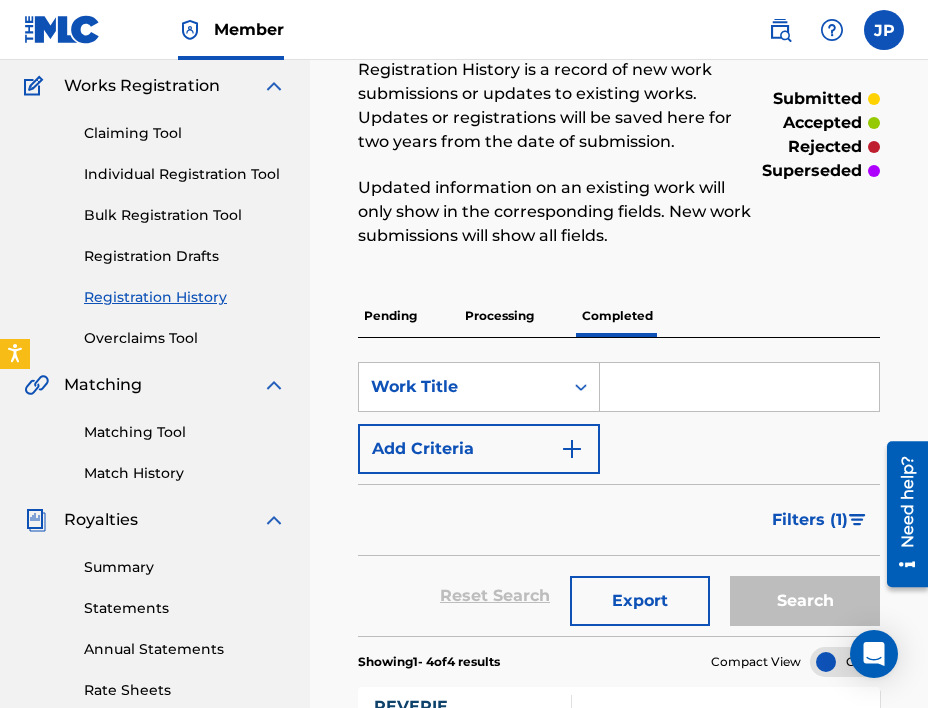 click on "Pending" at bounding box center (390, 316) 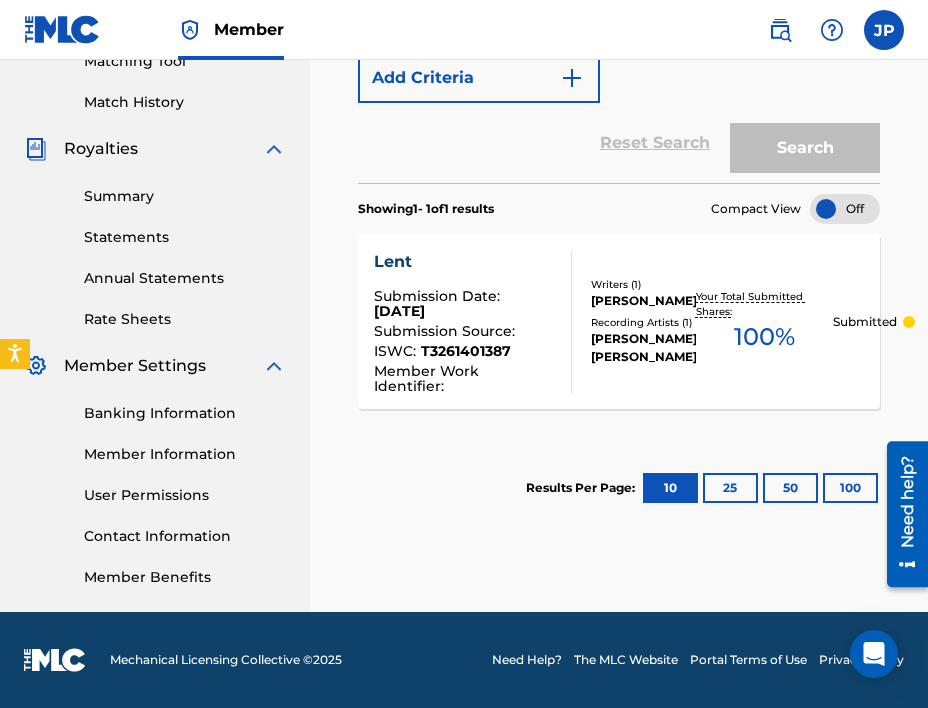 scroll, scrollTop: 532, scrollLeft: 0, axis: vertical 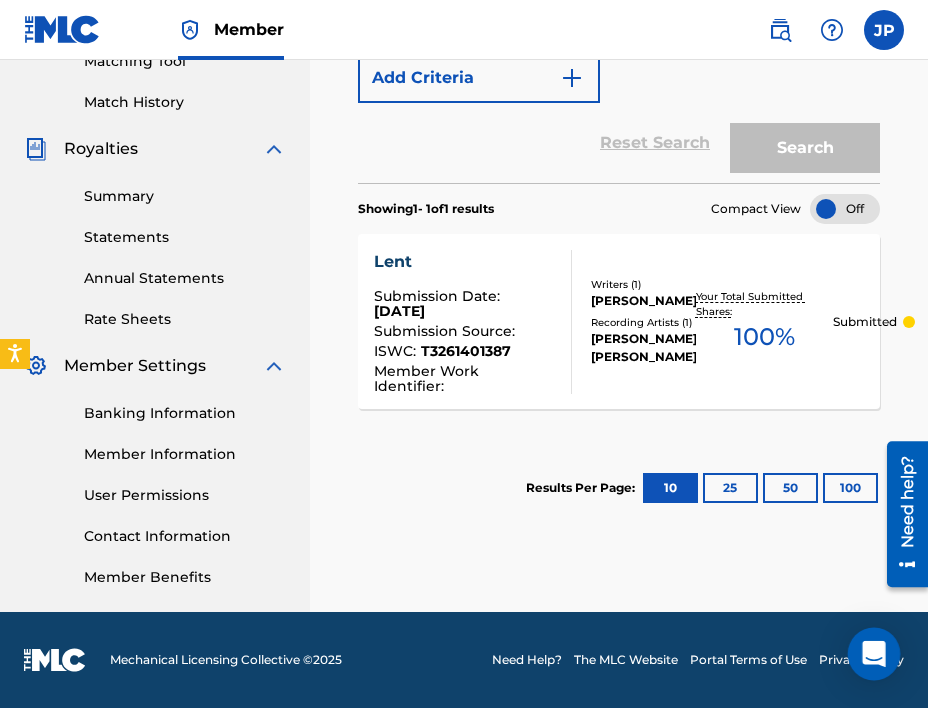 click 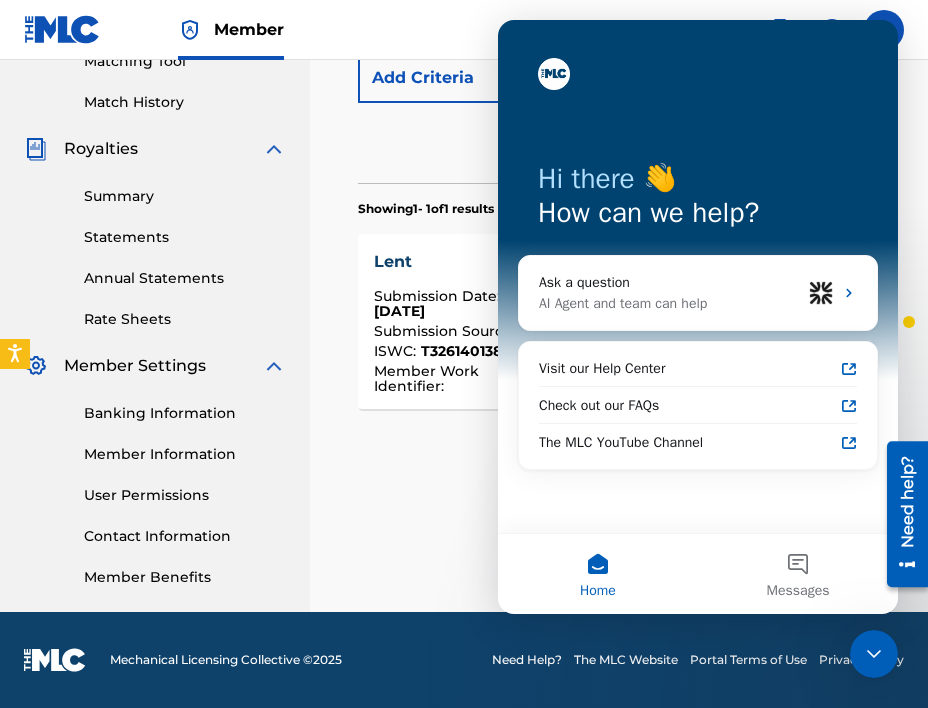 scroll, scrollTop: 0, scrollLeft: 0, axis: both 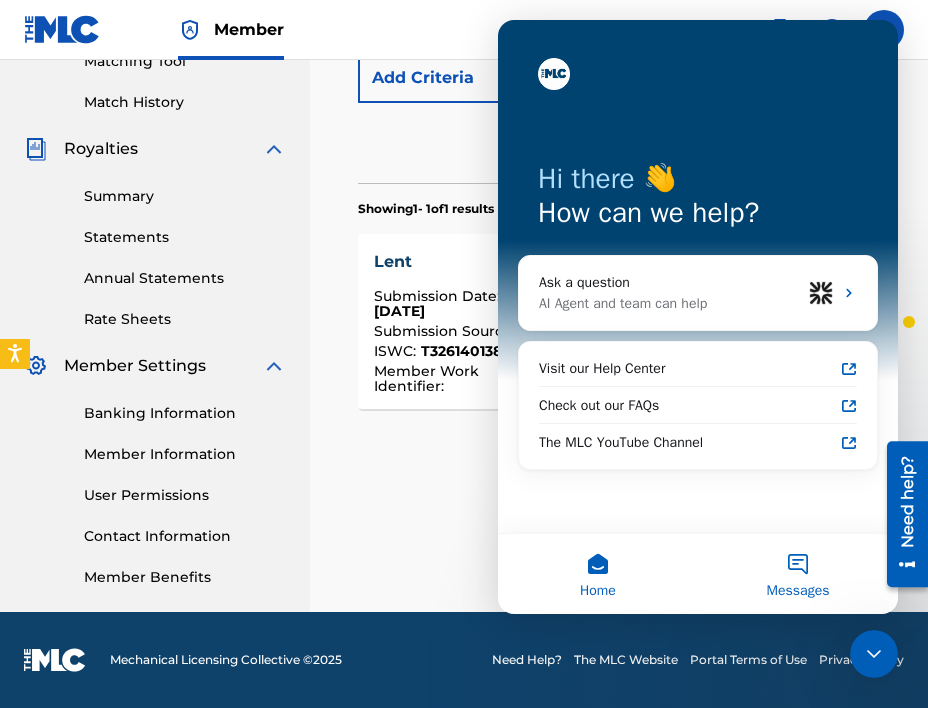 click on "Messages" at bounding box center (798, 574) 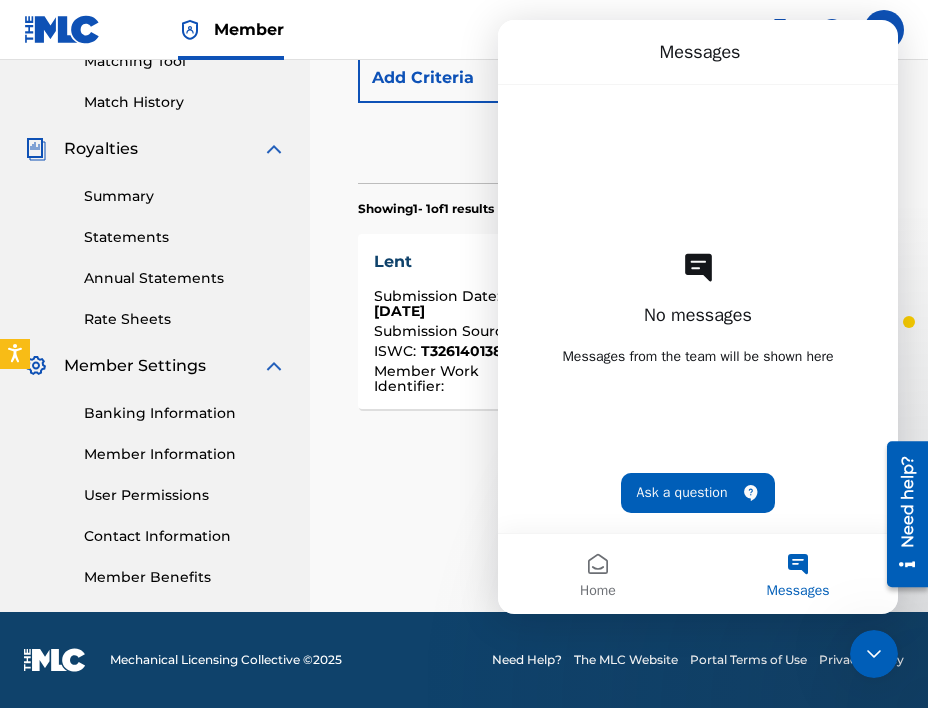 click on "Results Per Page: 10 25 50 100" at bounding box center (619, 488) 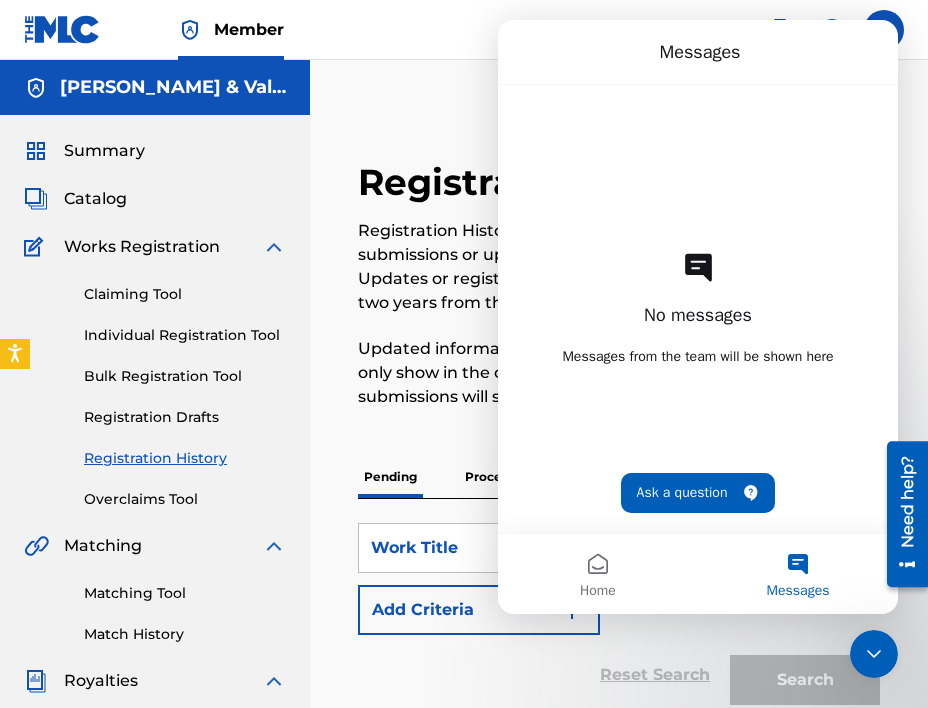 scroll, scrollTop: 0, scrollLeft: 0, axis: both 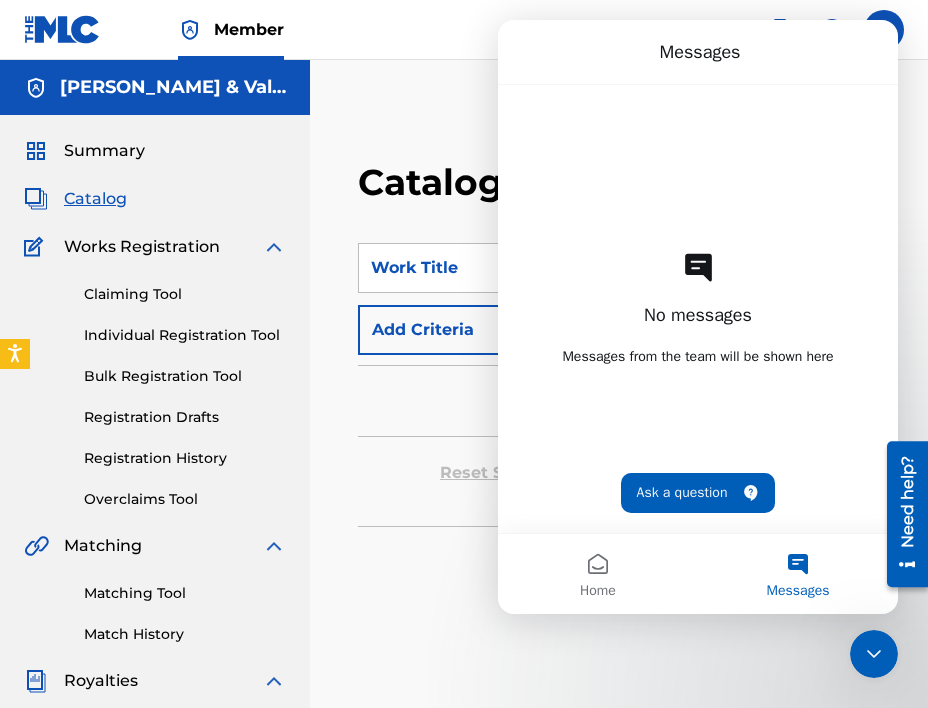 click 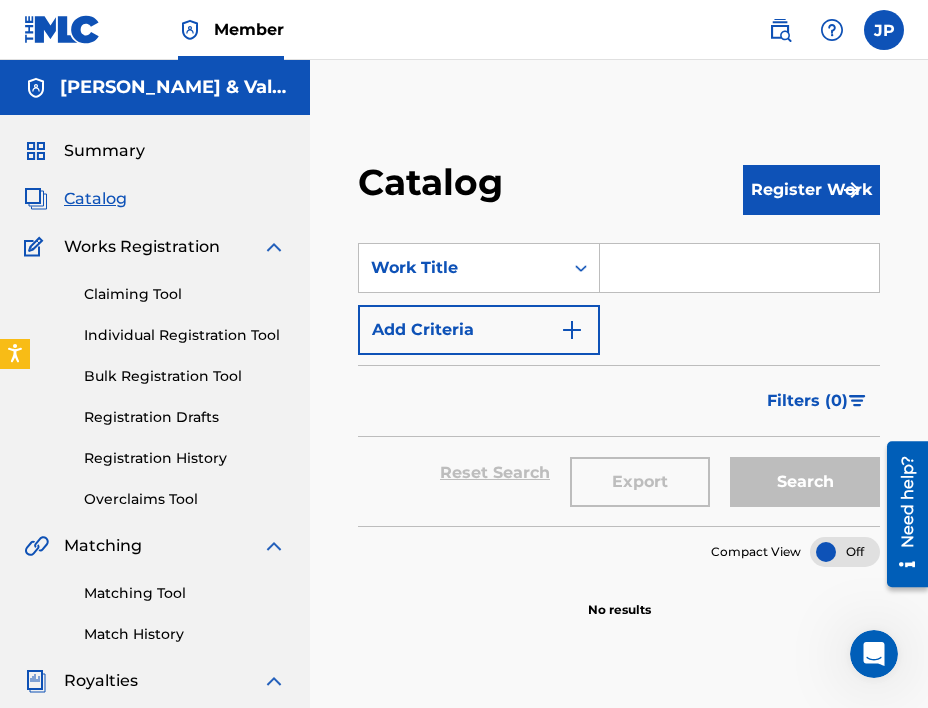 click on "Register Work" at bounding box center (811, 190) 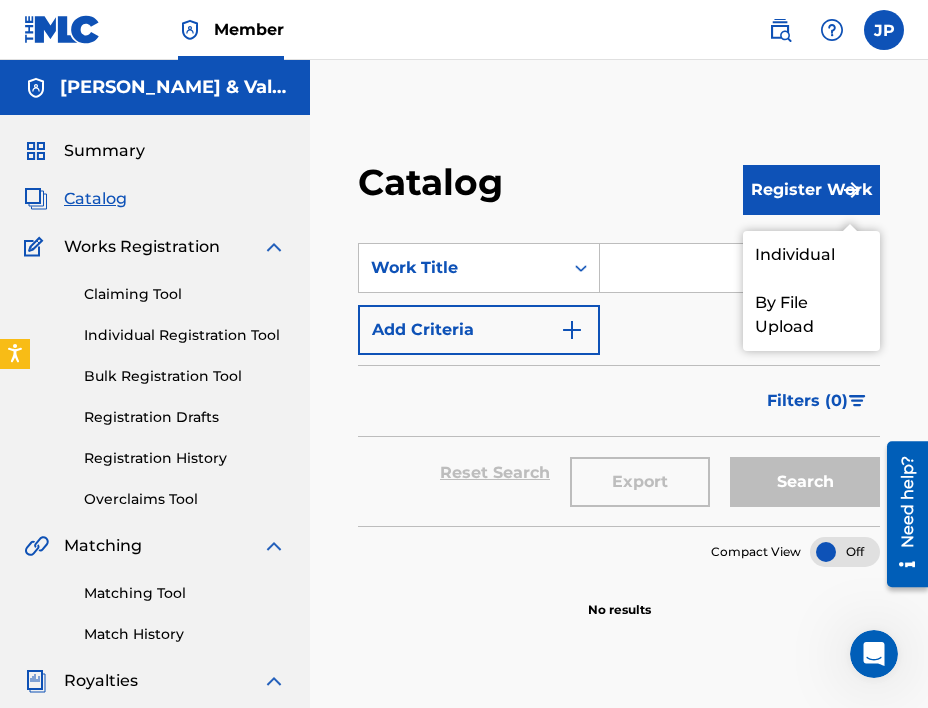 click on "Individual" at bounding box center [811, 255] 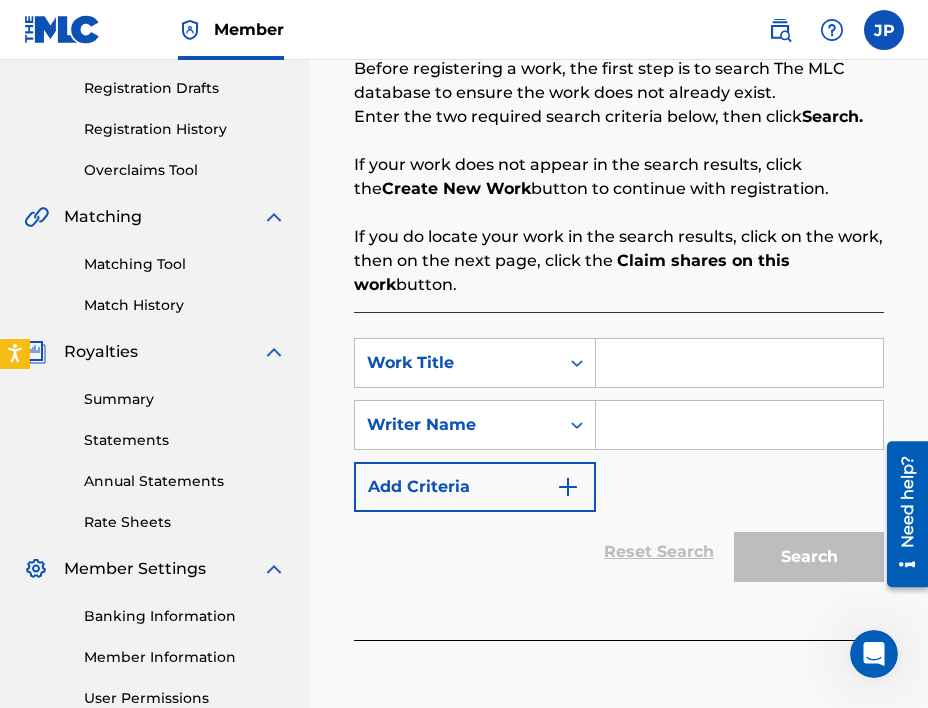 scroll, scrollTop: 455, scrollLeft: 0, axis: vertical 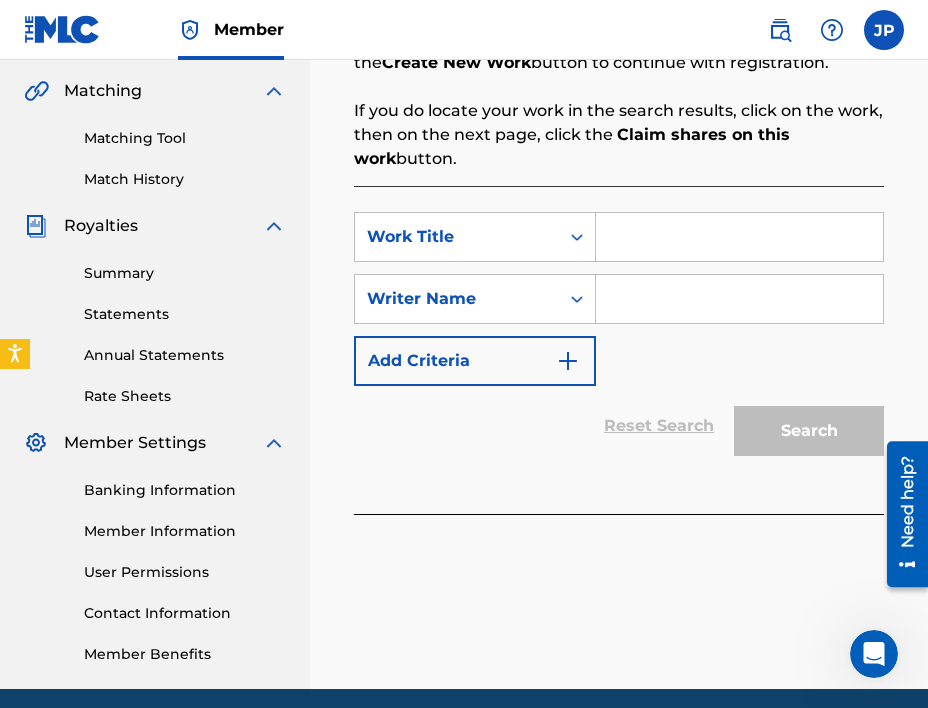 click at bounding box center [739, 237] 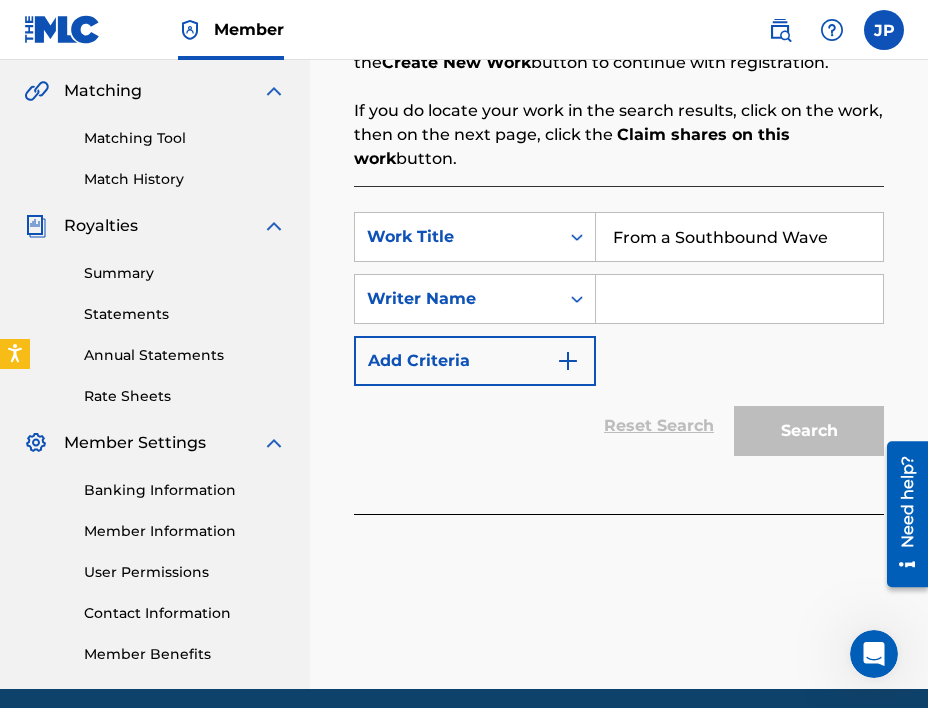 type on "From a Southbound Wave" 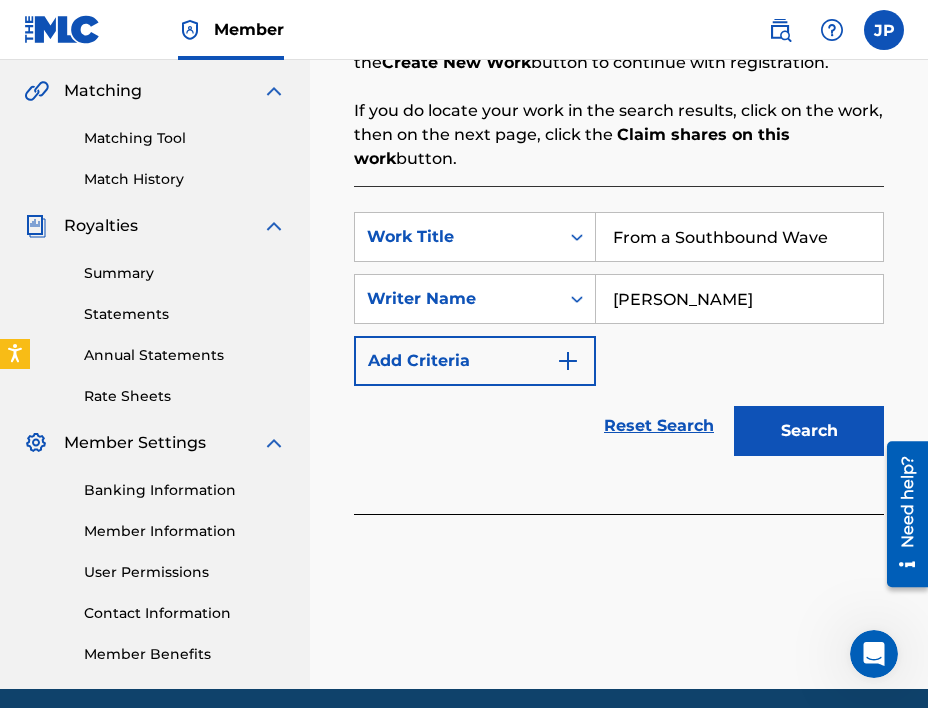 scroll, scrollTop: 0, scrollLeft: 0, axis: both 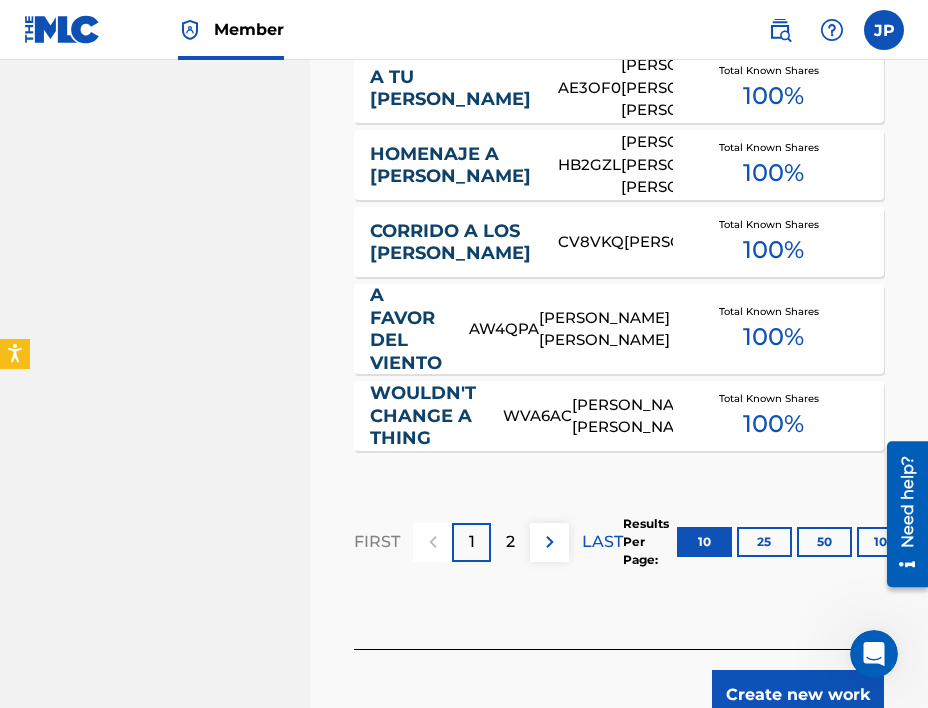 click on "Create new work" at bounding box center (798, 695) 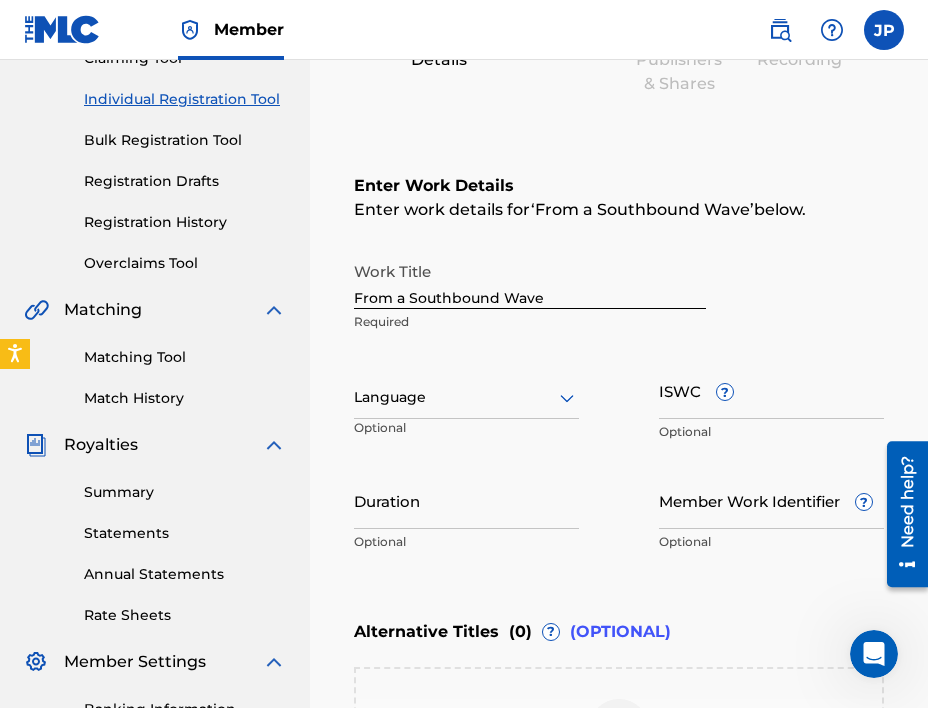 scroll, scrollTop: 387, scrollLeft: 0, axis: vertical 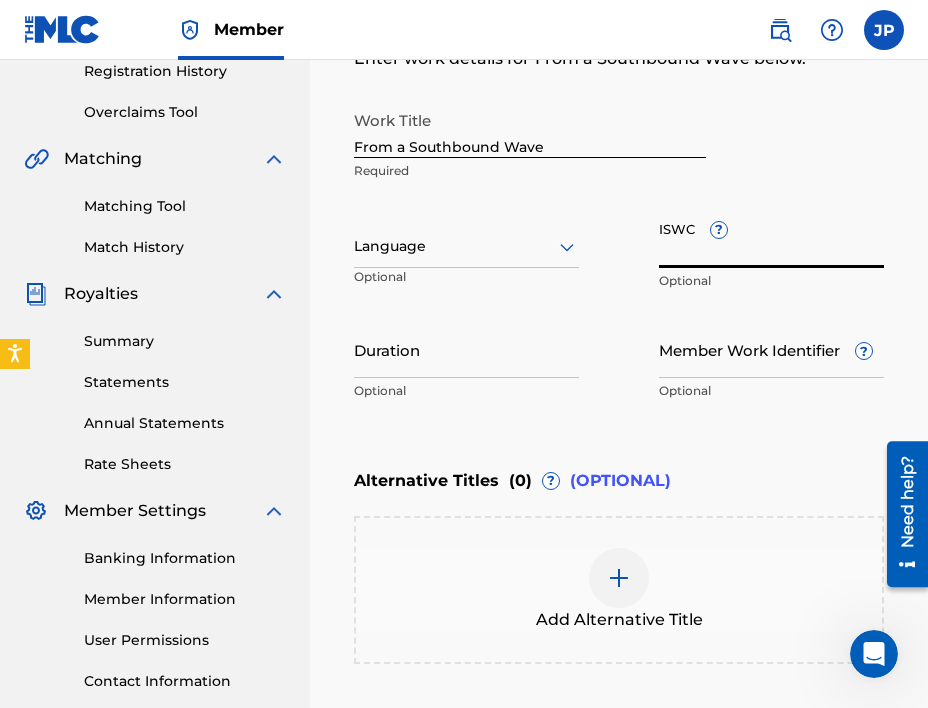click on "ISWC   ?" at bounding box center (771, 239) 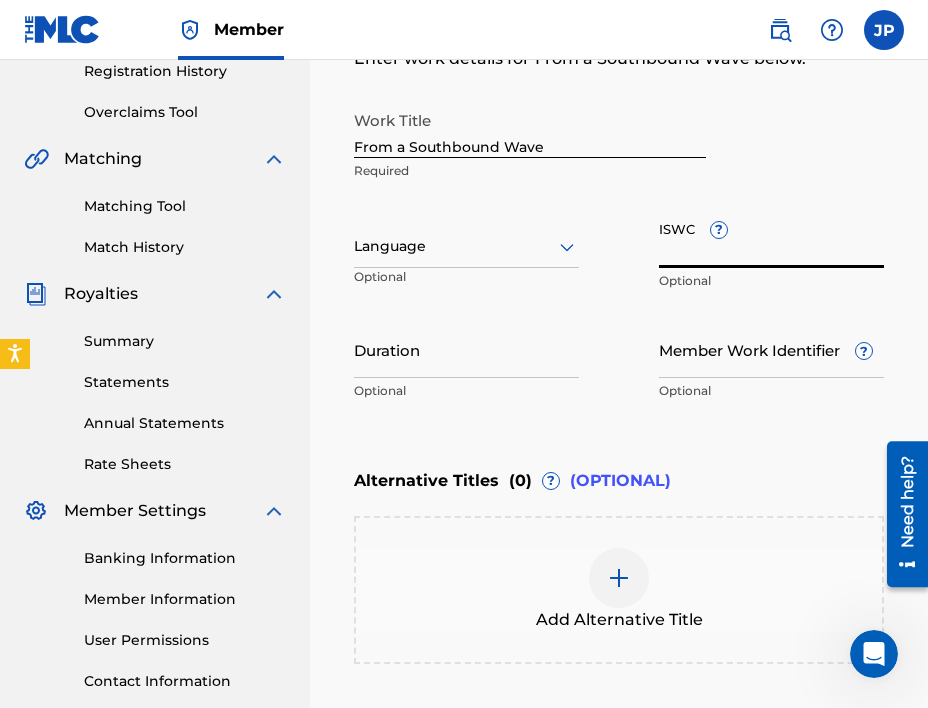 click on "ISWC   ?" at bounding box center (771, 239) 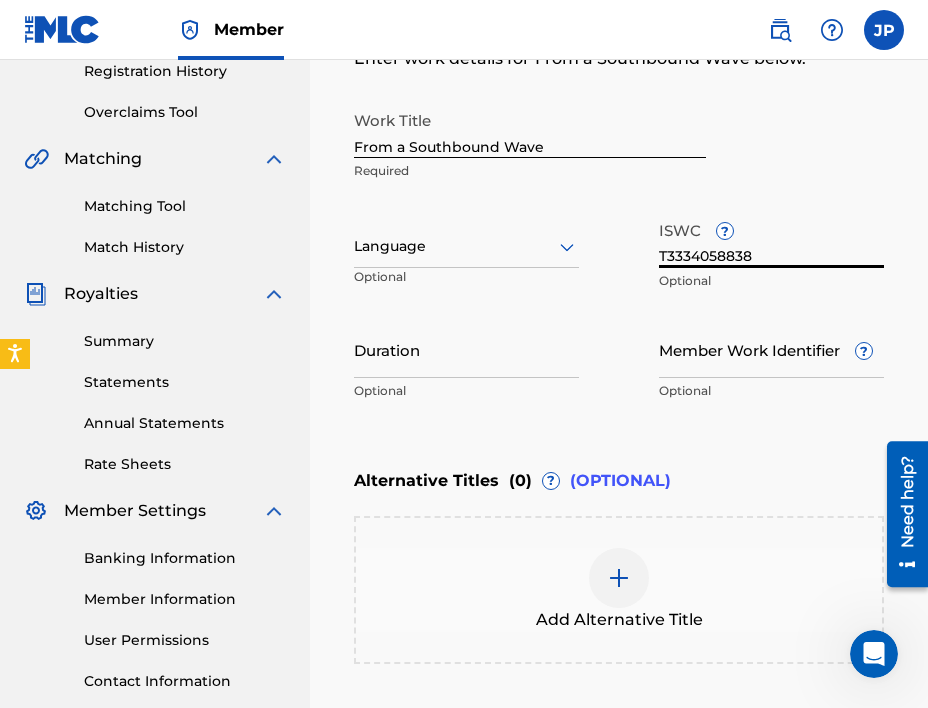 type on "T3334058838" 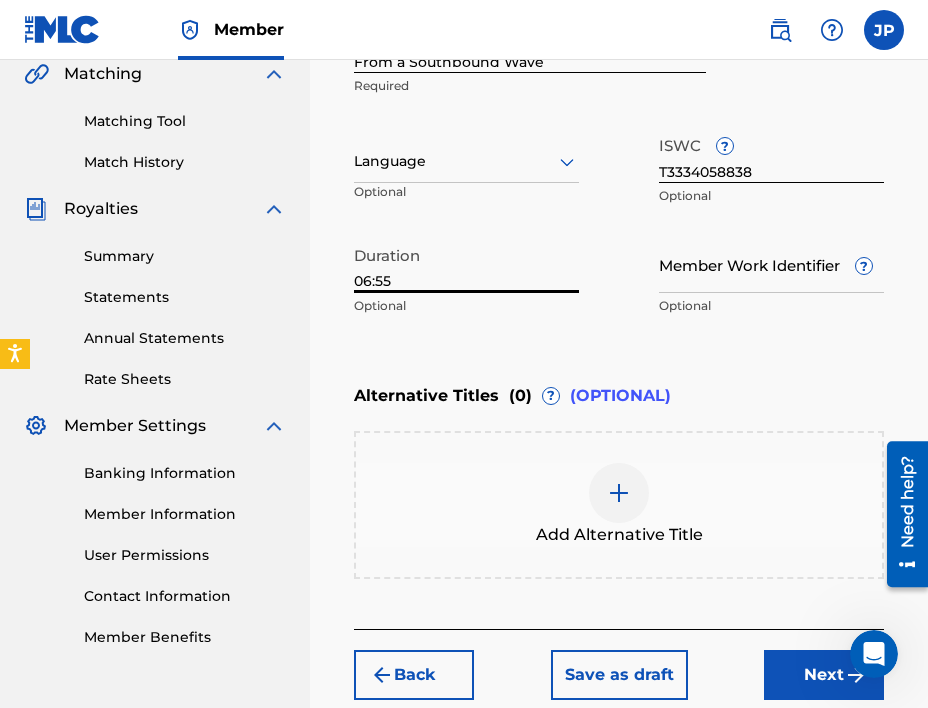 type on "06:55" 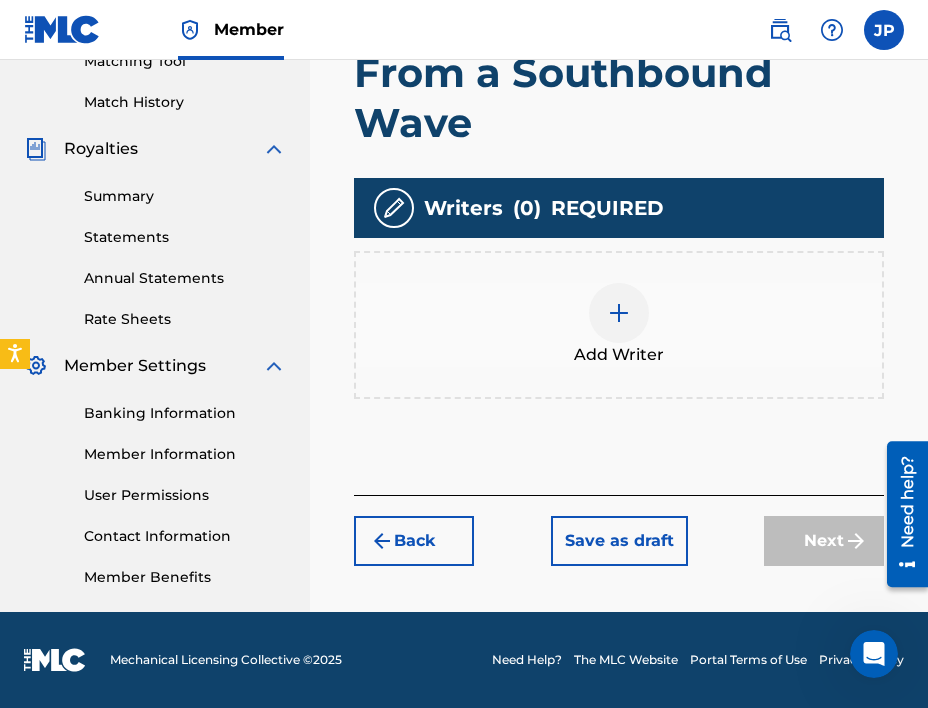 scroll, scrollTop: 532, scrollLeft: 0, axis: vertical 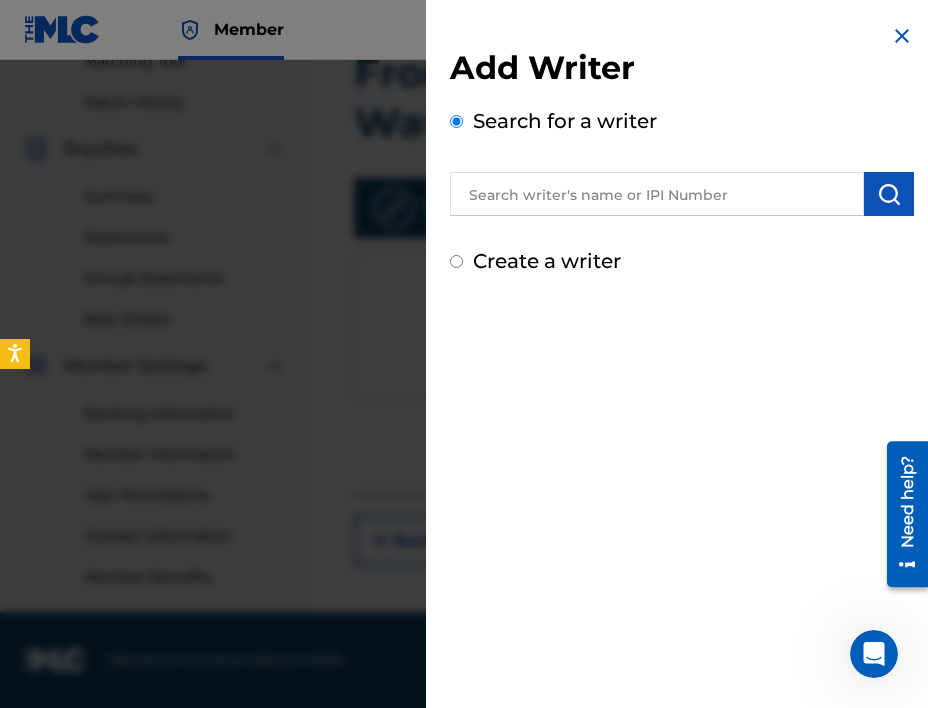 click on "Create a writer" at bounding box center [456, 261] 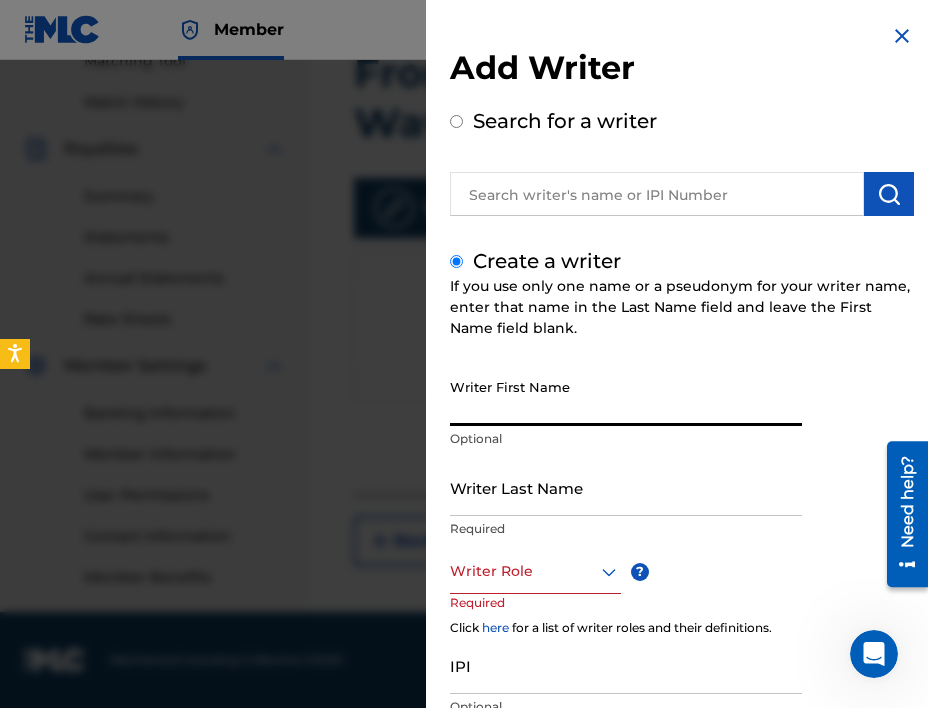 click on "Writer First Name" at bounding box center [626, 397] 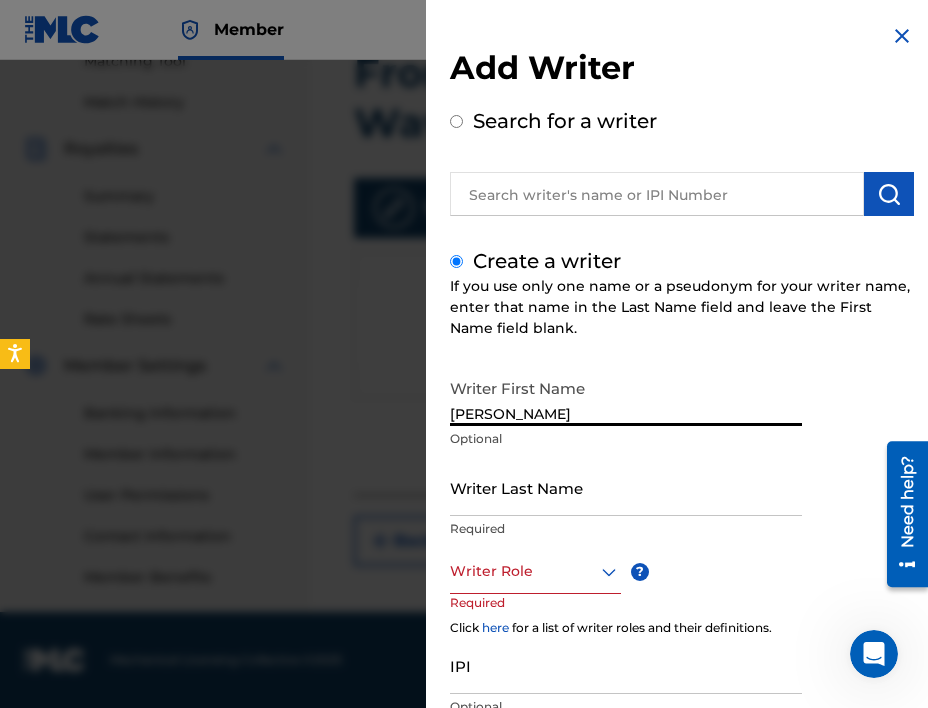type on "[PERSON_NAME]" 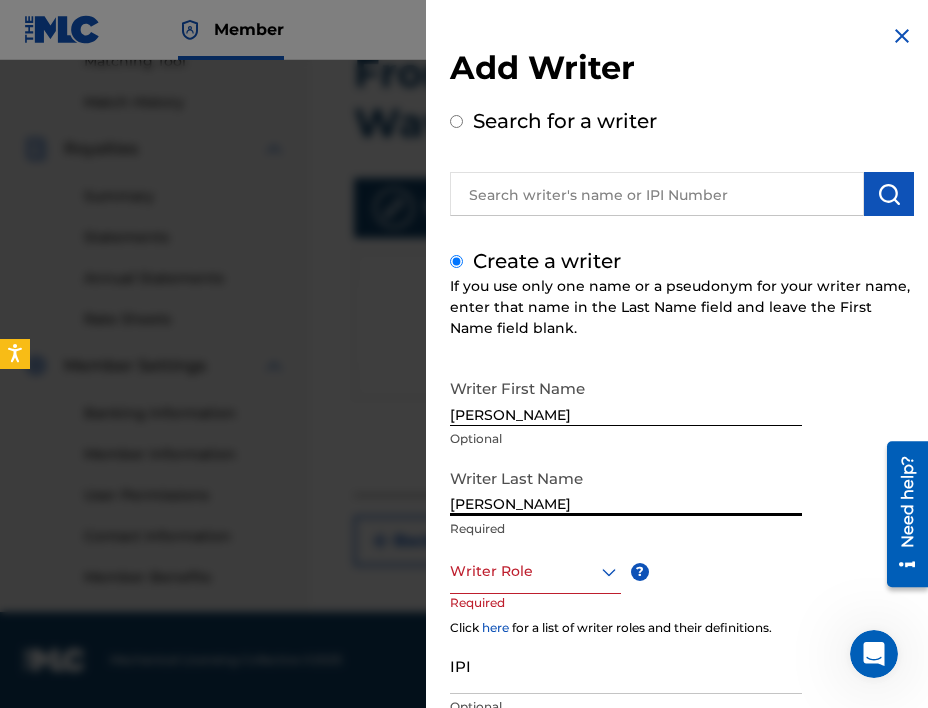type on "[PERSON_NAME]" 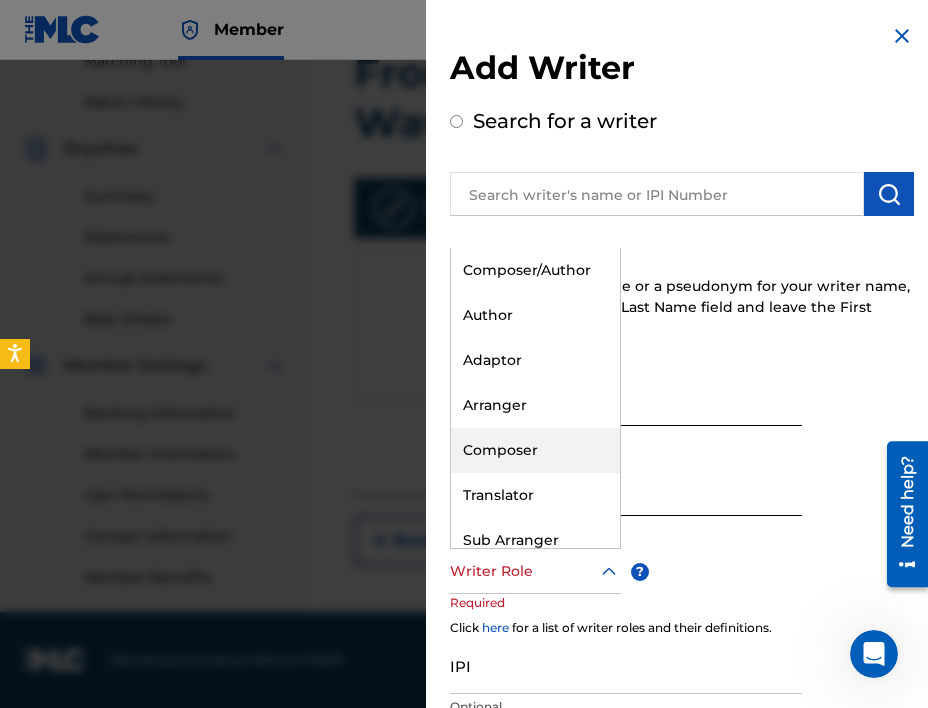 click on "Composer" at bounding box center [535, 450] 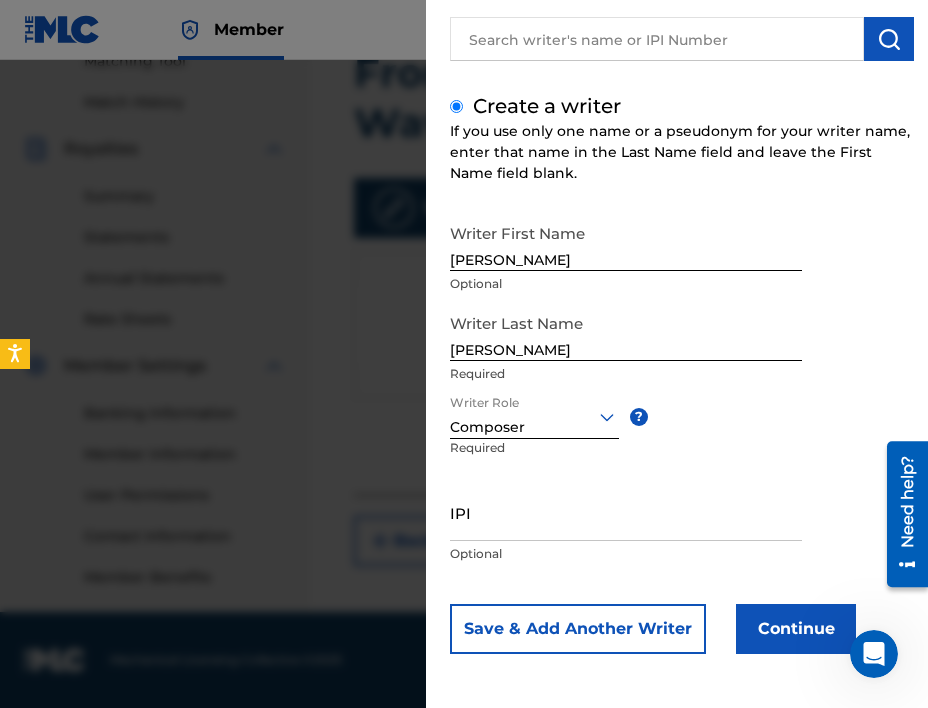 click on "IPI" at bounding box center (626, 512) 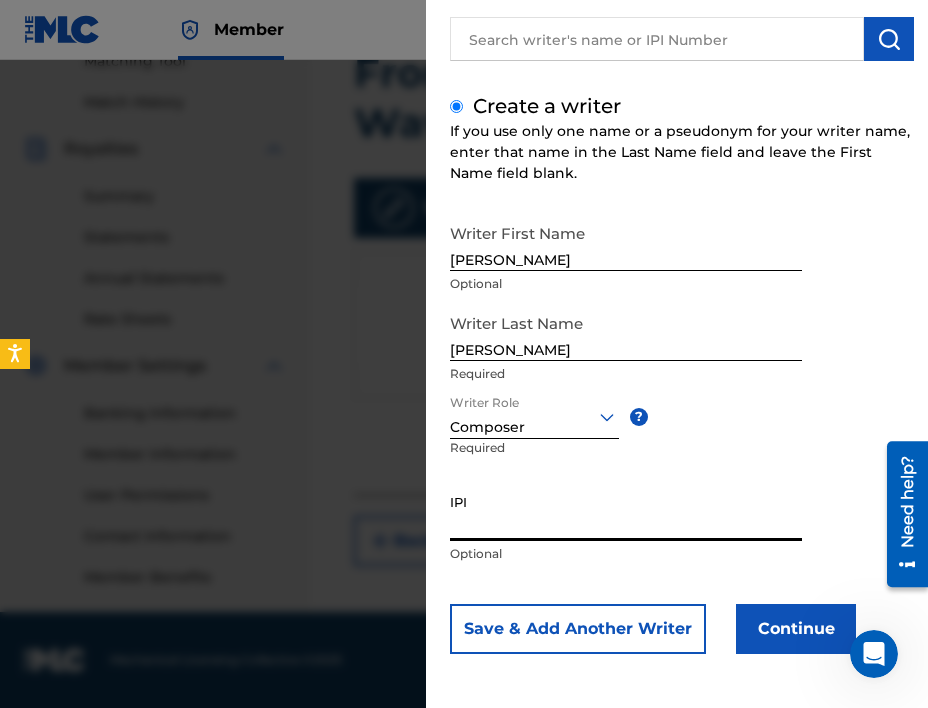 paste on "1231418592" 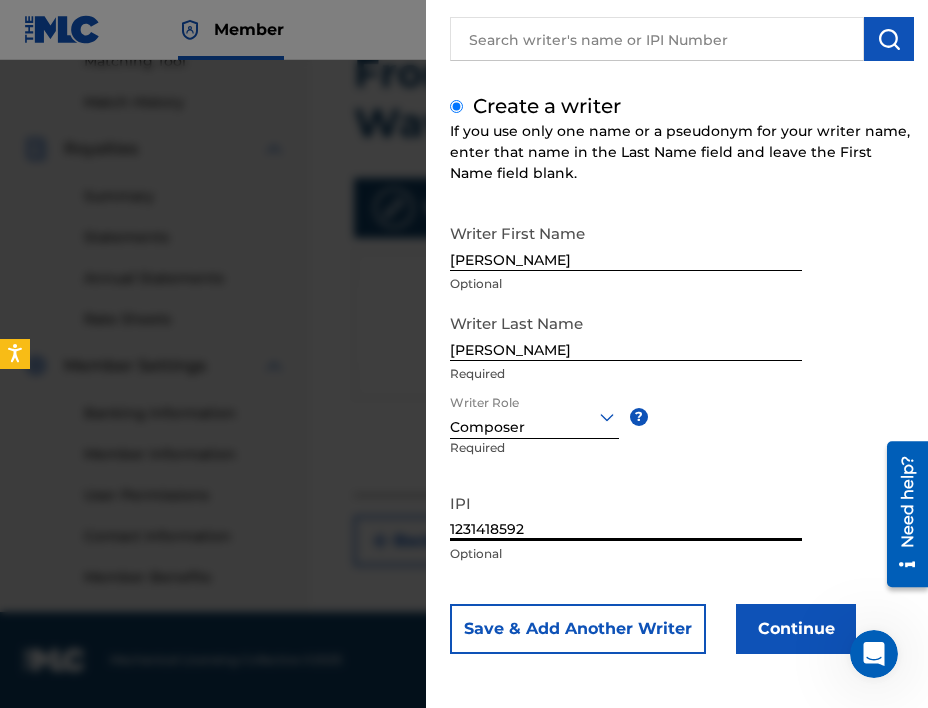 type on "1231418592" 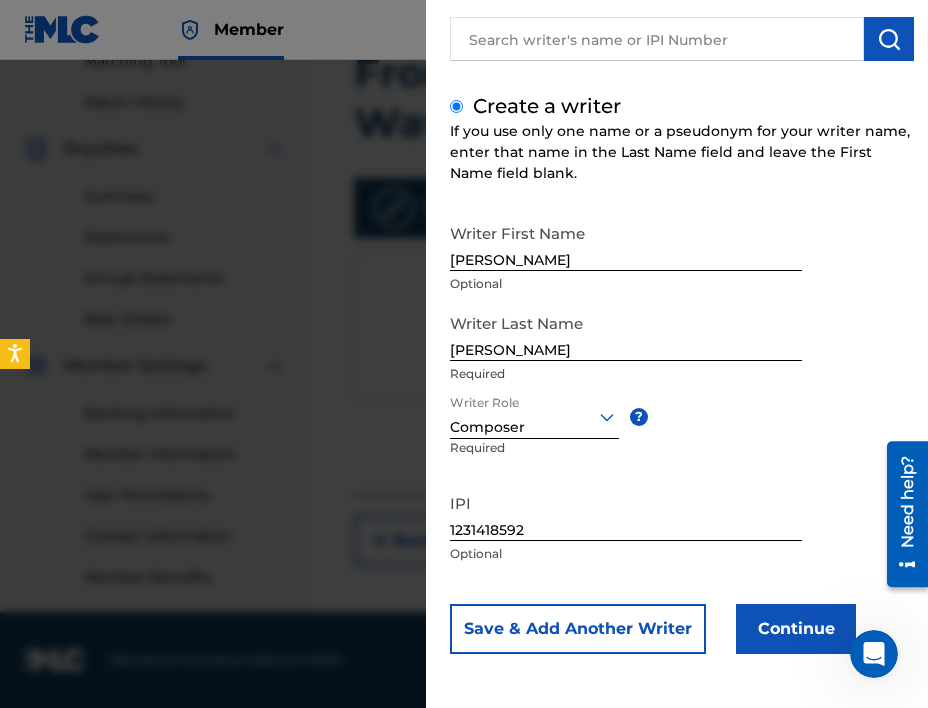 click on "Continue" at bounding box center (796, 629) 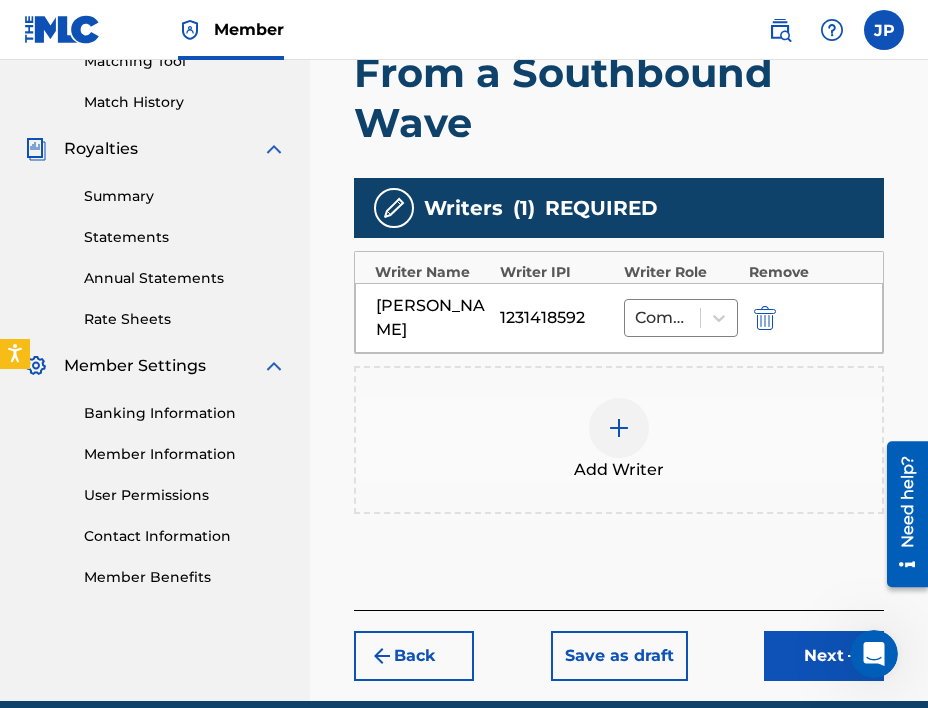 click on "Next" at bounding box center (824, 656) 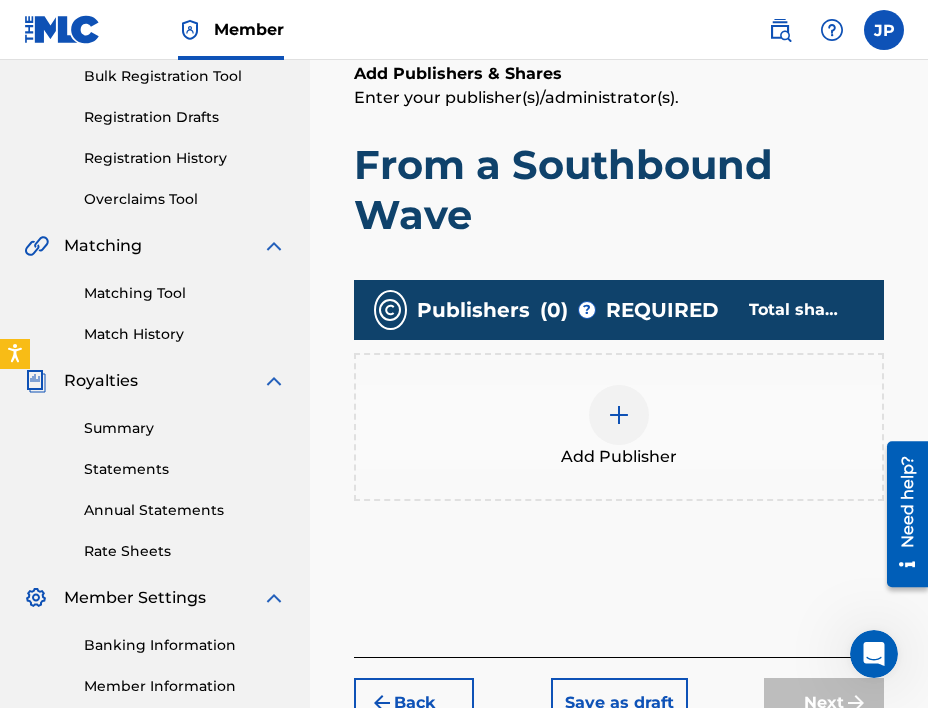 scroll, scrollTop: 497, scrollLeft: 0, axis: vertical 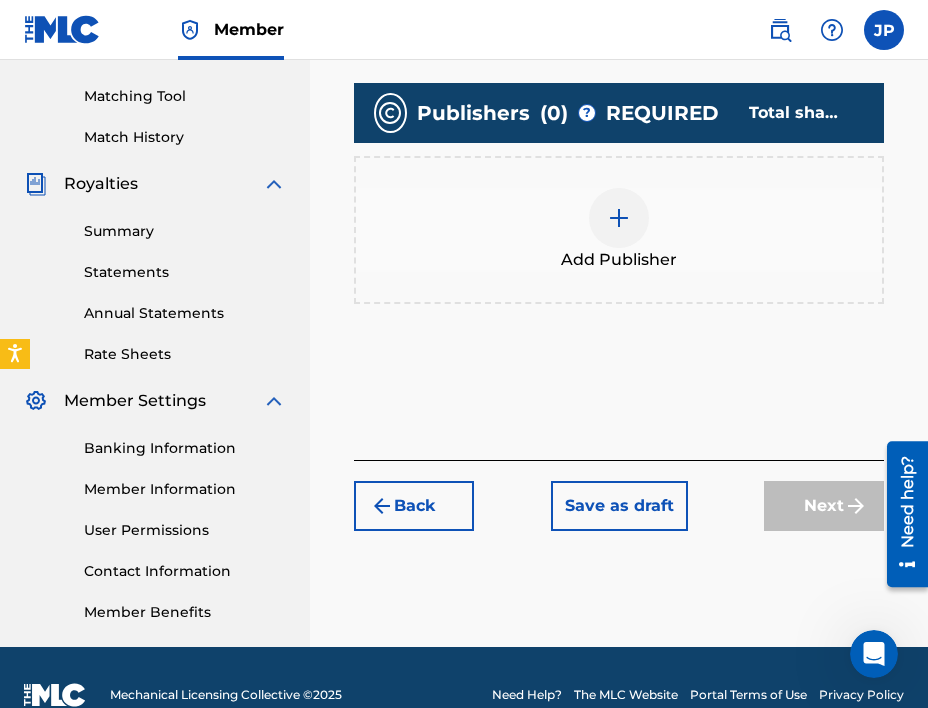 click at bounding box center (619, 218) 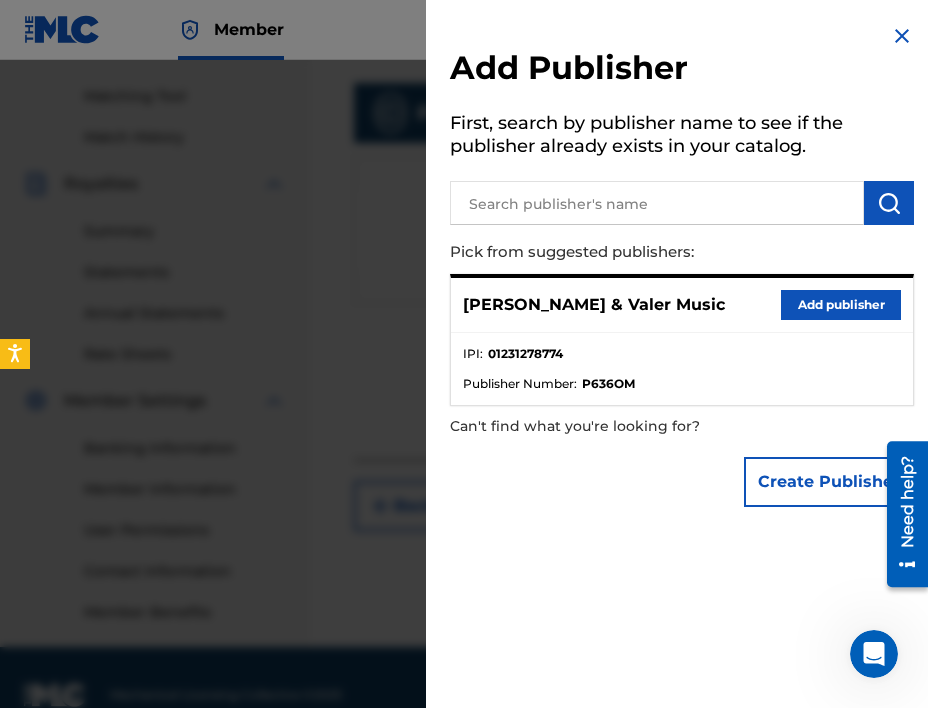 click on "Add publisher" at bounding box center [841, 305] 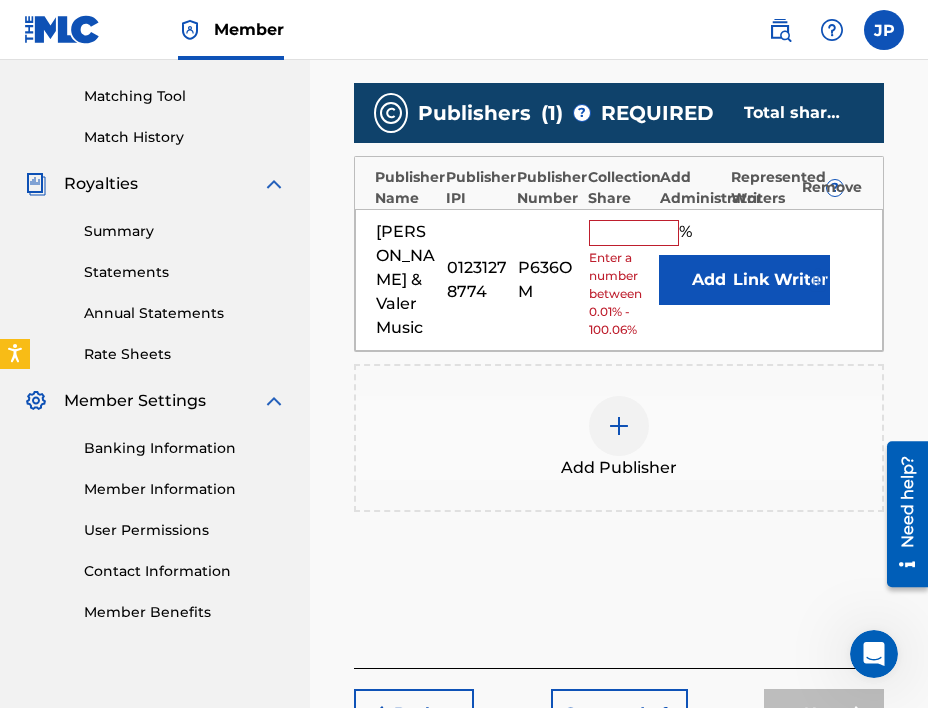 click at bounding box center [634, 233] 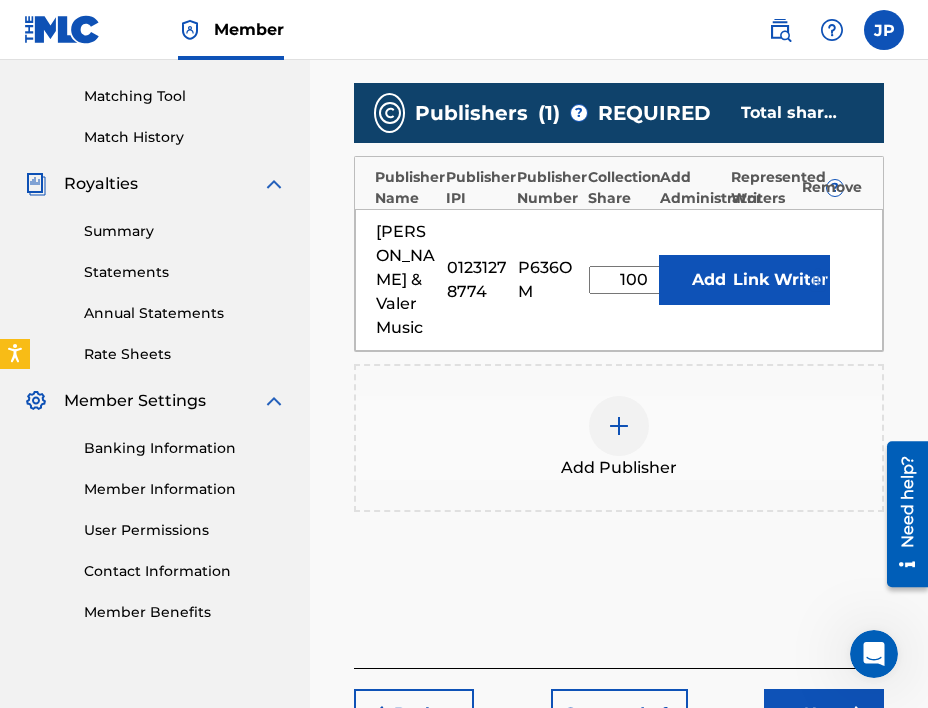 type on "100" 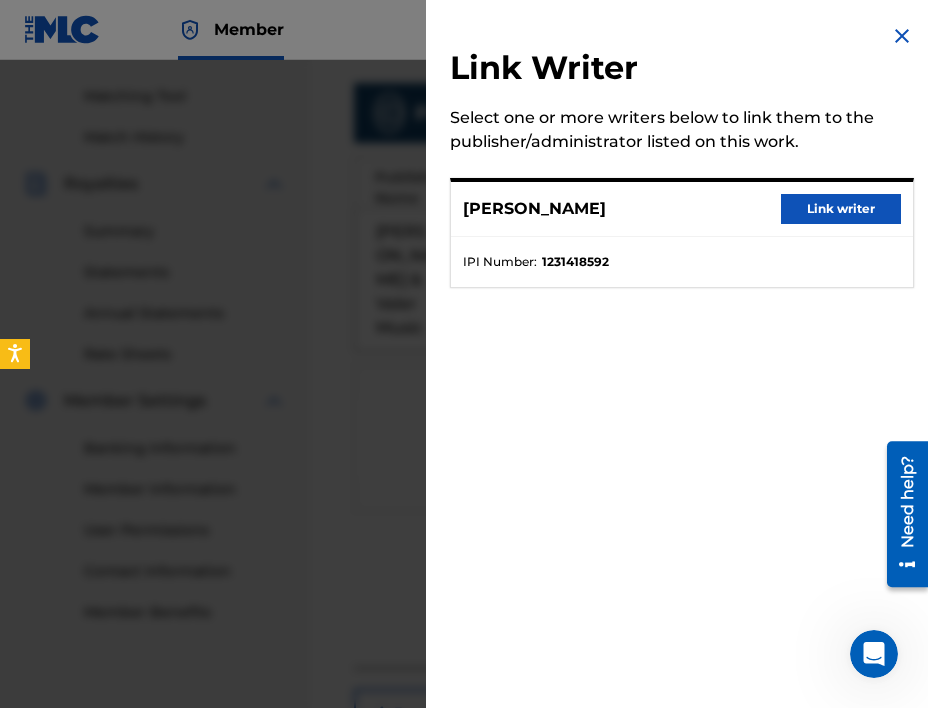click on "Link writer" at bounding box center [841, 209] 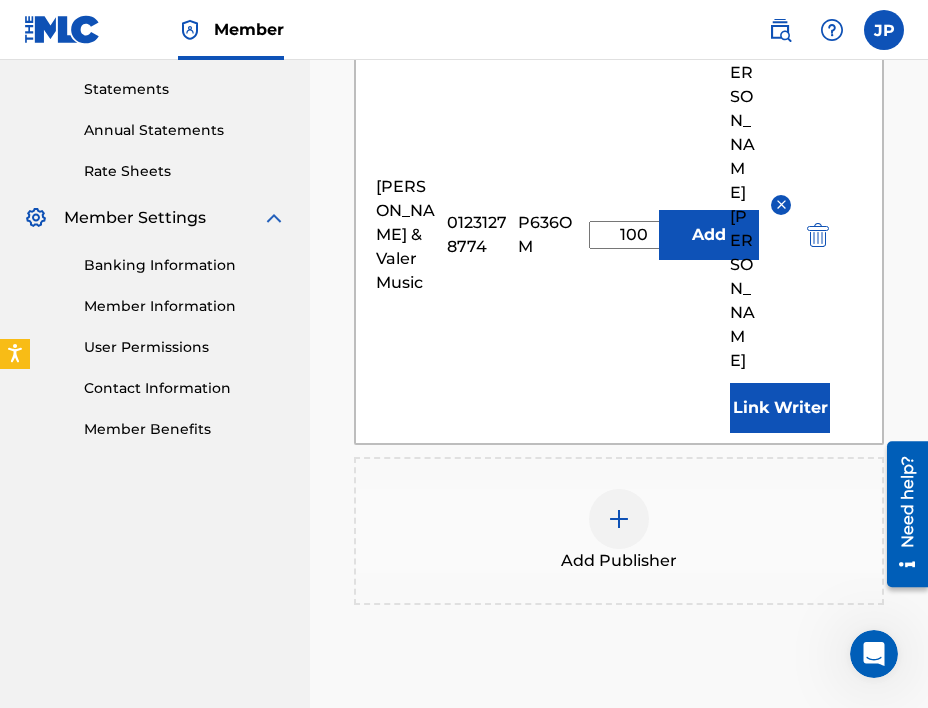 click on "Next" at bounding box center (824, 807) 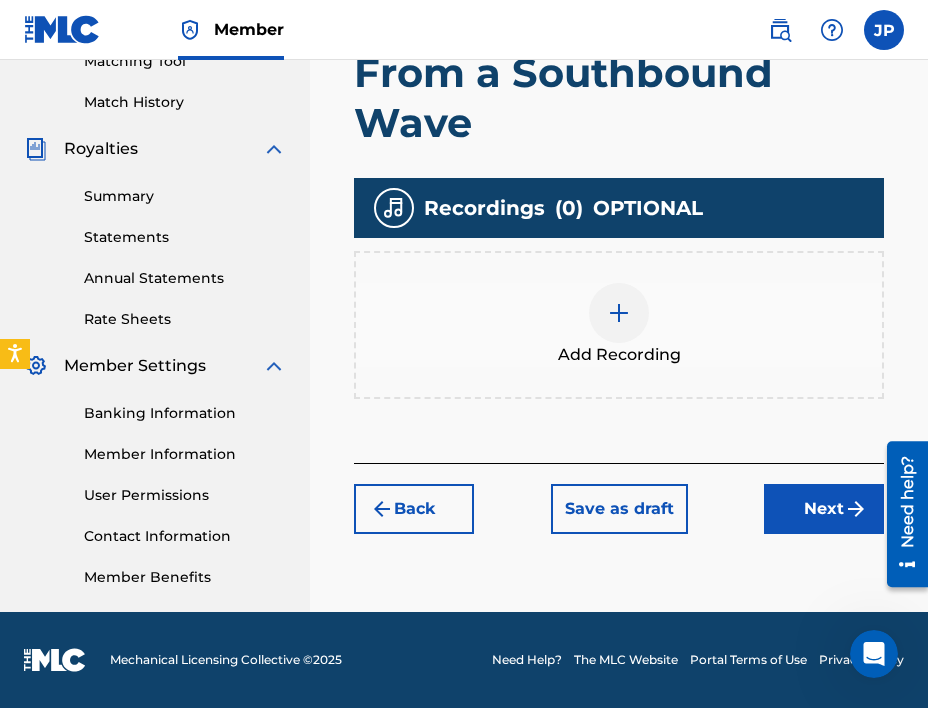 click at bounding box center [619, 313] 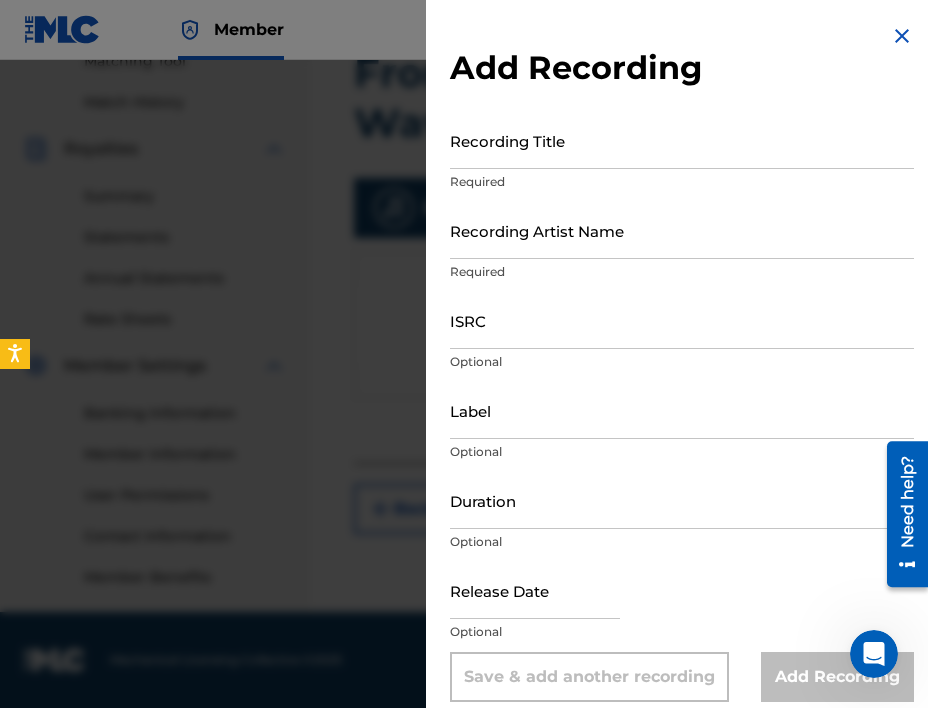 click on "Recording Title" at bounding box center [682, 140] 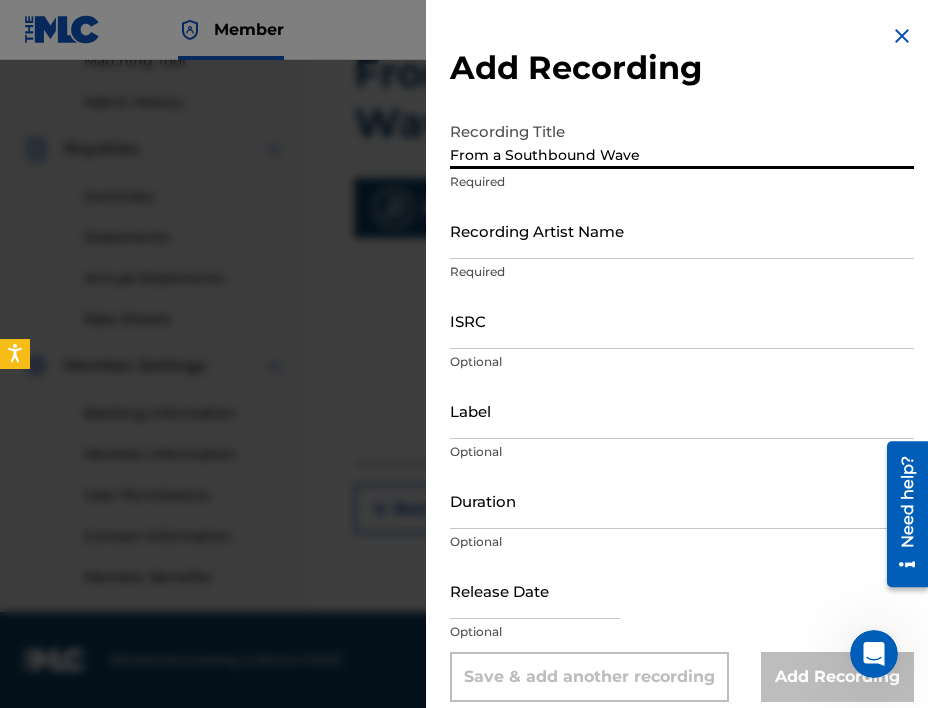 type on "From a Southbound Wave" 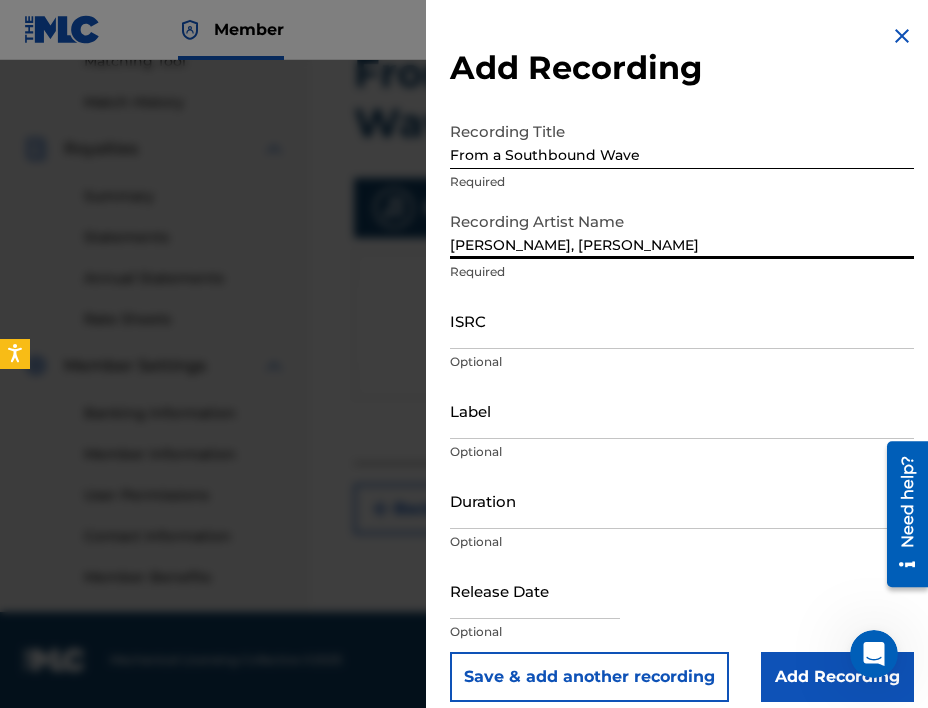 type on "[PERSON_NAME], [PERSON_NAME]" 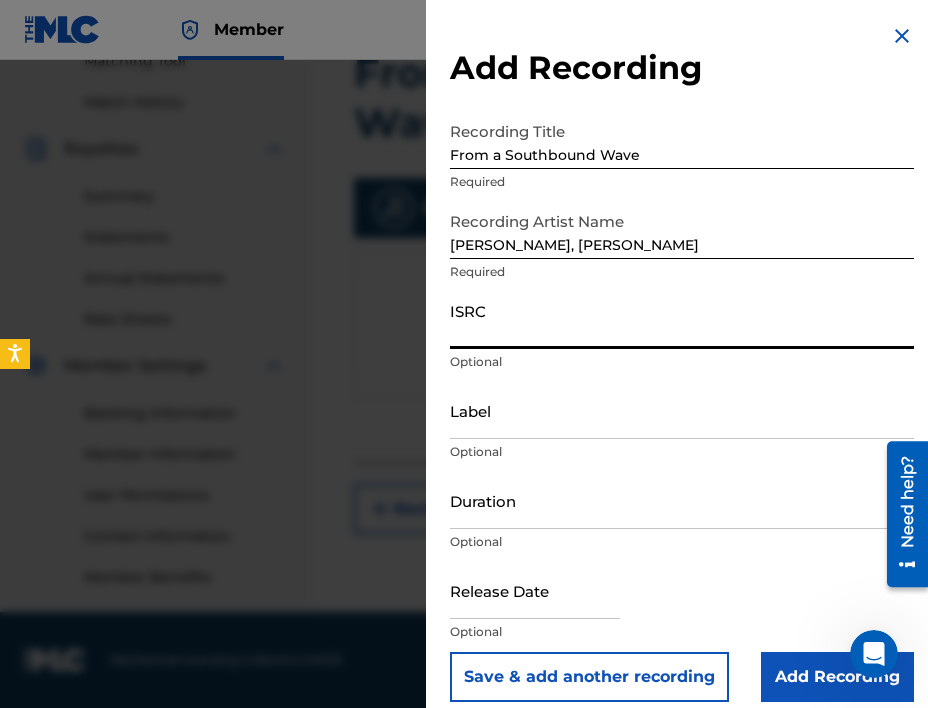 paste on "ushm92551470" 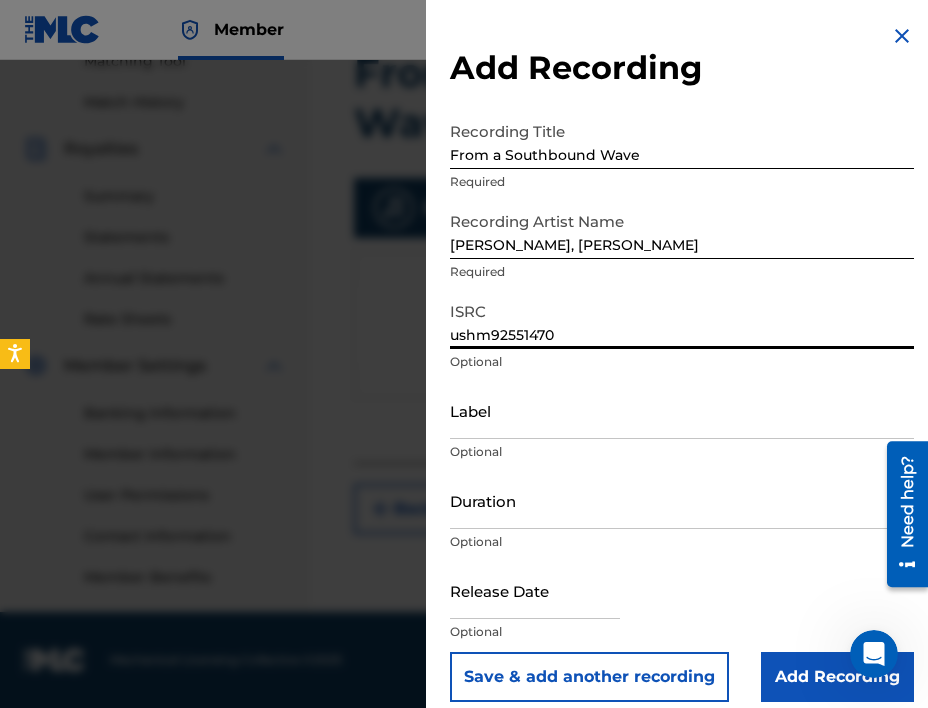 type on "ushm92551470" 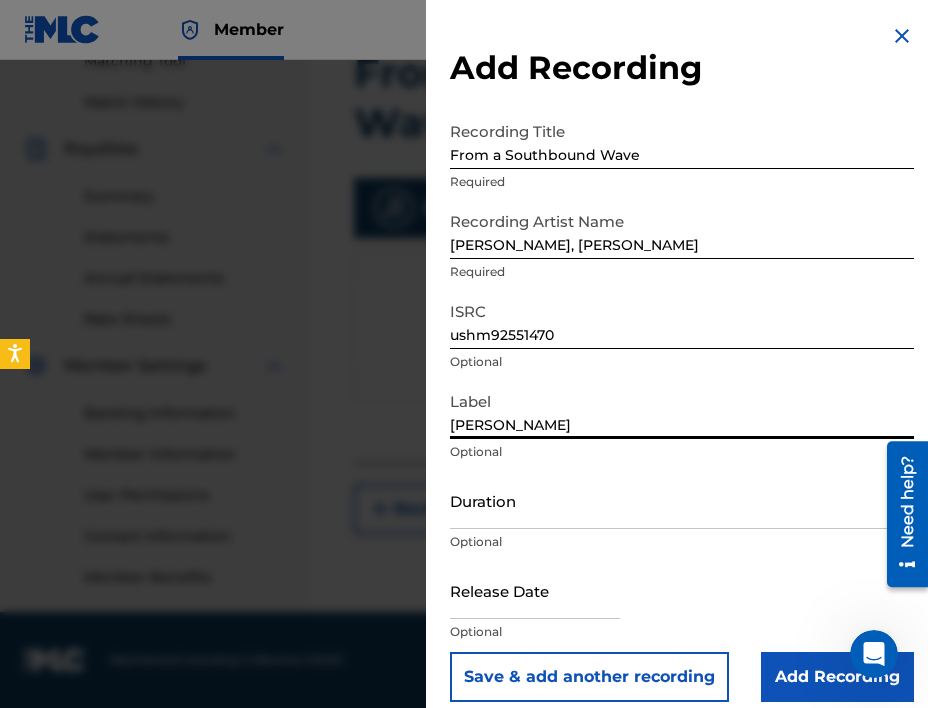 type on "[PERSON_NAME]" 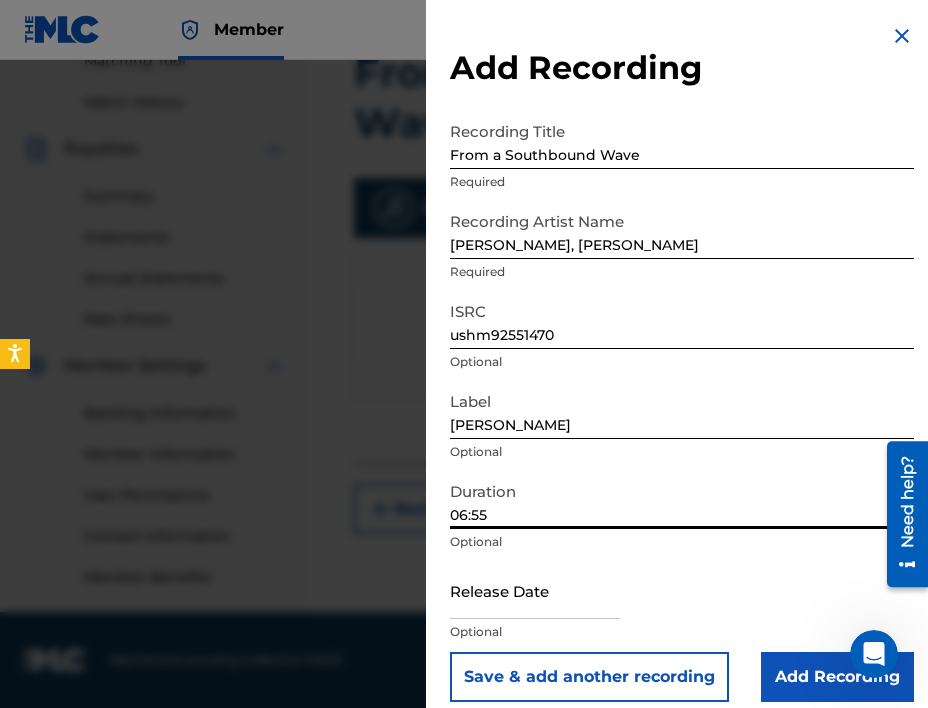 type on "06:55" 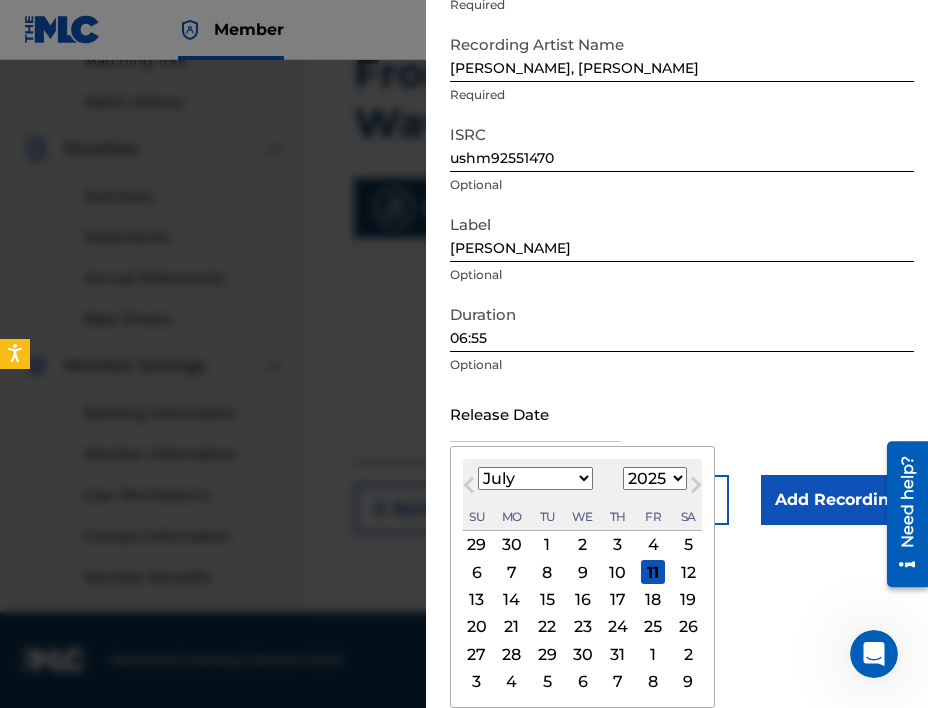 scroll, scrollTop: 177, scrollLeft: 0, axis: vertical 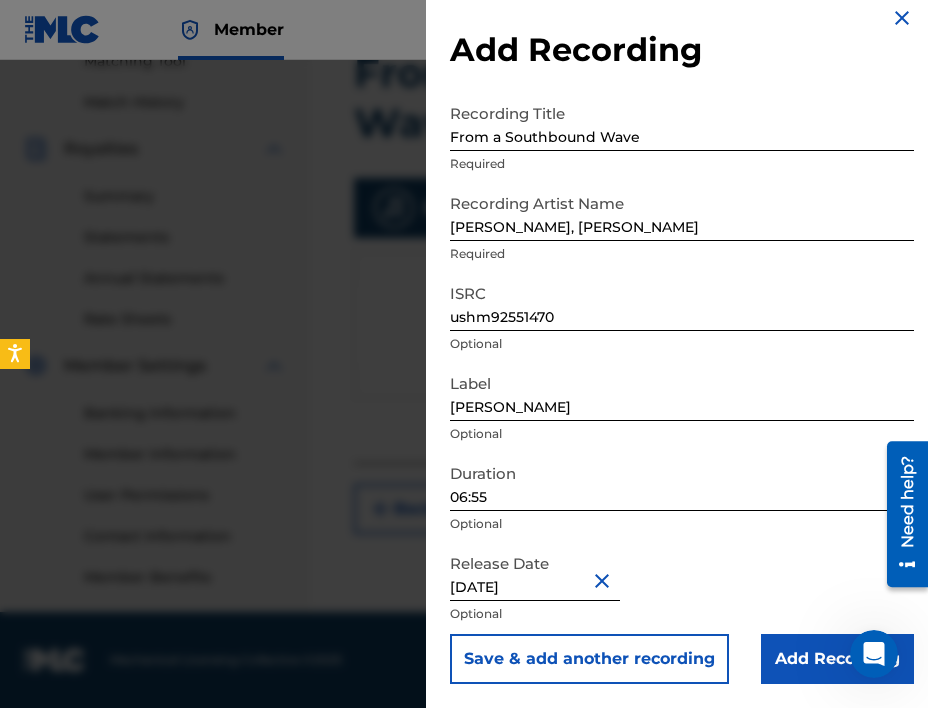 click on "Add Recording" at bounding box center (837, 659) 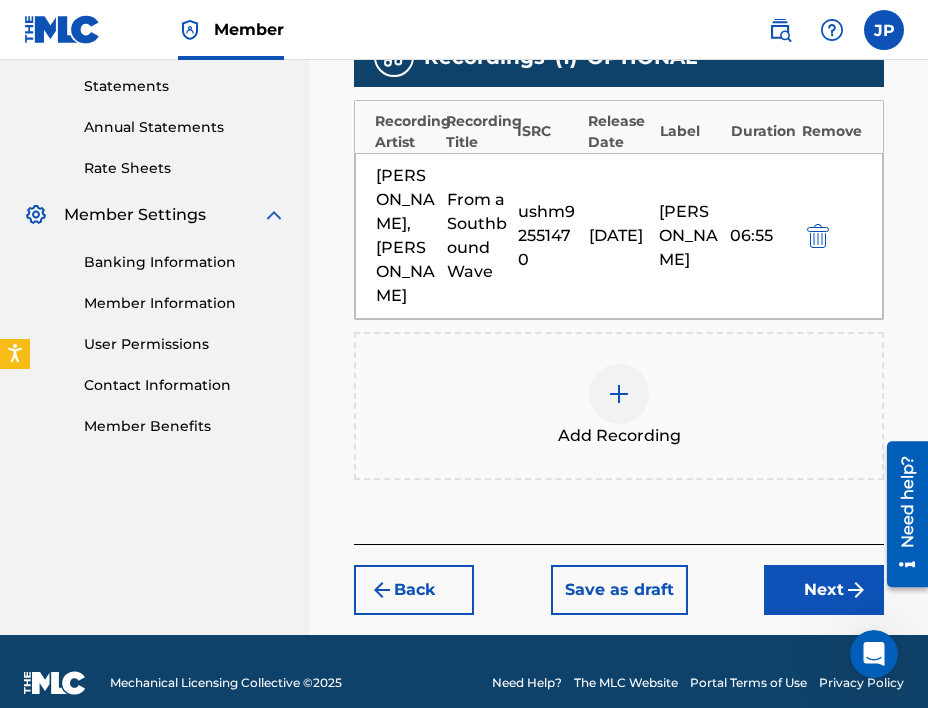 scroll, scrollTop: 682, scrollLeft: 0, axis: vertical 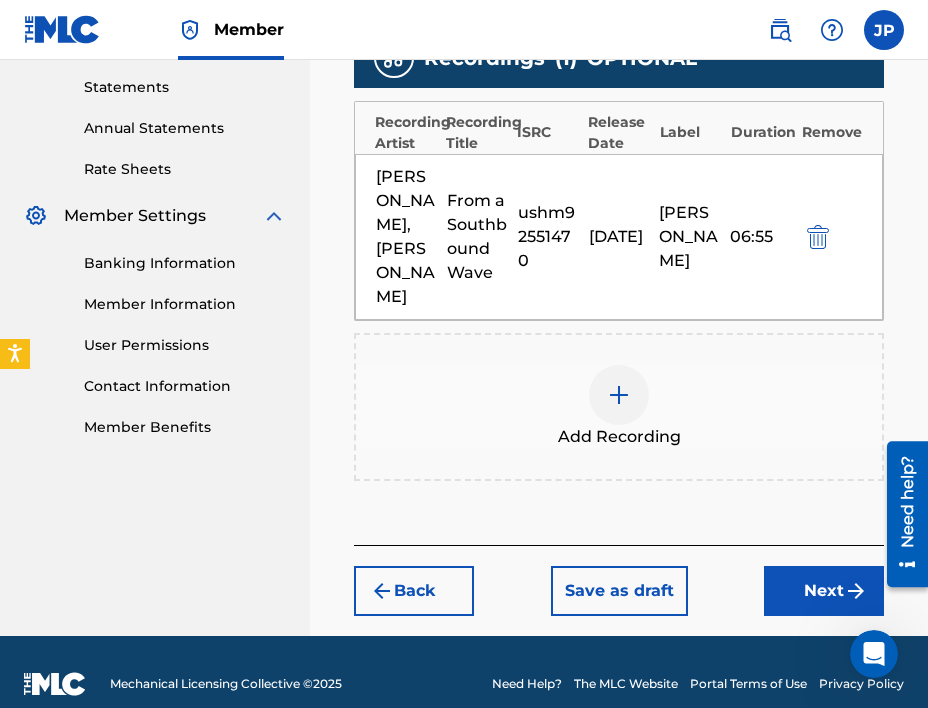 click on "Next" at bounding box center (824, 591) 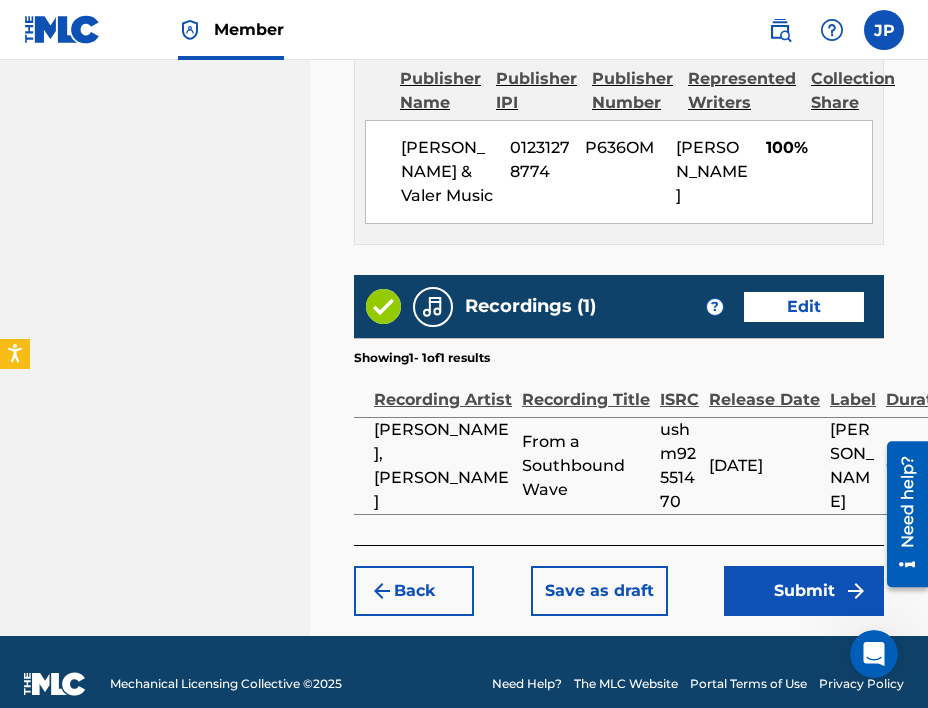 scroll, scrollTop: 1221, scrollLeft: 0, axis: vertical 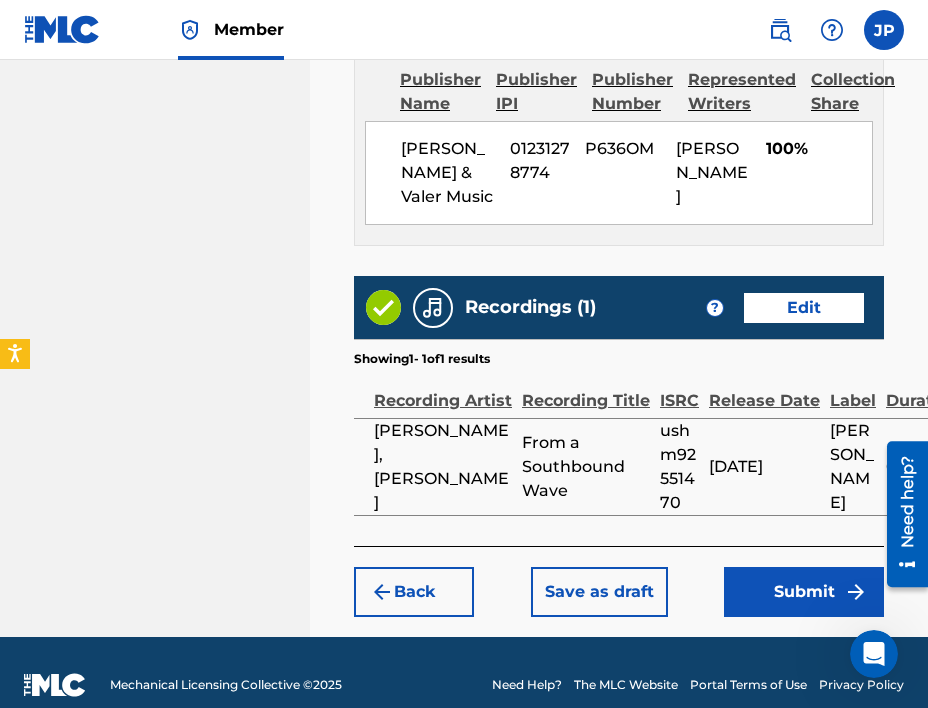 click on "Submit" at bounding box center (804, 592) 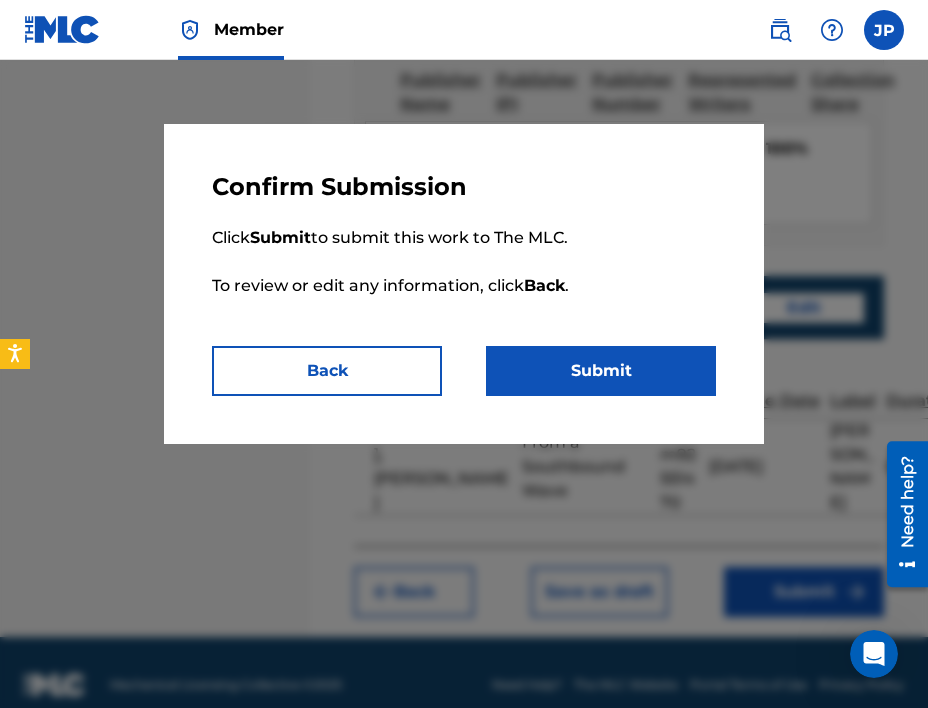 click on "Submit" at bounding box center (601, 371) 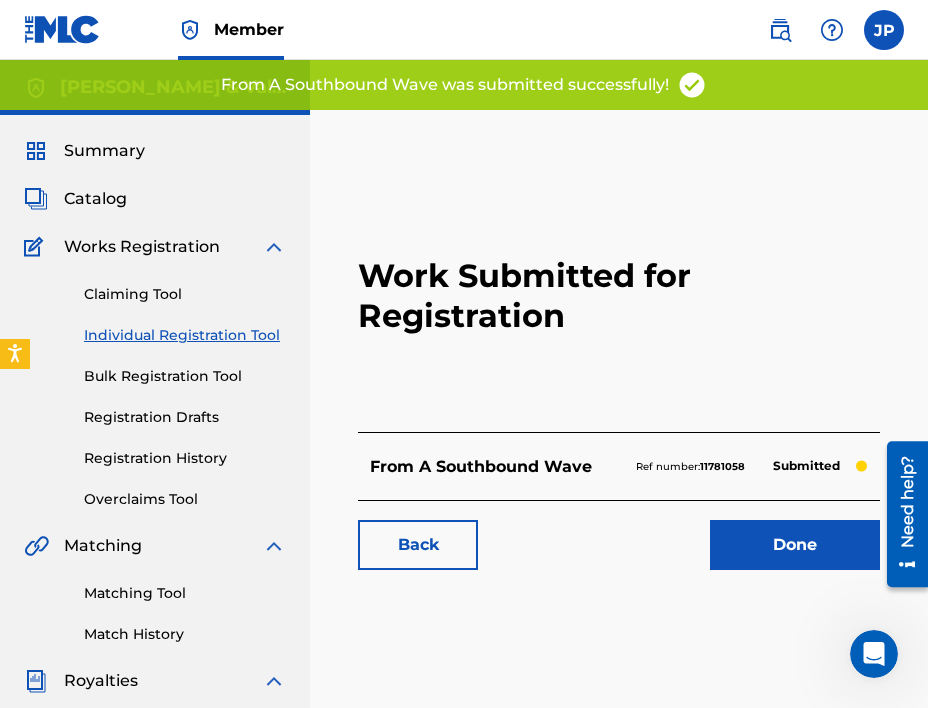 click on "Done" at bounding box center [795, 545] 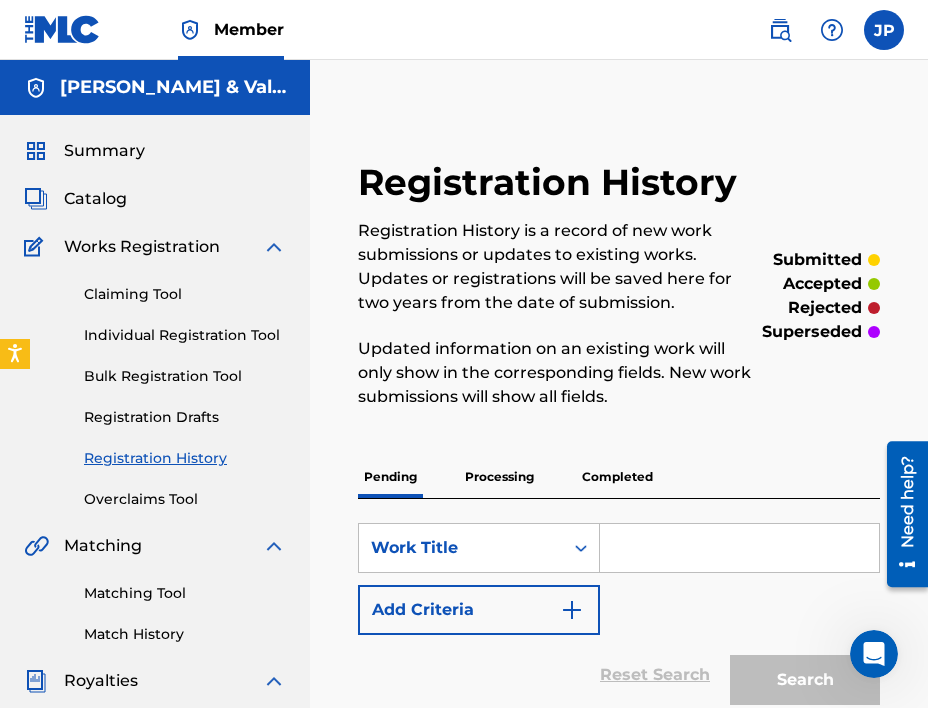 scroll, scrollTop: 0, scrollLeft: 0, axis: both 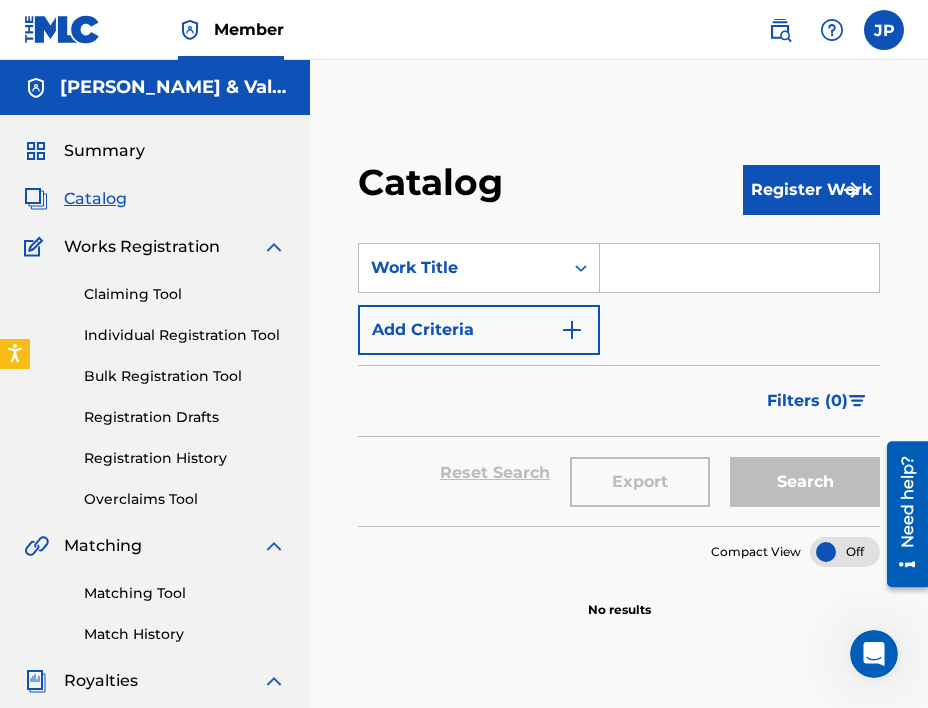 click on "Register Work" at bounding box center [811, 190] 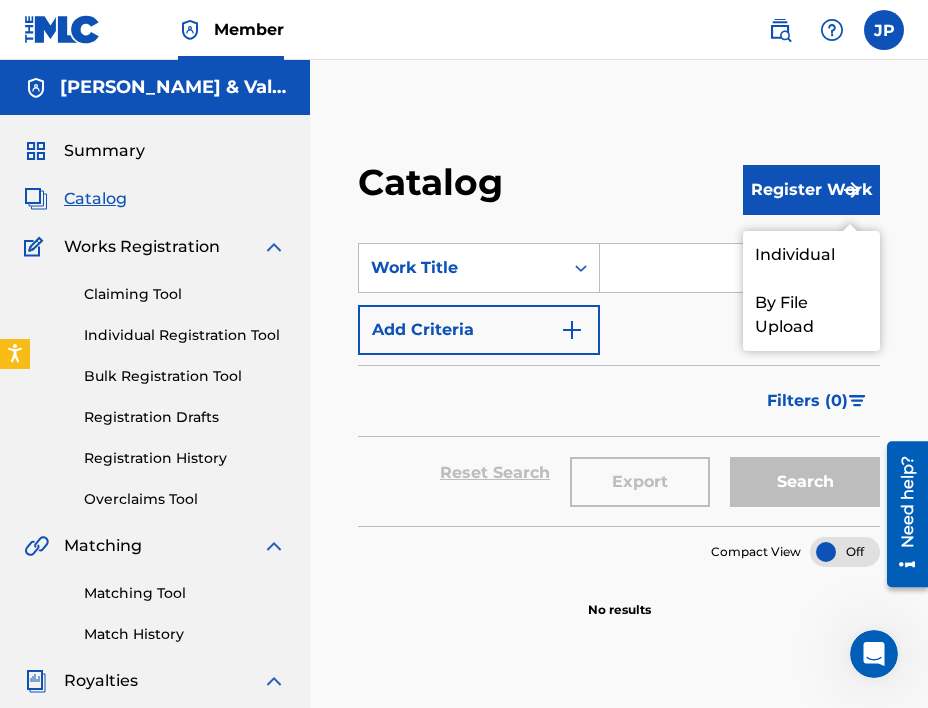 click on "Individual" at bounding box center [811, 255] 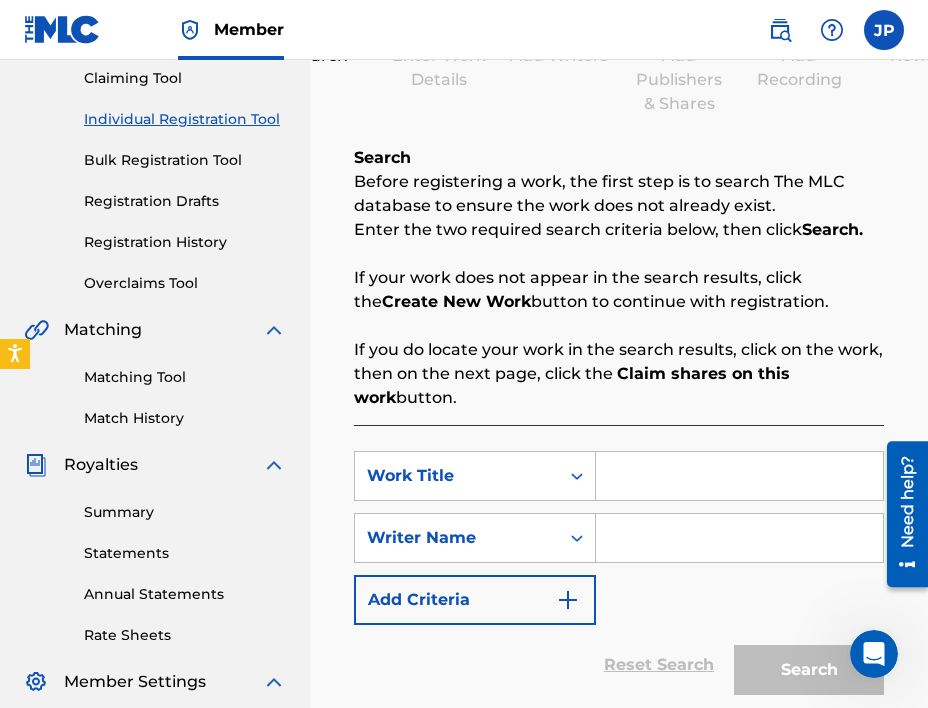 scroll, scrollTop: 386, scrollLeft: 0, axis: vertical 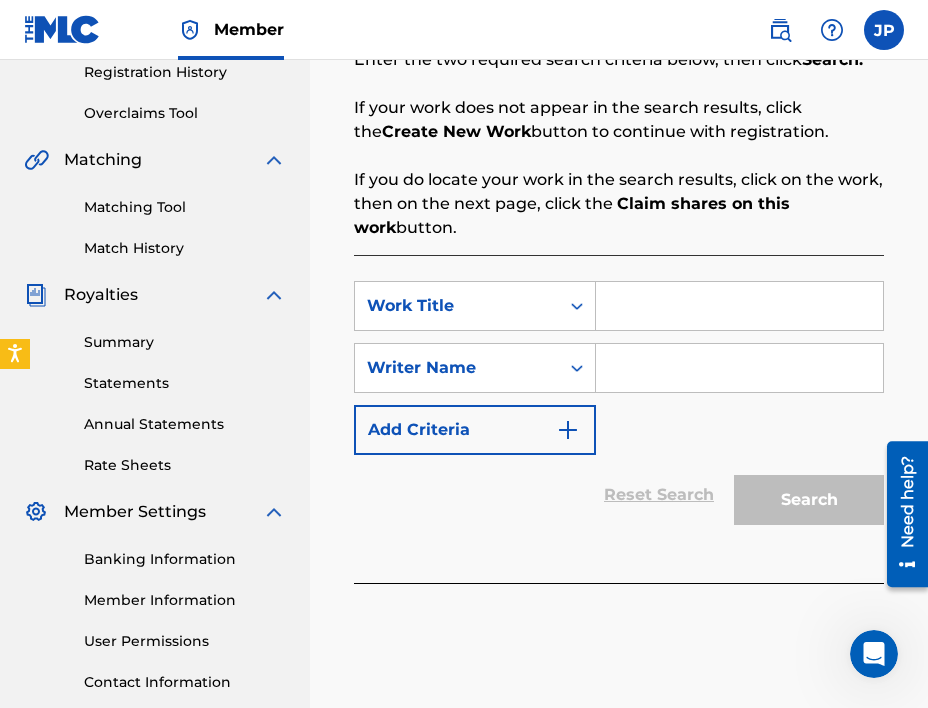 click at bounding box center (739, 306) 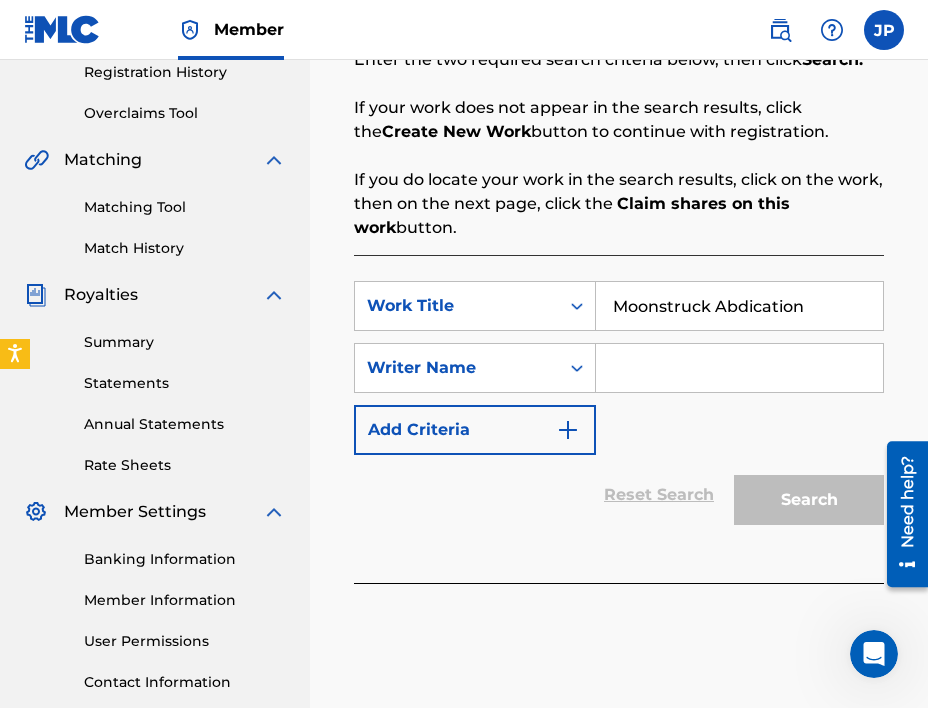 type on "Moonstruck Abdication" 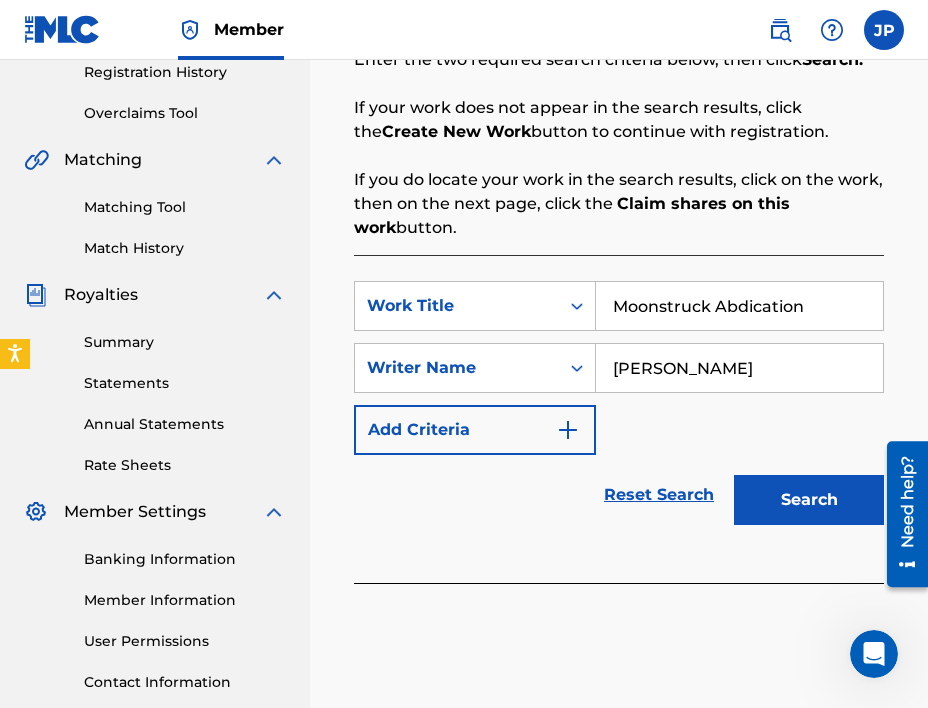 type on "[PERSON_NAME]" 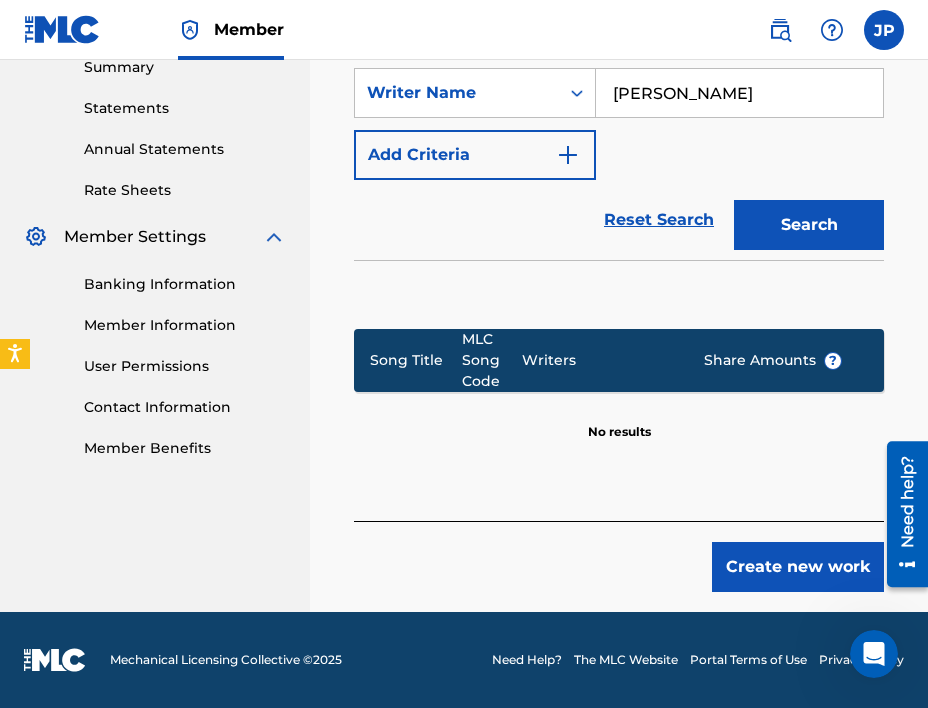 click on "Create new work" at bounding box center [798, 567] 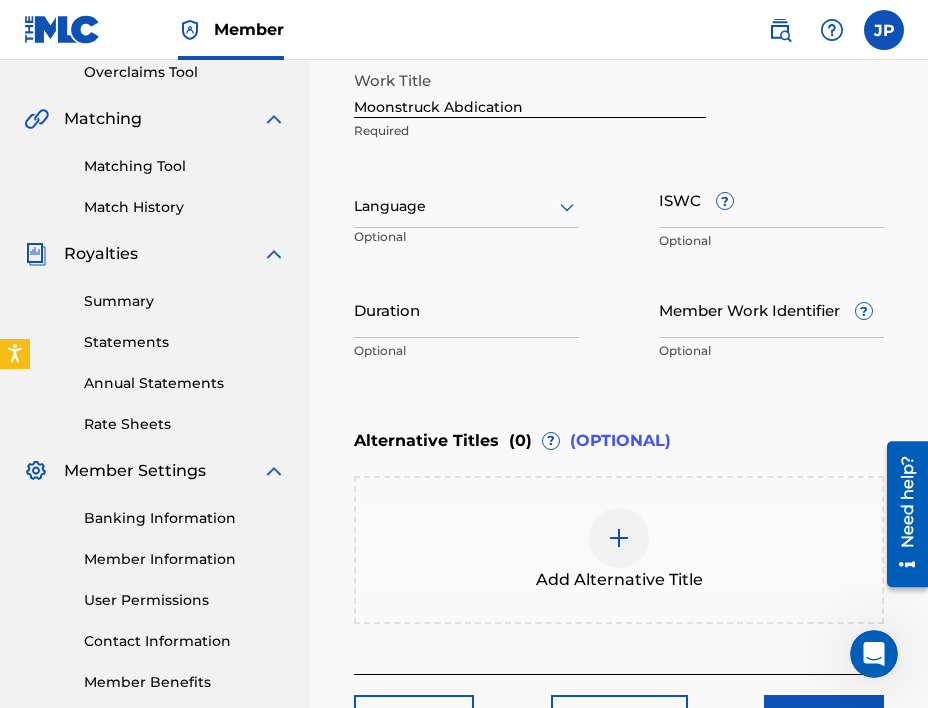scroll, scrollTop: 322, scrollLeft: 0, axis: vertical 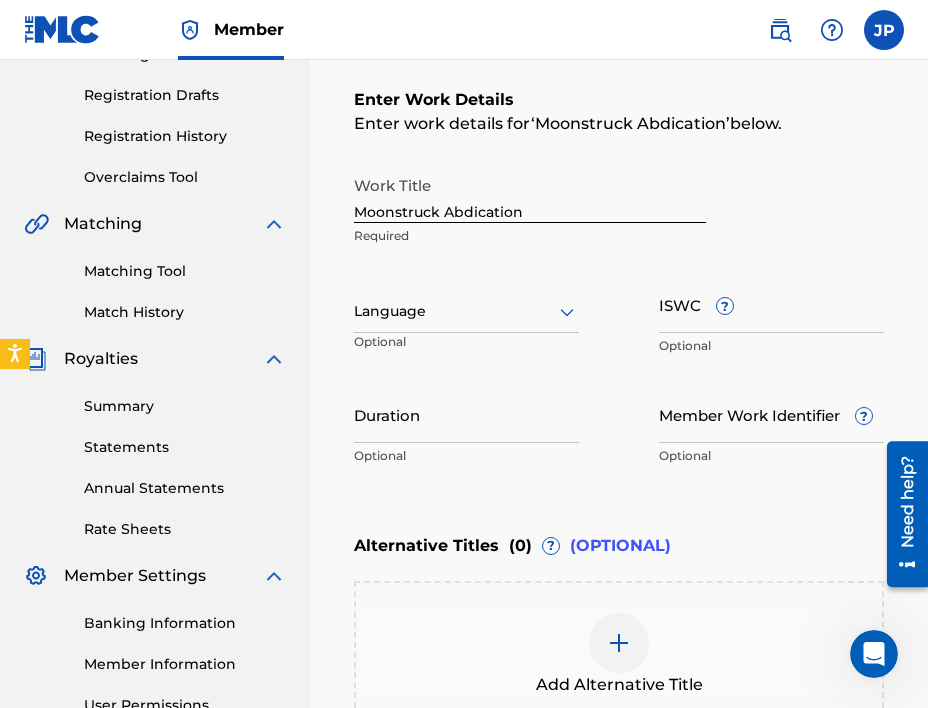 click on "ISWC   ?" at bounding box center [771, 304] 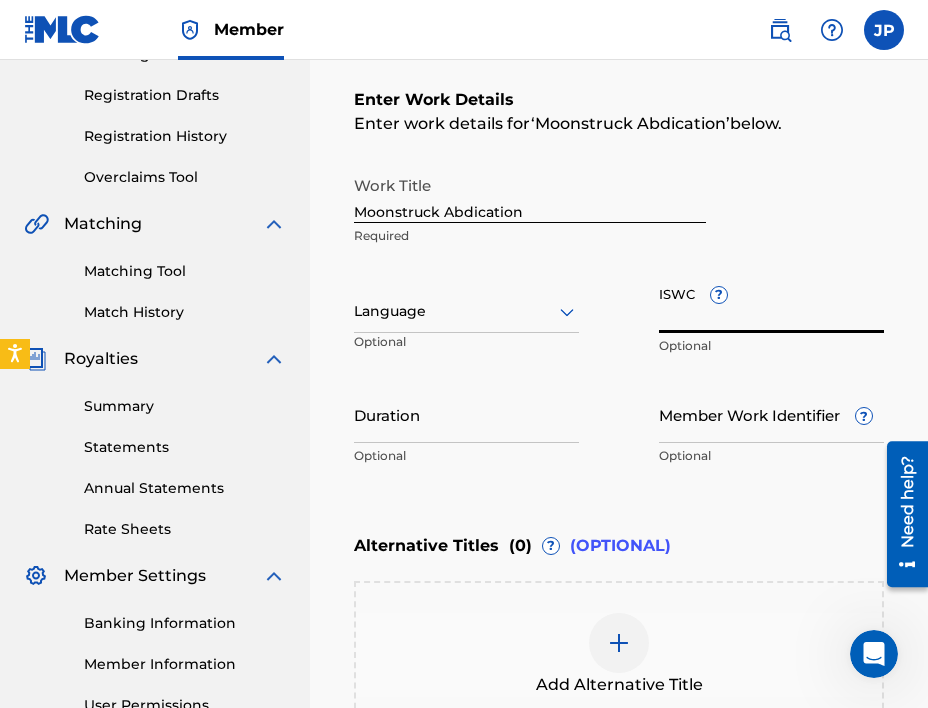 paste on "T3334059411" 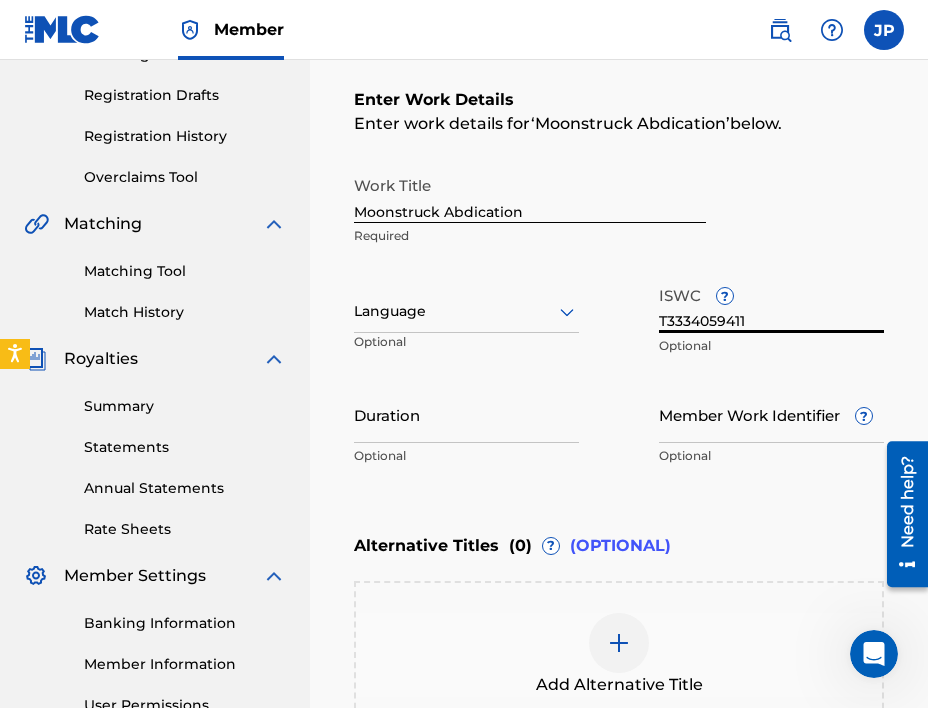 type on "T3334059411" 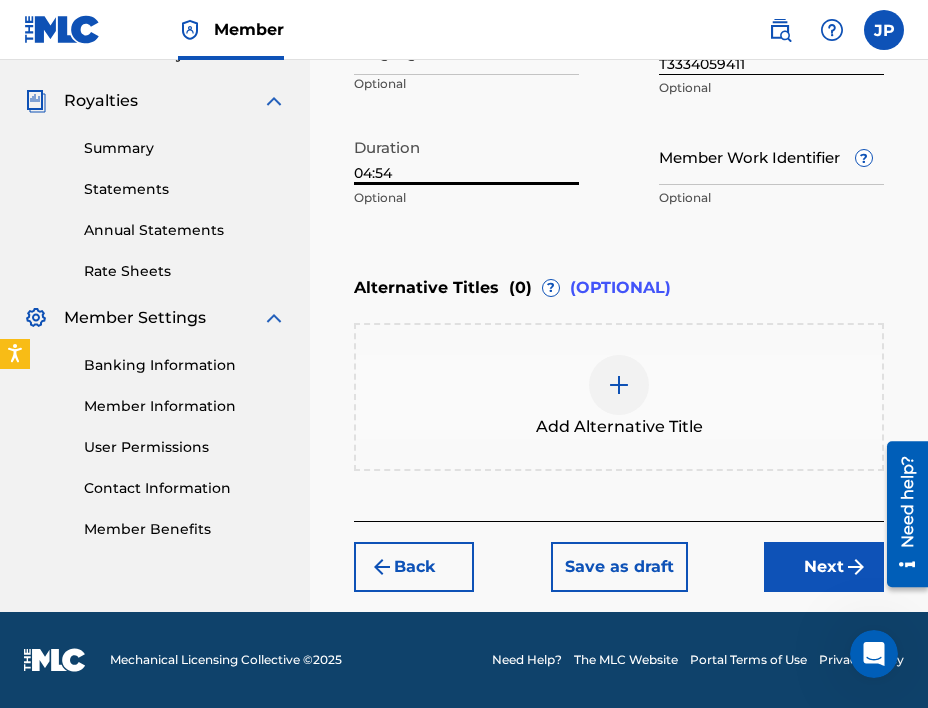 type on "04:54" 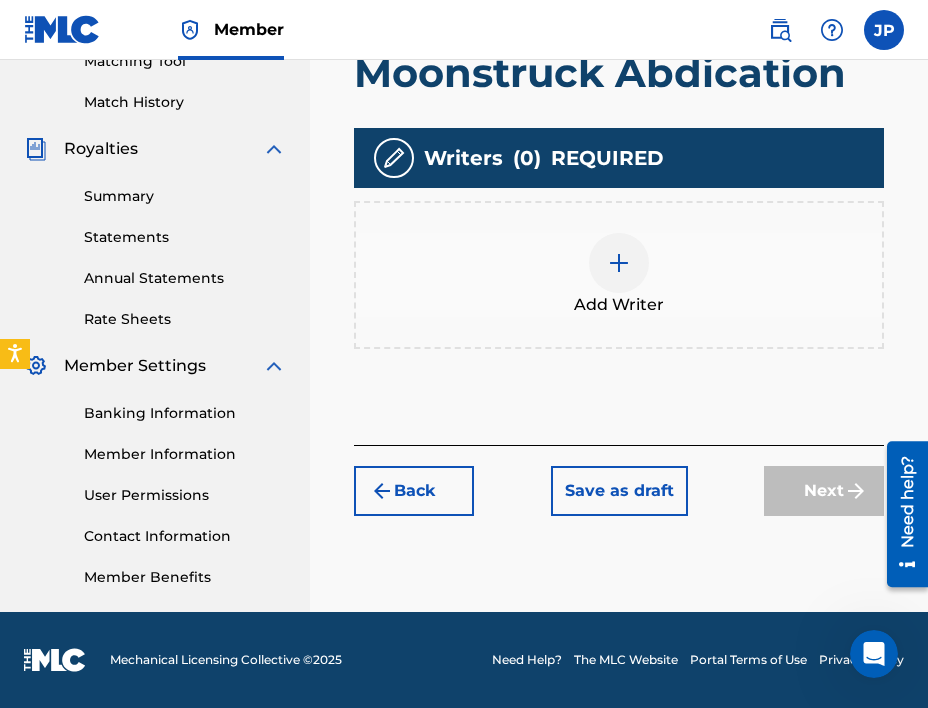 click at bounding box center (619, 263) 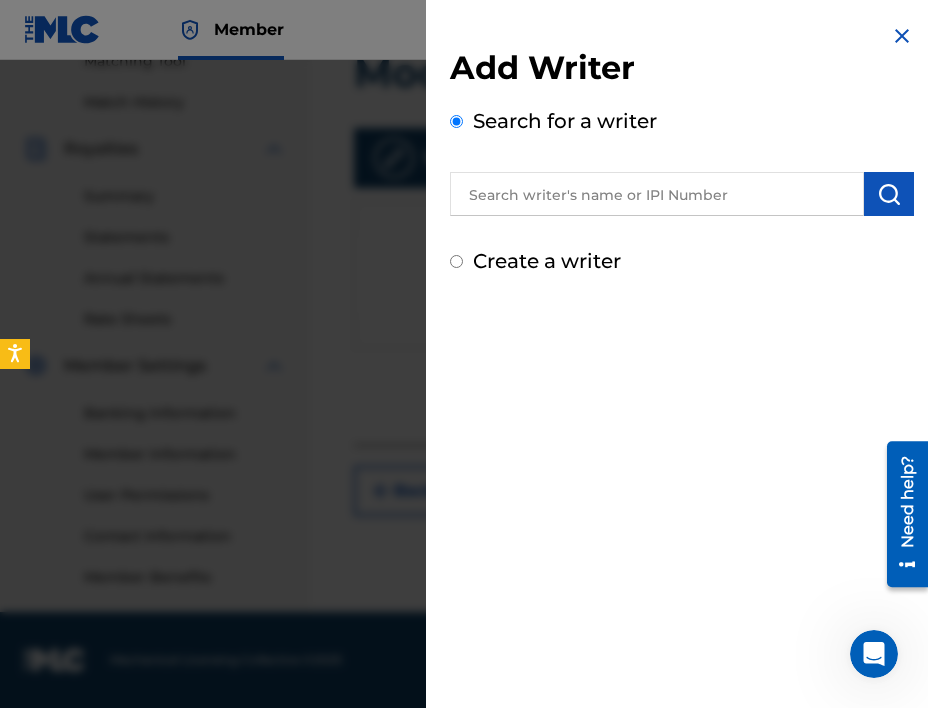 click on "Create a writer" at bounding box center [456, 261] 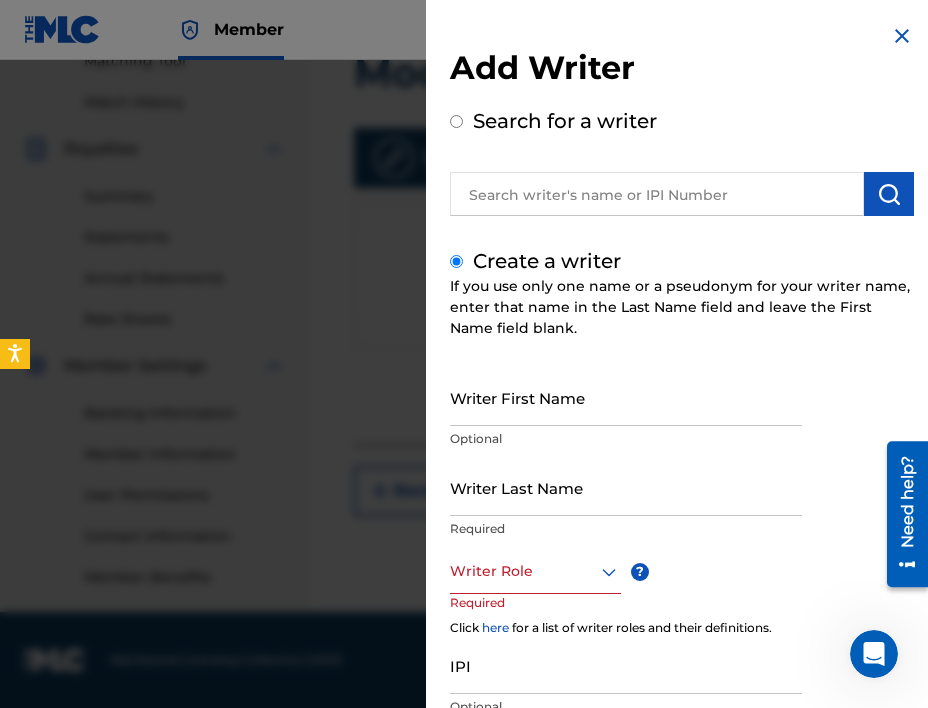 click on "Writer First Name" at bounding box center [626, 397] 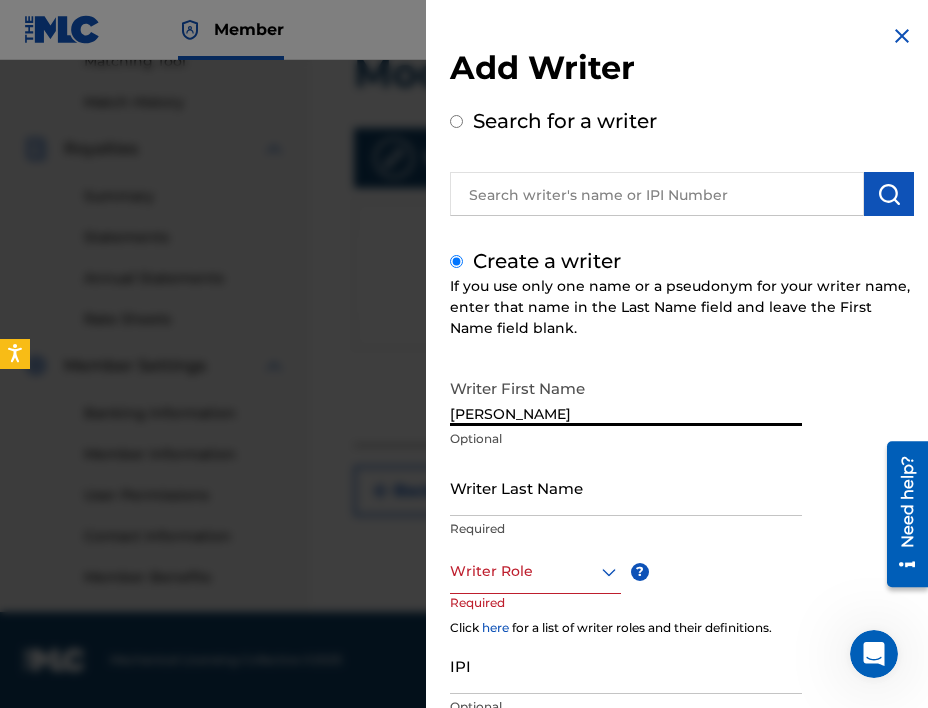 type on "[PERSON_NAME]" 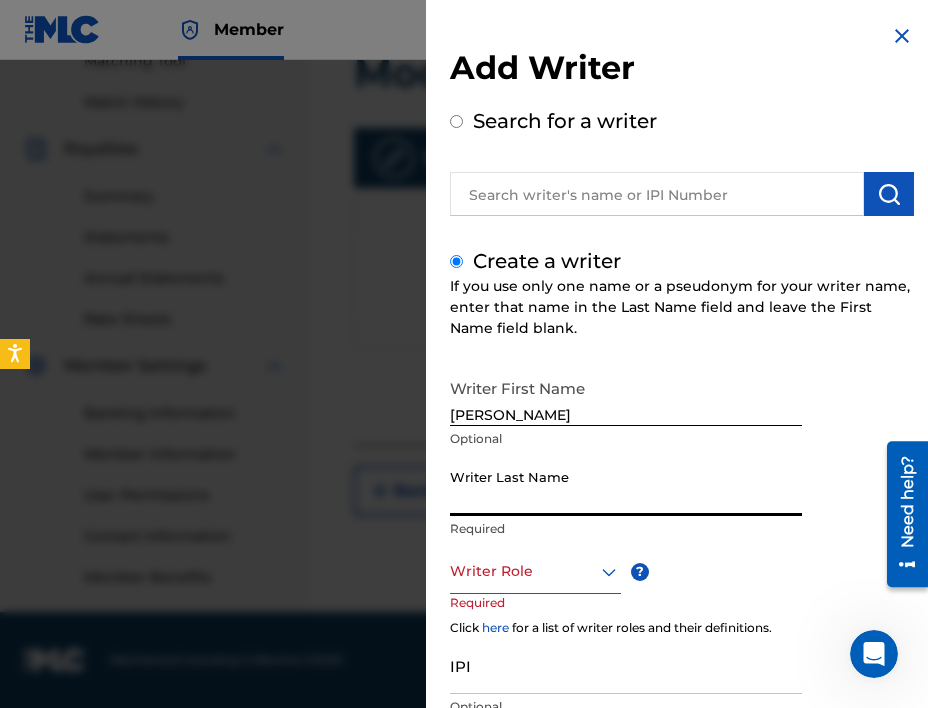 click on "Writer Last Name" at bounding box center [626, 487] 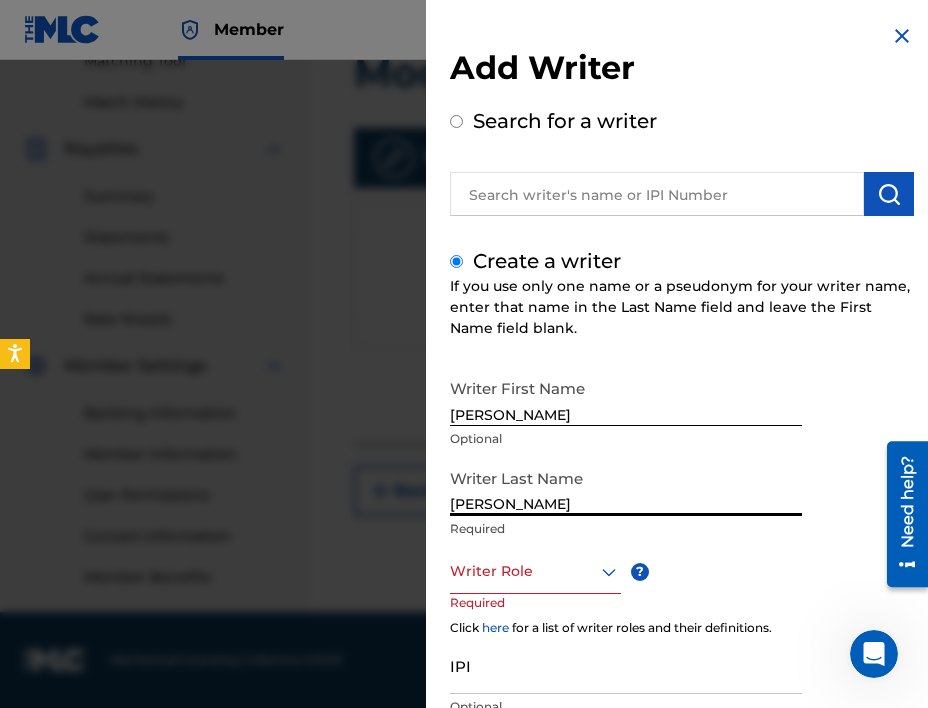 type on "[PERSON_NAME]" 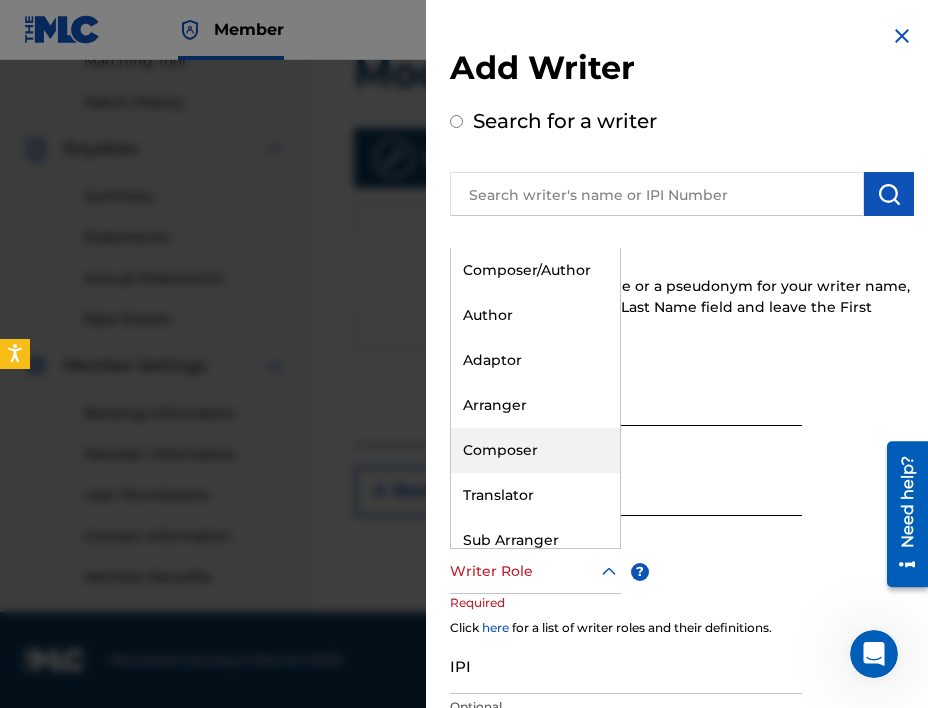 click on "Composer" at bounding box center [535, 450] 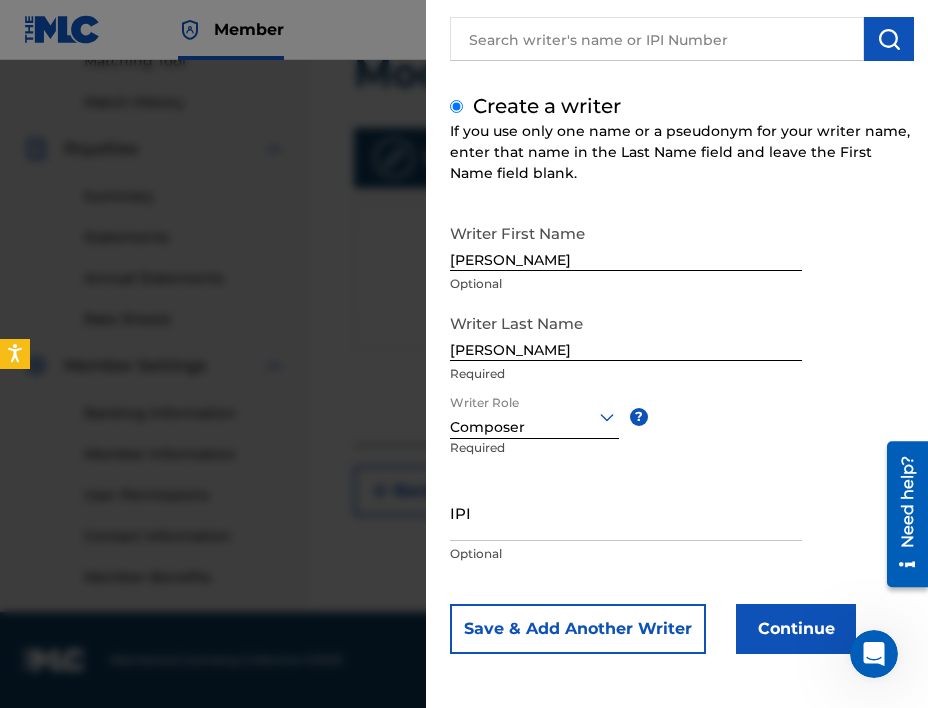 click on "IPI" at bounding box center [626, 512] 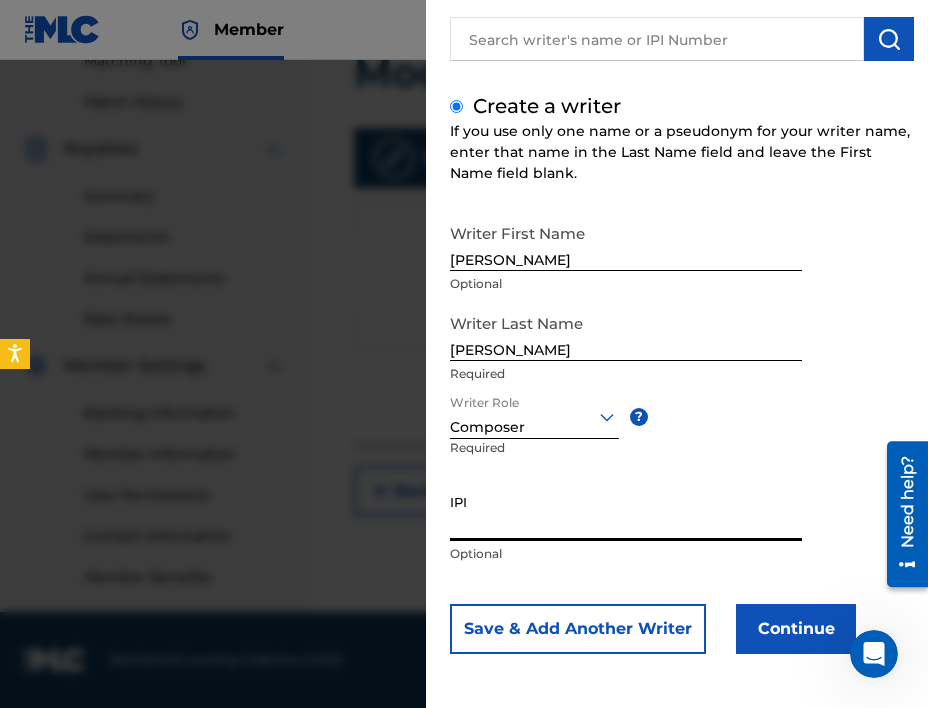 paste on "1231418592" 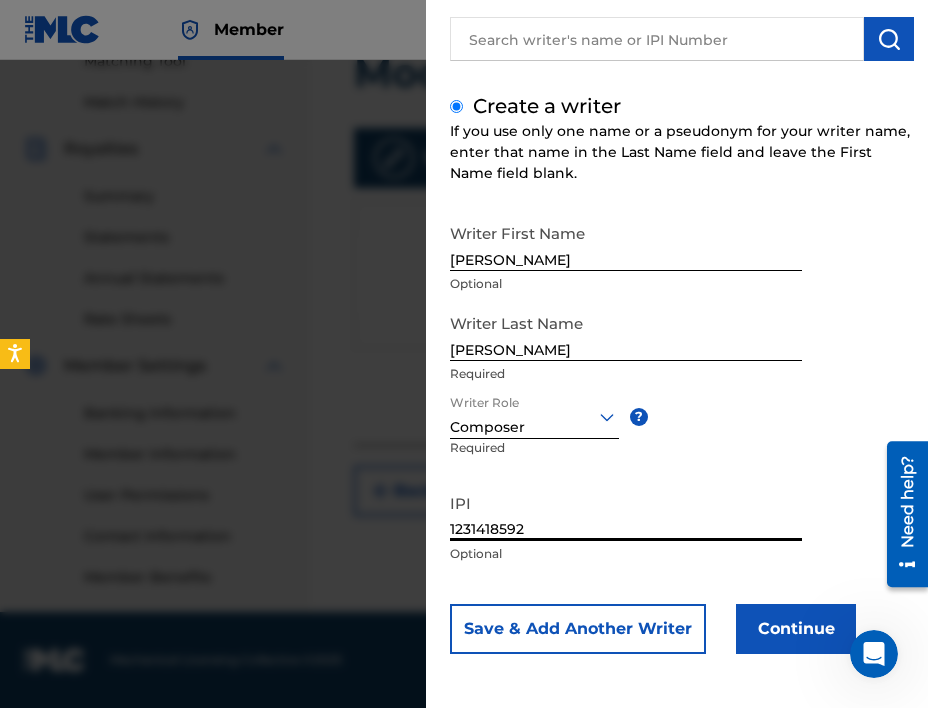 type on "1231418592" 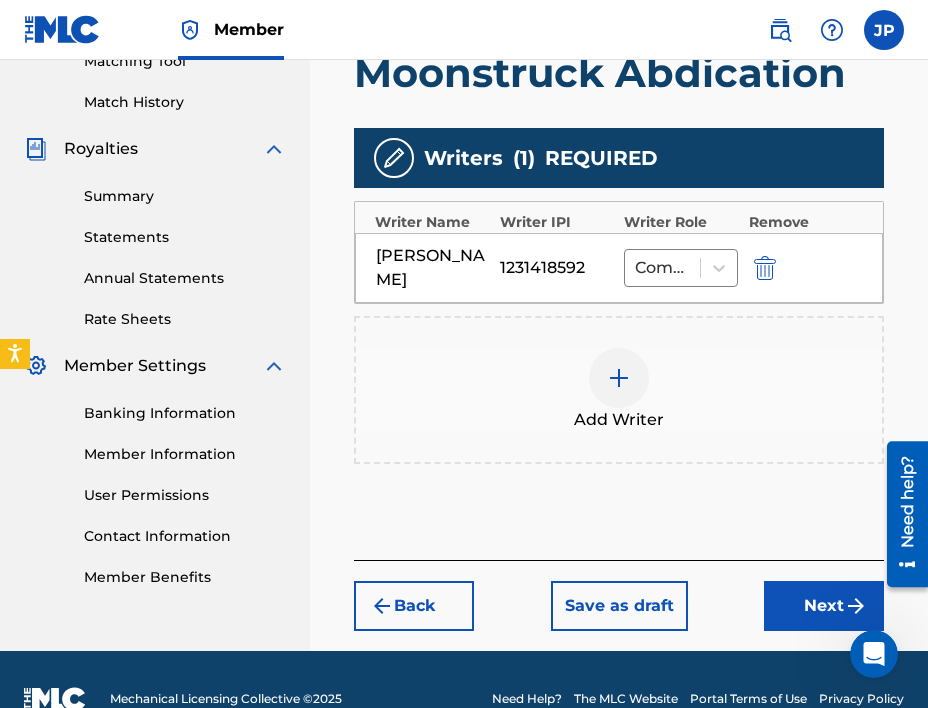 click on "Next" at bounding box center (824, 606) 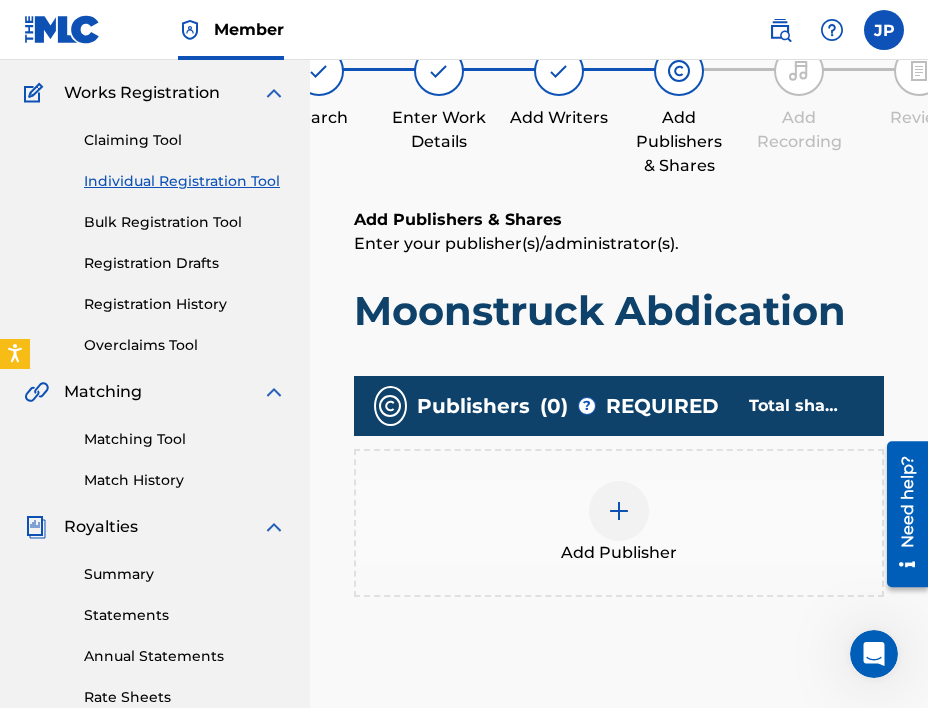 scroll, scrollTop: 405, scrollLeft: 0, axis: vertical 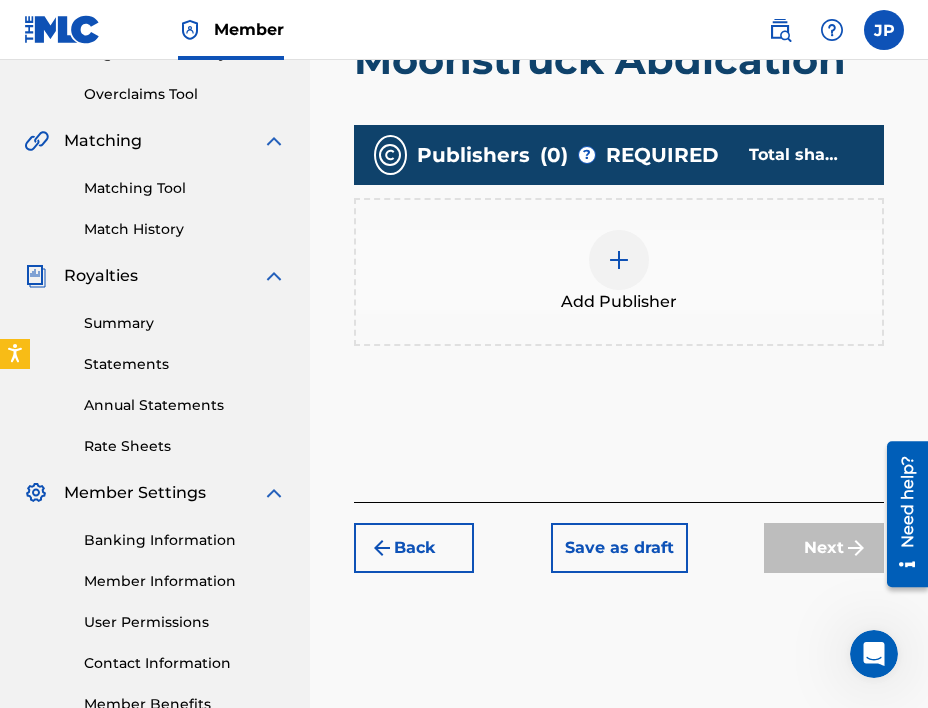 click at bounding box center (619, 260) 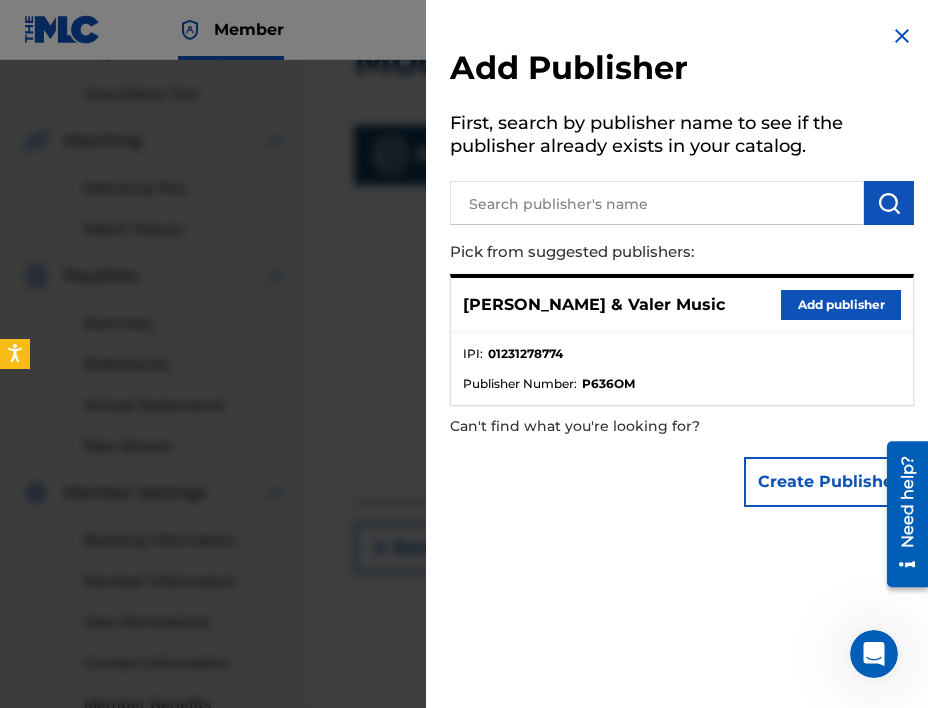 click on "Add publisher" at bounding box center (841, 305) 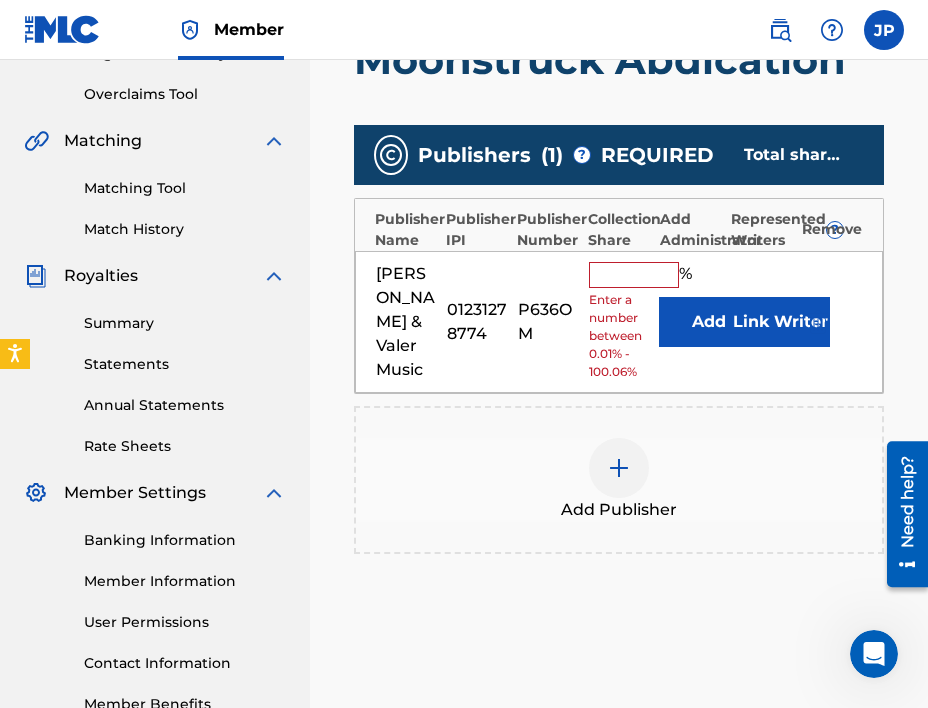 click at bounding box center [634, 275] 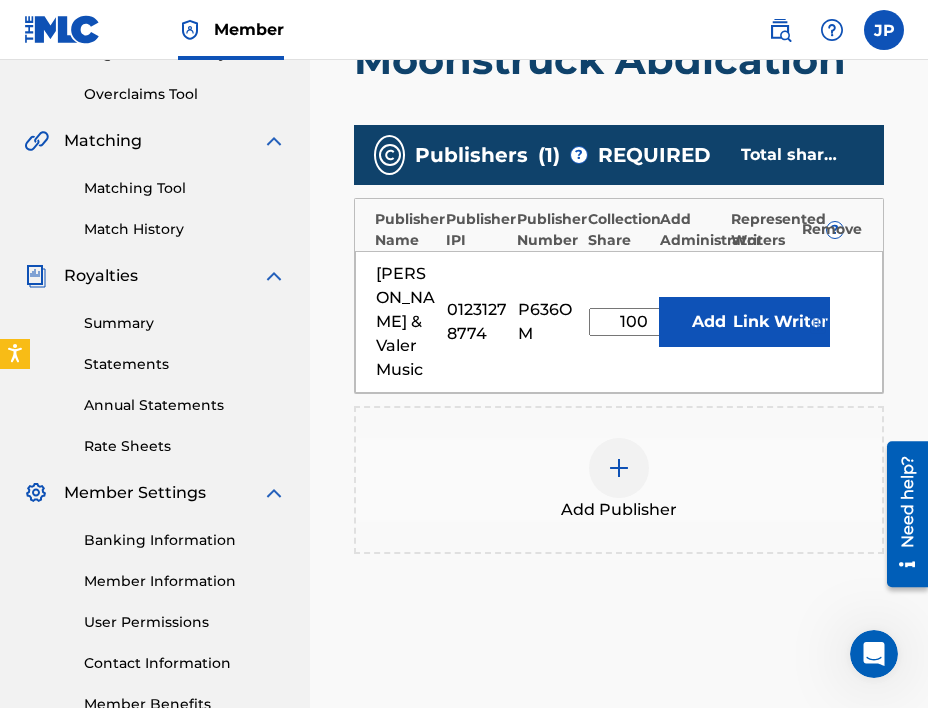type on "100" 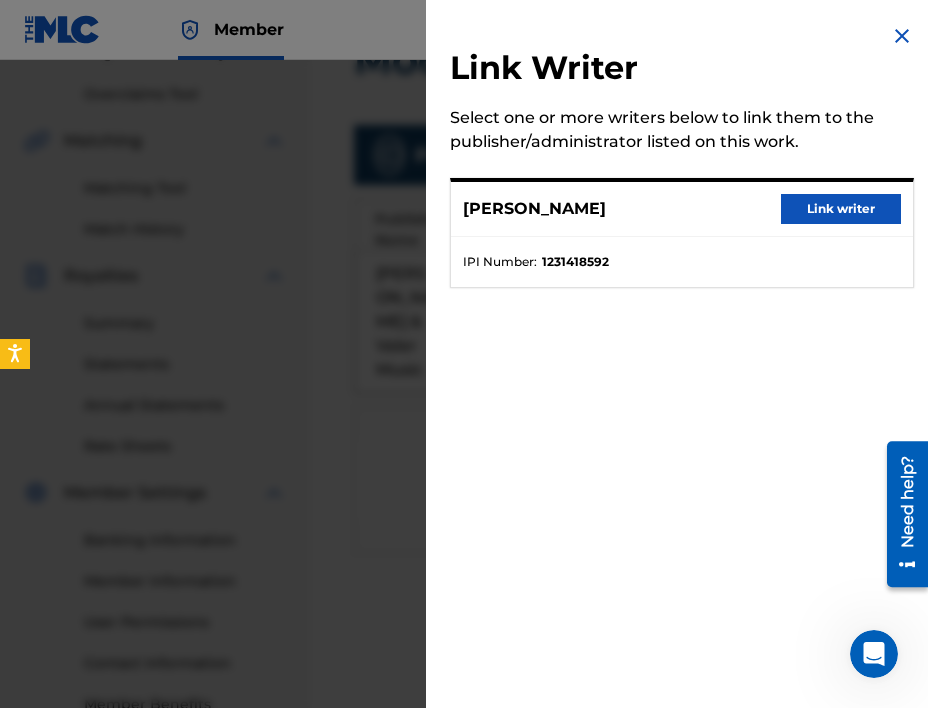 click on "Link writer" at bounding box center [841, 209] 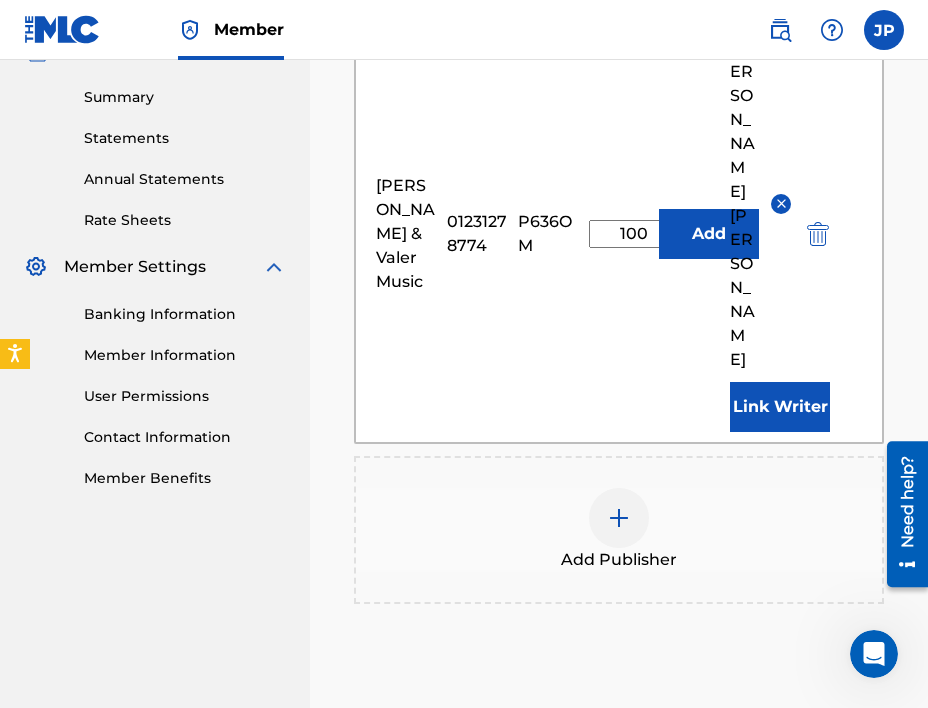 click on "Next" at bounding box center (824, 806) 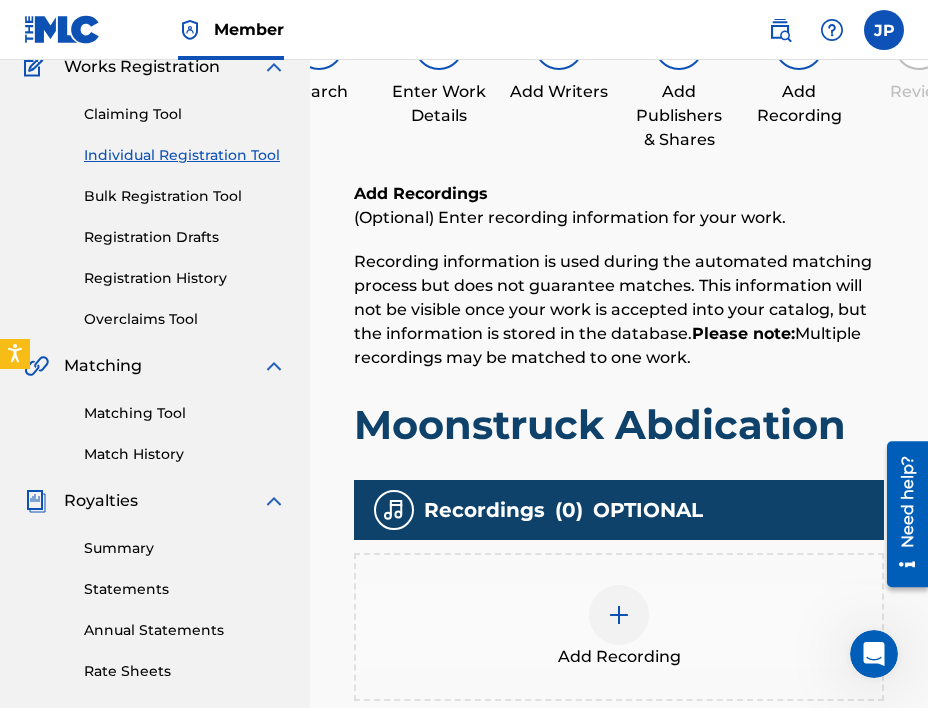 scroll, scrollTop: 225, scrollLeft: 0, axis: vertical 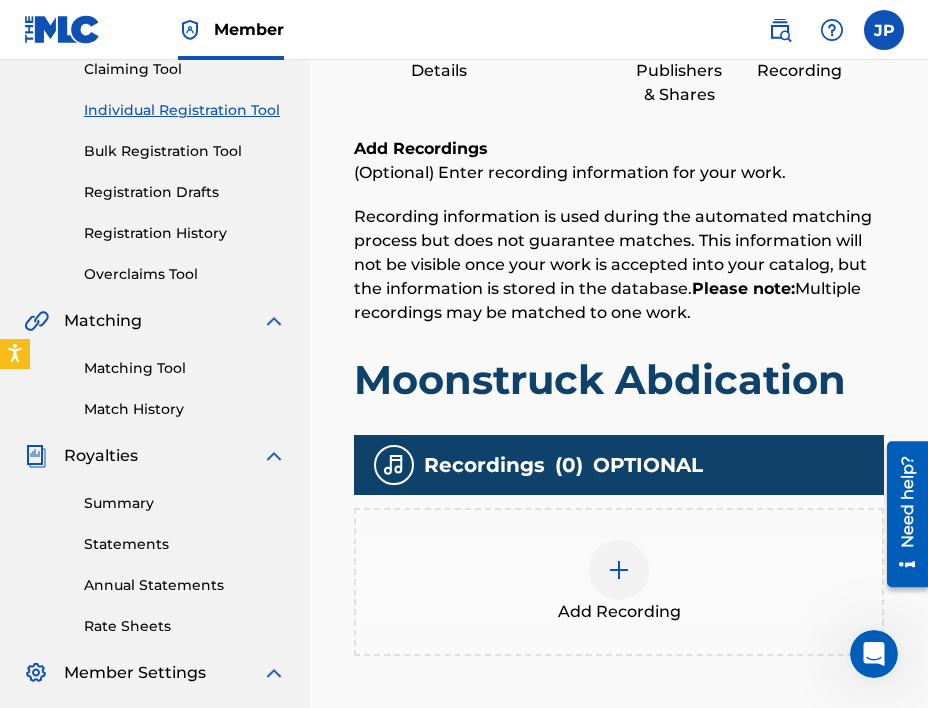 click at bounding box center [619, 570] 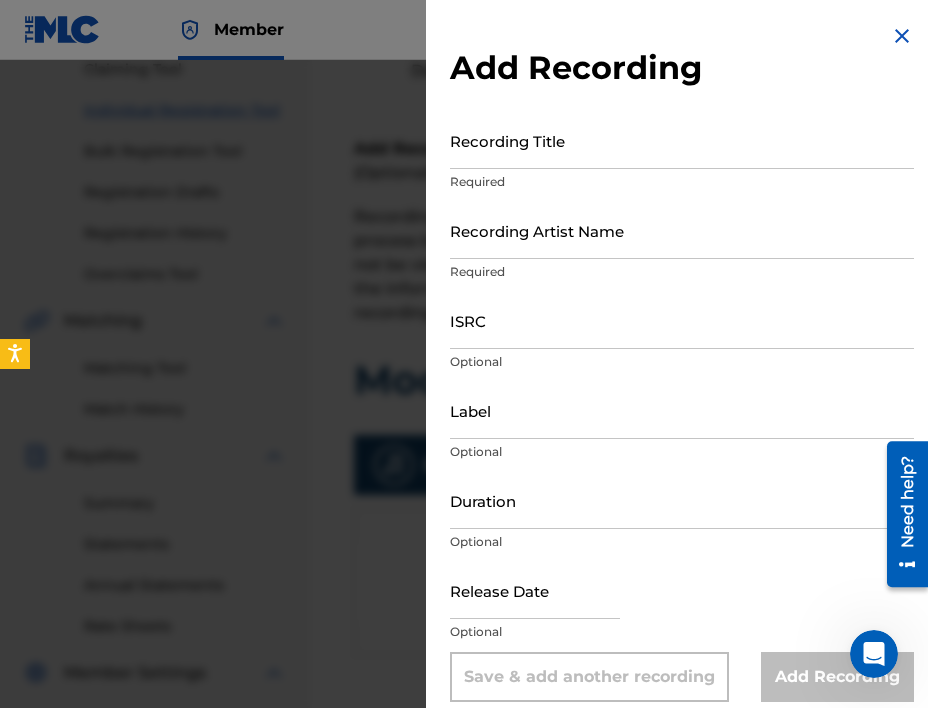 click on "Recording Title Required" at bounding box center (682, 157) 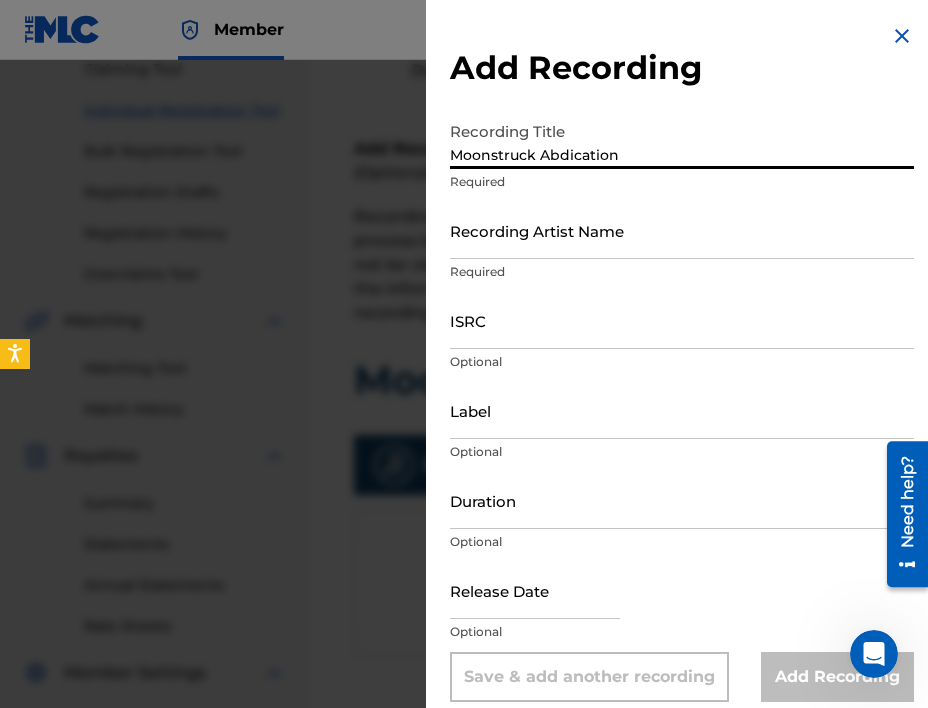 type on "Moonstruck Abdication" 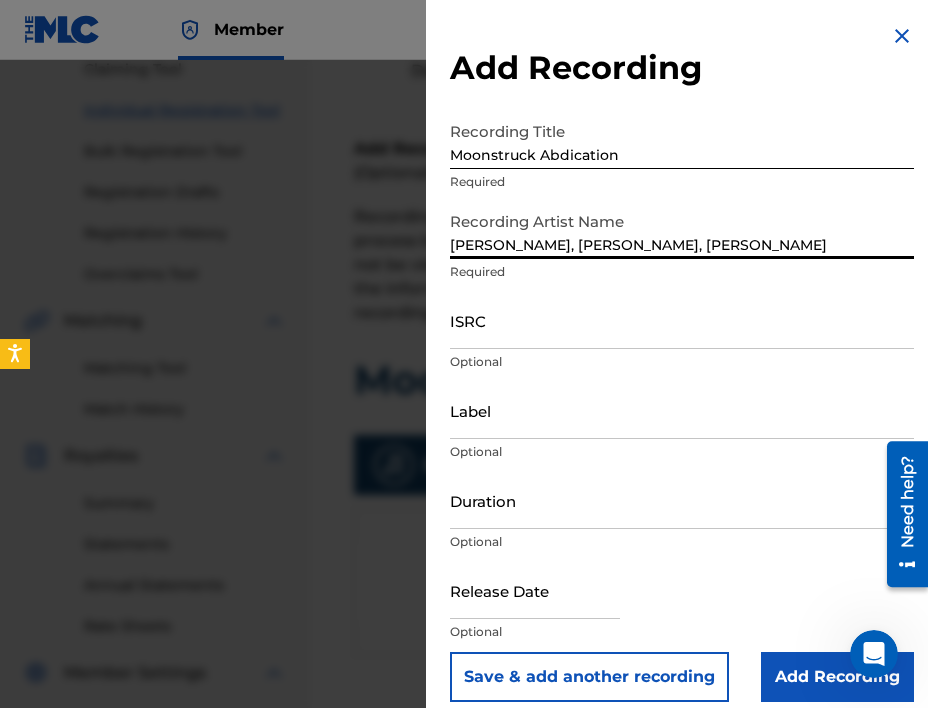 type on "[PERSON_NAME], [PERSON_NAME], [PERSON_NAME]" 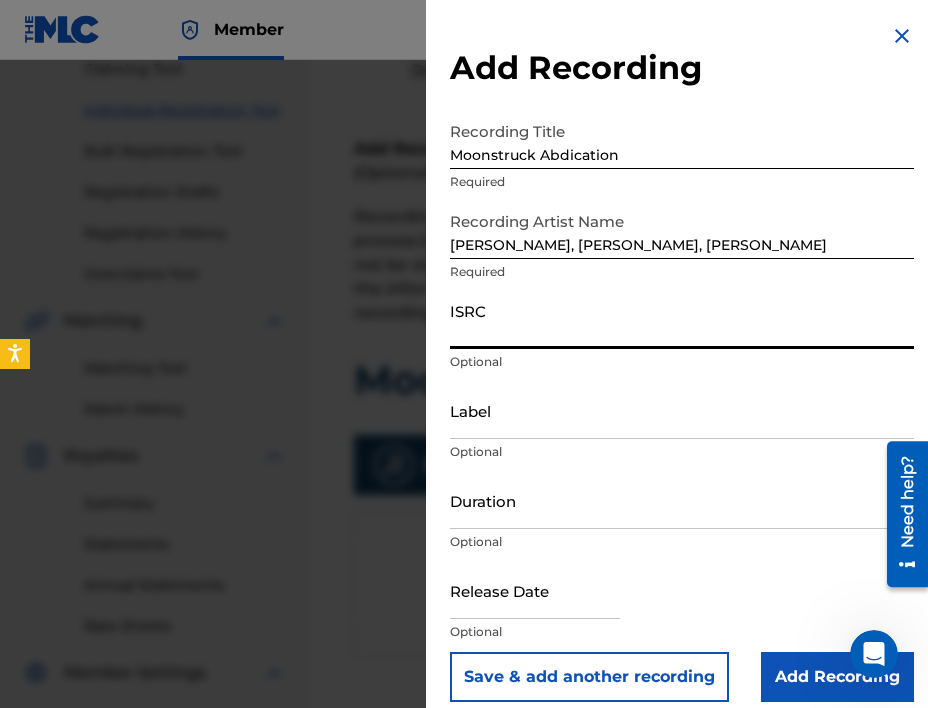 paste on "ushm92551473" 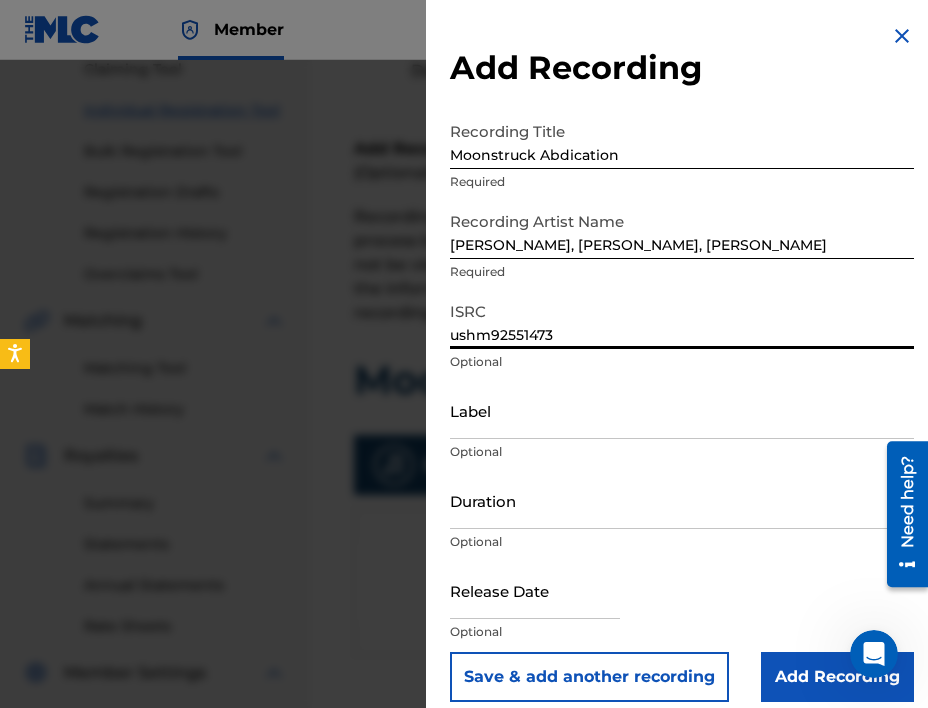 type on "ushm92551473" 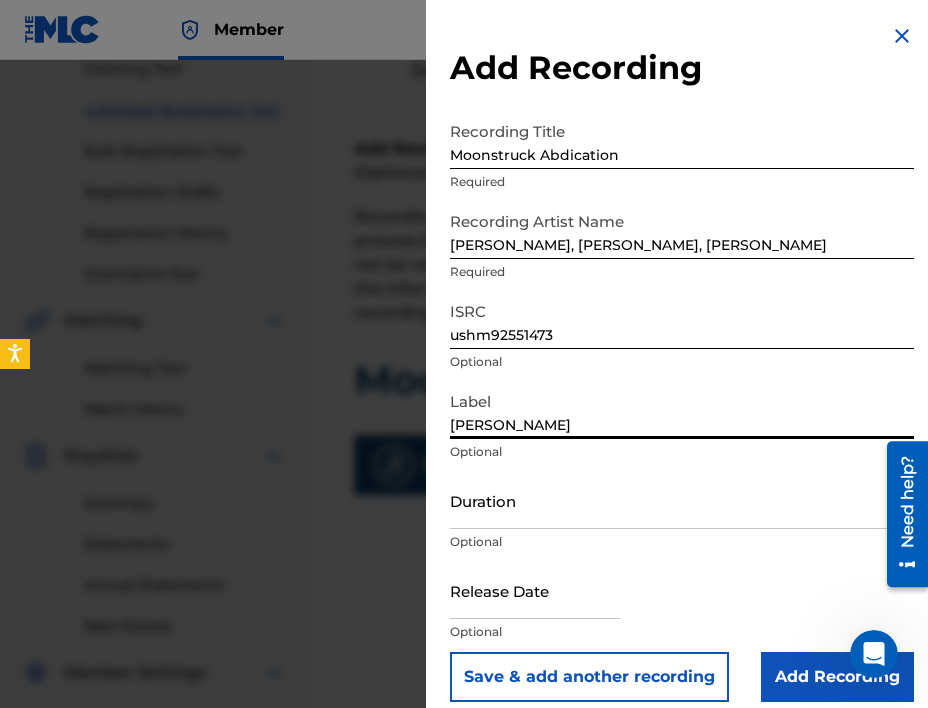 type on "[PERSON_NAME]" 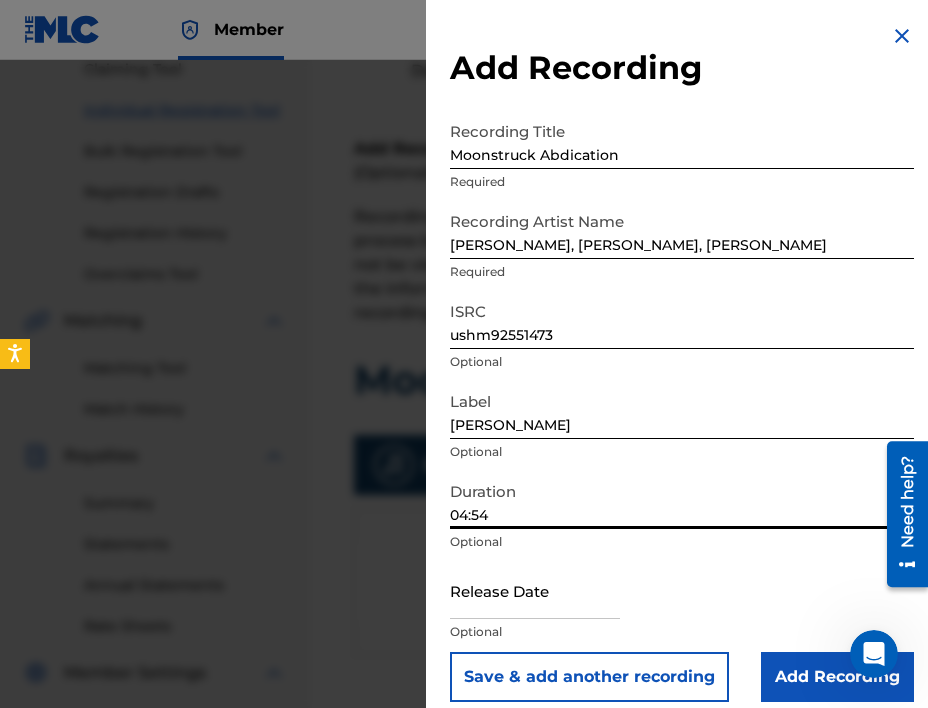 type on "04:54" 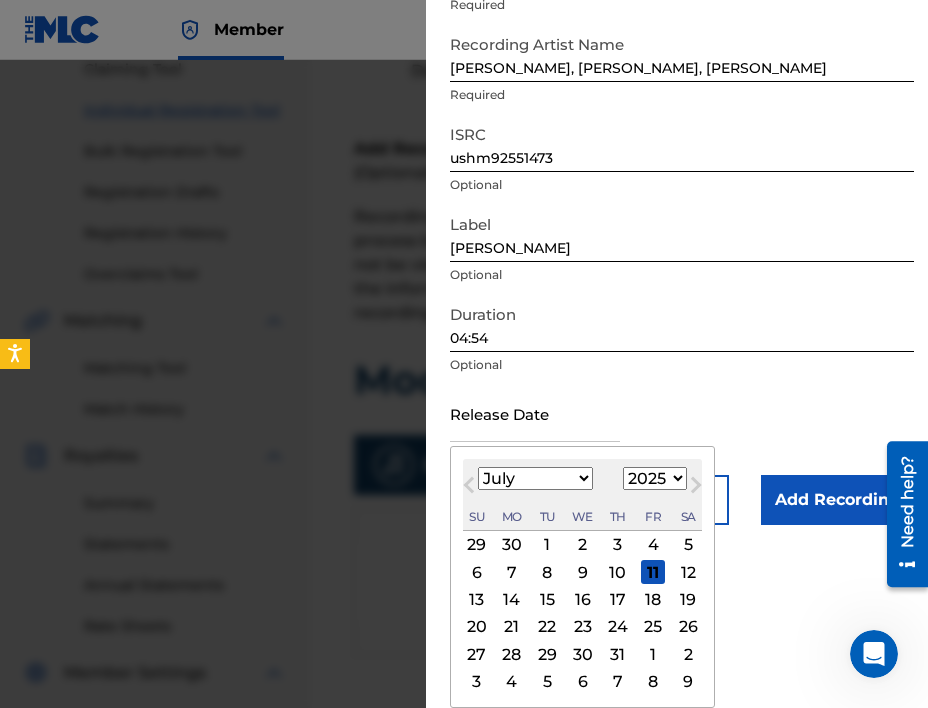 click on "1" at bounding box center [653, 654] 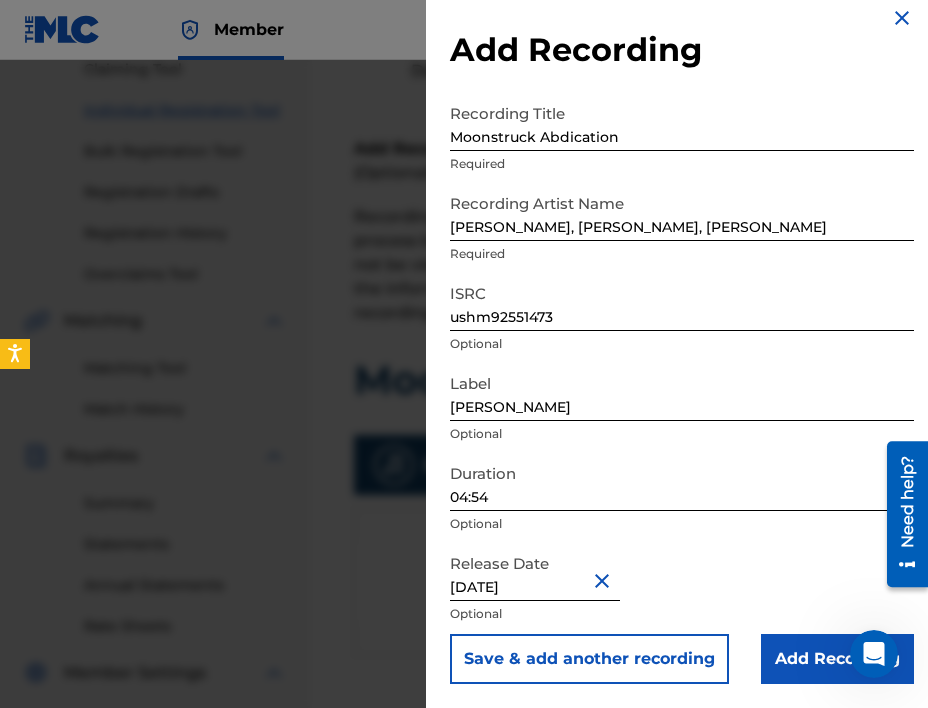 scroll, scrollTop: 18, scrollLeft: 0, axis: vertical 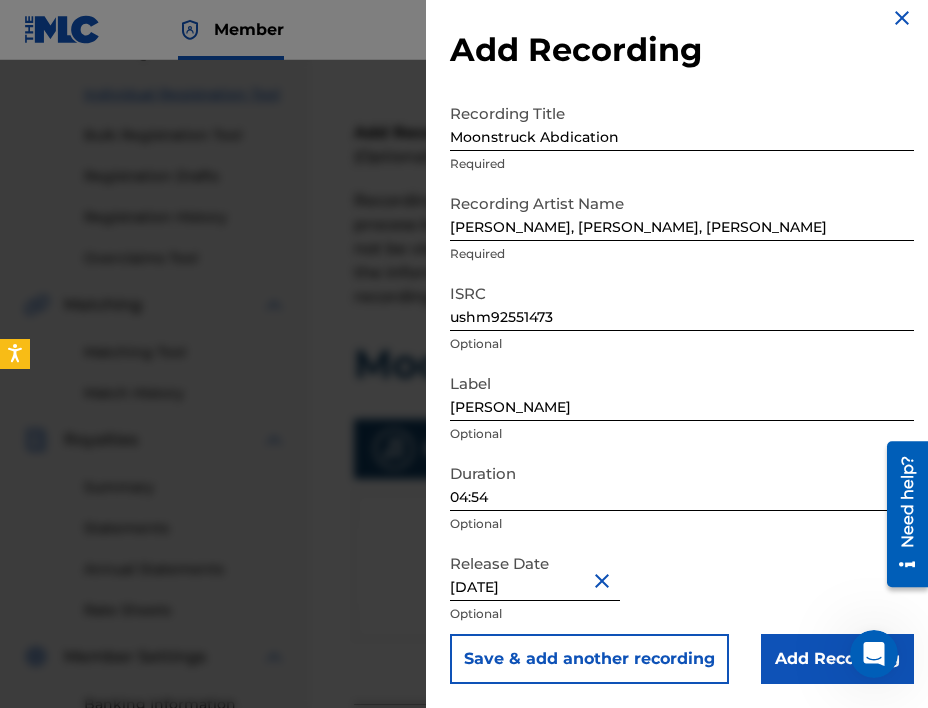 click on "Add Recording" at bounding box center (837, 659) 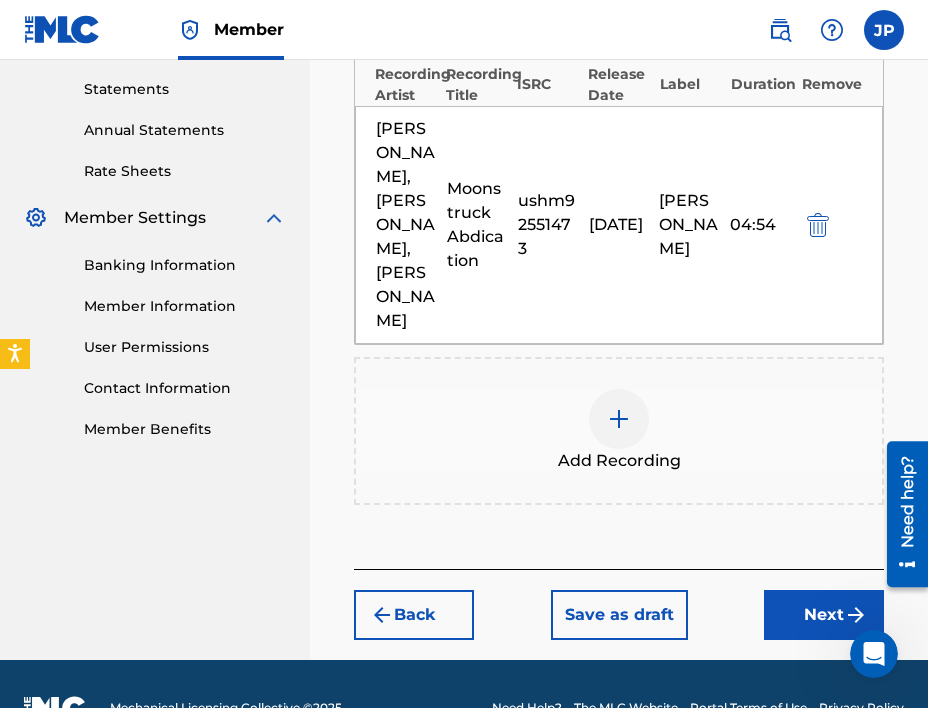 click on "Next" at bounding box center [824, 615] 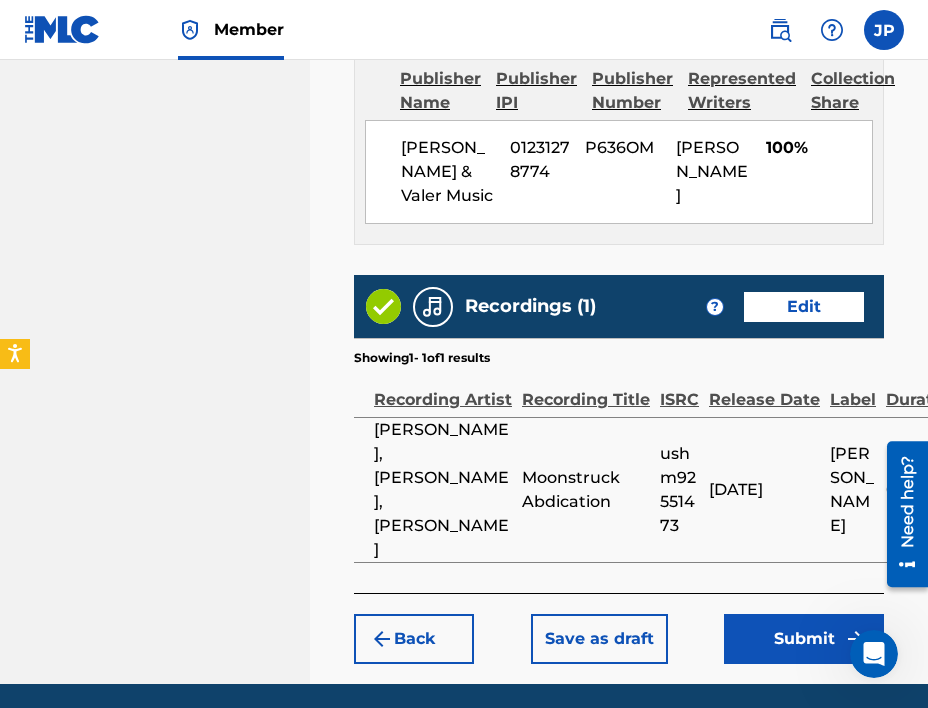 scroll, scrollTop: 1171, scrollLeft: 0, axis: vertical 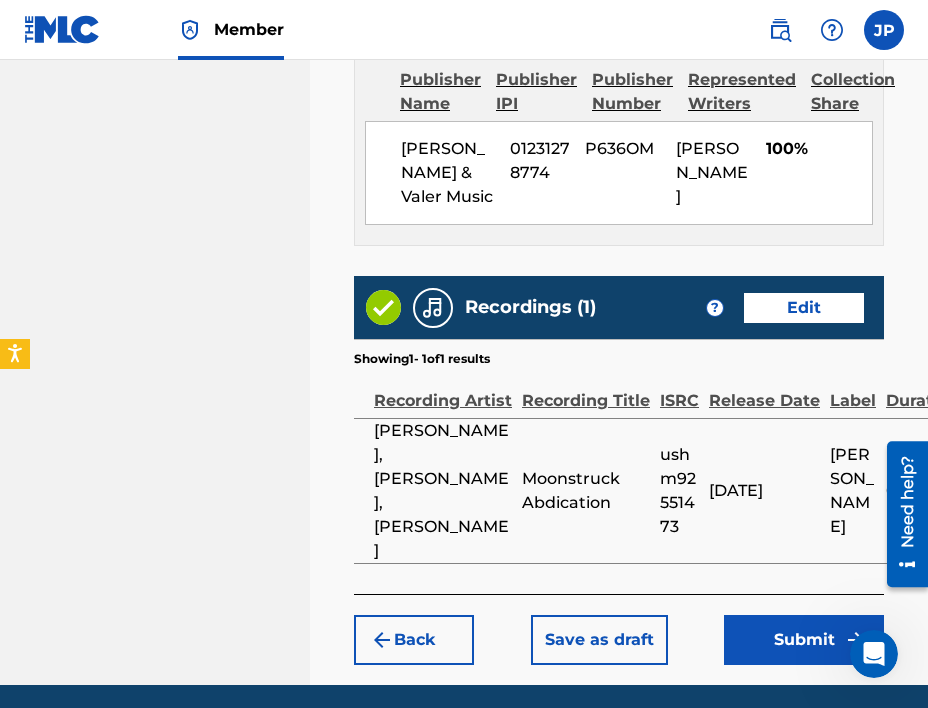 click on "Submit" at bounding box center (804, 640) 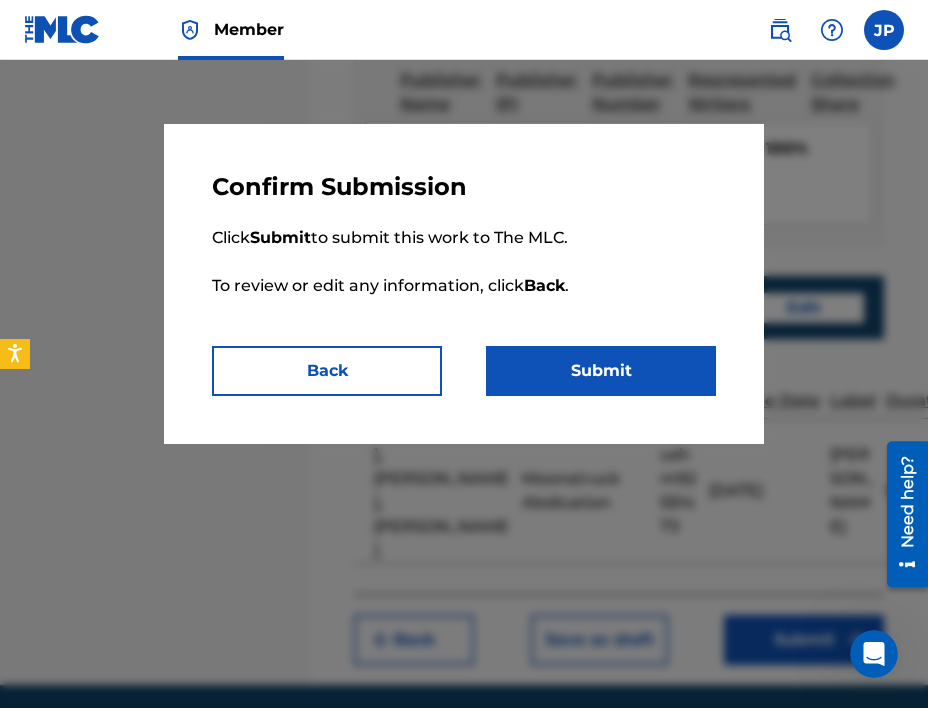 click on "Submit" at bounding box center [601, 371] 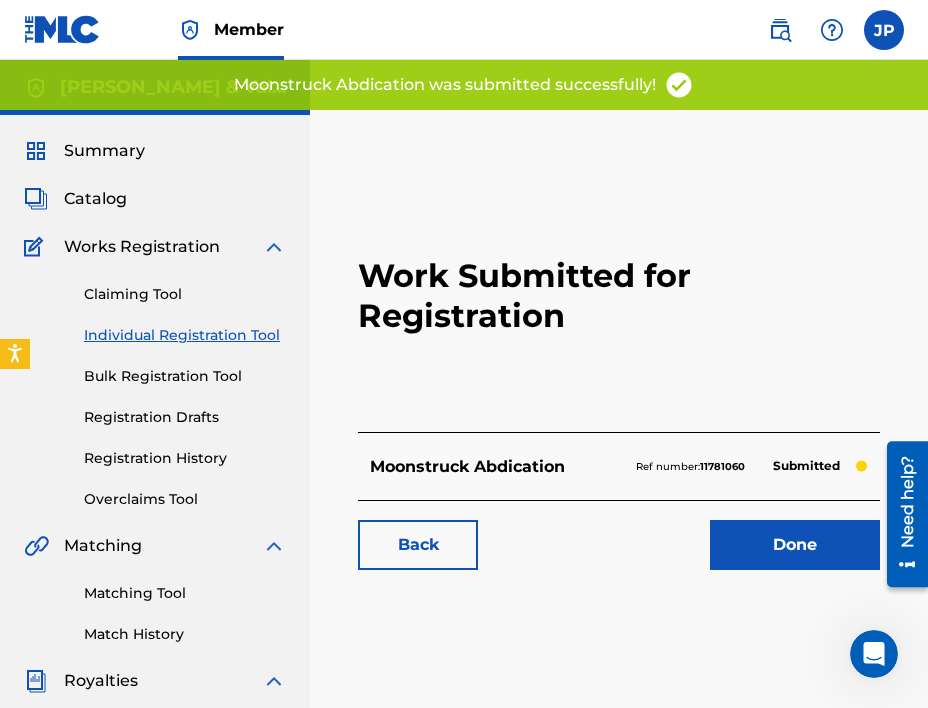 click on "Done" at bounding box center (795, 545) 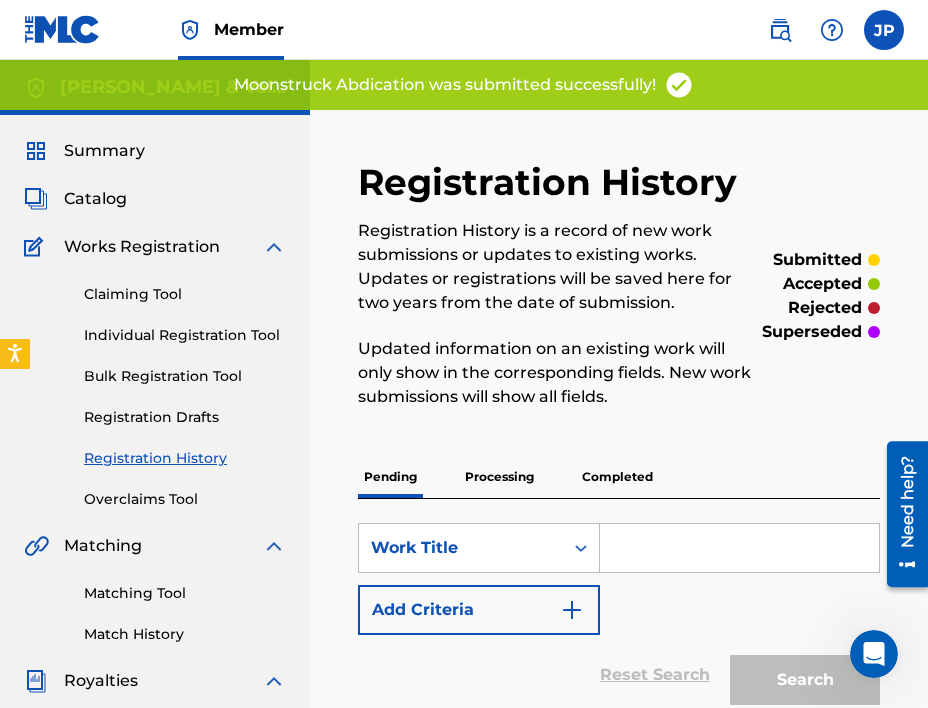 scroll, scrollTop: 0, scrollLeft: 0, axis: both 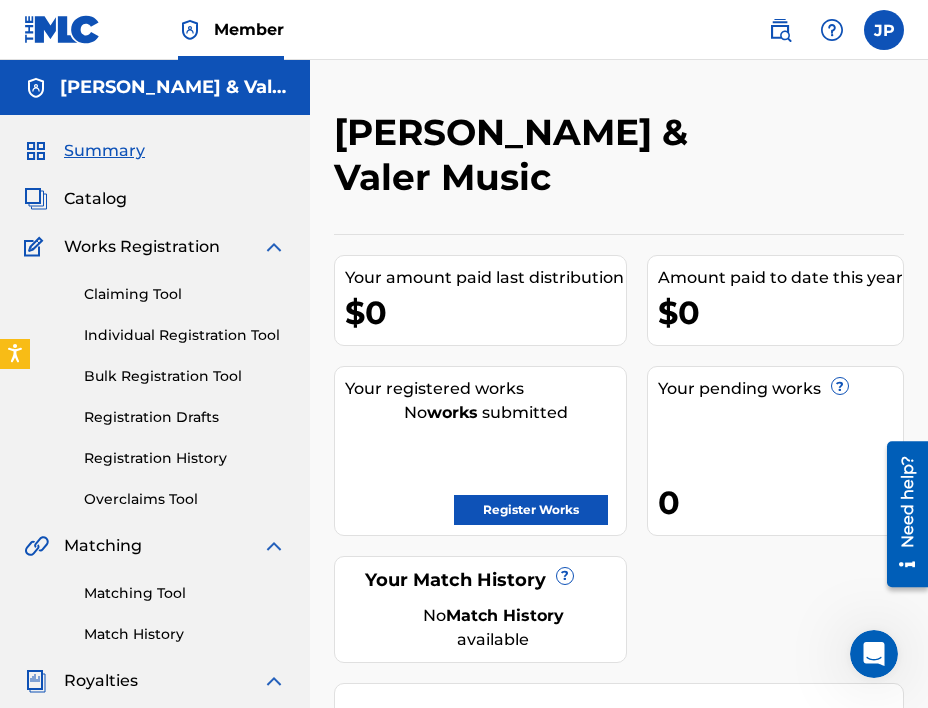 click on "Register Works" at bounding box center (531, 510) 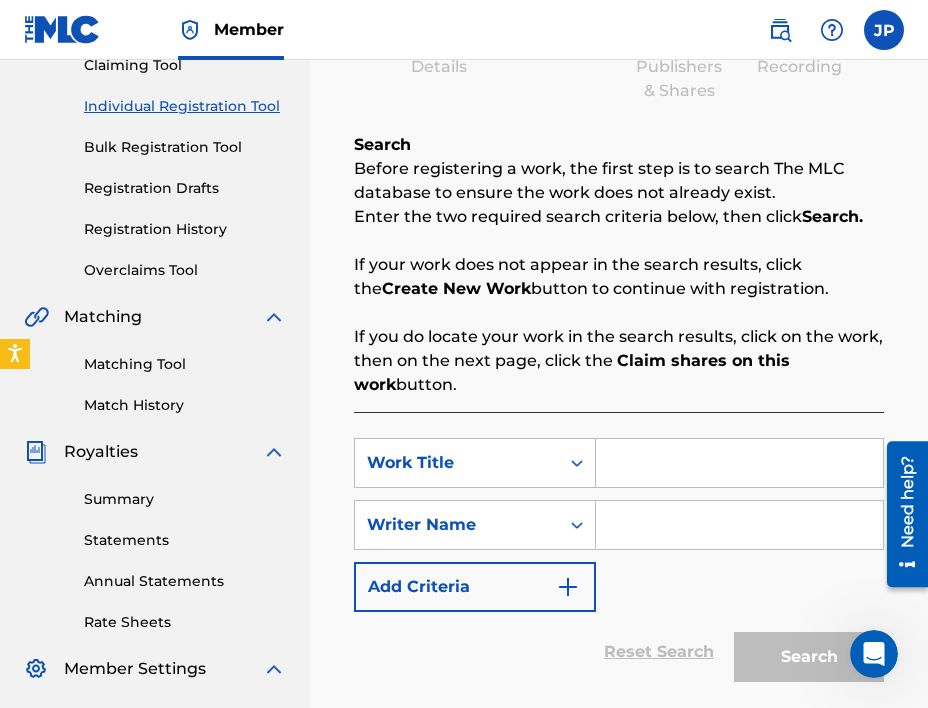 scroll, scrollTop: 335, scrollLeft: 0, axis: vertical 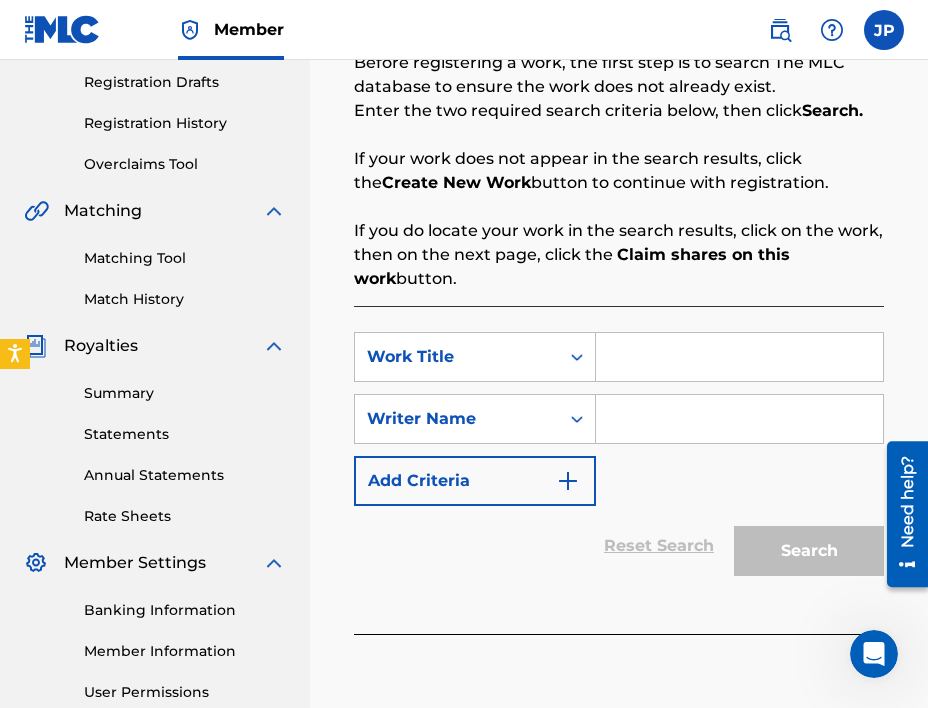 click at bounding box center [739, 357] 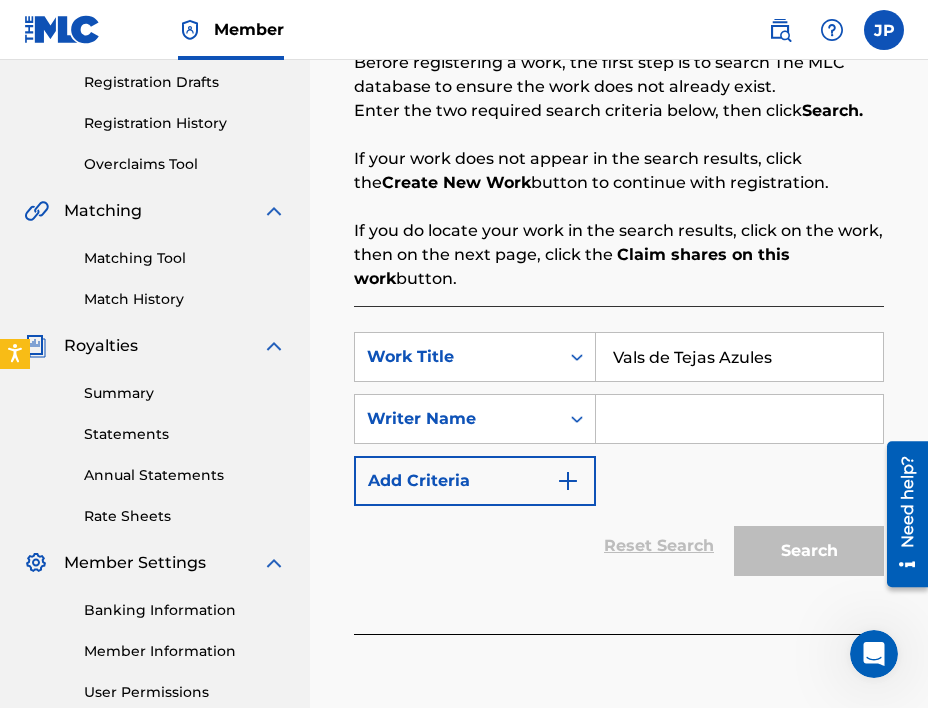 type on "Vals de Tejas Azules" 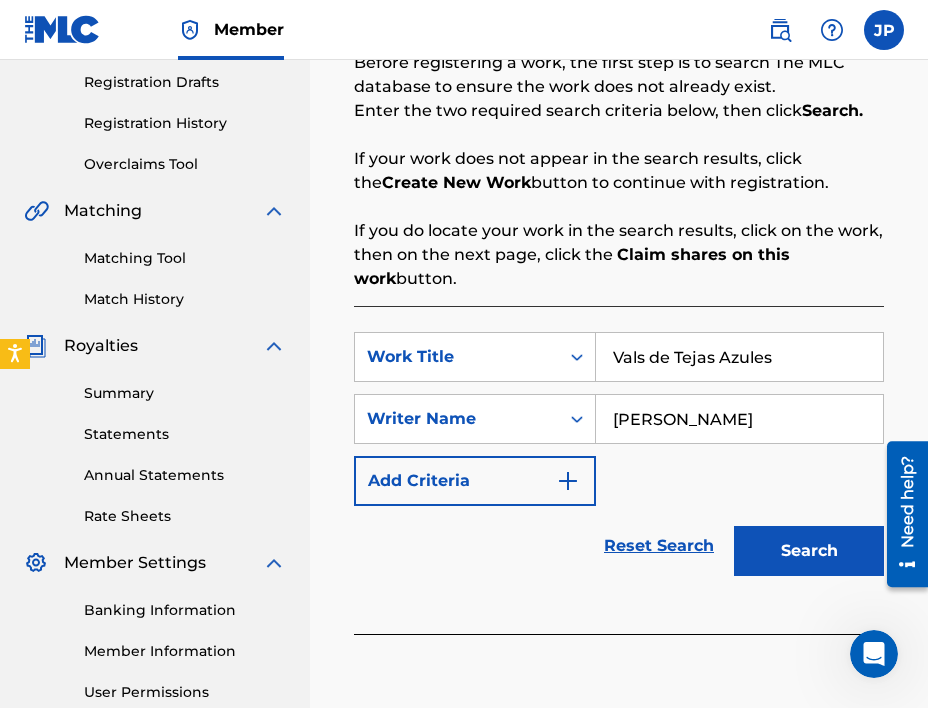 type on "[PERSON_NAME]" 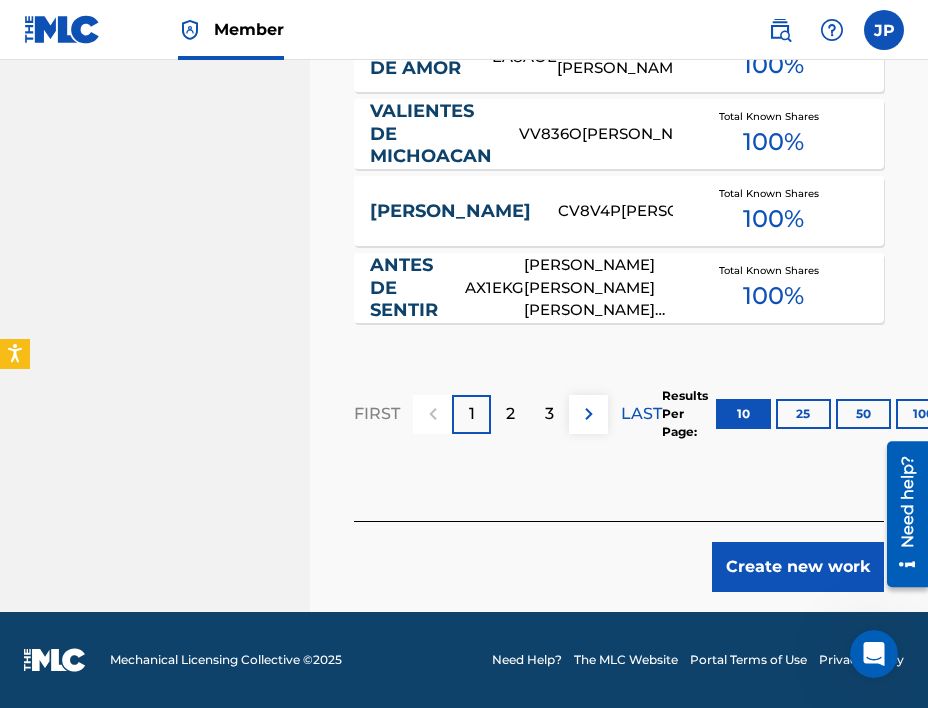 scroll, scrollTop: 1518, scrollLeft: 0, axis: vertical 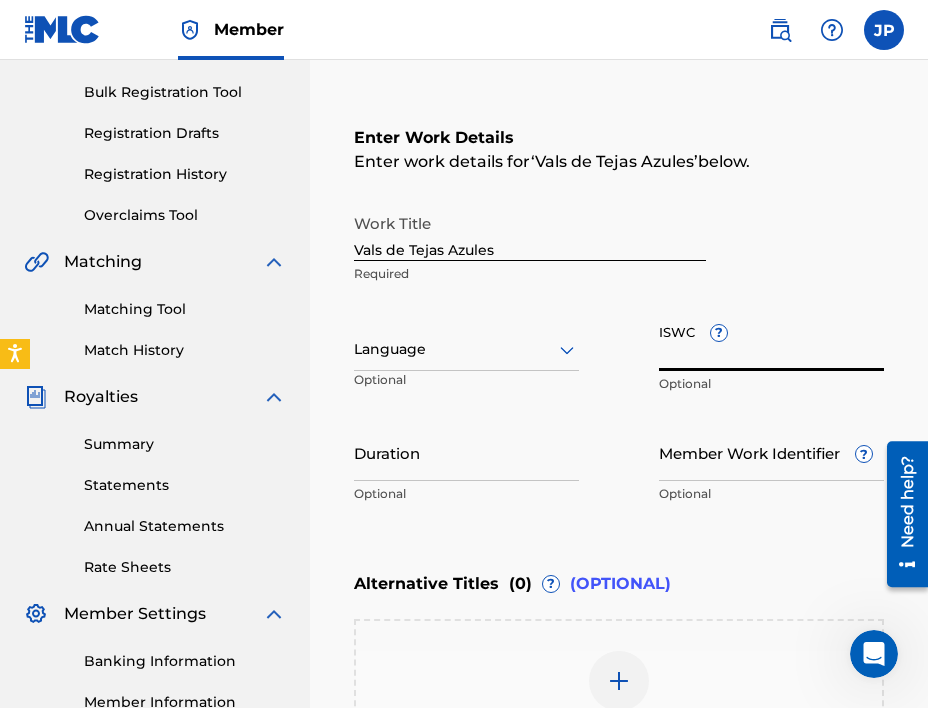 click on "ISWC   ?" at bounding box center (771, 342) 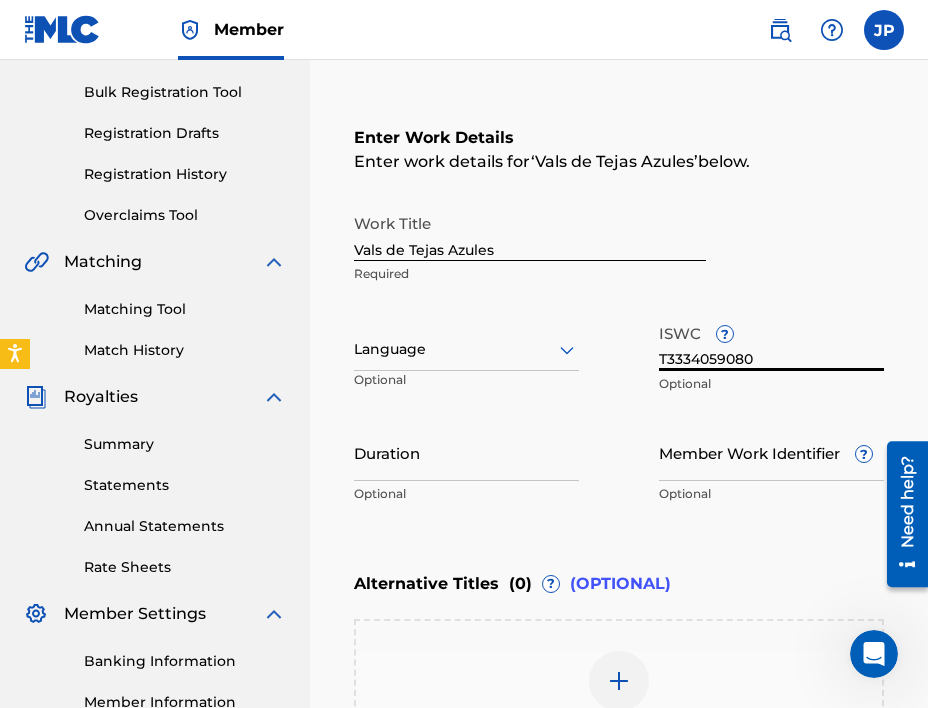 type on "T3334059080" 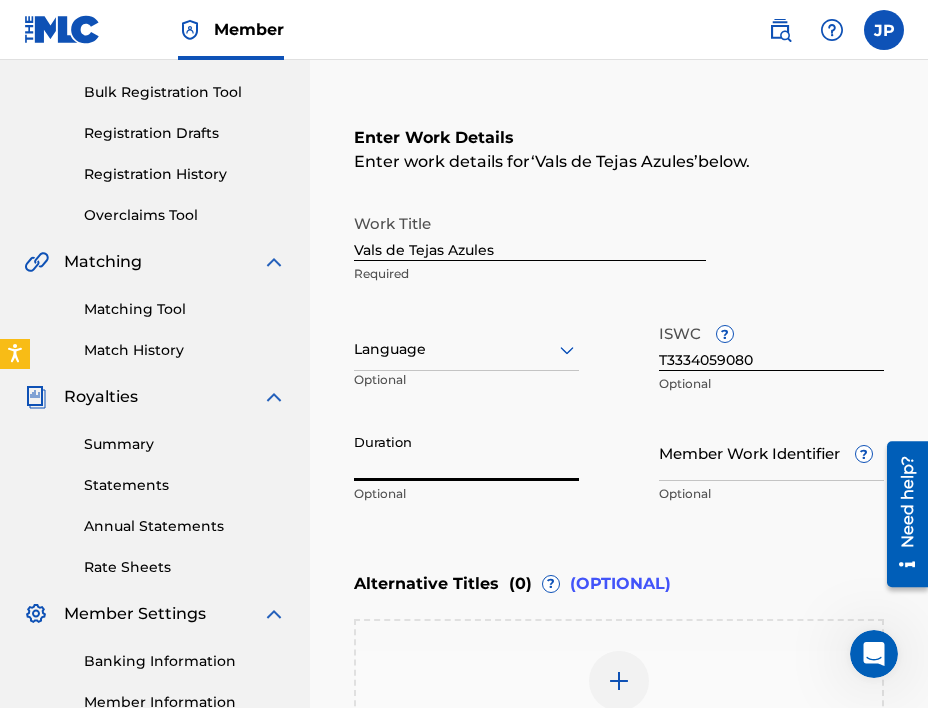 click on "Duration" at bounding box center (466, 452) 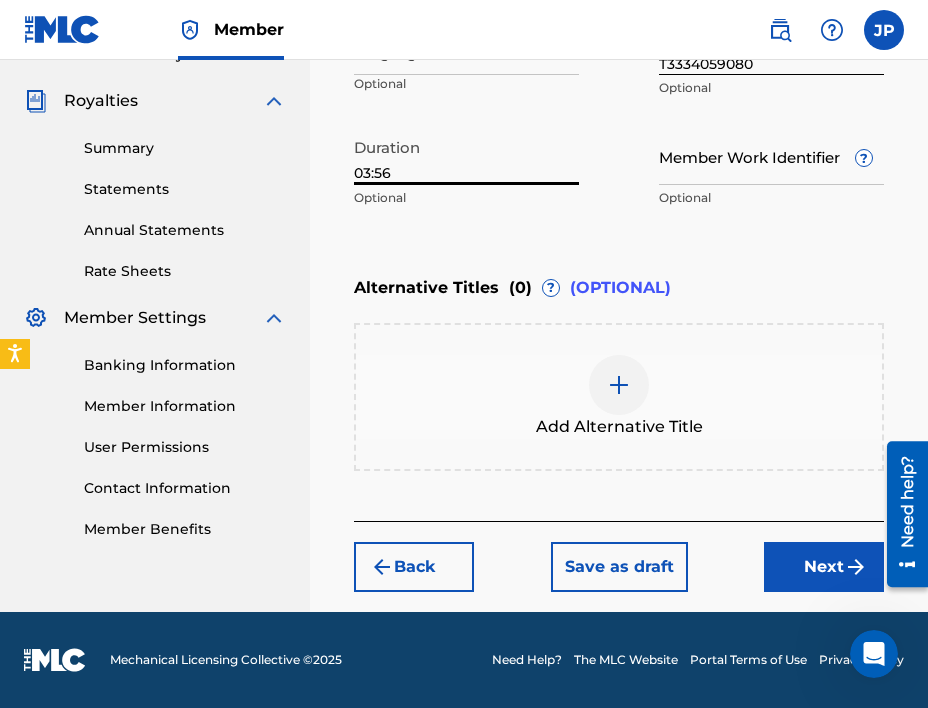 type on "03:56" 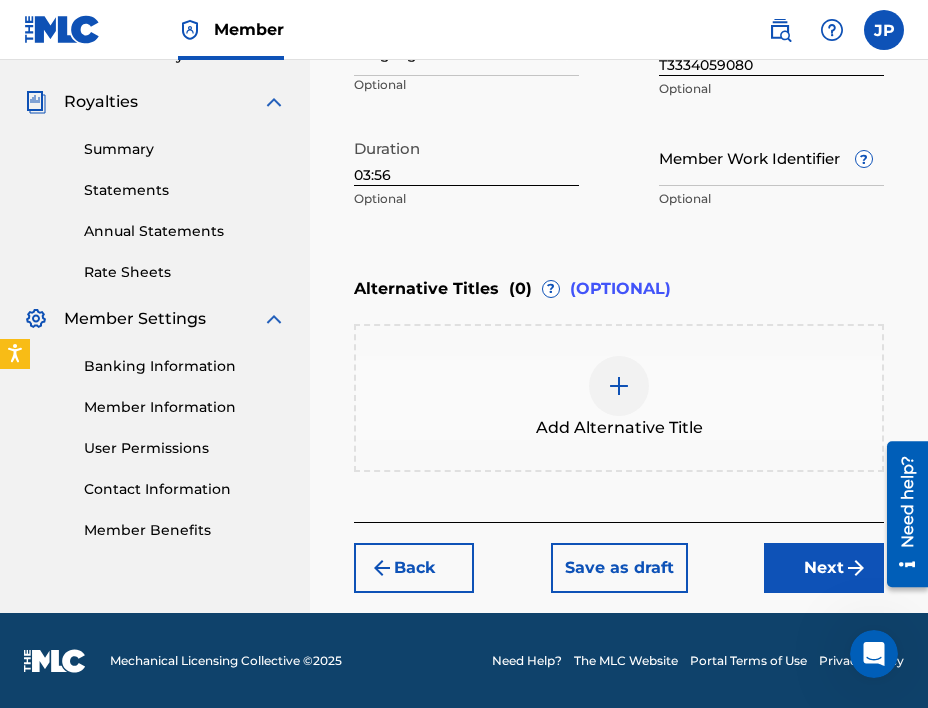 click on "Next" at bounding box center (824, 568) 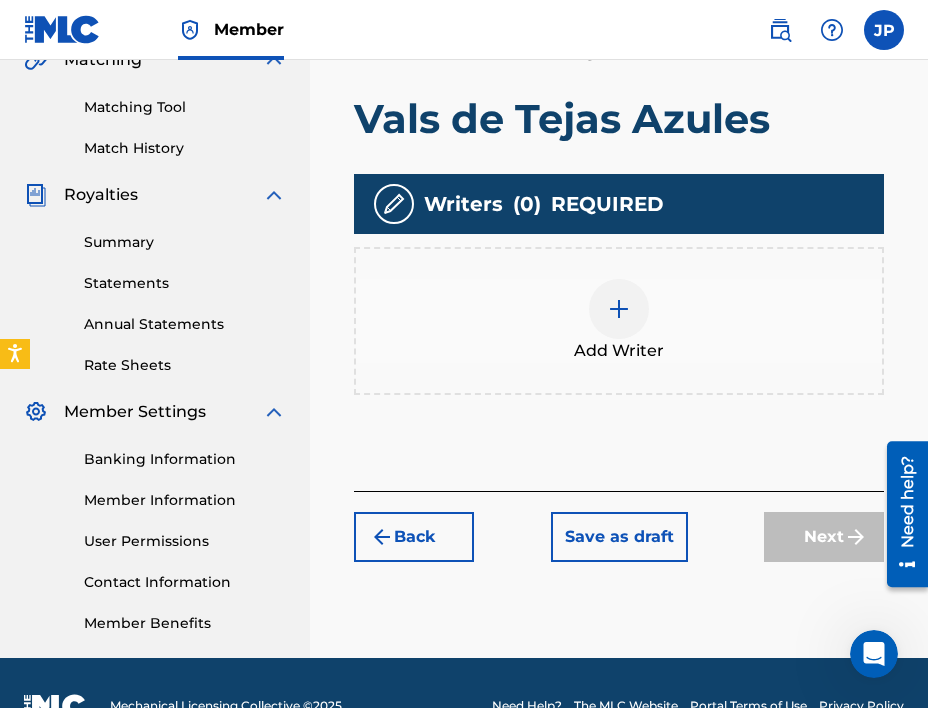 scroll, scrollTop: 479, scrollLeft: 0, axis: vertical 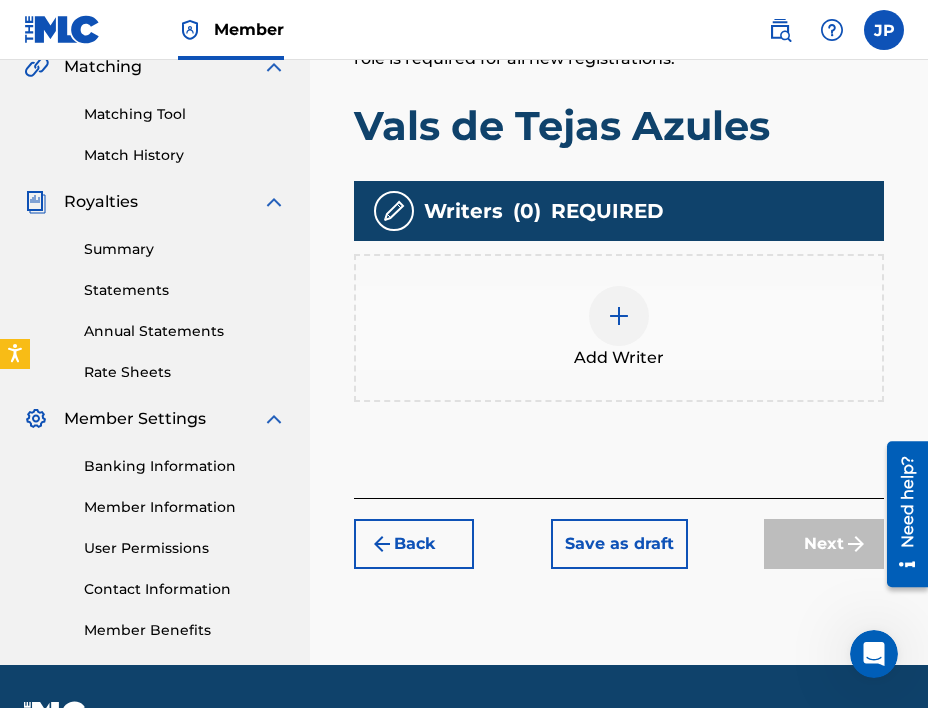 click on "Add Writer" at bounding box center (619, 328) 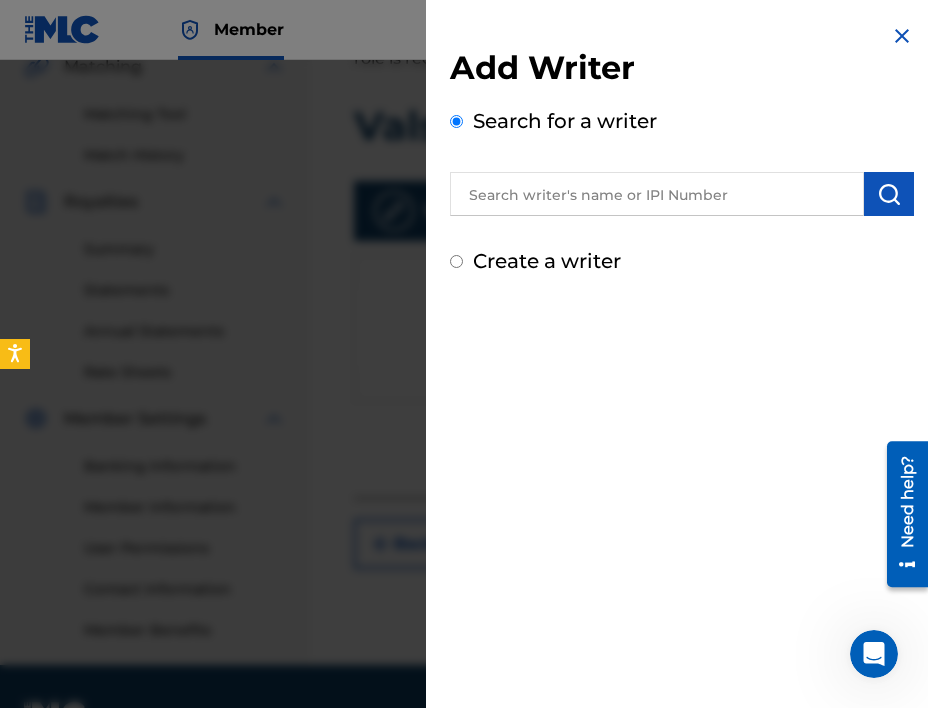 click on "Create a writer" at bounding box center [456, 261] 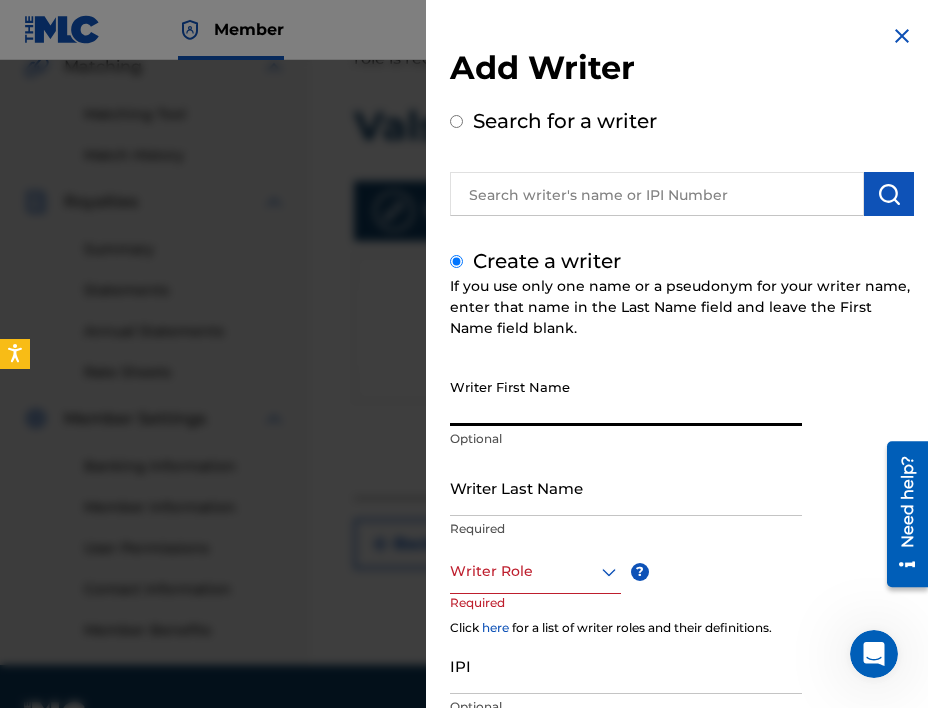 click on "Writer First Name" at bounding box center [626, 397] 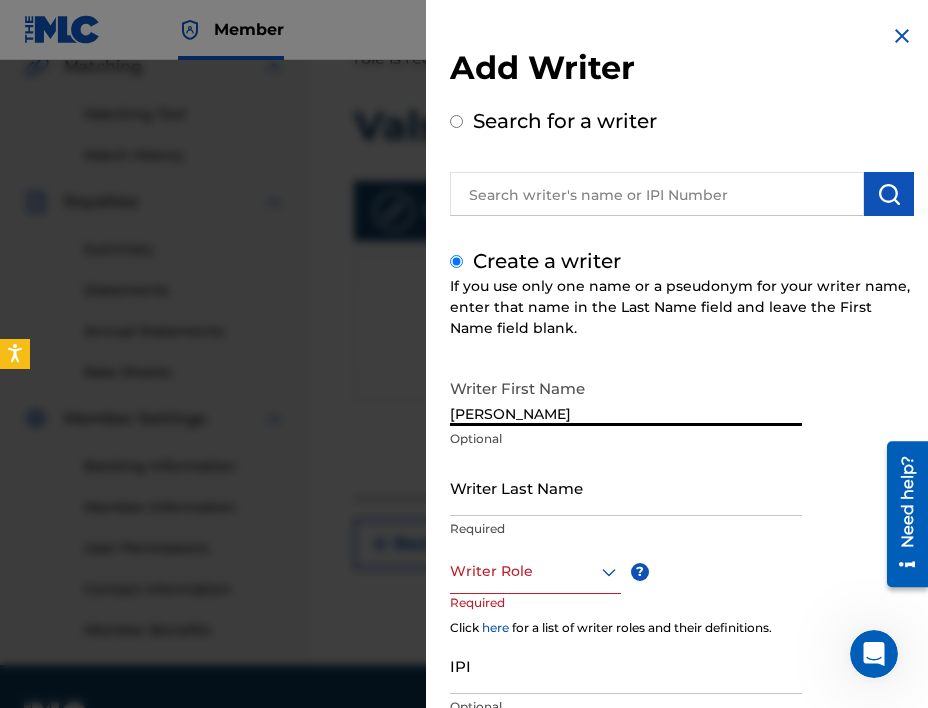 type on "[PERSON_NAME]" 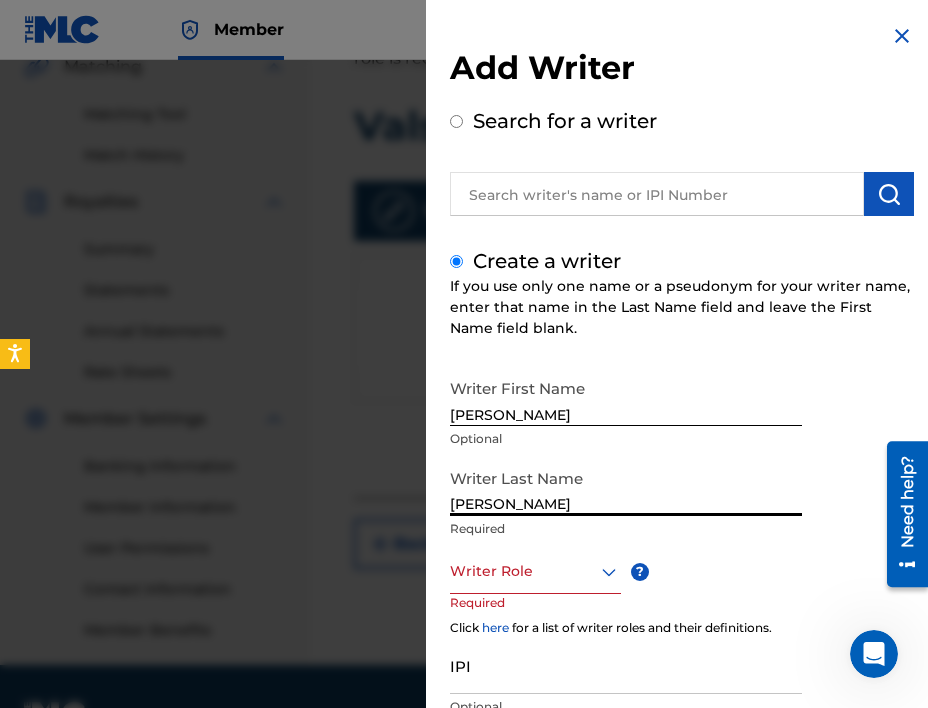 type on "[PERSON_NAME]" 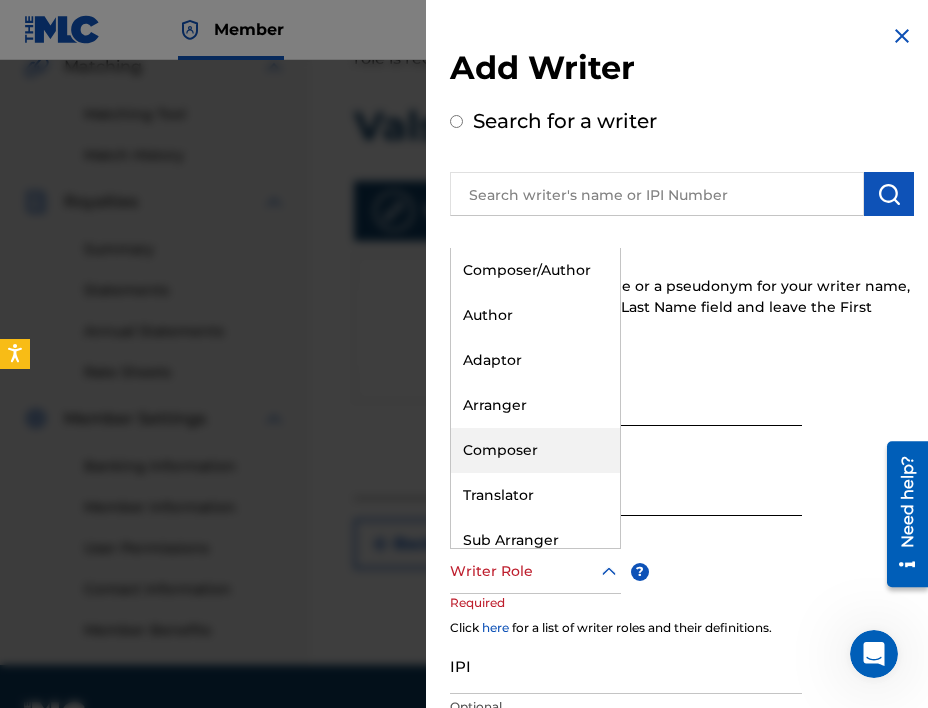click on "Composer" at bounding box center [535, 450] 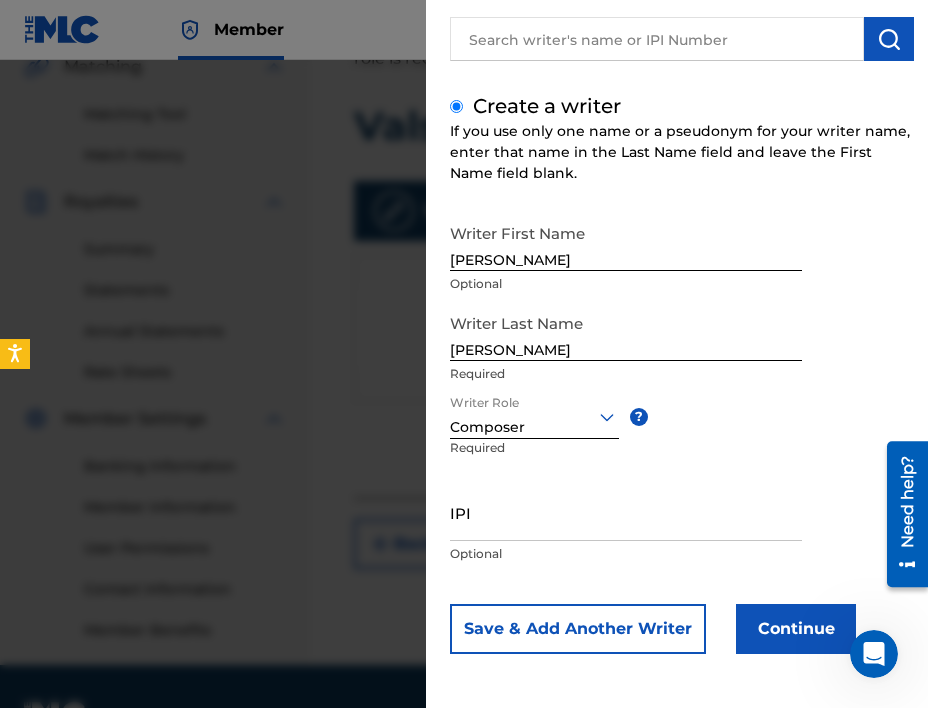 click on "IPI" at bounding box center [626, 512] 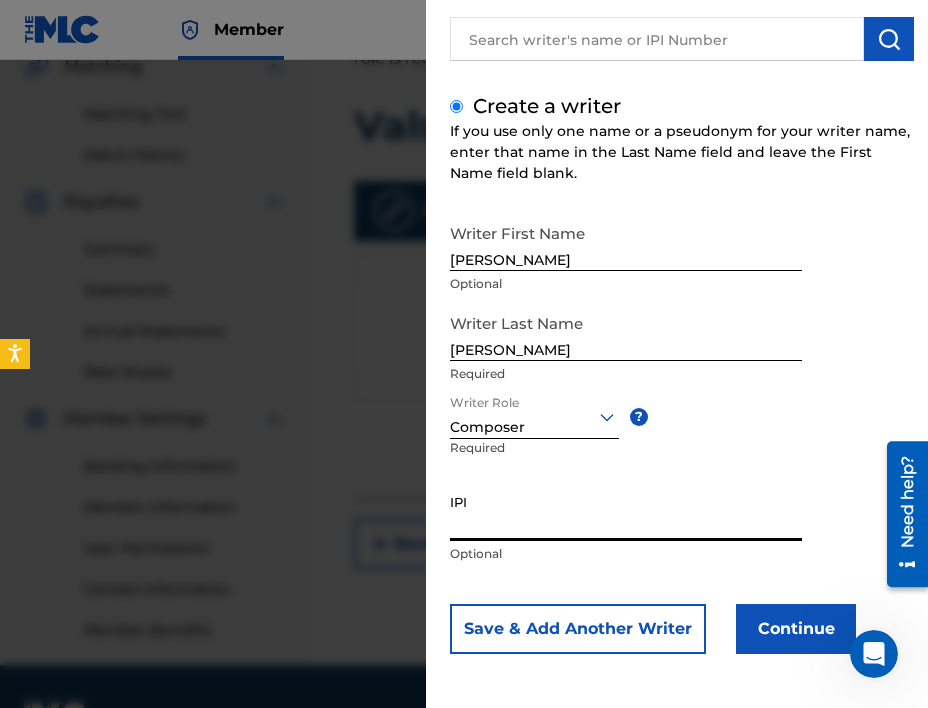 scroll, scrollTop: 155, scrollLeft: 0, axis: vertical 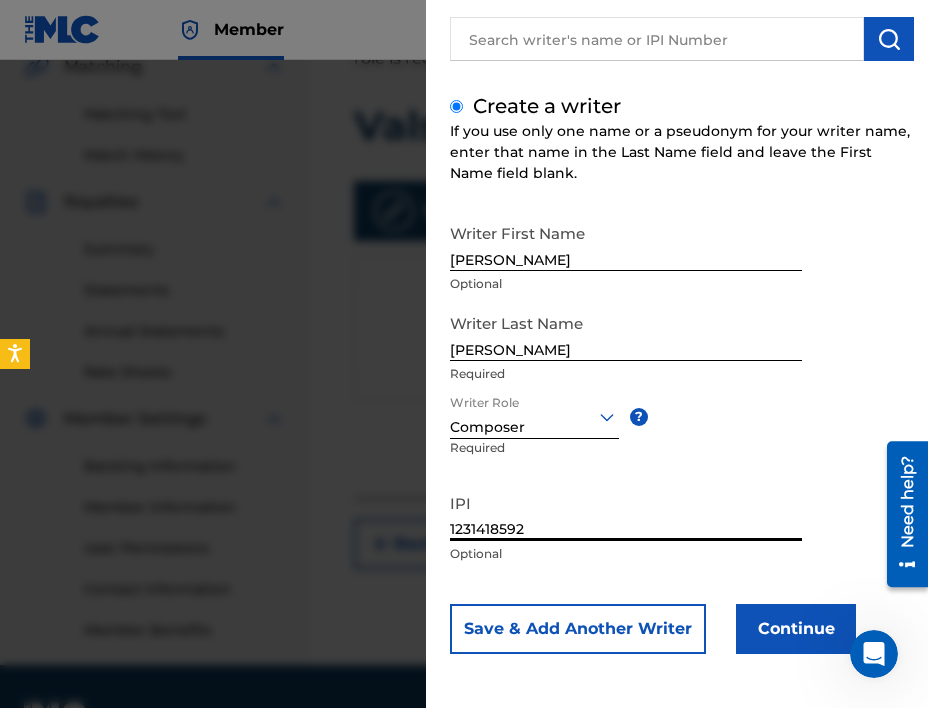 type on "1231418592" 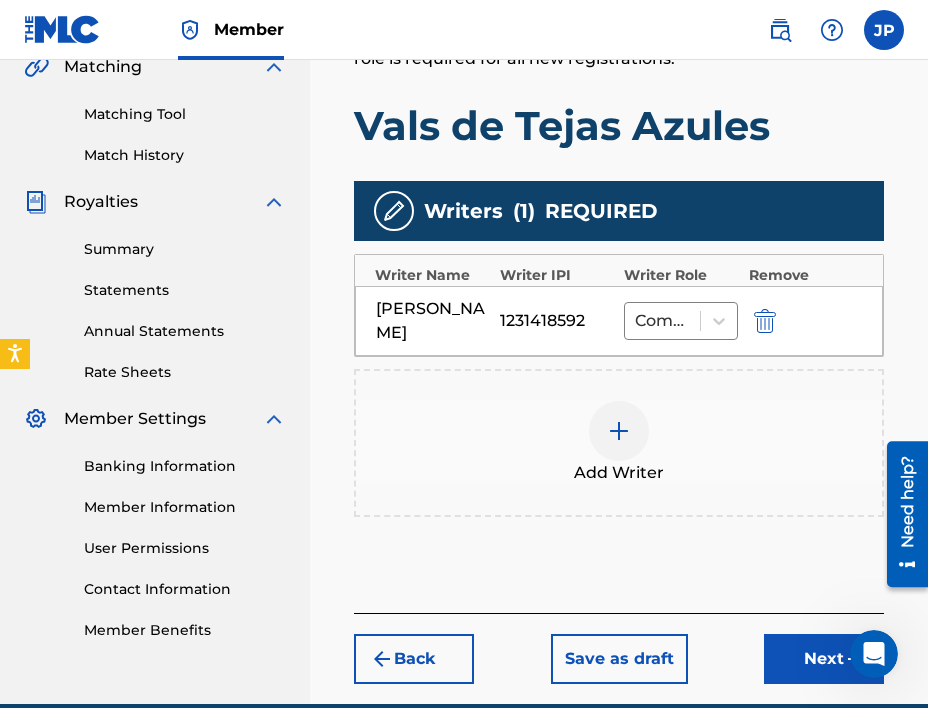 click on "Next" at bounding box center (824, 659) 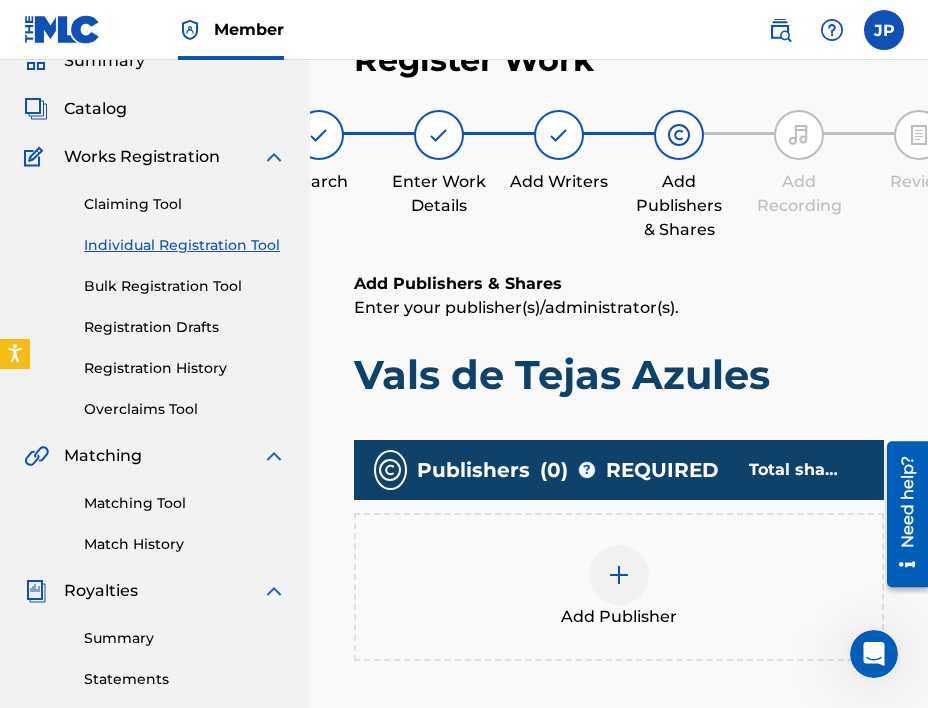 scroll, scrollTop: 91, scrollLeft: 0, axis: vertical 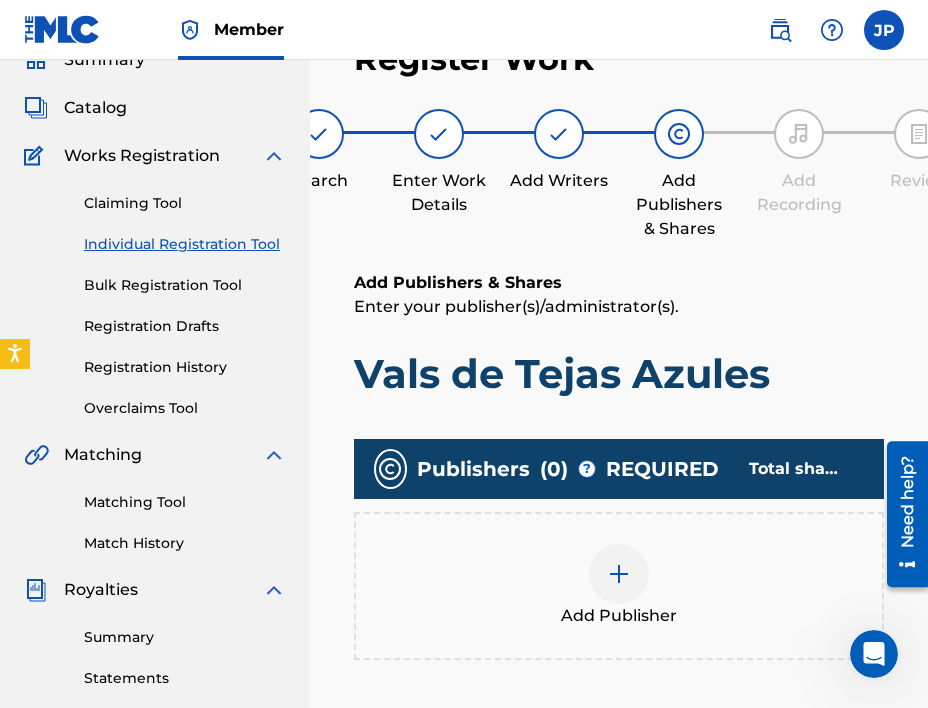 click at bounding box center (619, 574) 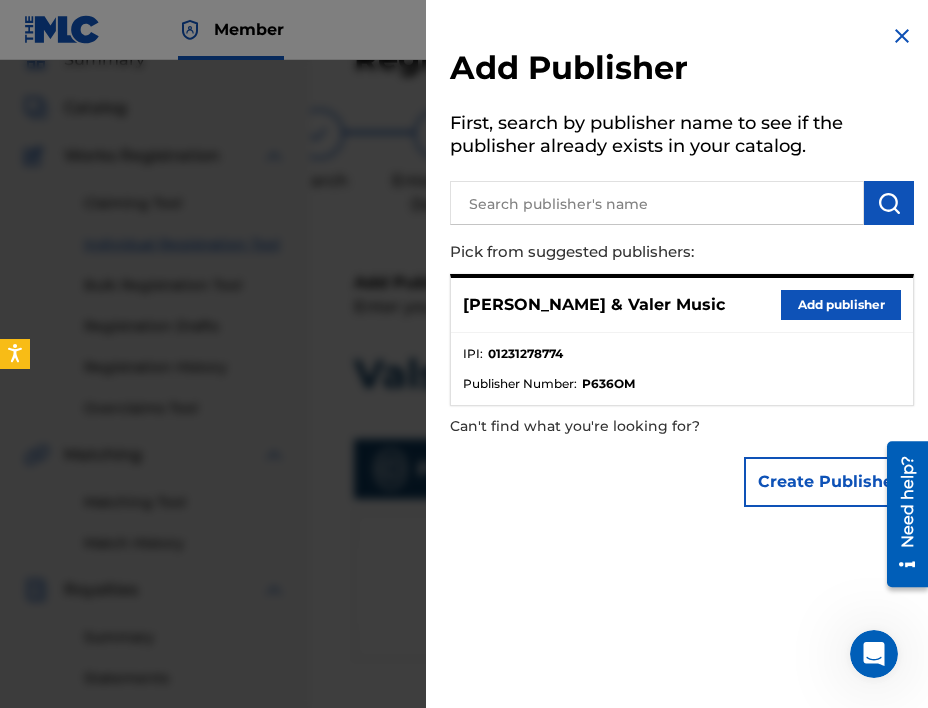 click on "Add publisher" at bounding box center [841, 305] 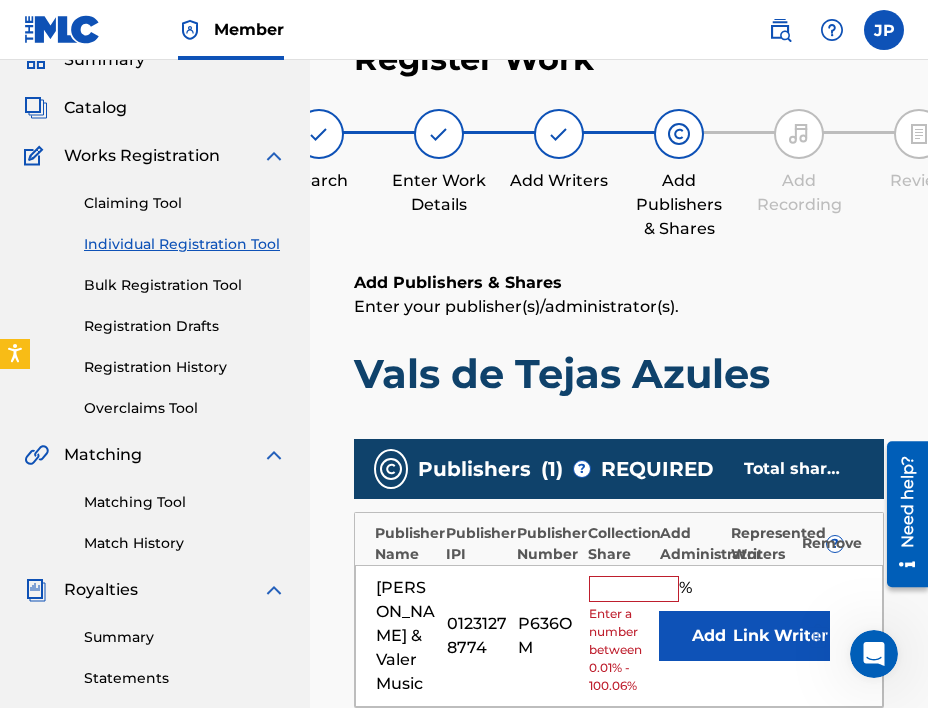 click at bounding box center [634, 589] 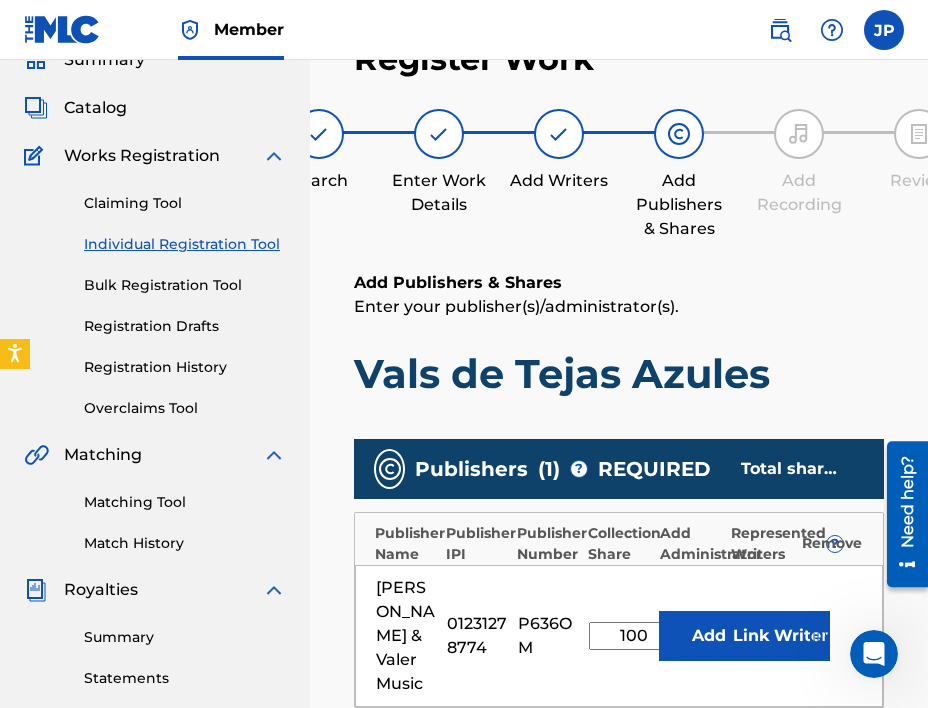 type on "100" 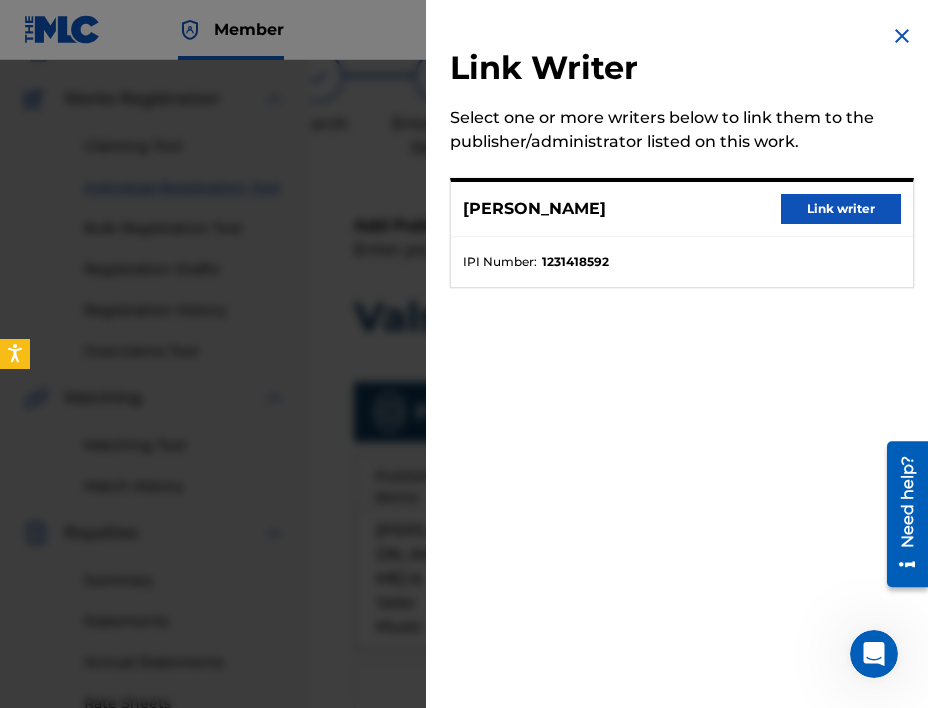 scroll, scrollTop: 152, scrollLeft: 0, axis: vertical 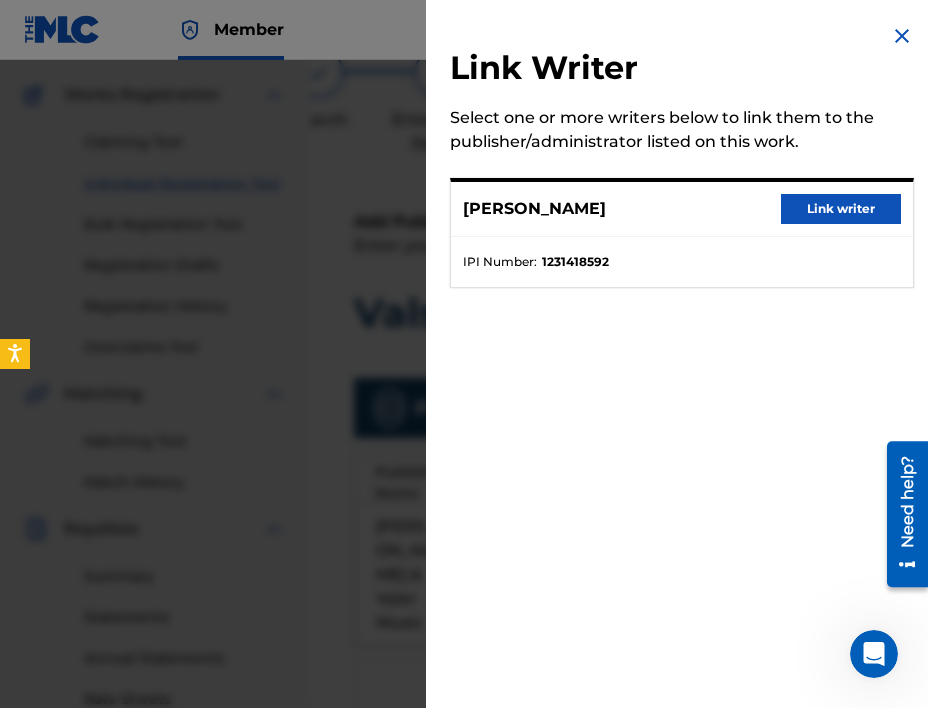click on "Link writer" at bounding box center (841, 209) 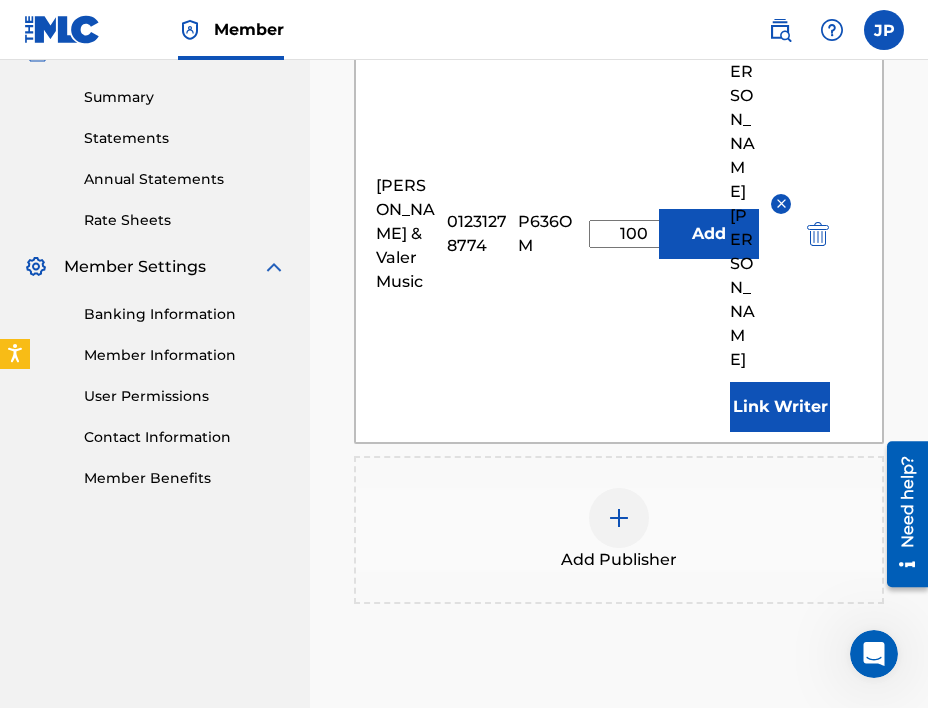 click on "Next" at bounding box center [824, 806] 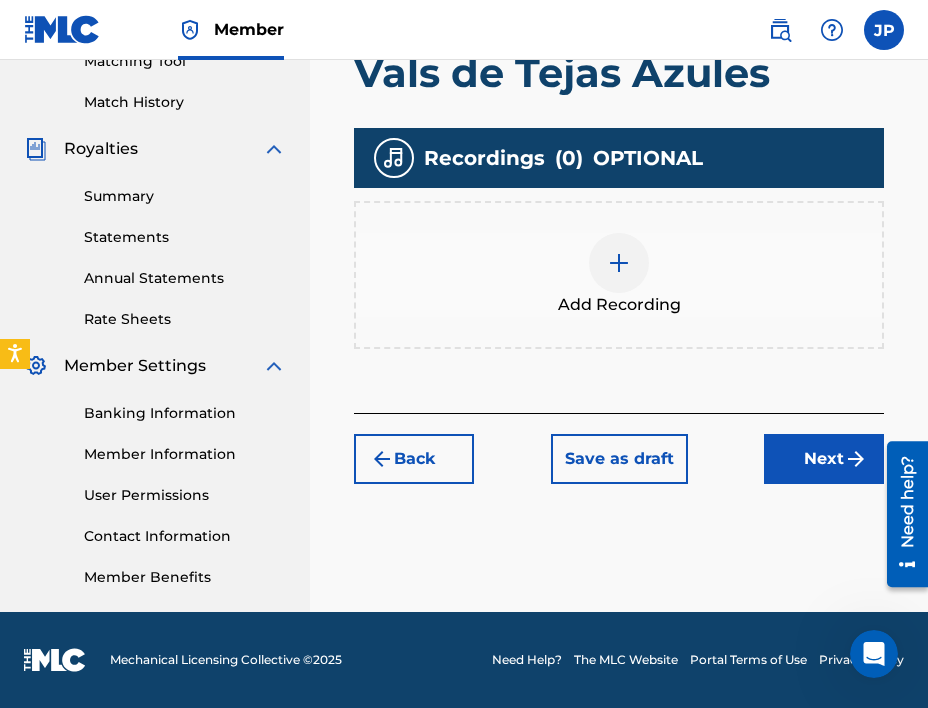 scroll, scrollTop: 619, scrollLeft: 0, axis: vertical 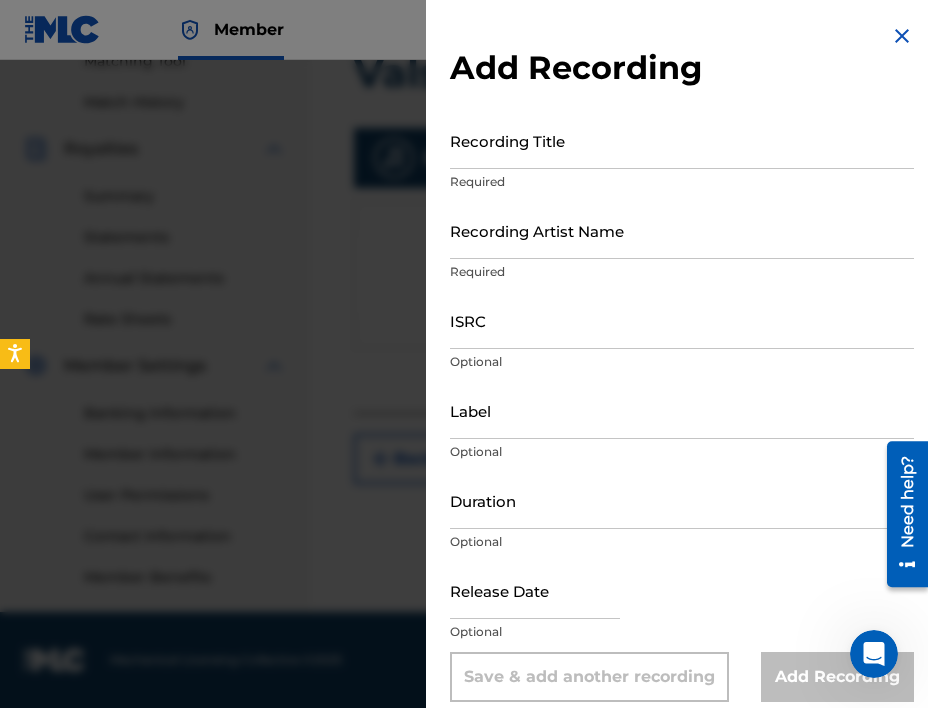 click on "Recording Title" at bounding box center [682, 140] 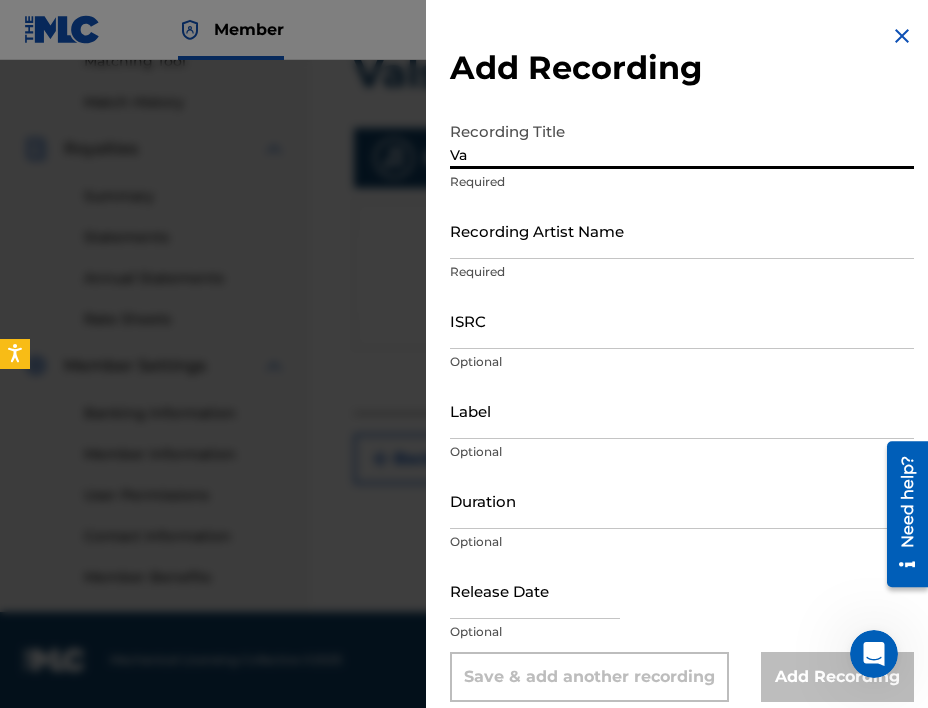 scroll, scrollTop: 532, scrollLeft: 0, axis: vertical 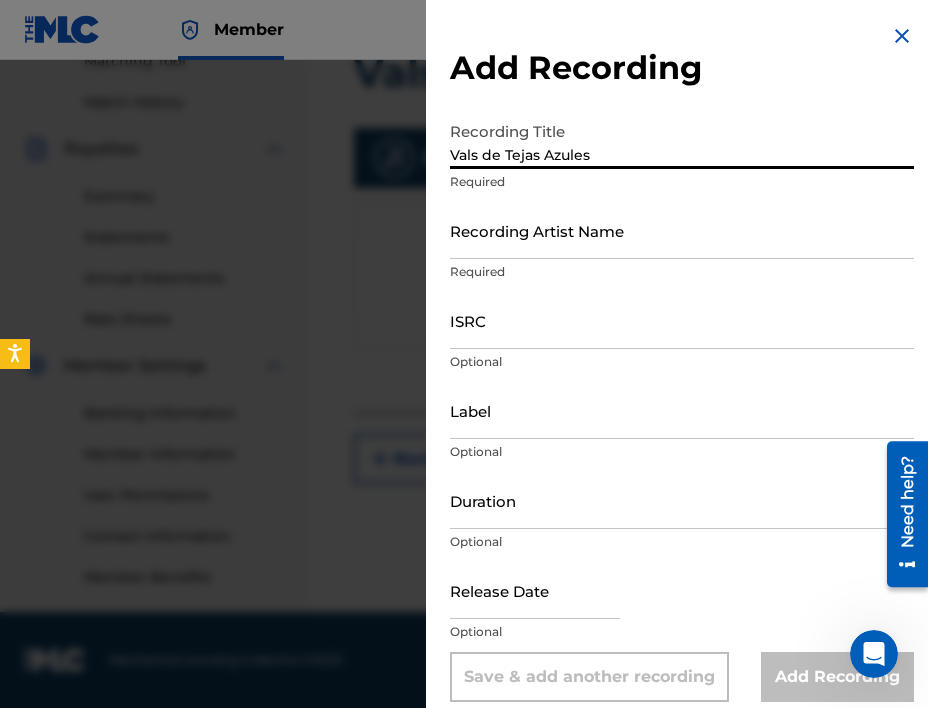 type on "Vals de Tejas Azules" 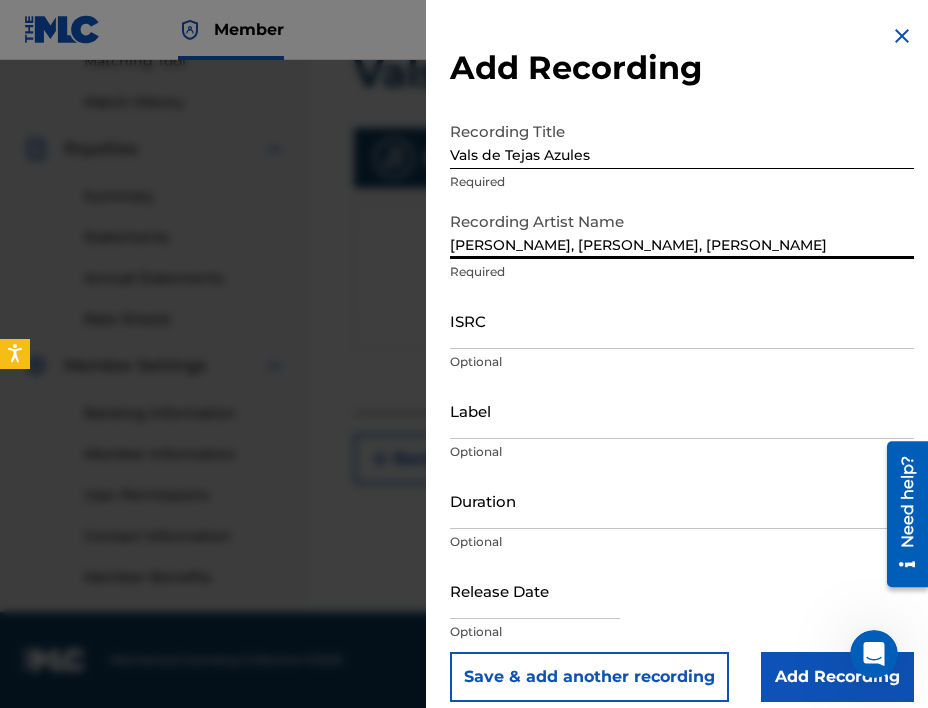 type on "[PERSON_NAME], [PERSON_NAME], [PERSON_NAME]" 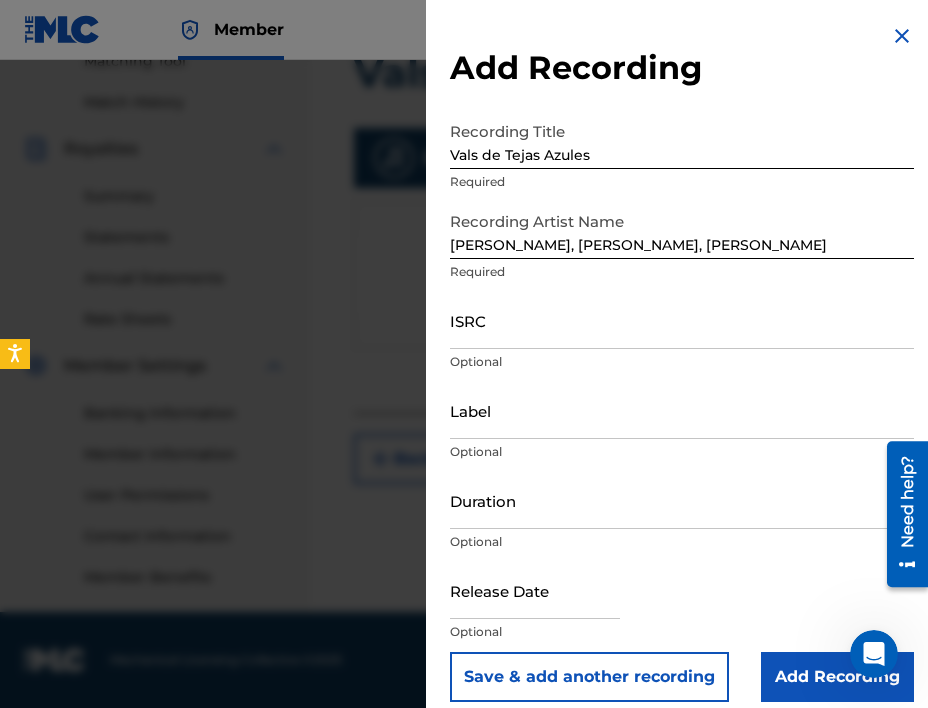 click on "ISRC Optional" at bounding box center [682, 337] 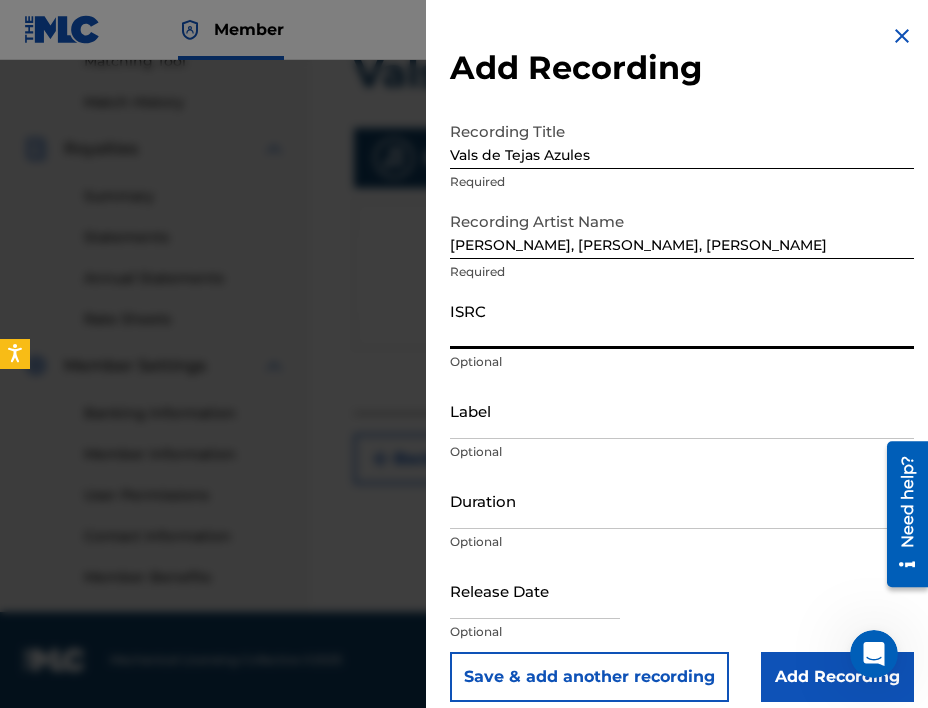 paste on "ushm92551471" 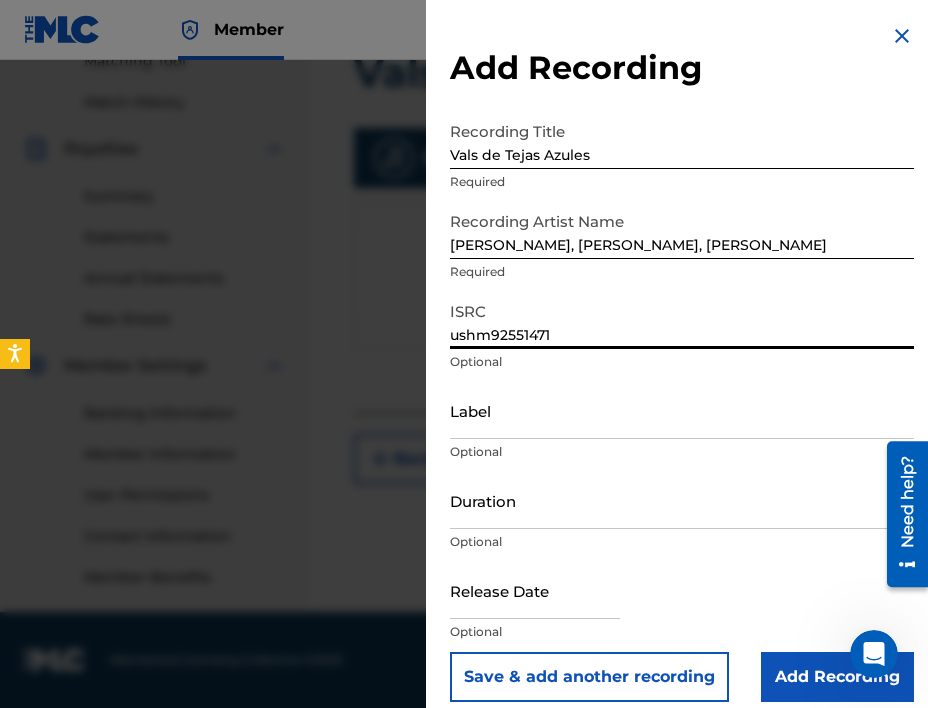 type on "ushm92551471" 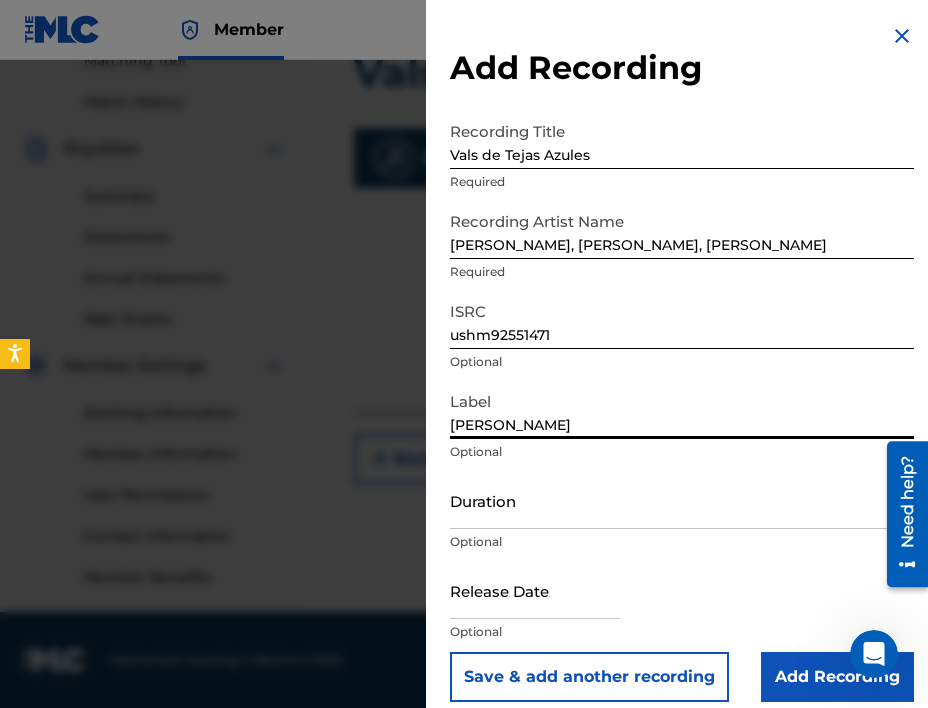 type on "[PERSON_NAME]" 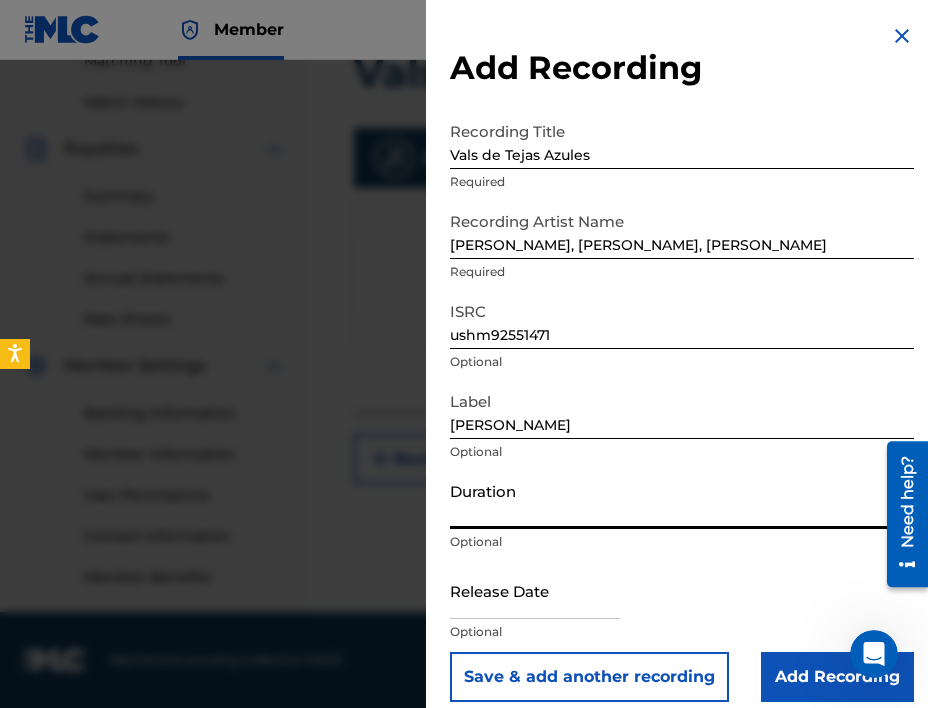 click on "Duration" at bounding box center (682, 500) 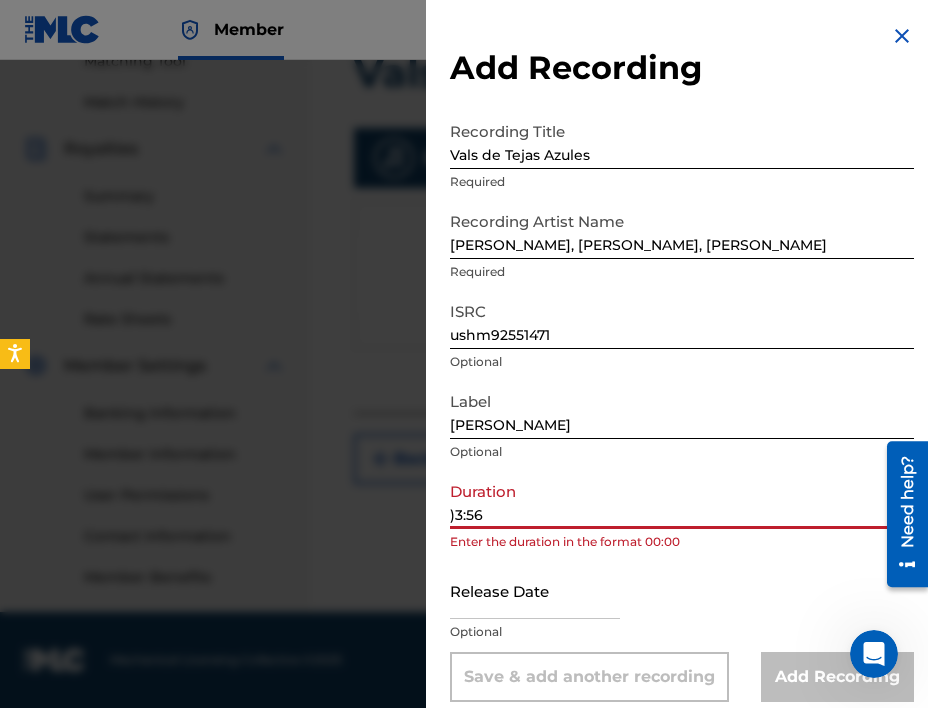click on ")3:56" at bounding box center (682, 500) 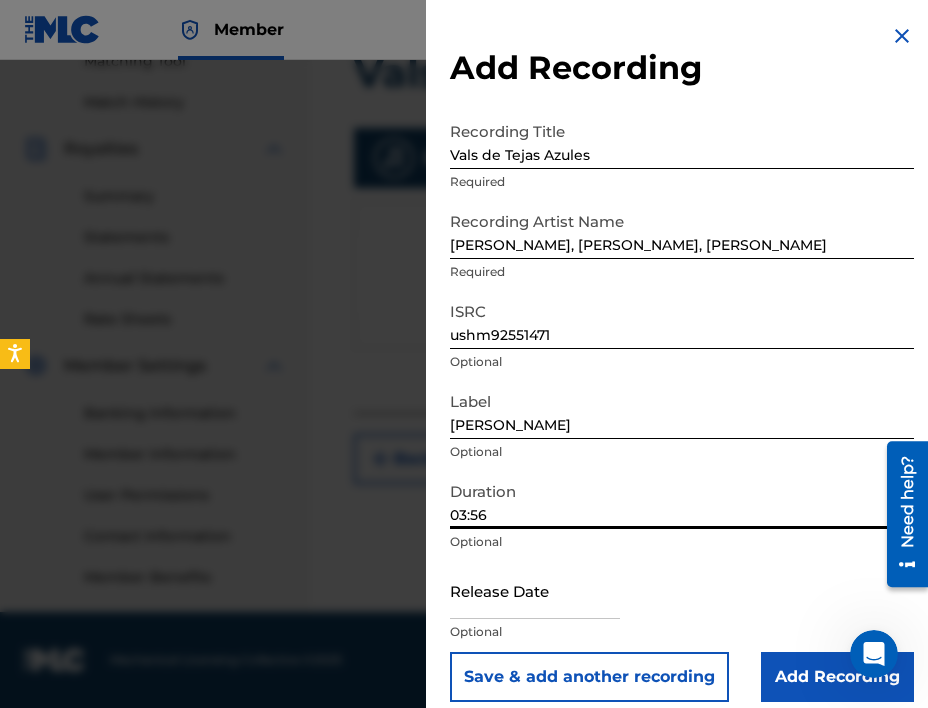 type on "03:56" 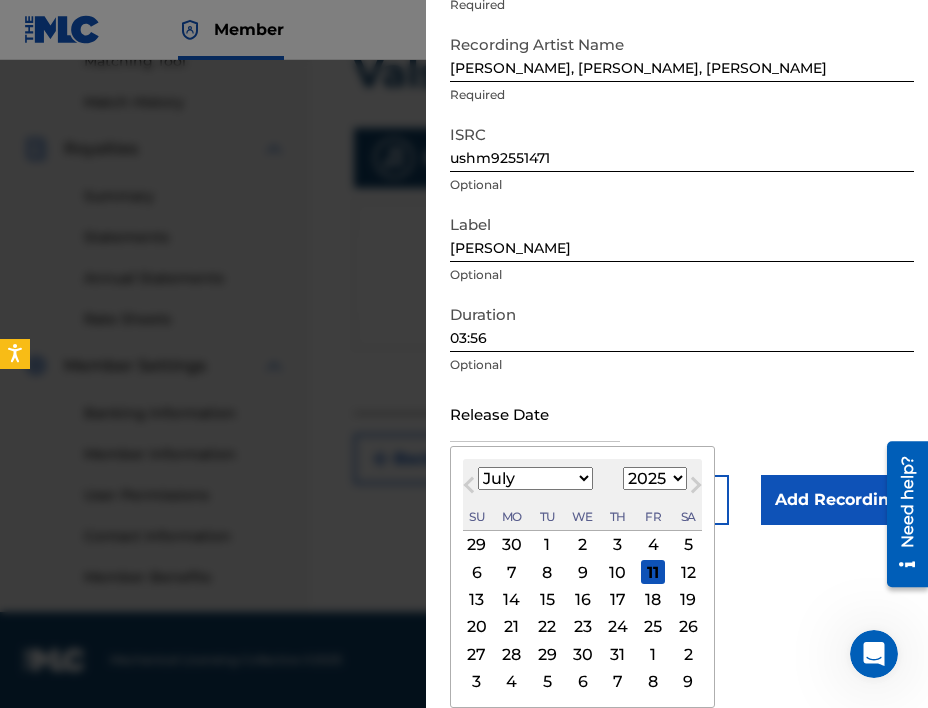click on "1" at bounding box center (653, 654) 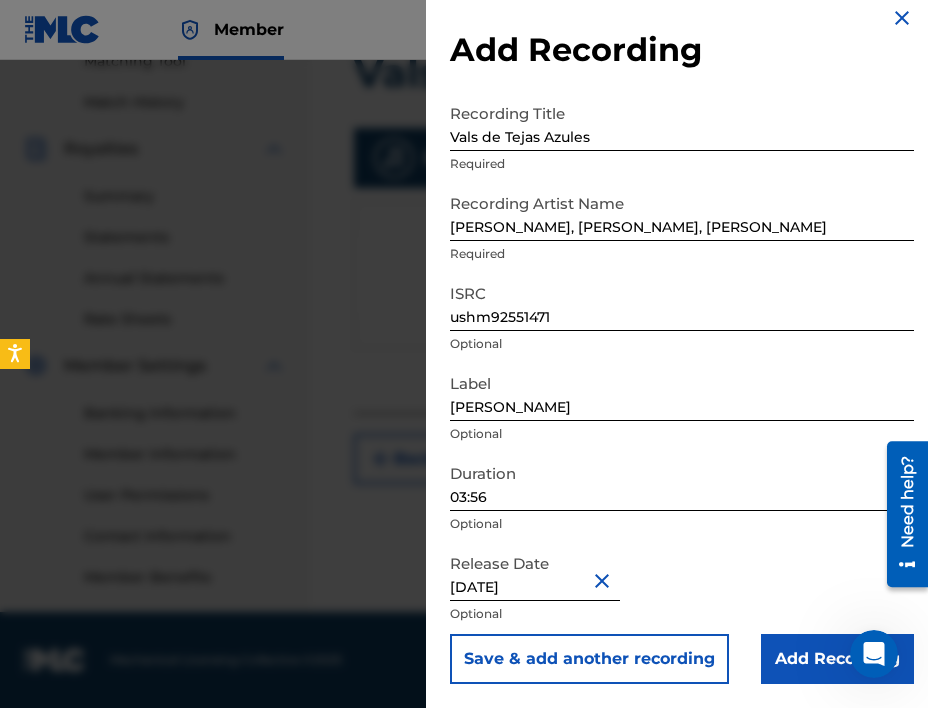 scroll, scrollTop: 18, scrollLeft: 0, axis: vertical 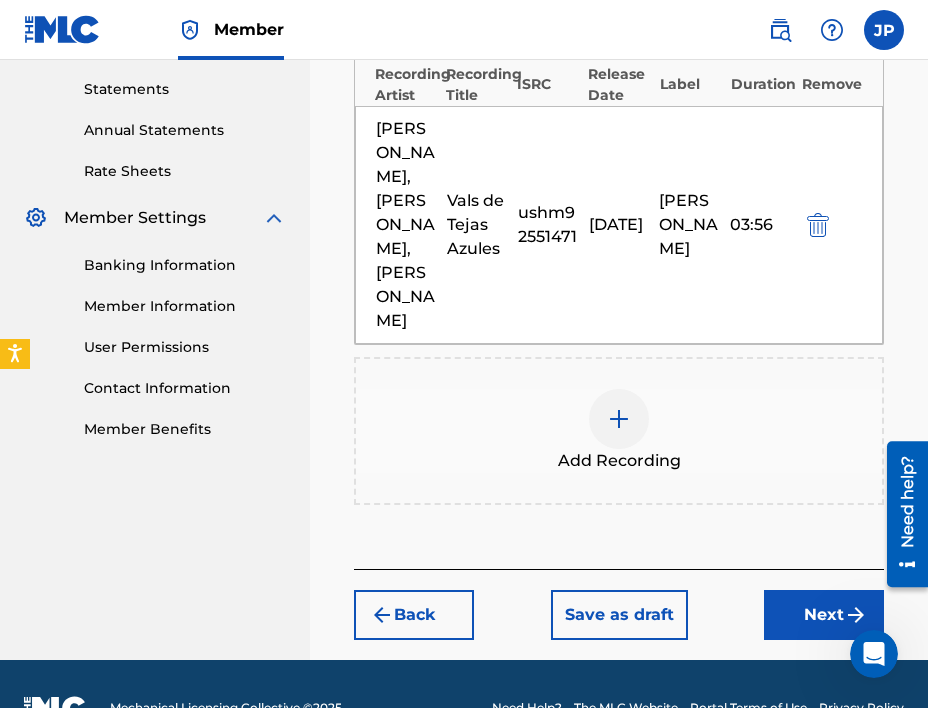 click on "Next" at bounding box center [824, 615] 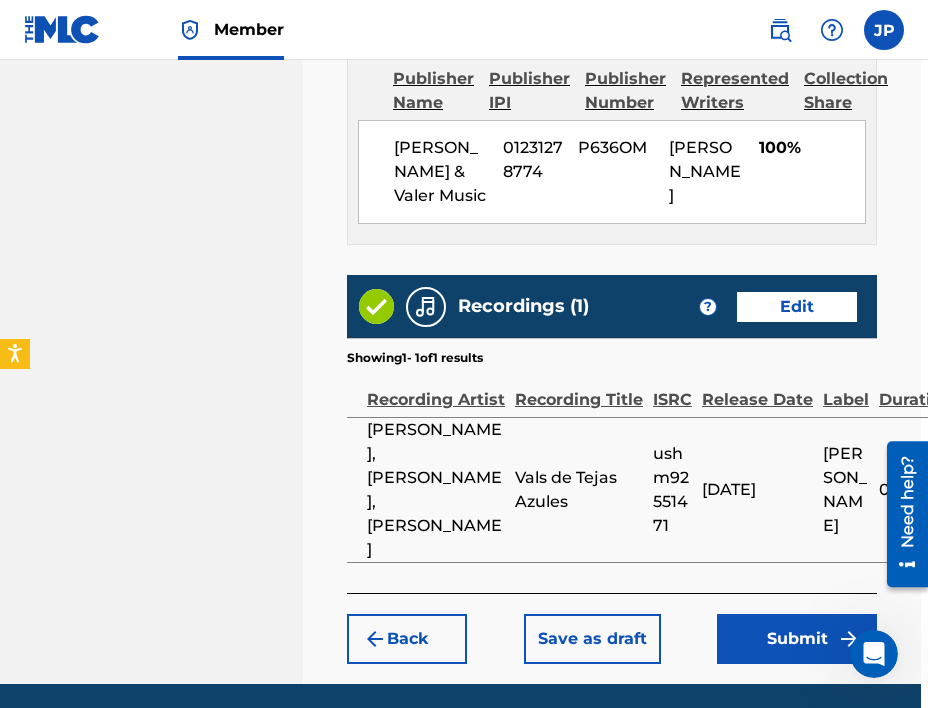 scroll, scrollTop: 1171, scrollLeft: 7, axis: both 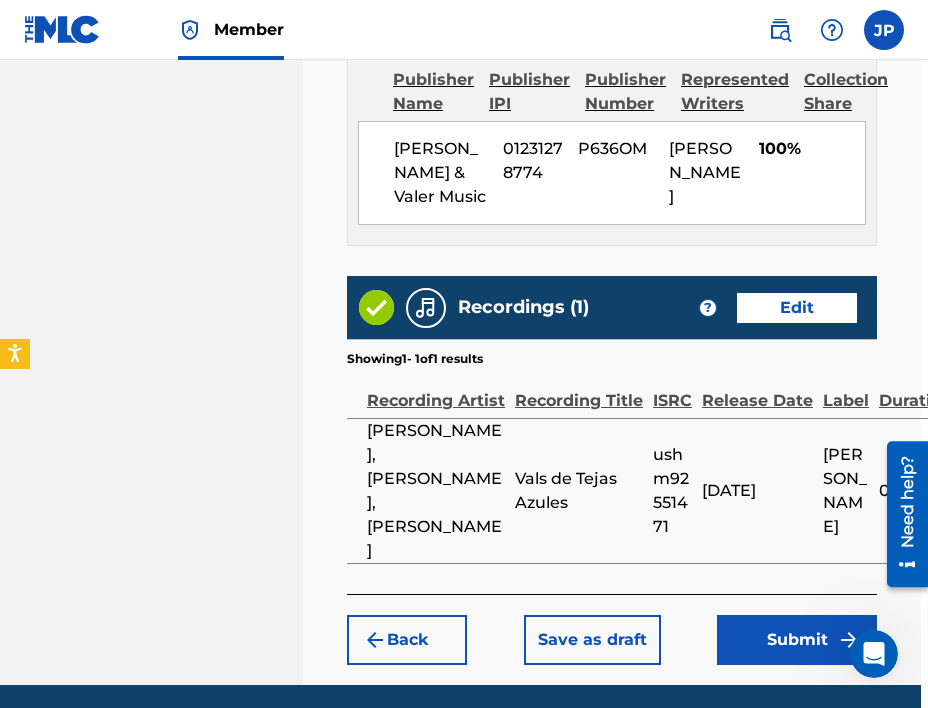 click on "Submit" at bounding box center [797, 640] 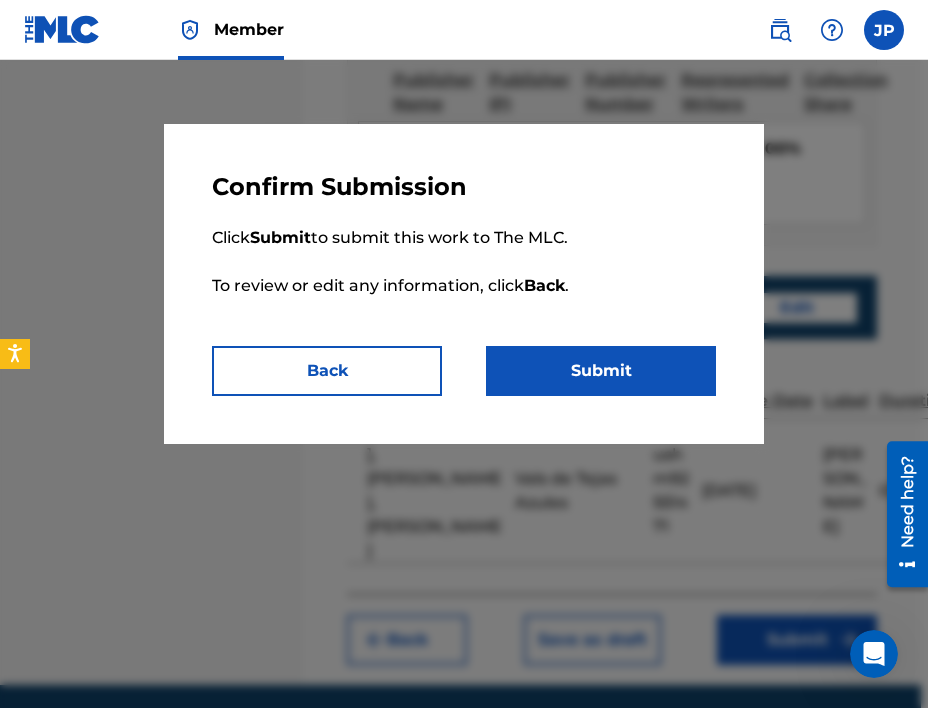 click on "Submit" at bounding box center (601, 371) 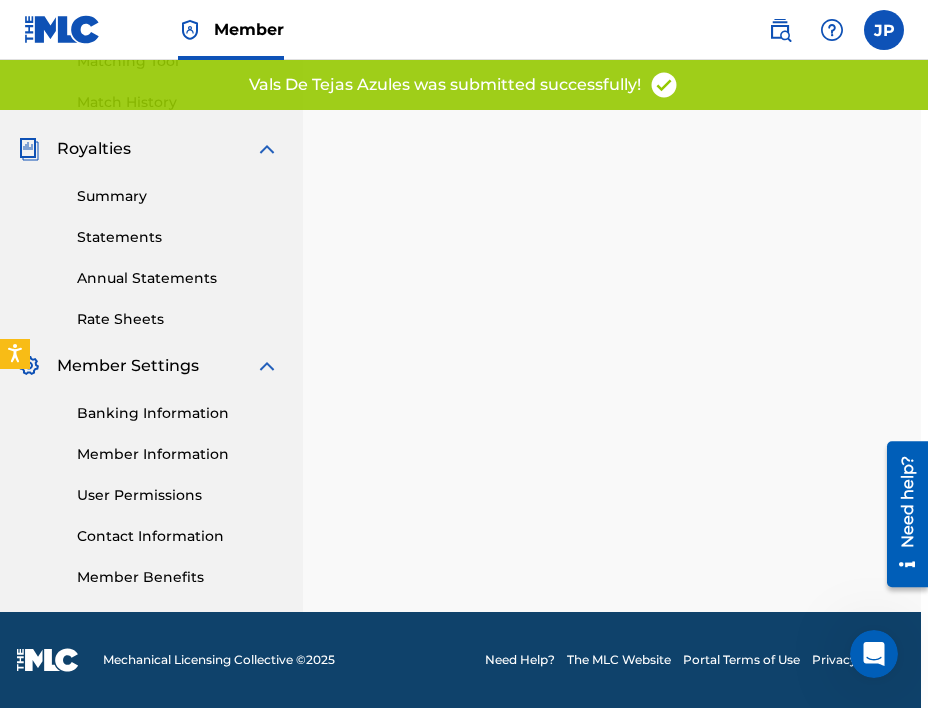 scroll, scrollTop: 0, scrollLeft: 0, axis: both 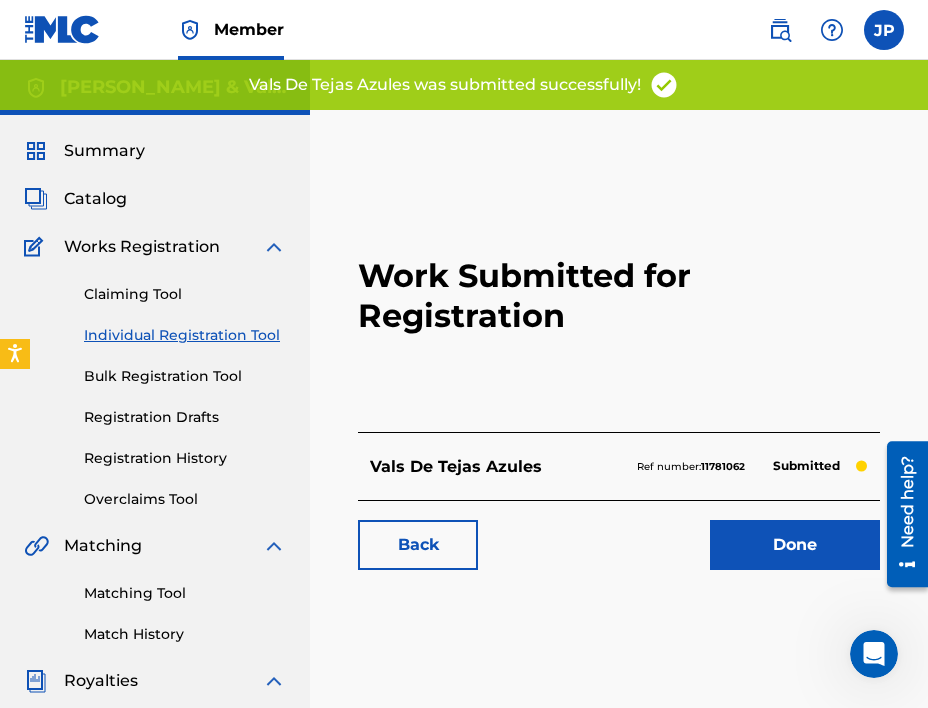 click on "Catalog" at bounding box center (95, 199) 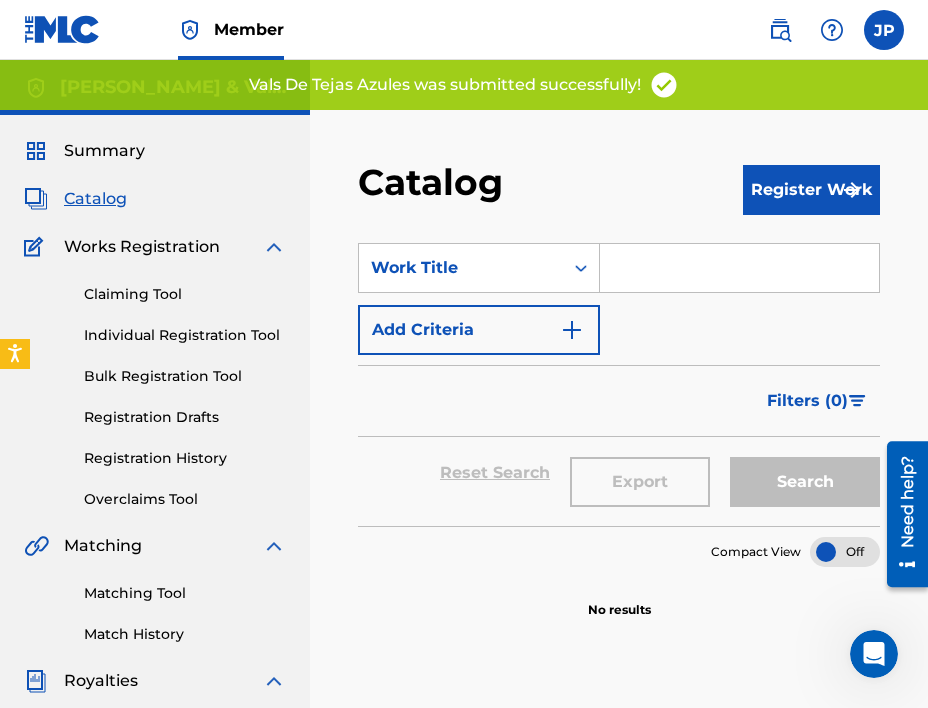 click on "Register Work" at bounding box center (811, 190) 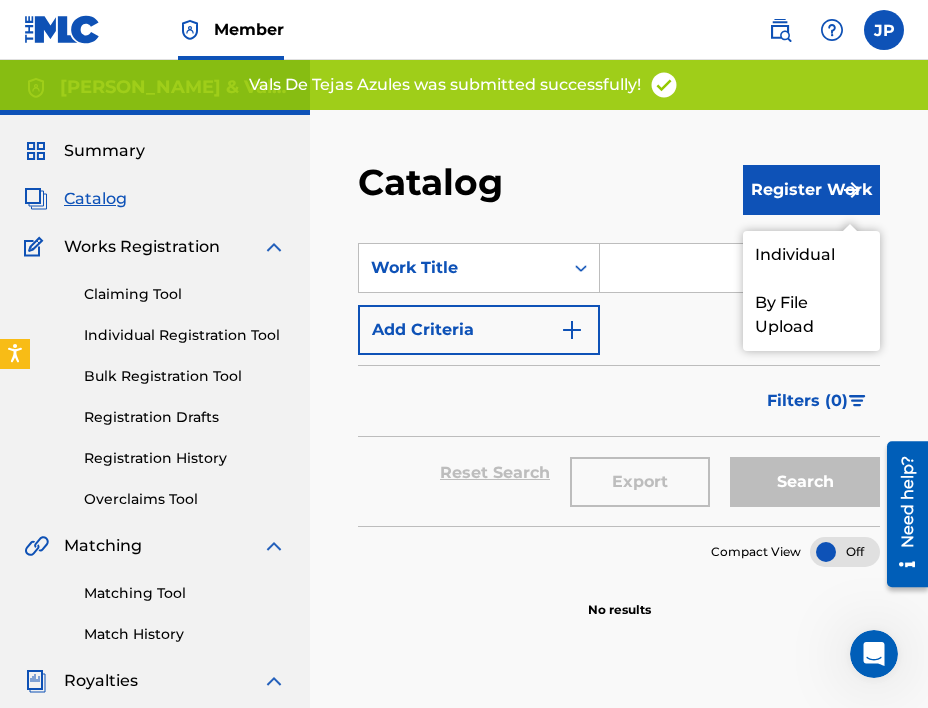 click on "Individual" at bounding box center (811, 255) 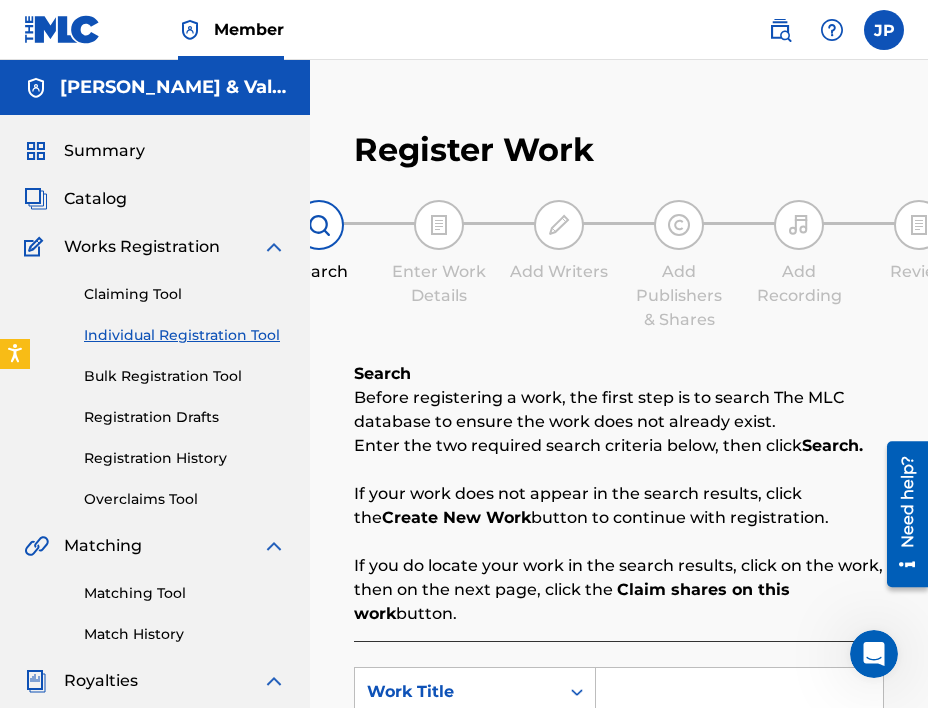 scroll, scrollTop: 451, scrollLeft: 0, axis: vertical 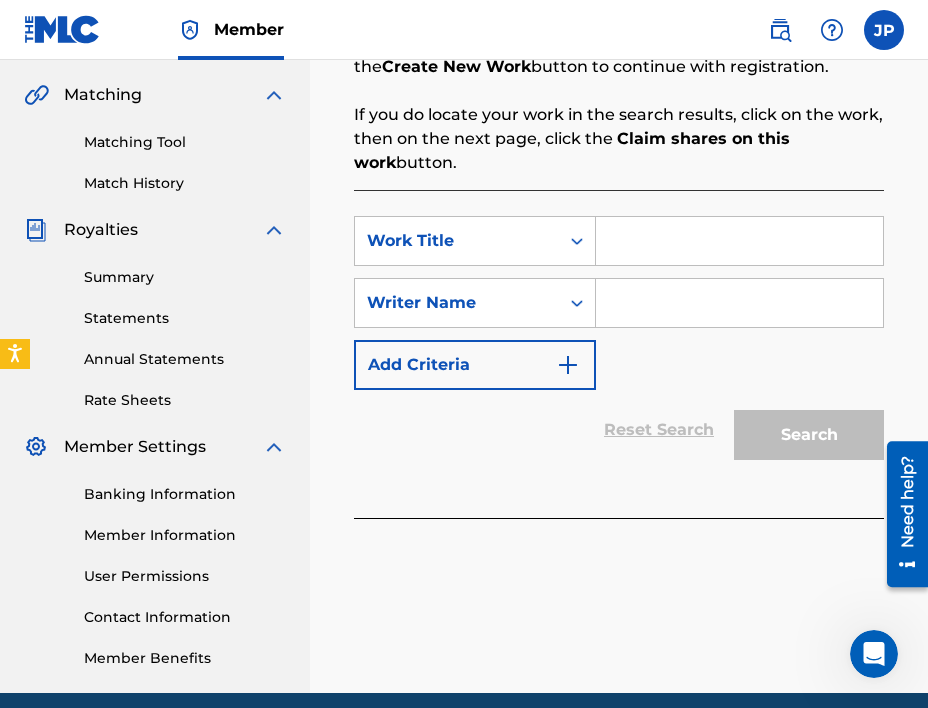 click at bounding box center [739, 241] 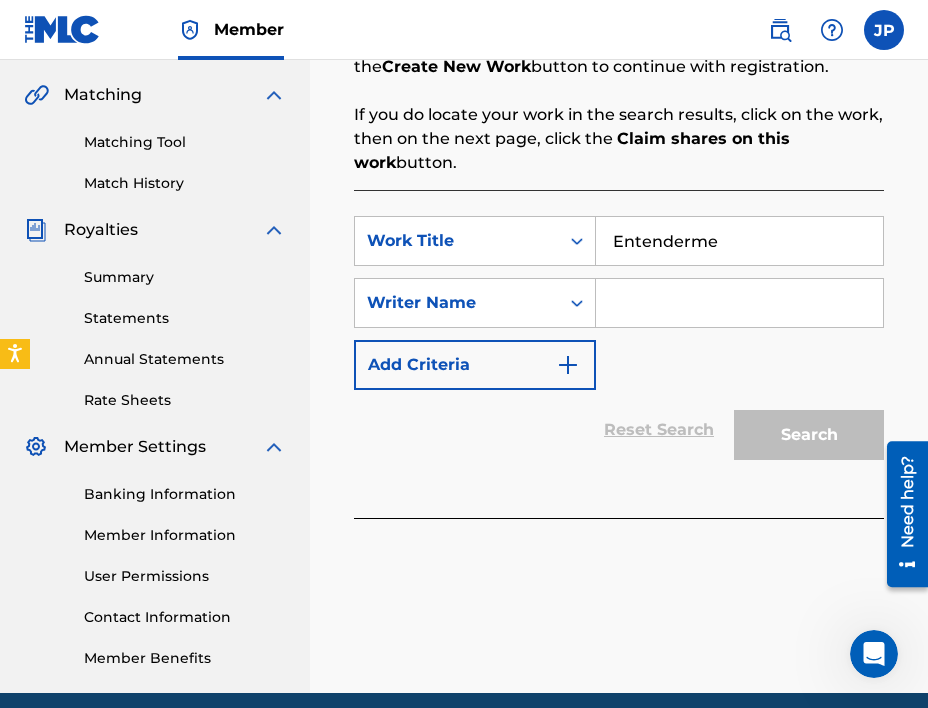 type on "Entenderme" 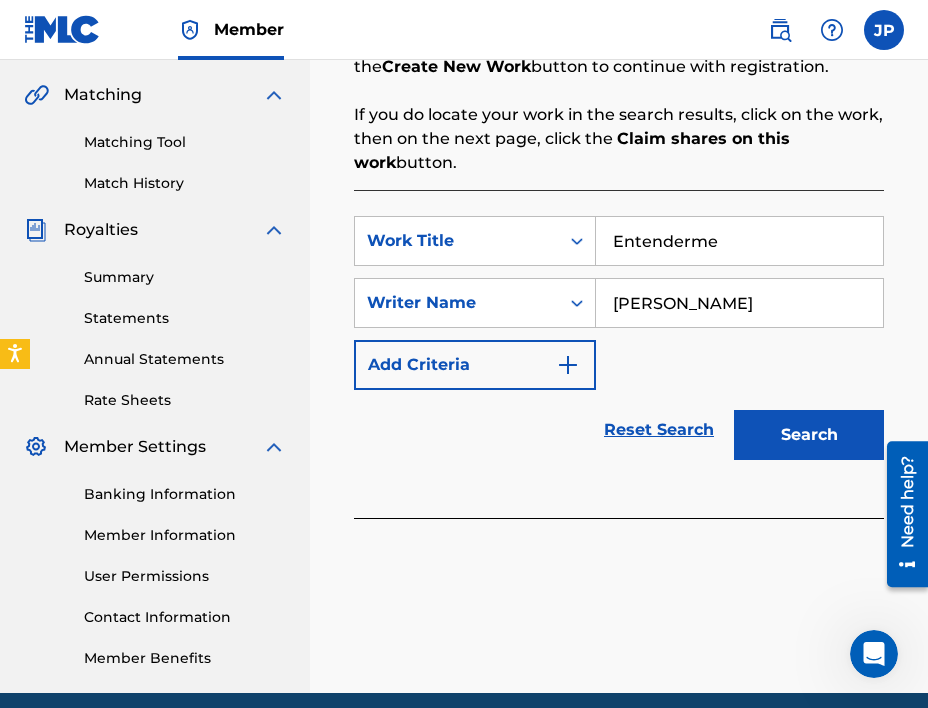 type on "[PERSON_NAME]" 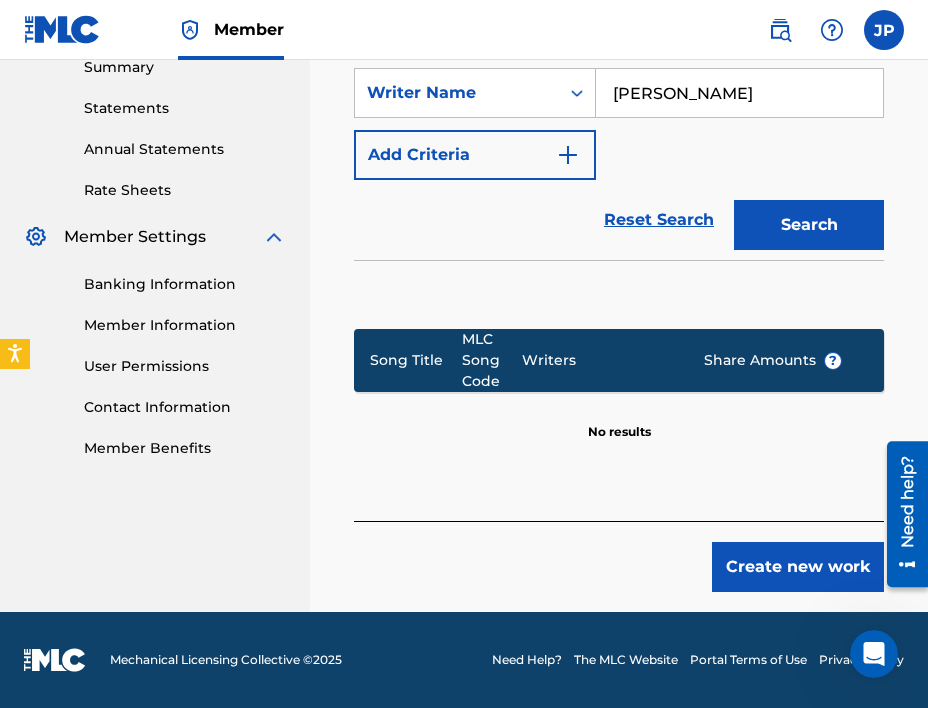scroll, scrollTop: 425, scrollLeft: 0, axis: vertical 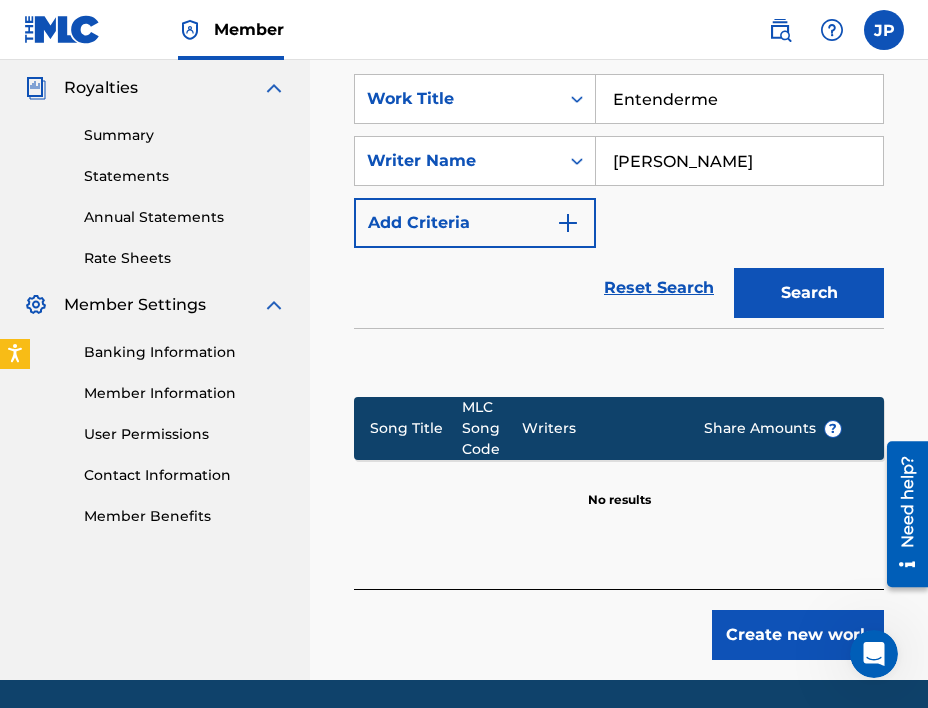 click on "Create new work" at bounding box center [798, 635] 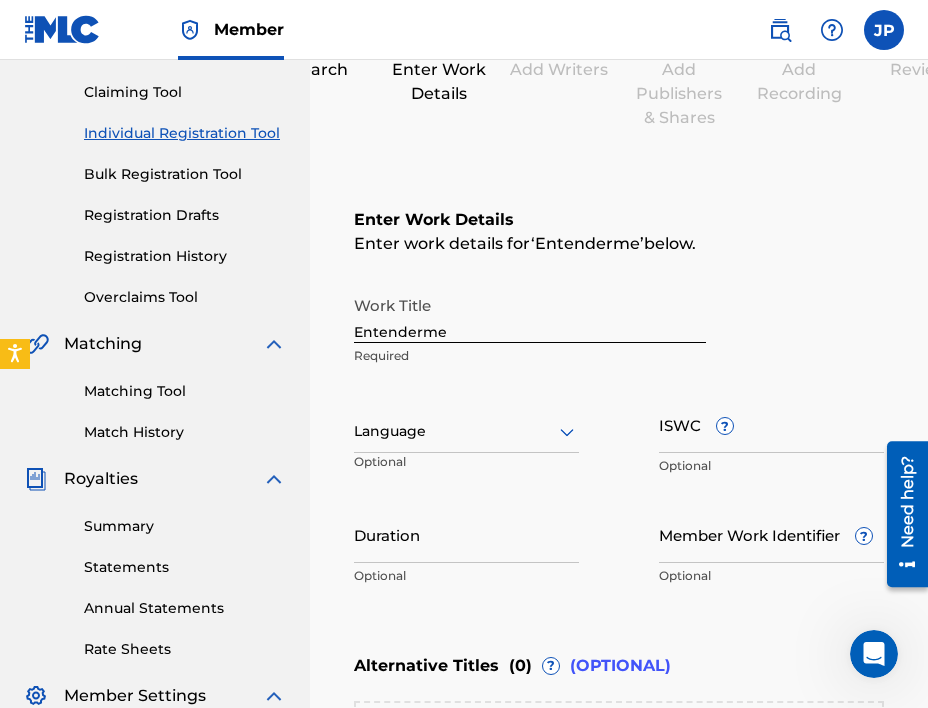 scroll, scrollTop: 278, scrollLeft: 0, axis: vertical 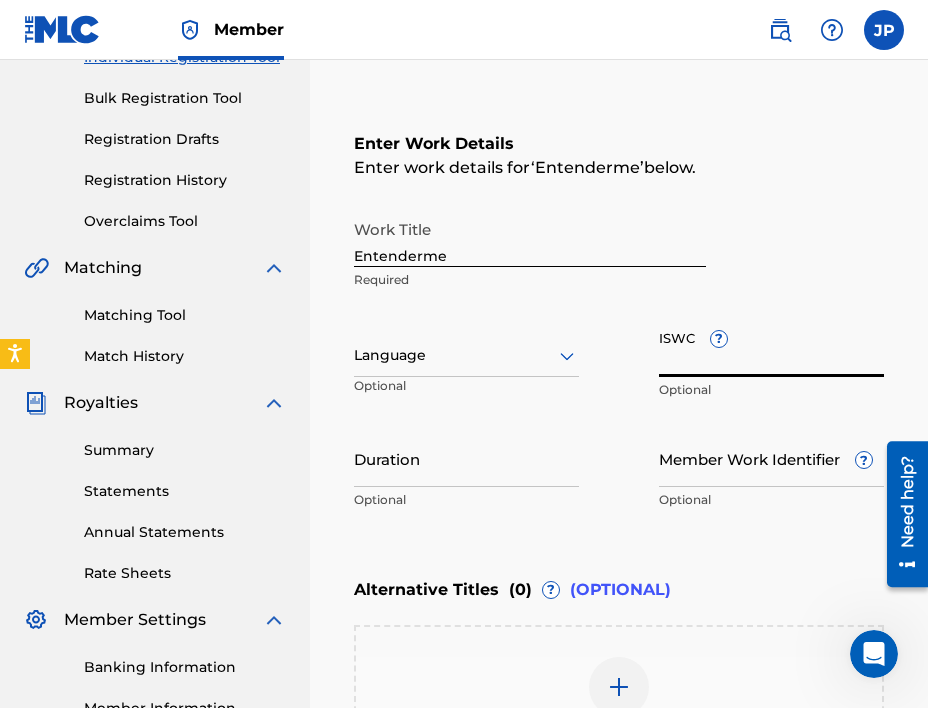 click on "ISWC   ?" at bounding box center [771, 348] 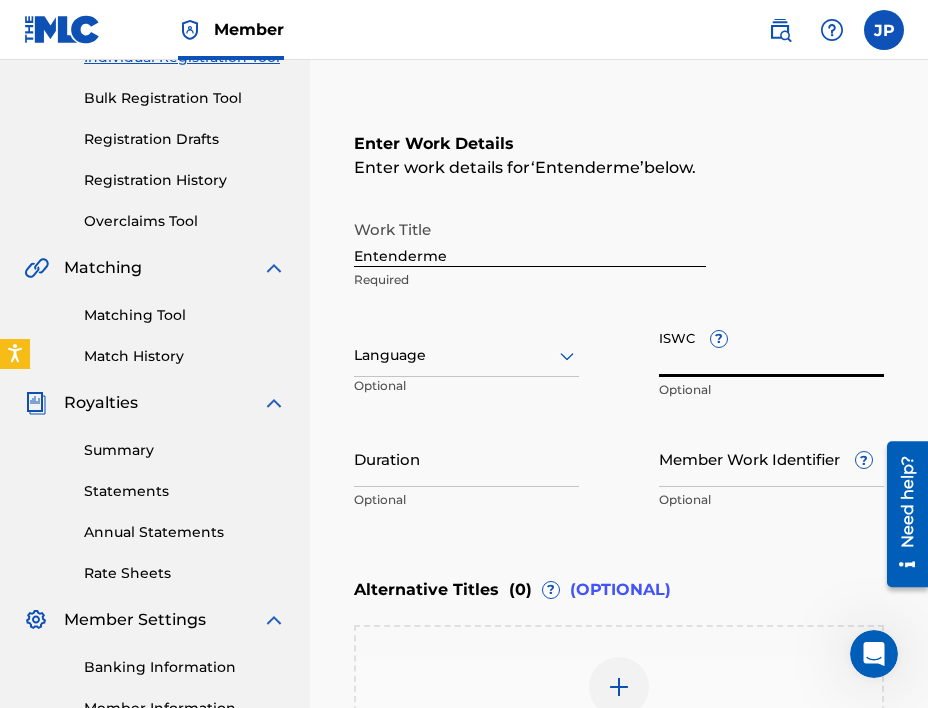 click on "ISWC   ?" at bounding box center [771, 348] 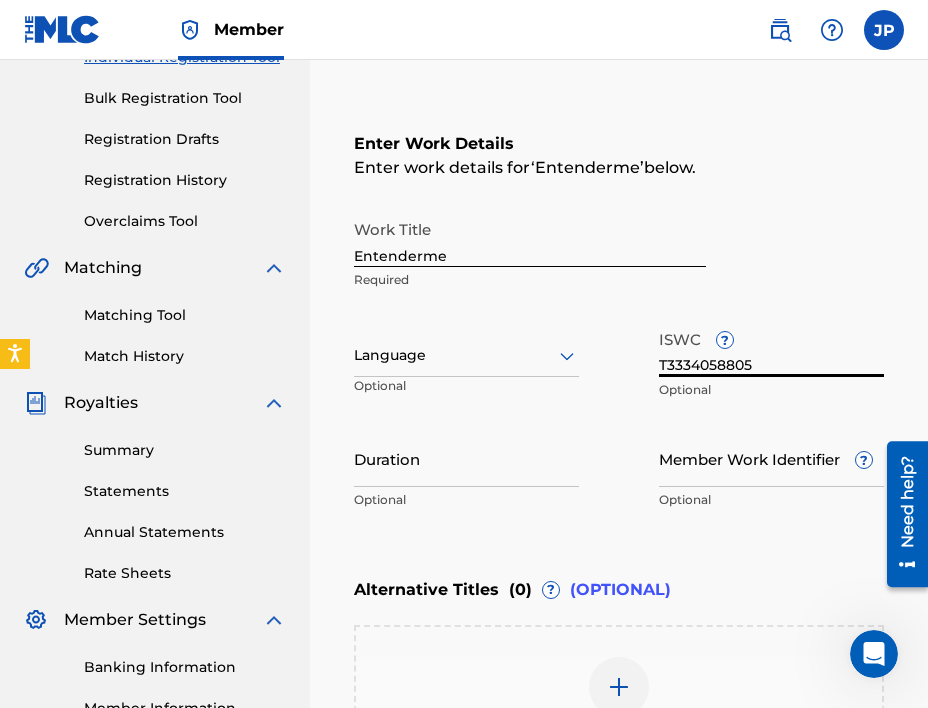 type on "T3334058805" 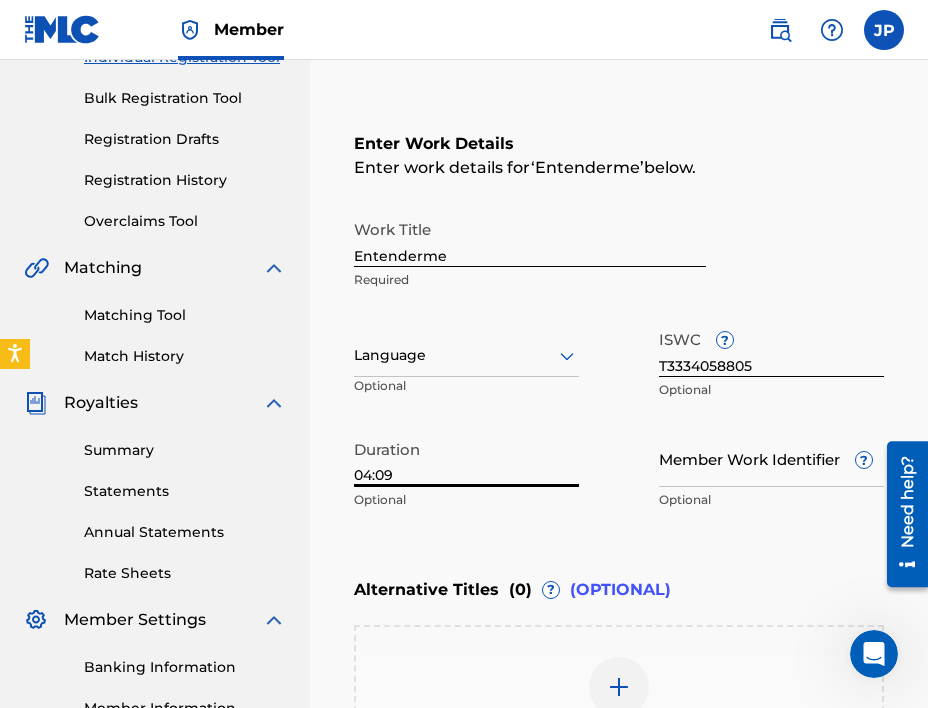 scroll, scrollTop: 403, scrollLeft: 0, axis: vertical 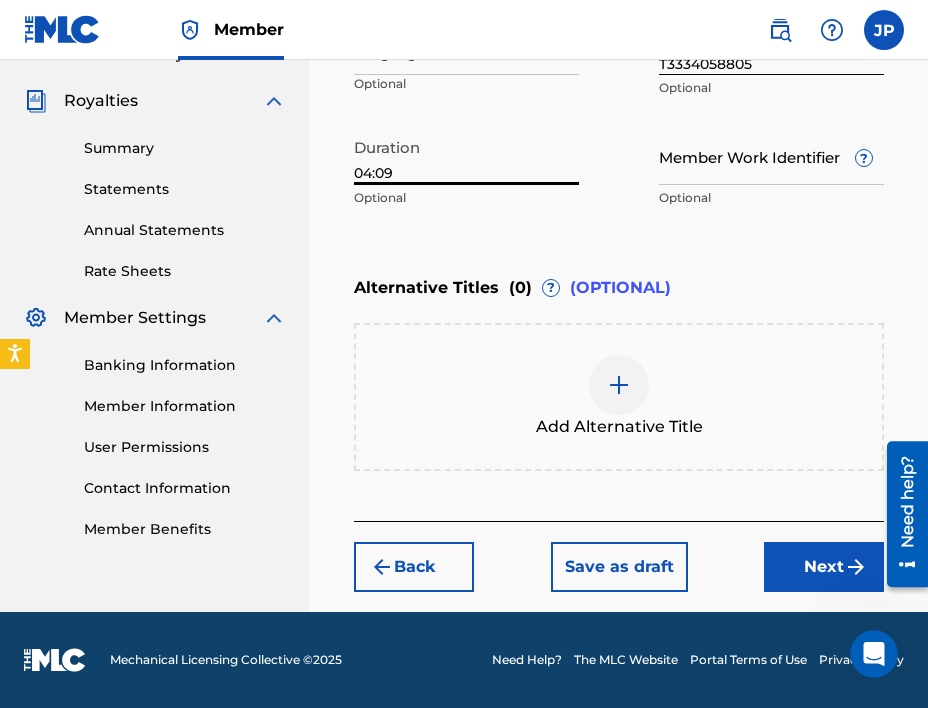 type on "04:09" 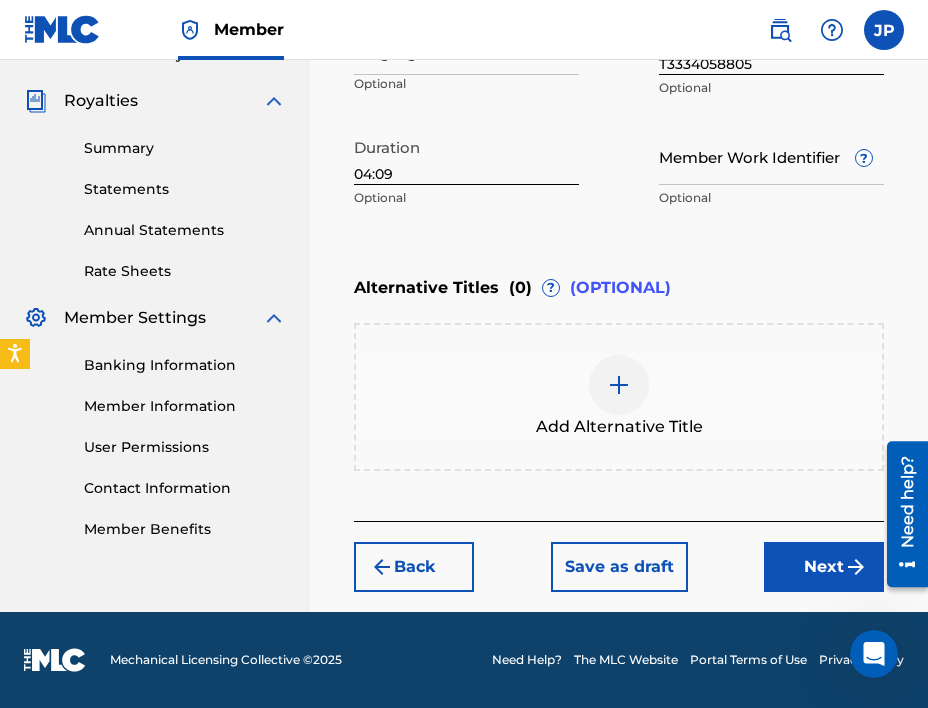 click on "Next" at bounding box center (824, 567) 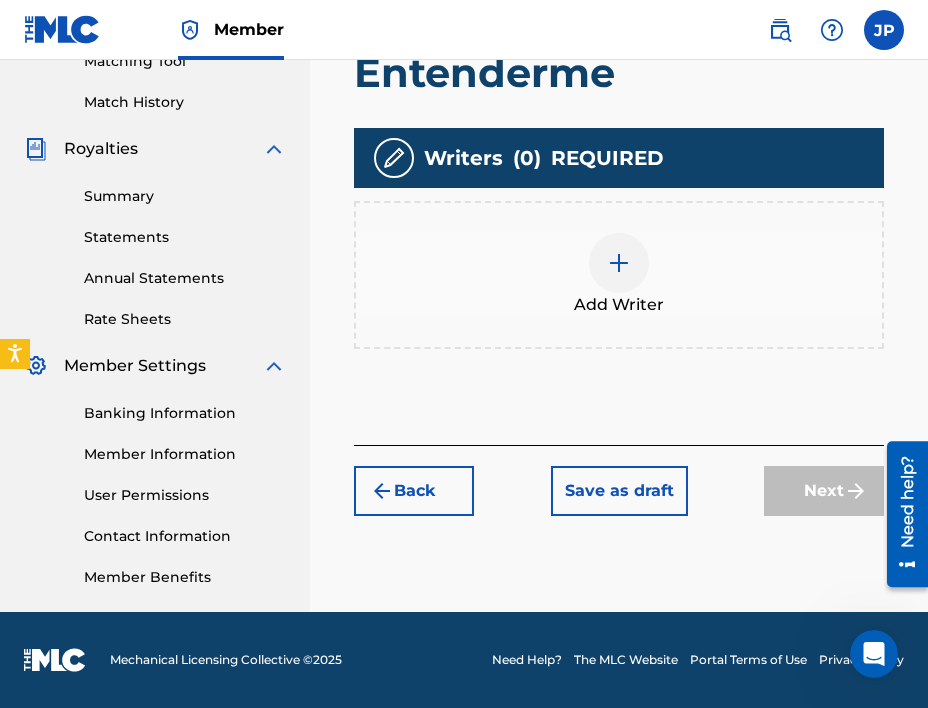click at bounding box center [619, 263] 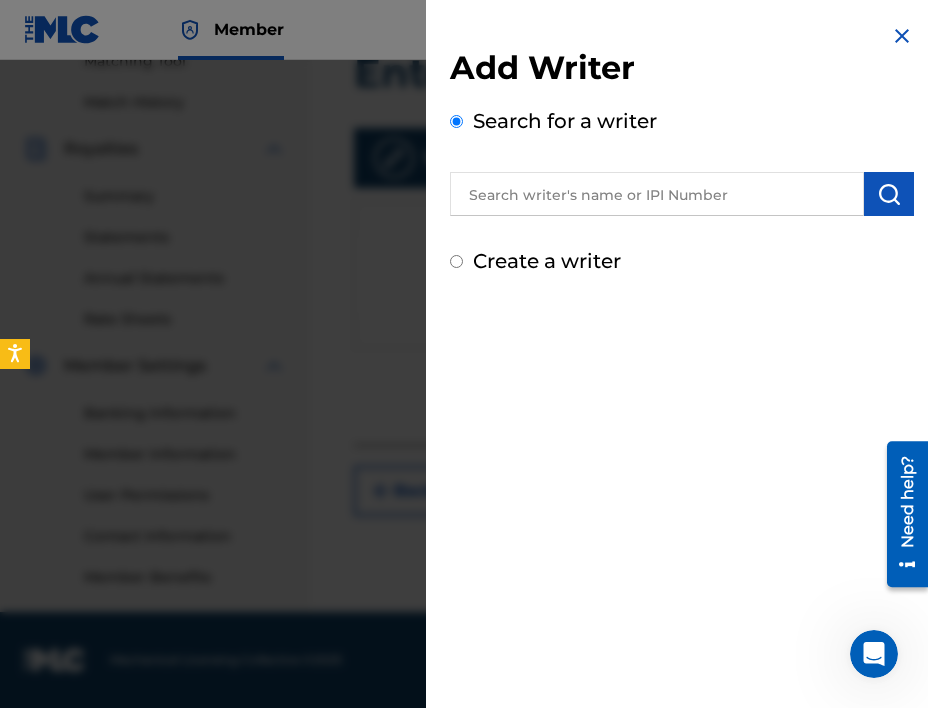 click on "Create a writer" at bounding box center [682, 261] 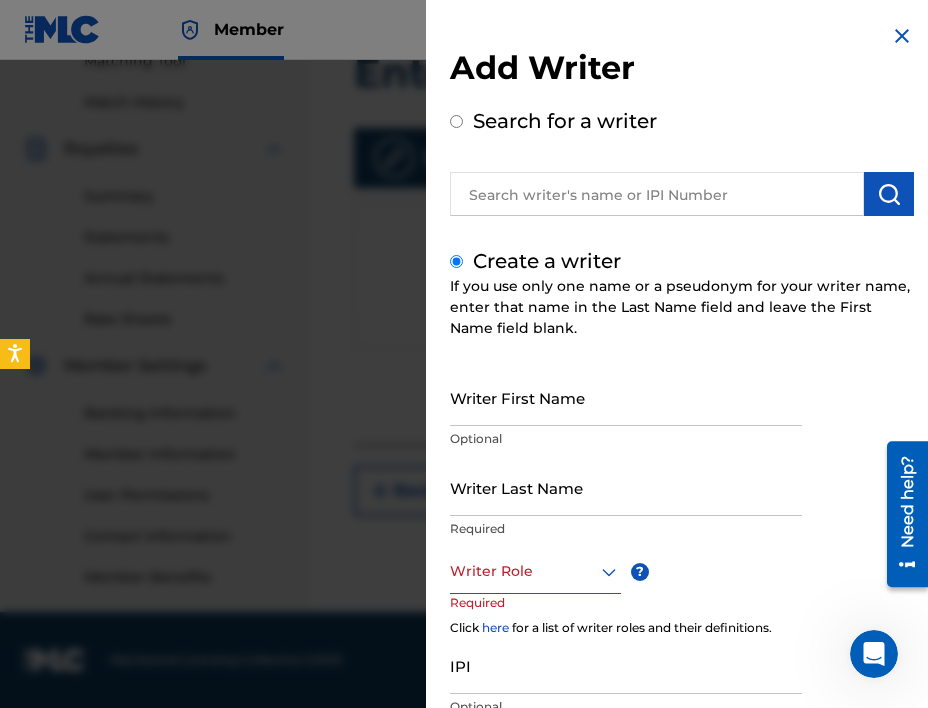 click on "Writer First Name" at bounding box center [626, 397] 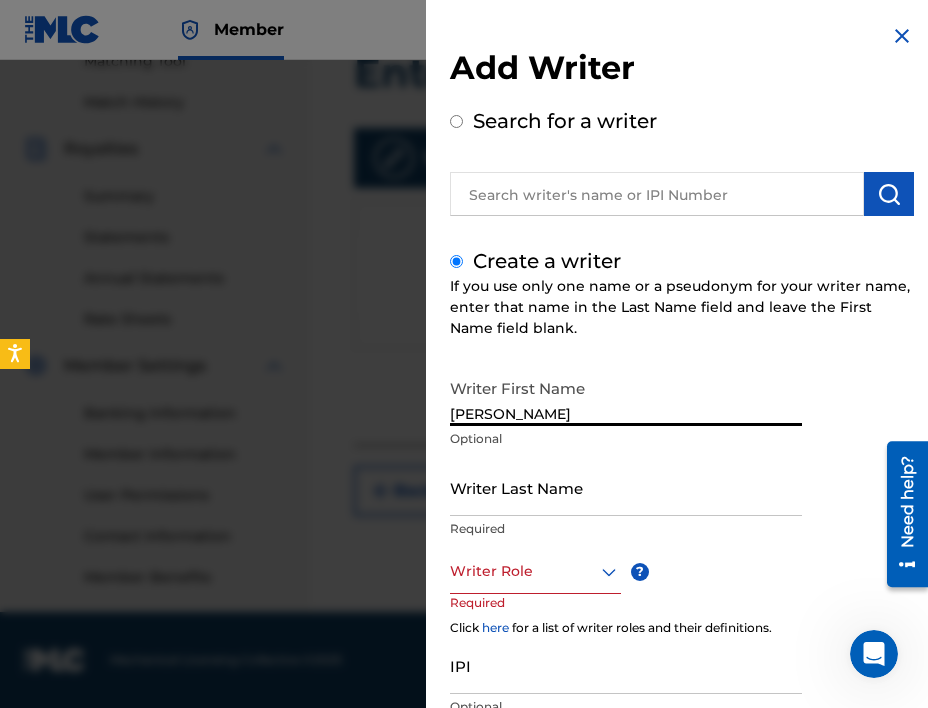 type on "[PERSON_NAME]" 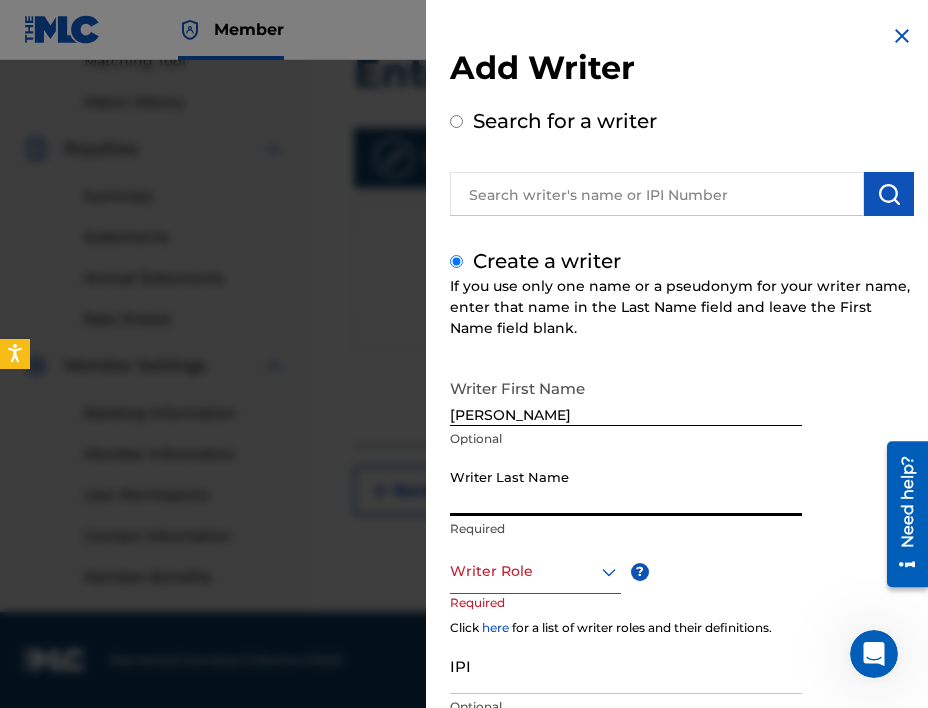 click on "Writer Last Name" at bounding box center [626, 487] 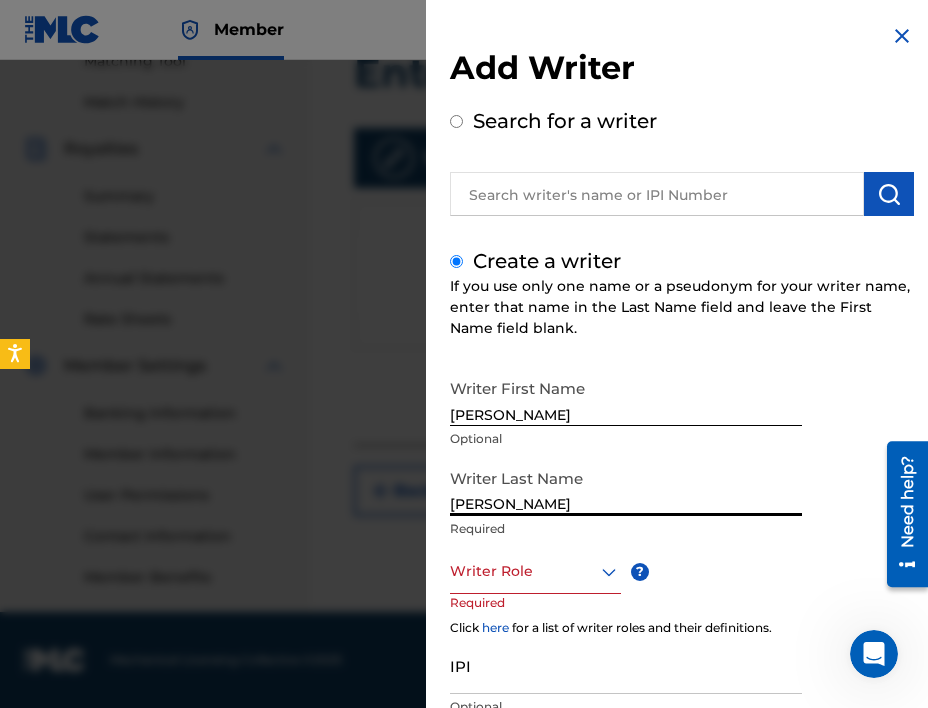 type on "[PERSON_NAME]" 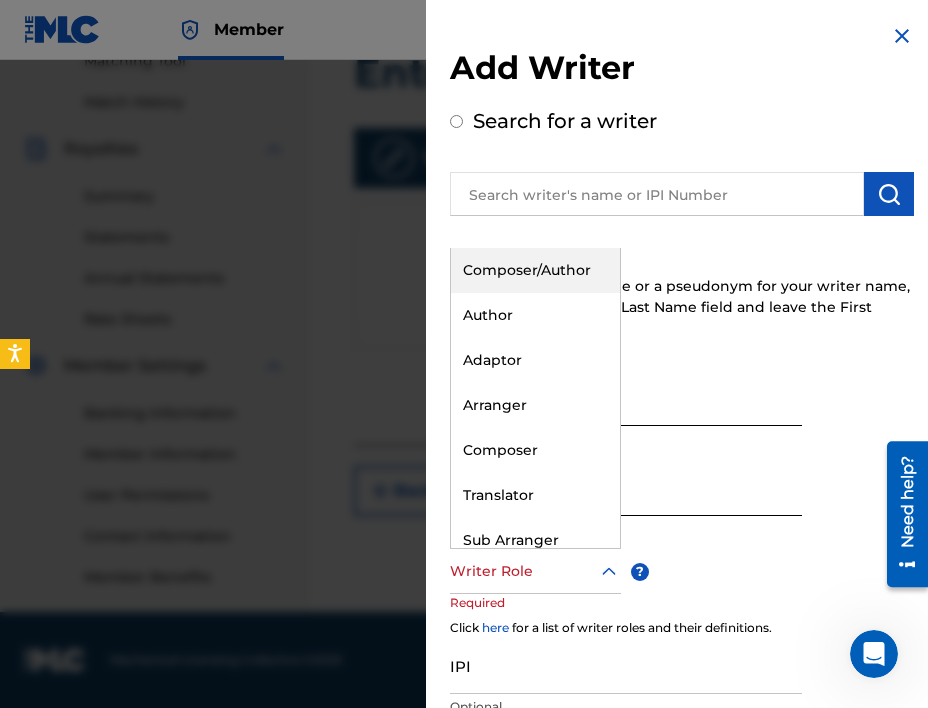 click at bounding box center (535, 571) 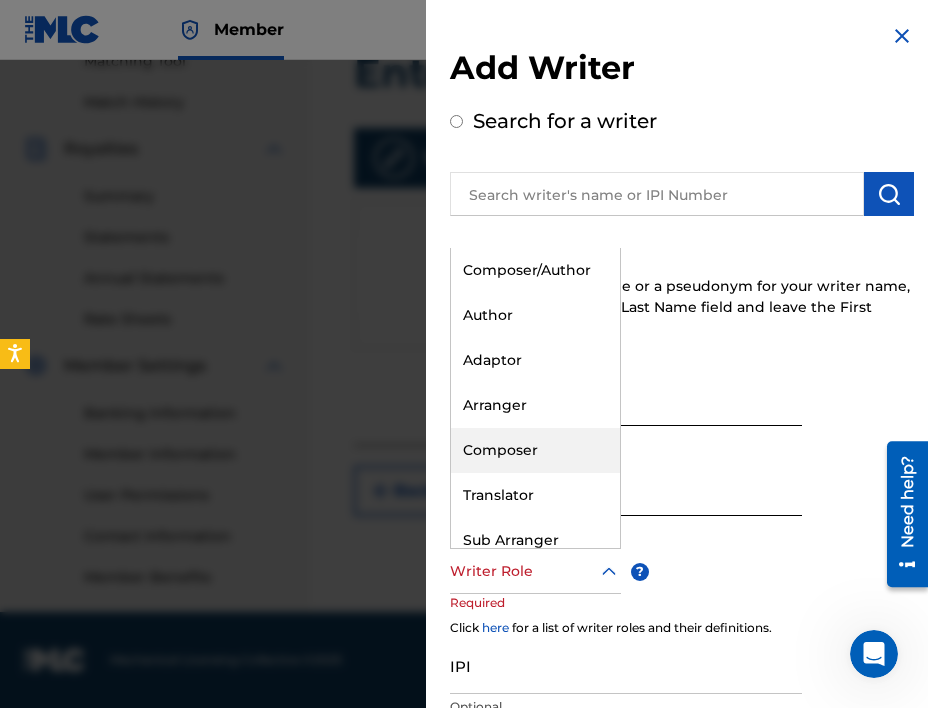 click on "Composer" at bounding box center (535, 450) 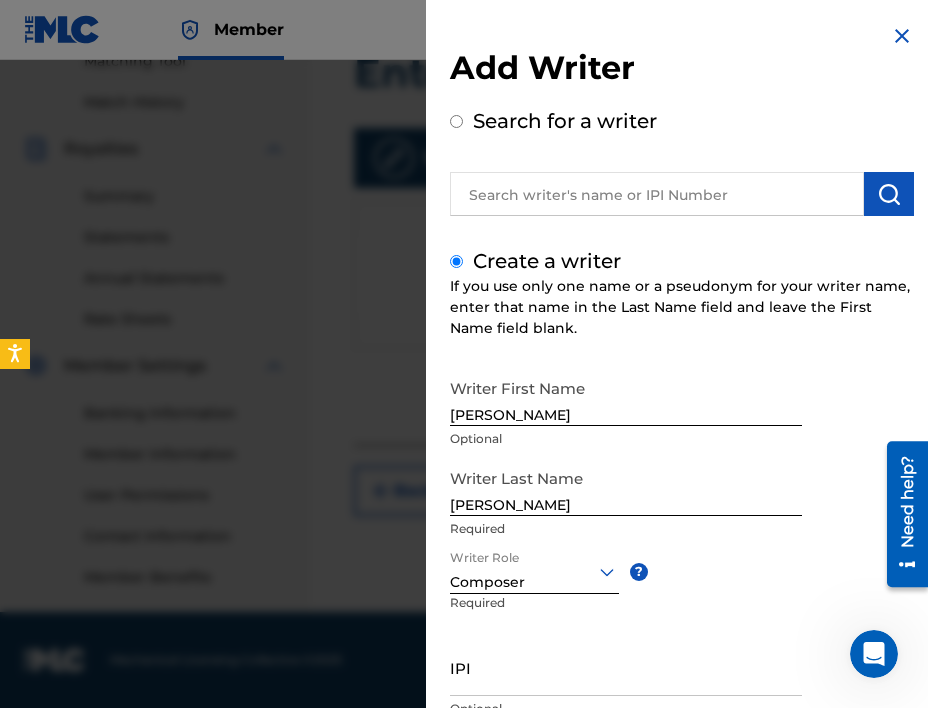 scroll, scrollTop: 134, scrollLeft: 0, axis: vertical 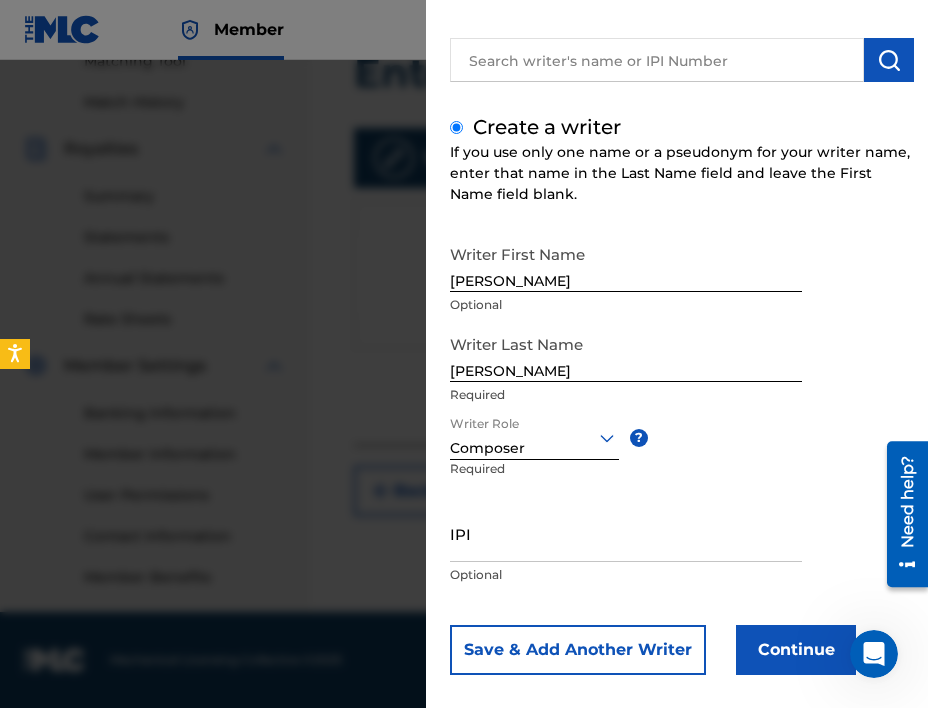 click on "IPI" at bounding box center (626, 533) 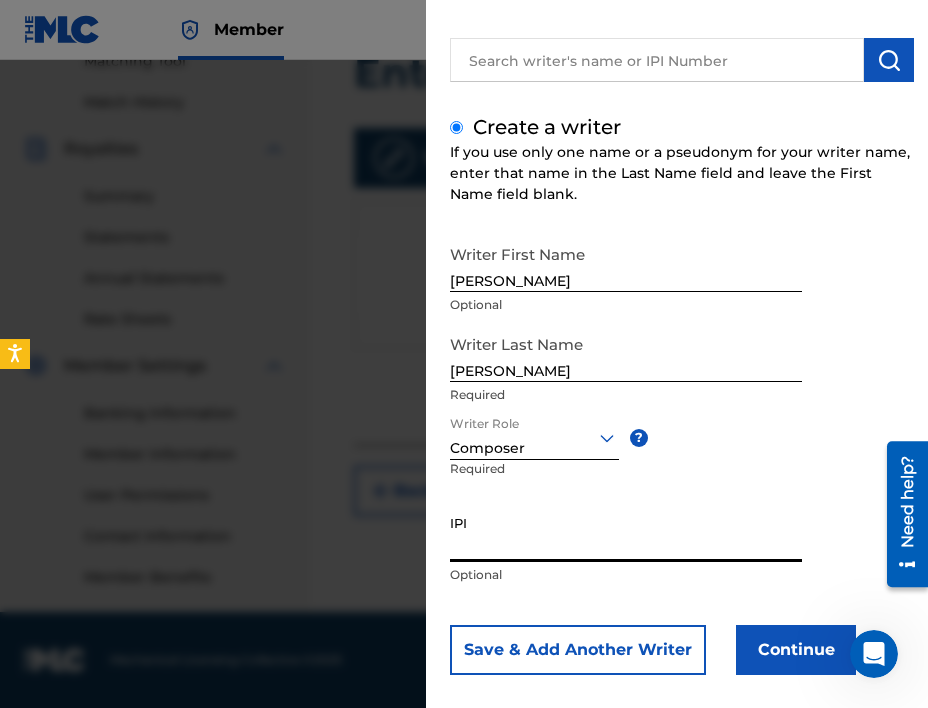 paste on "1231418592" 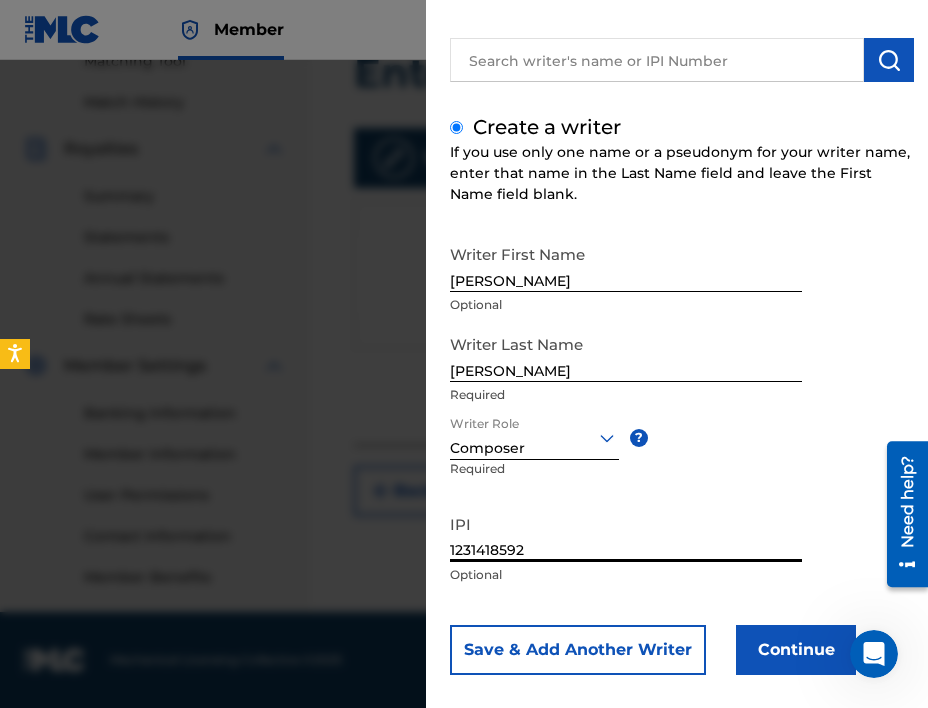 type on "1231418592" 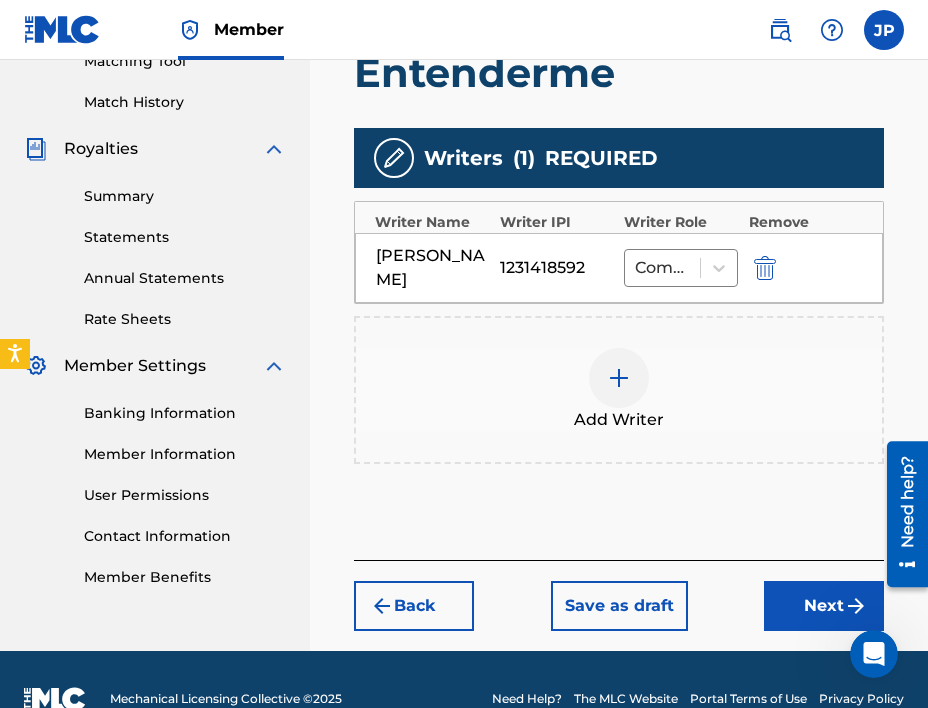 click on "Next" at bounding box center [824, 606] 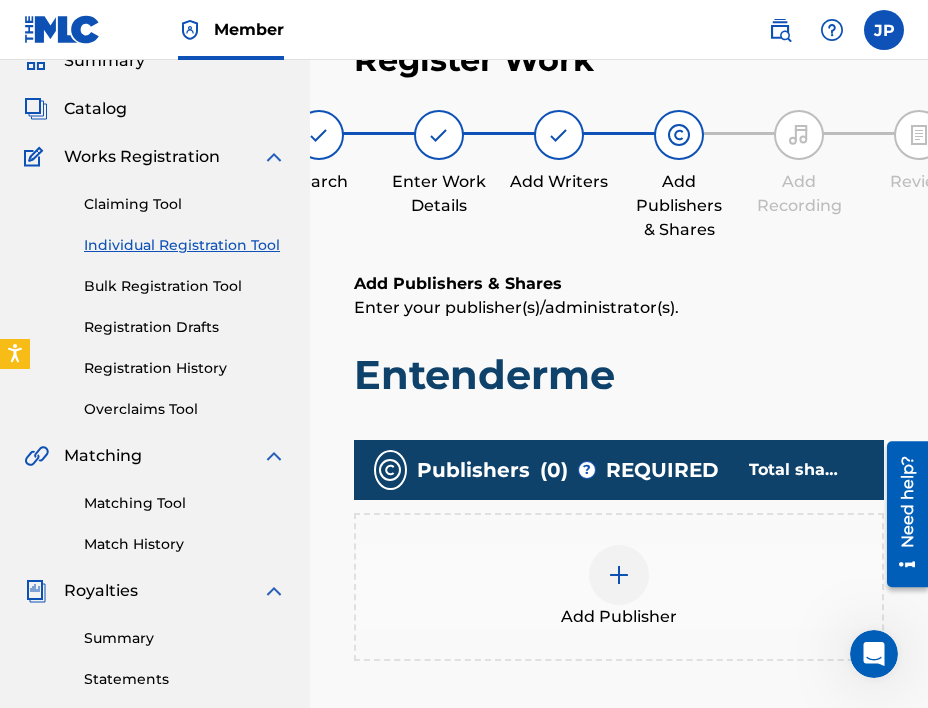 scroll, scrollTop: 129, scrollLeft: 0, axis: vertical 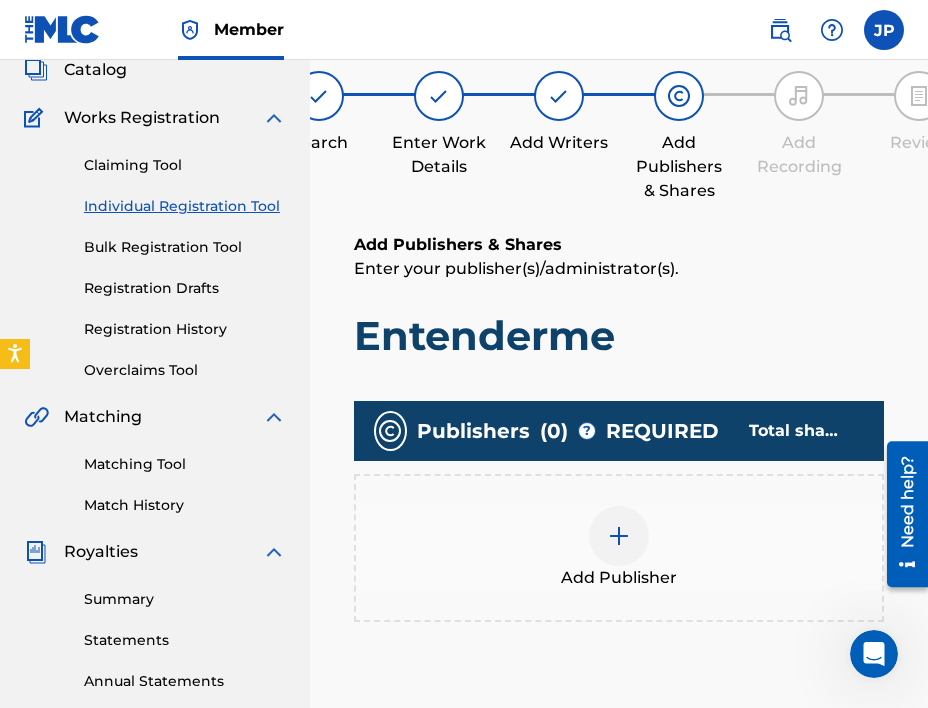 click at bounding box center [619, 536] 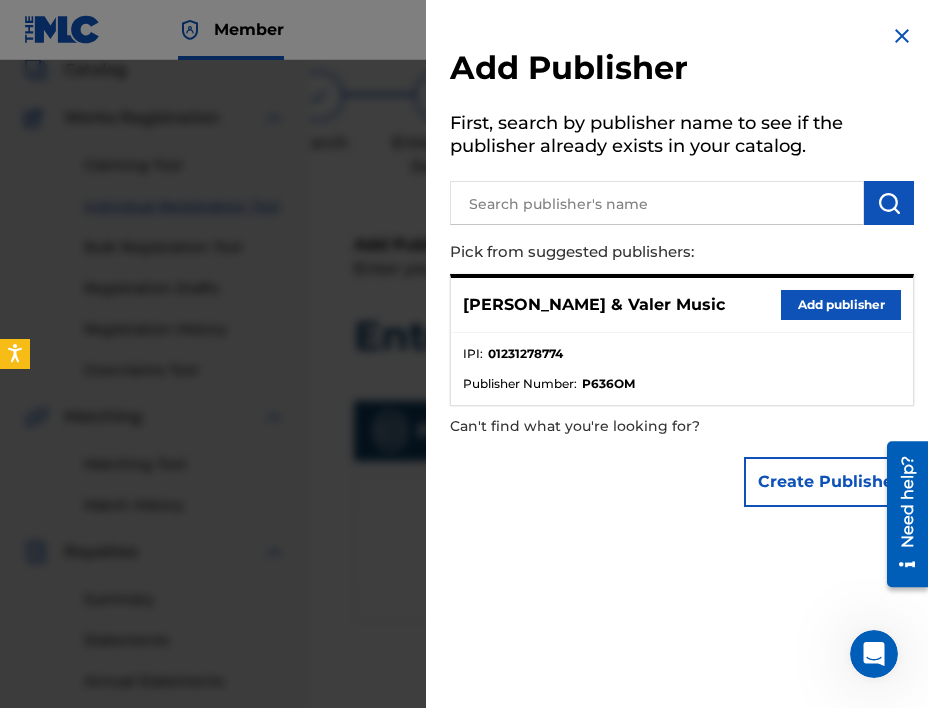 click on "Add publisher" at bounding box center [841, 305] 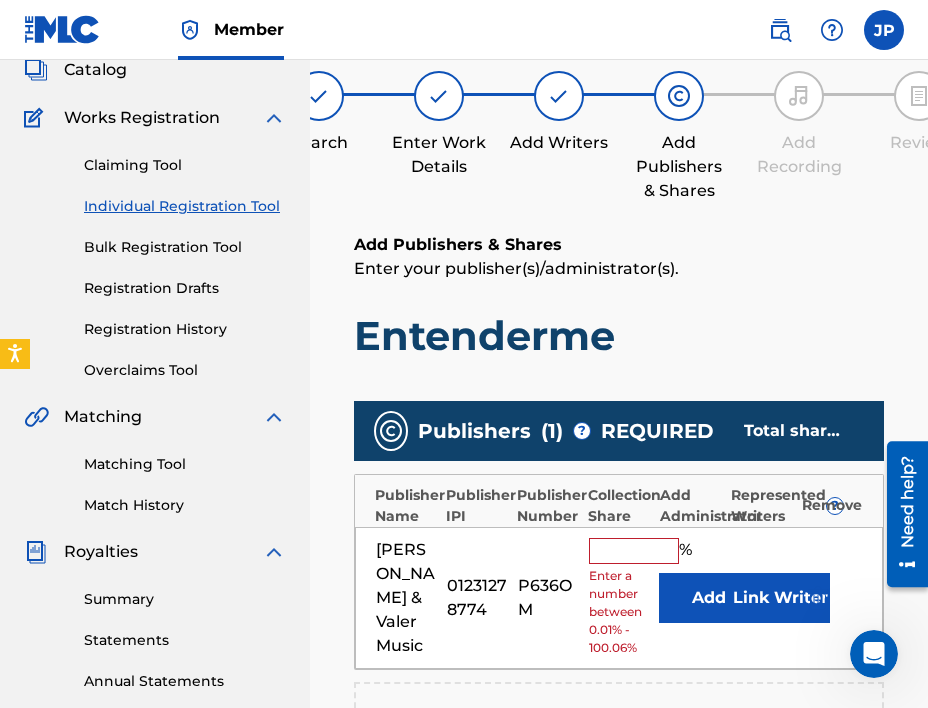 click at bounding box center (634, 551) 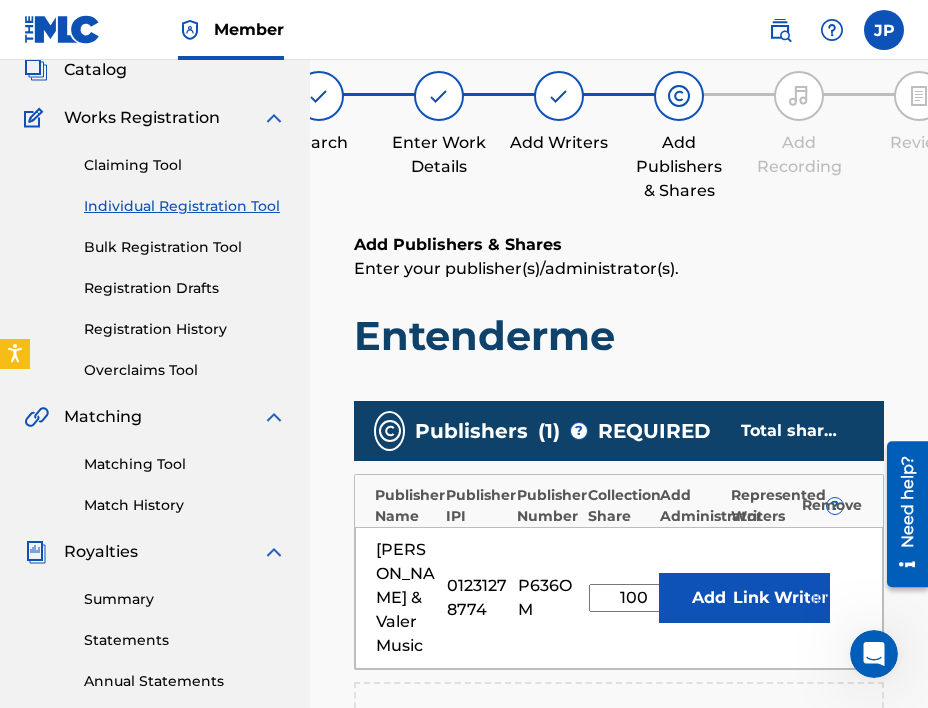type on "100" 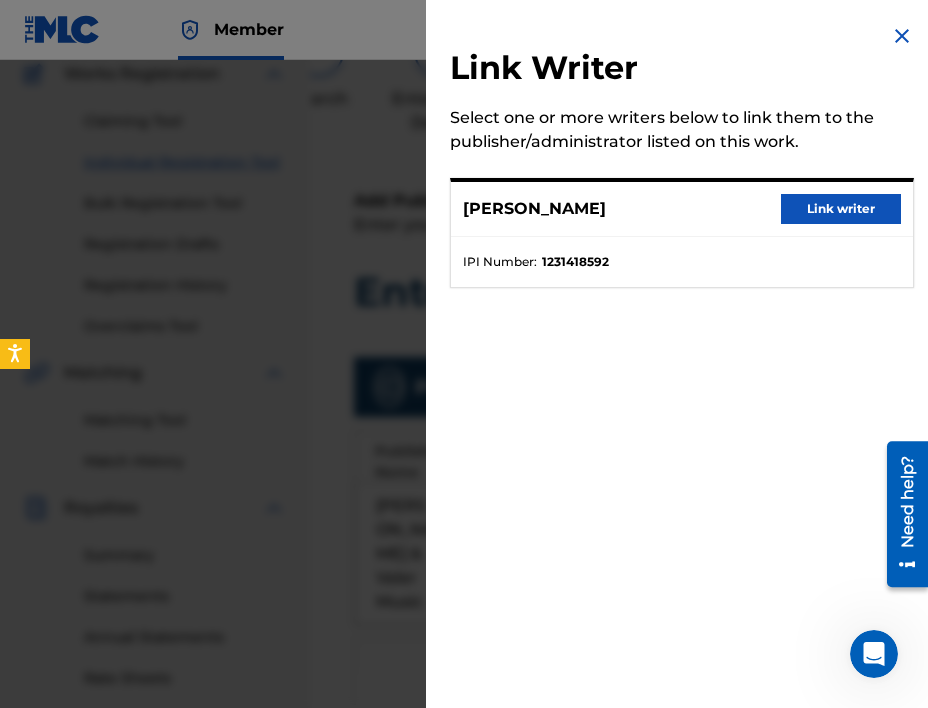 scroll, scrollTop: 237, scrollLeft: 0, axis: vertical 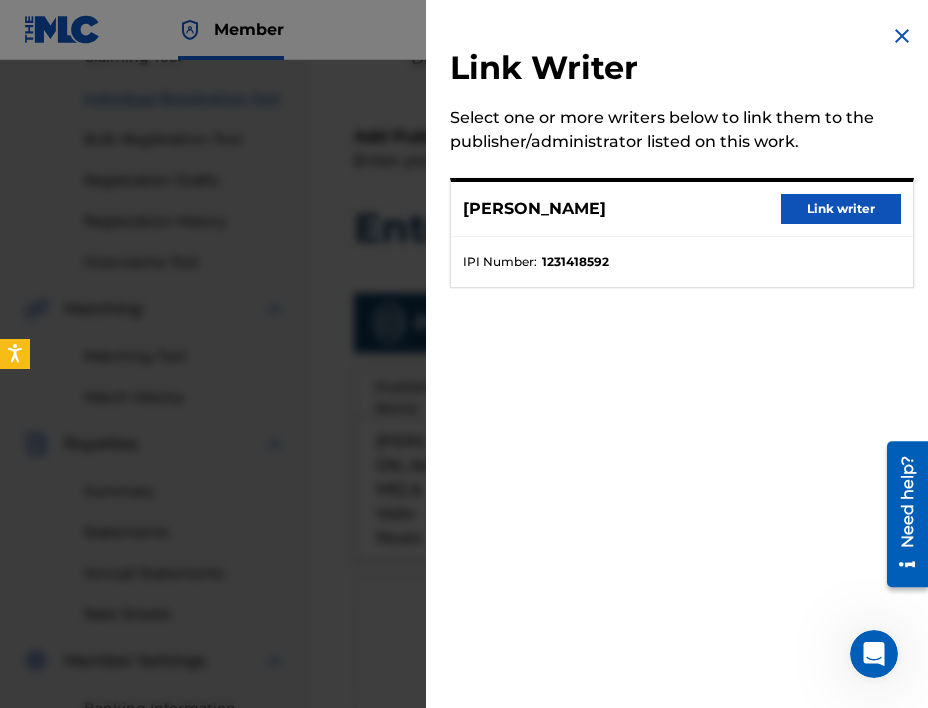click on "Link writer" at bounding box center (841, 209) 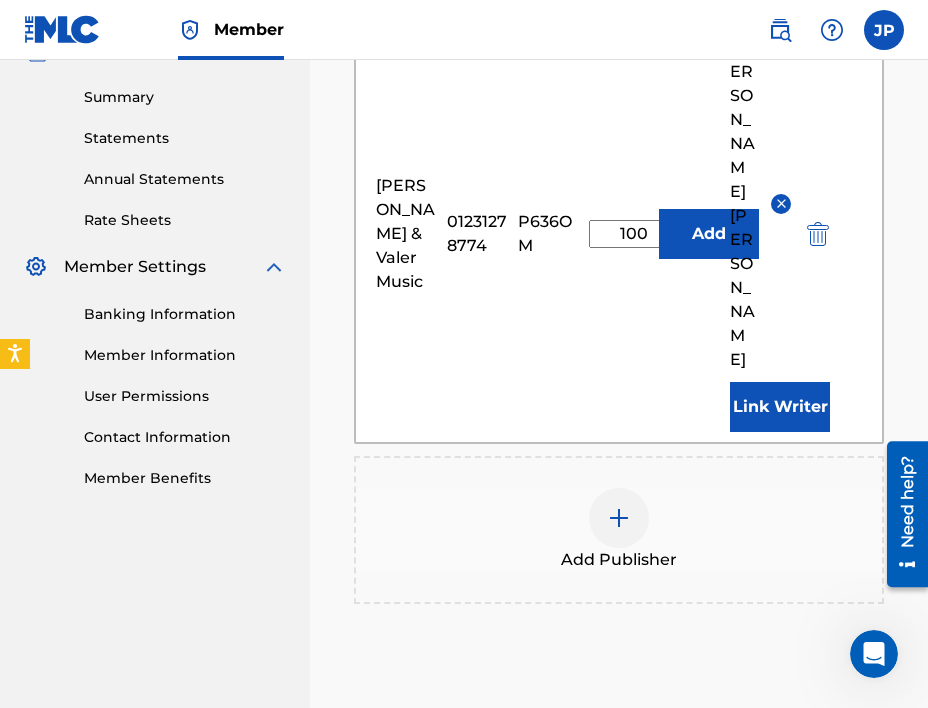 click on "Next" at bounding box center (824, 806) 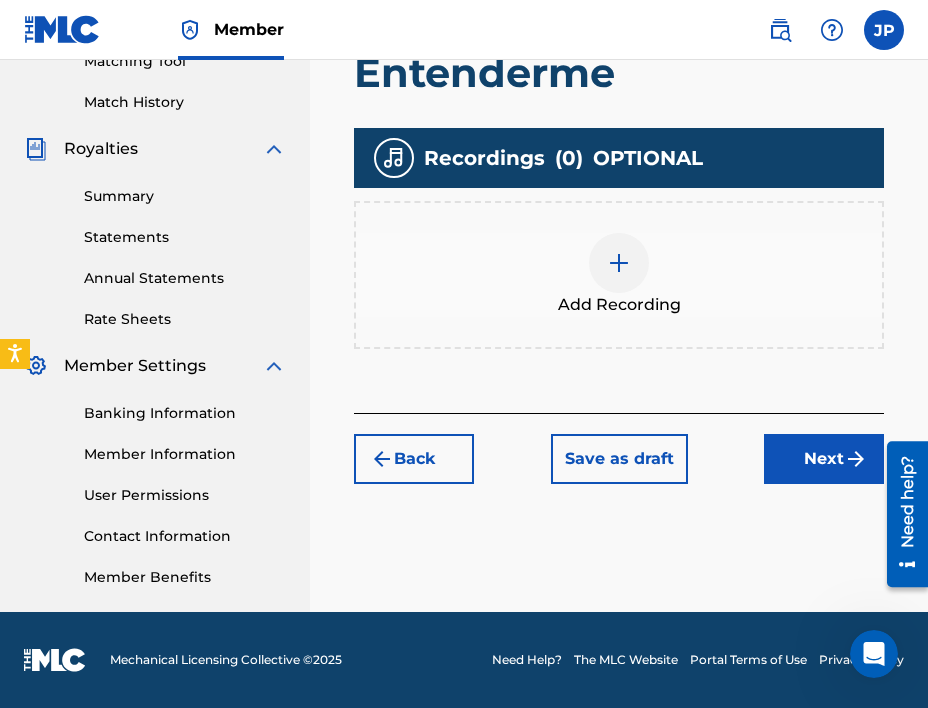 scroll, scrollTop: 532, scrollLeft: 0, axis: vertical 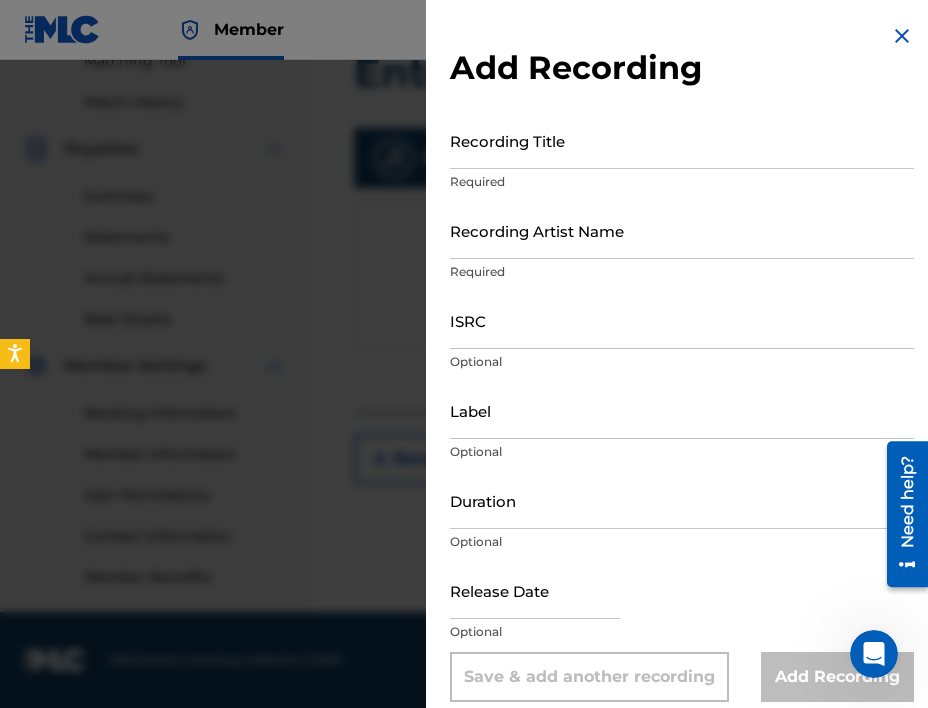 click on "Recording Title" at bounding box center (682, 140) 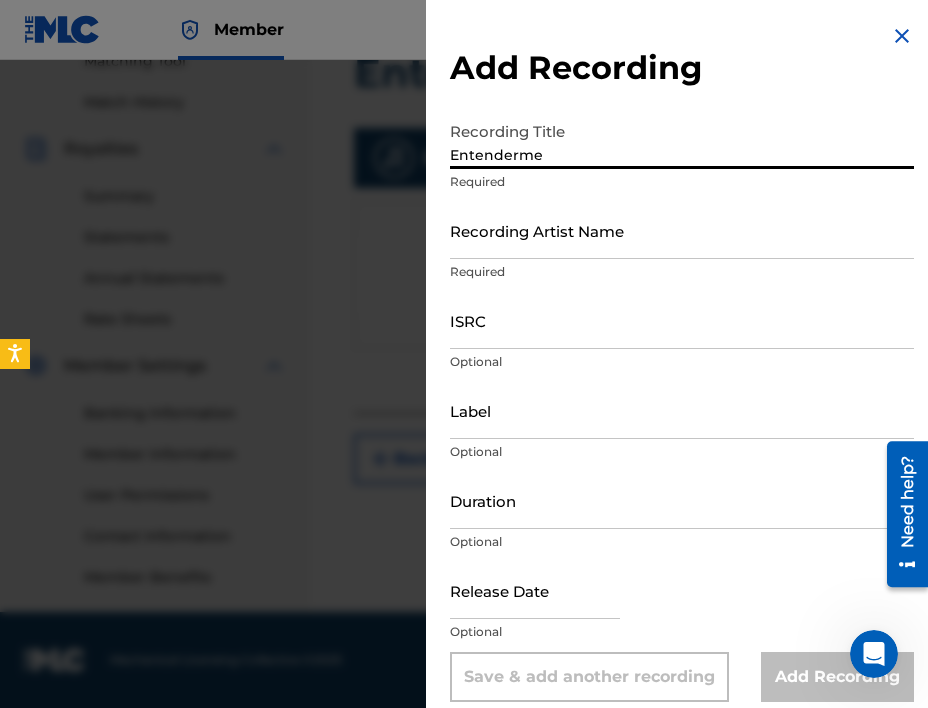 type on "Entenderme" 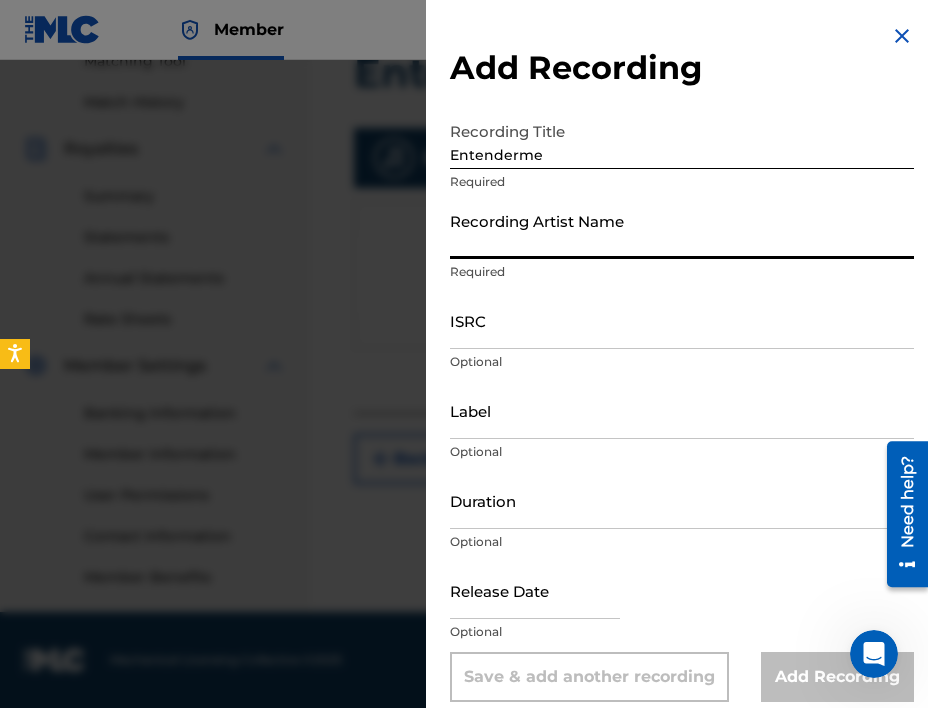 click on "Recording Artist Name" at bounding box center [682, 230] 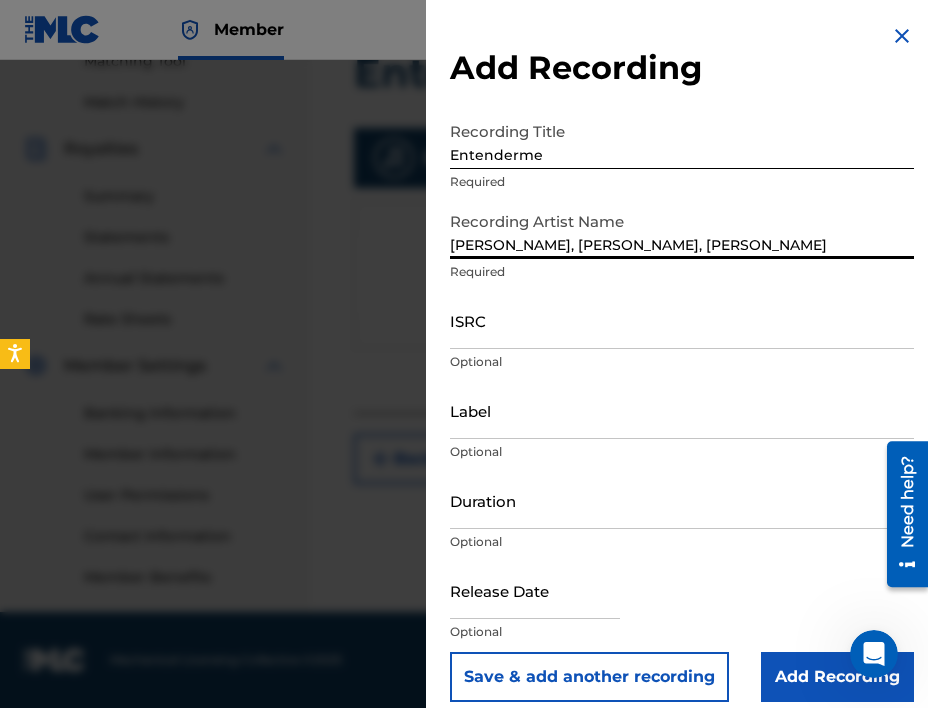 type on "[PERSON_NAME], [PERSON_NAME], [PERSON_NAME]" 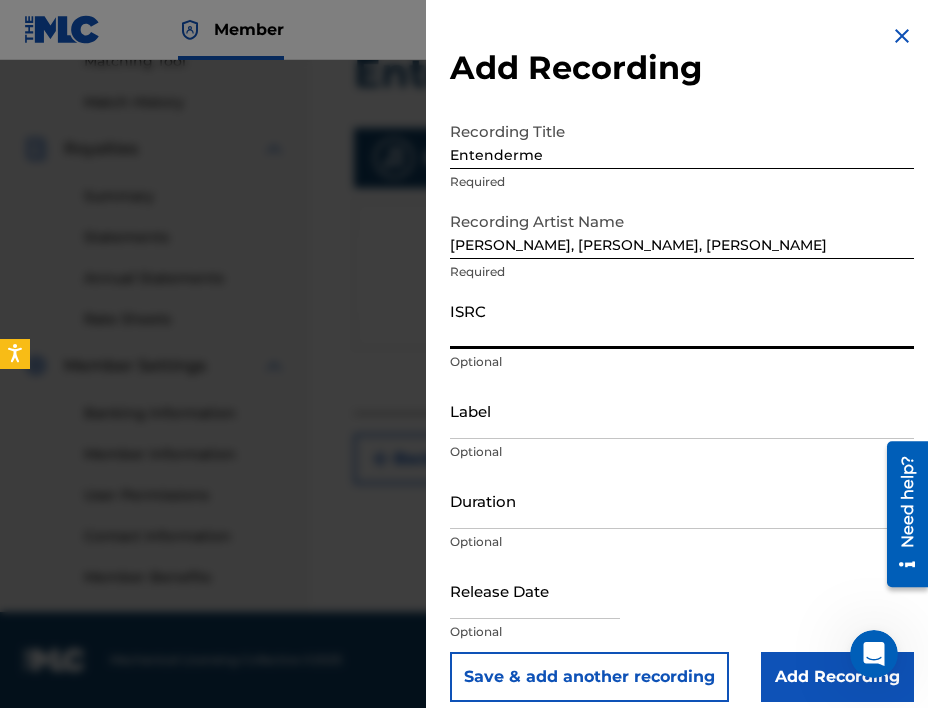 click on "ISRC" at bounding box center [682, 320] 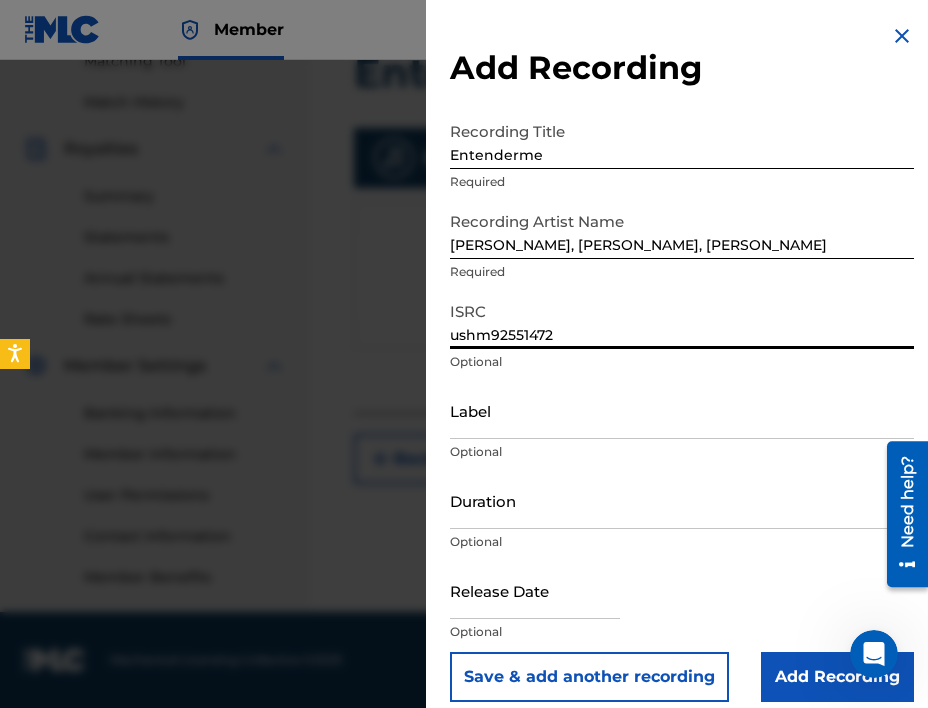 type on "ushm92551472" 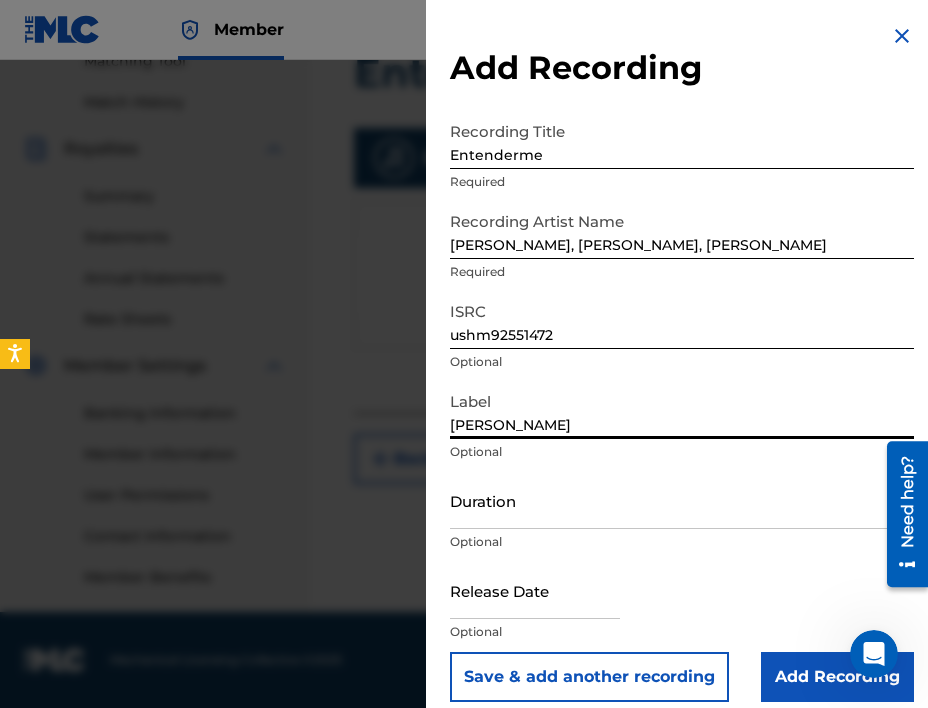 type on "[PERSON_NAME]" 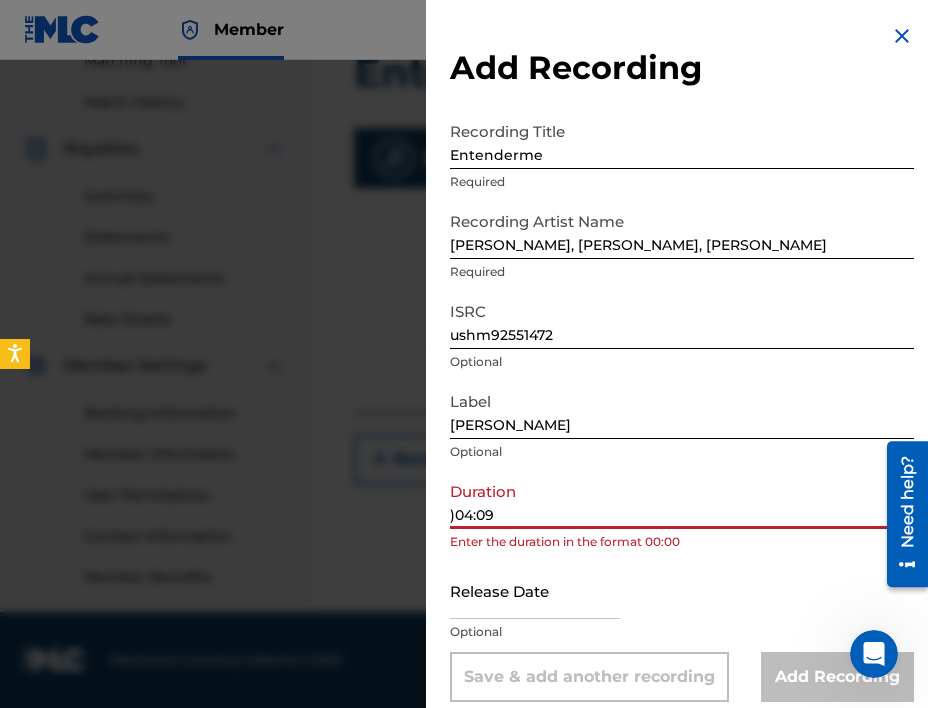 click on ")04:09" at bounding box center [682, 500] 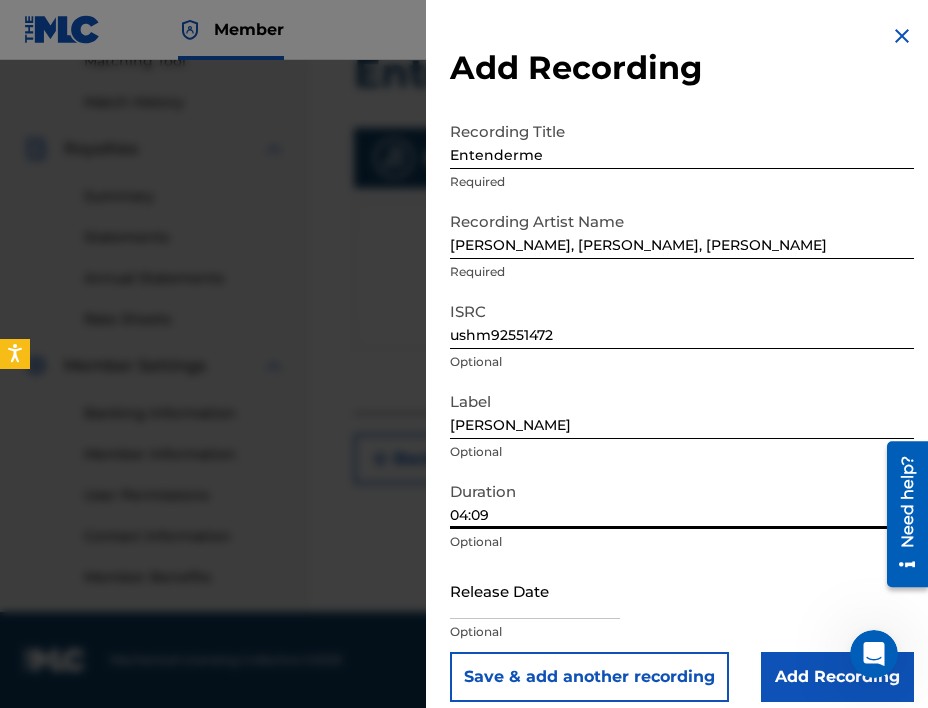 type on "04:09" 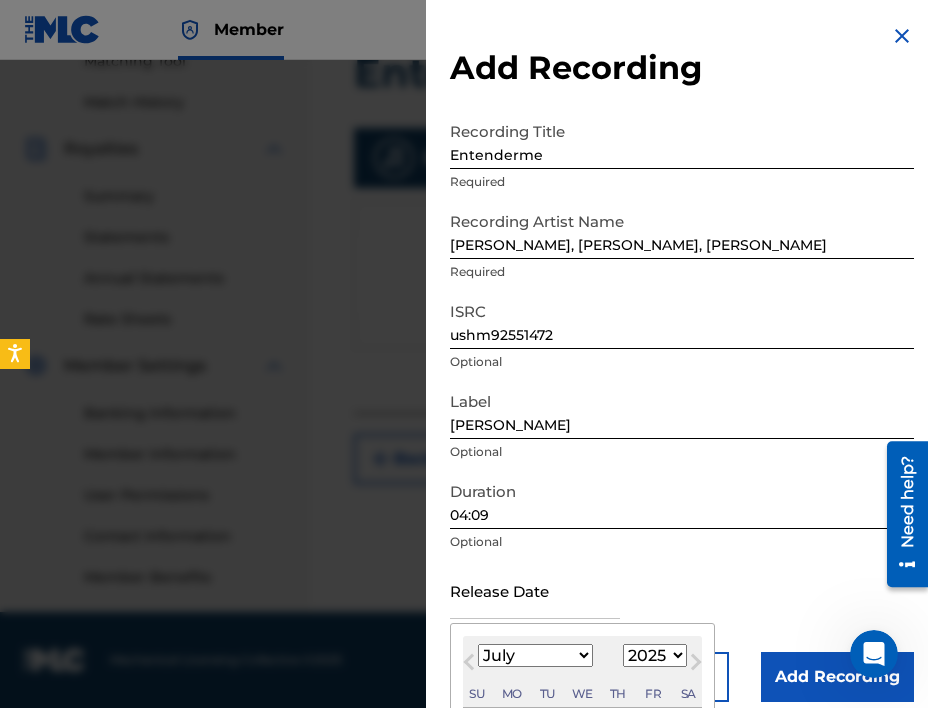 click at bounding box center (535, 590) 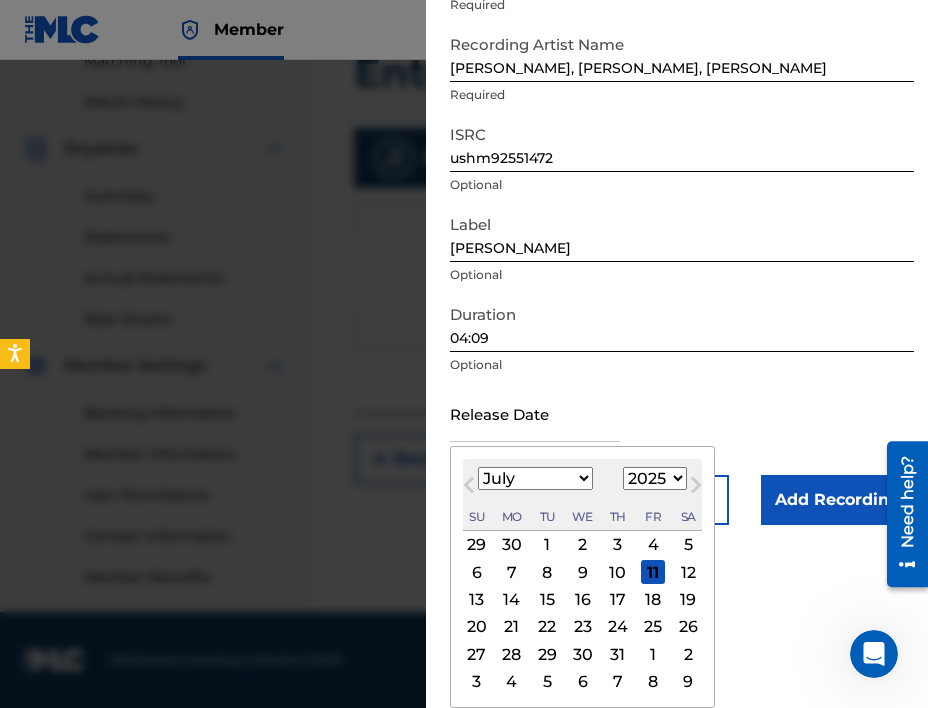 click on "1" at bounding box center (653, 654) 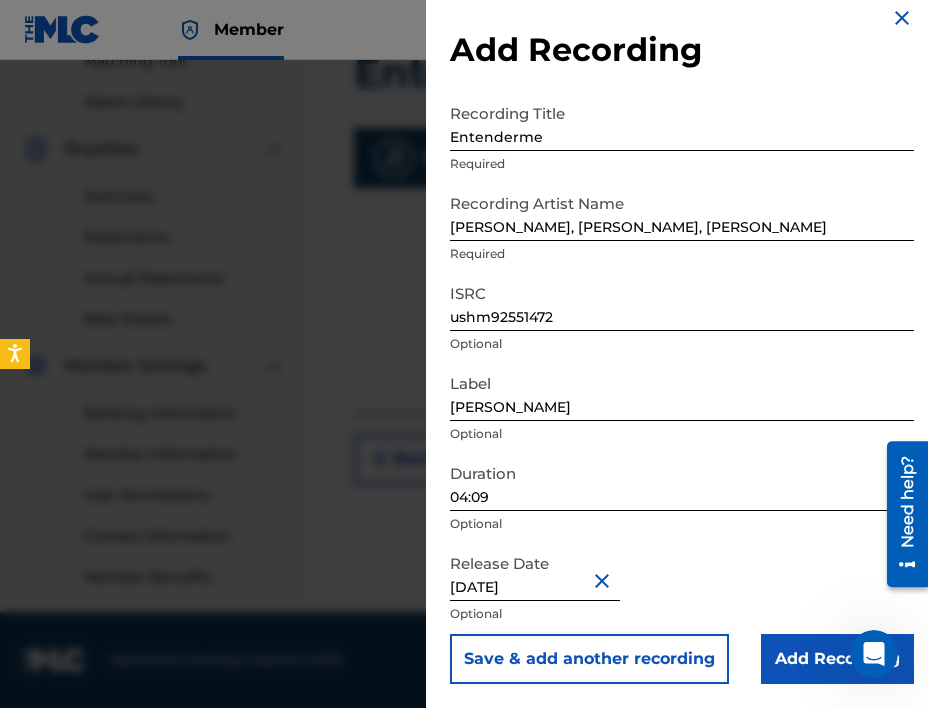 scroll, scrollTop: 18, scrollLeft: 0, axis: vertical 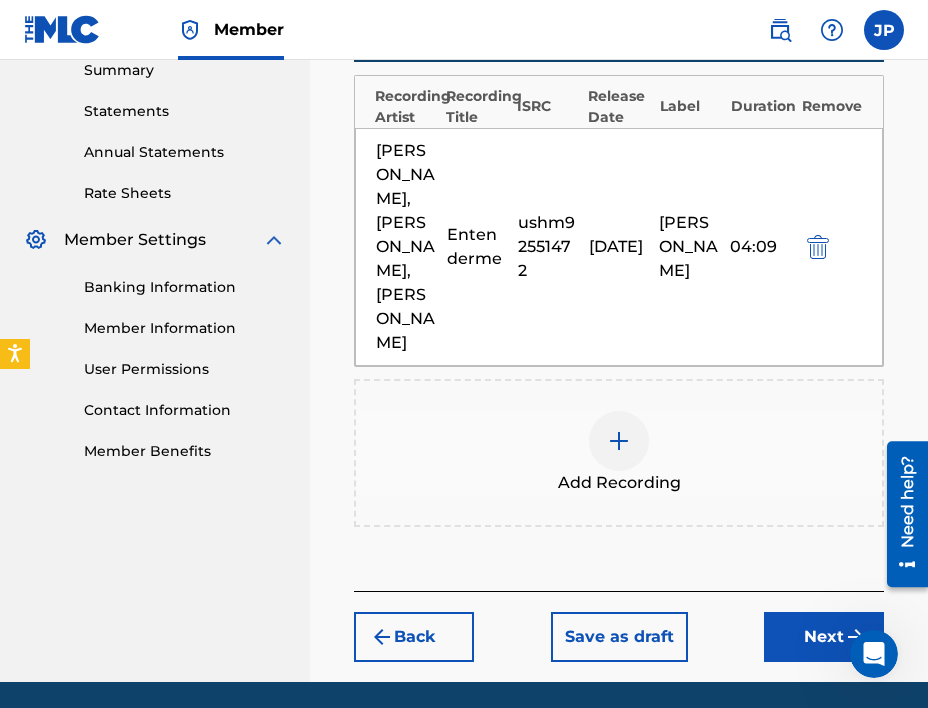 click on "Next" at bounding box center [824, 637] 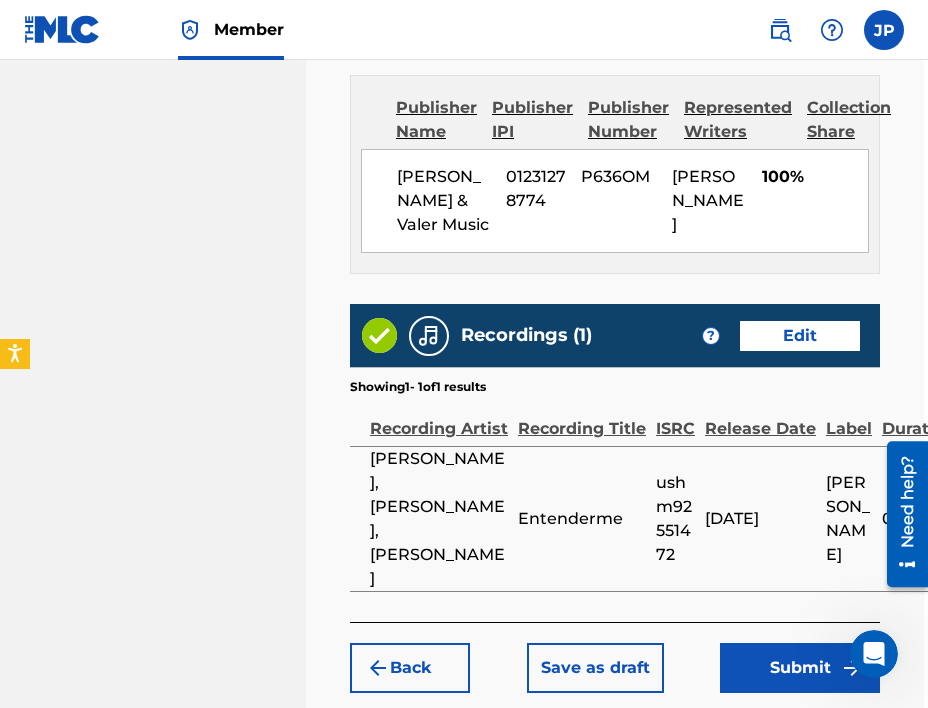 scroll, scrollTop: 1171, scrollLeft: 4, axis: both 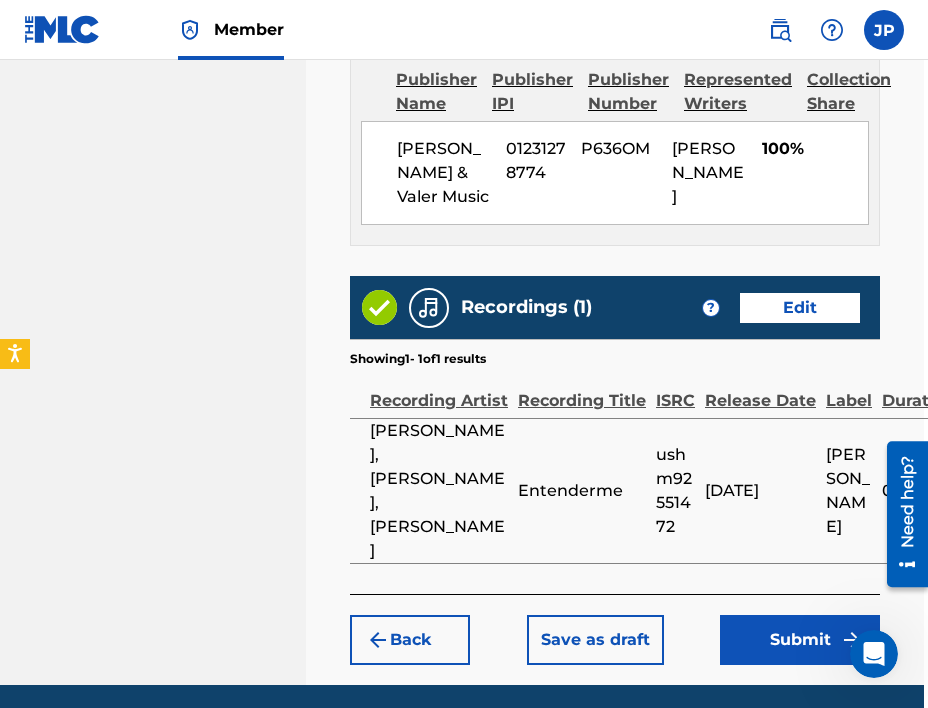 click on "Submit" at bounding box center (800, 640) 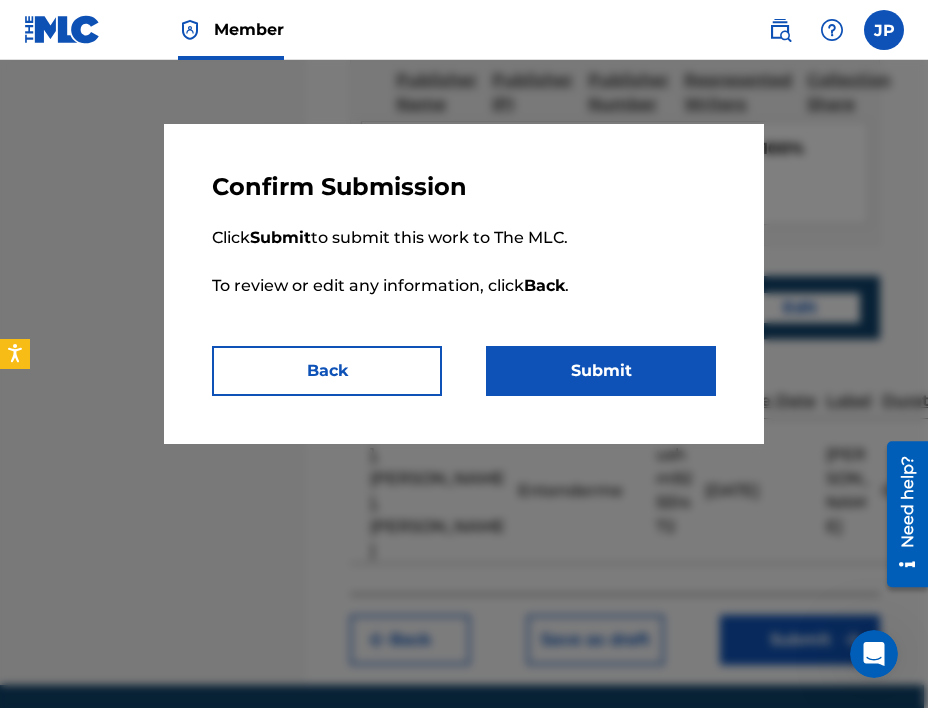 click on "Submit" at bounding box center (601, 371) 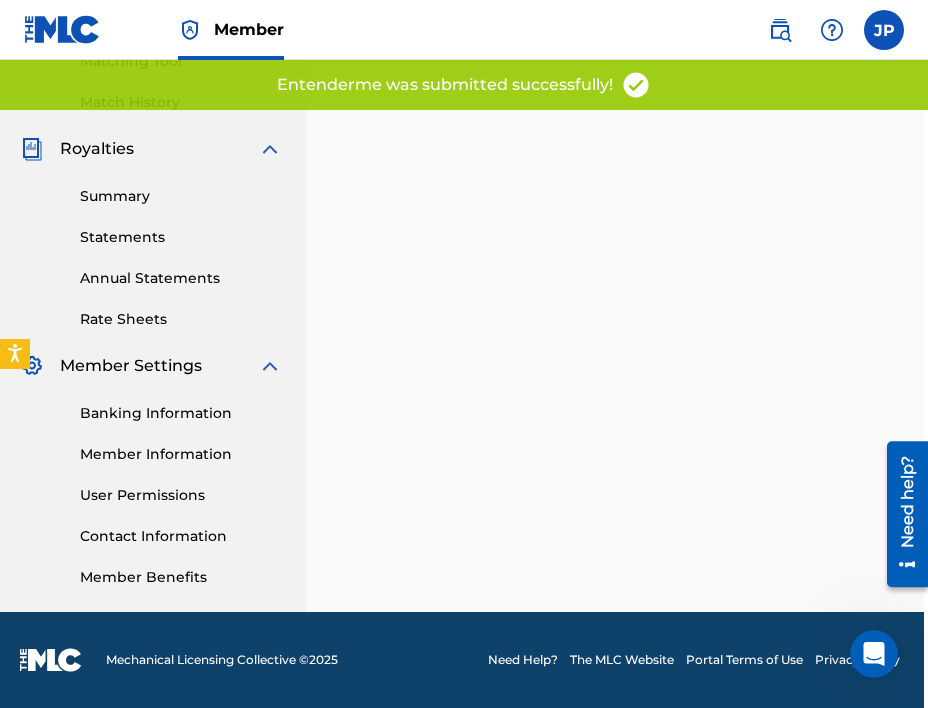 scroll, scrollTop: 0, scrollLeft: 0, axis: both 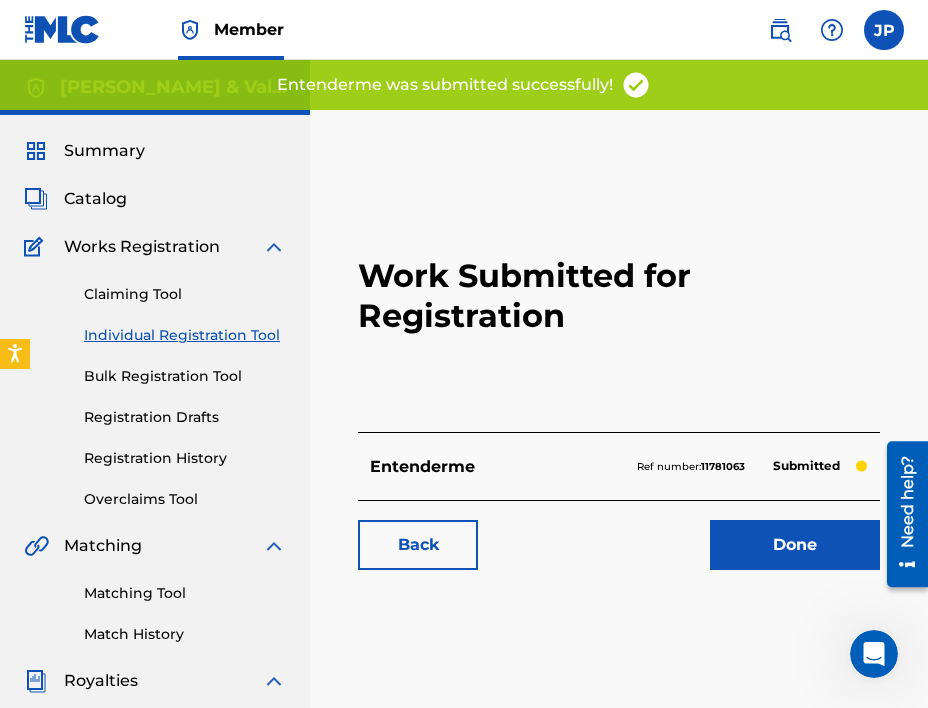 click on "Done" at bounding box center [795, 545] 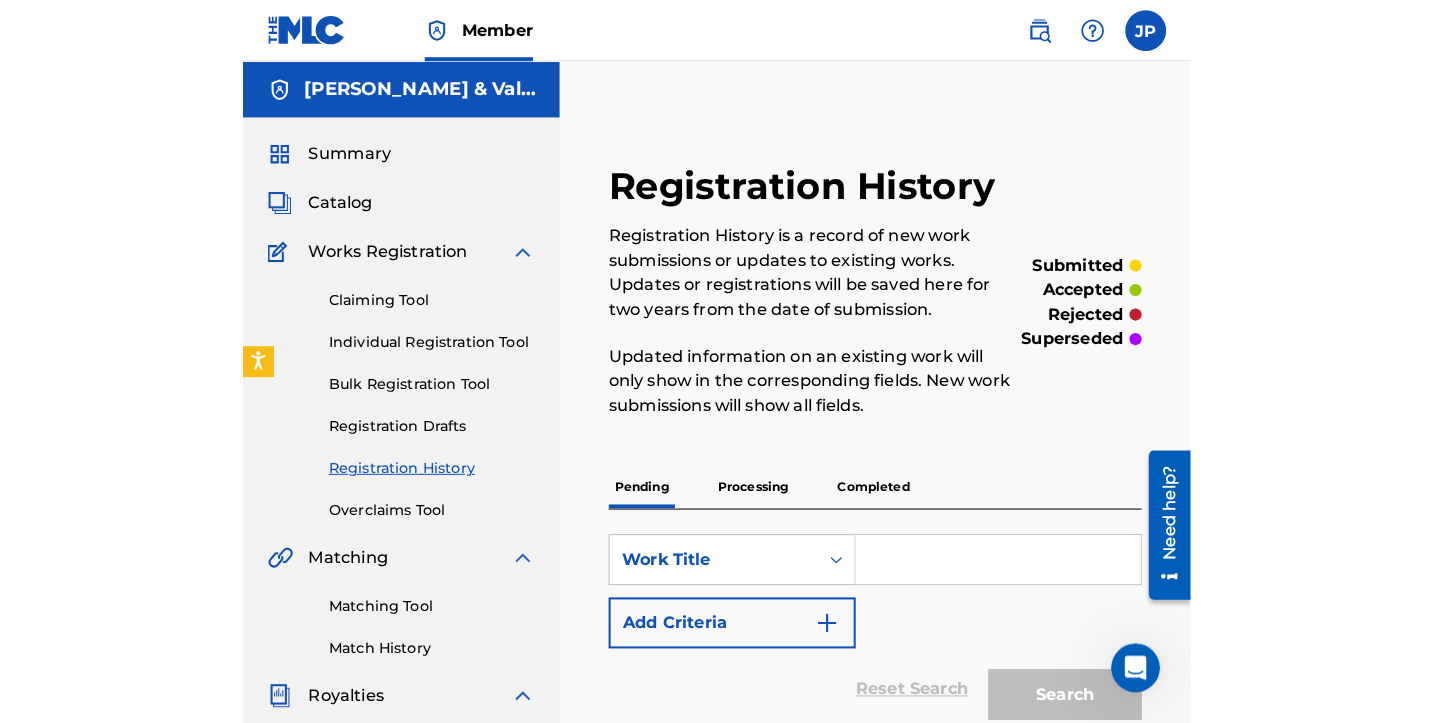 scroll, scrollTop: 0, scrollLeft: 0, axis: both 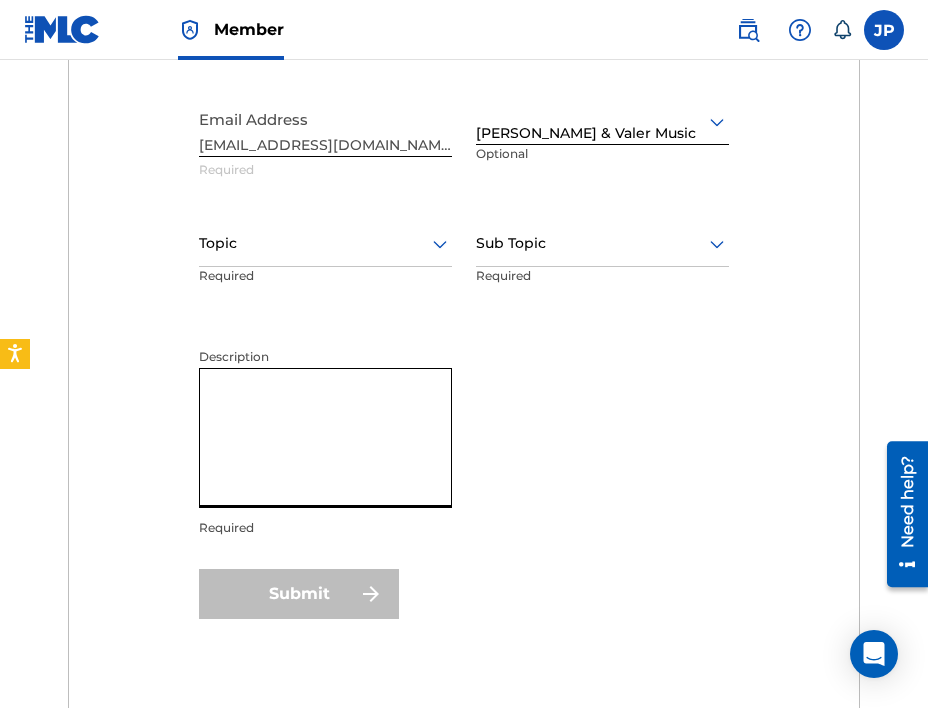 click on "Description" at bounding box center [325, 438] 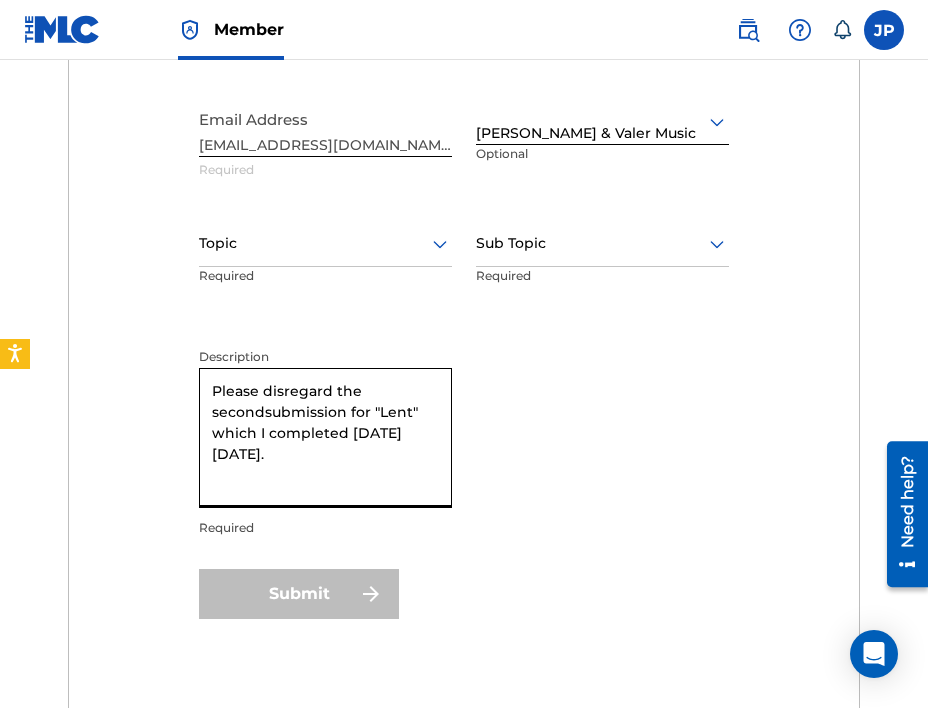 click on "Please disregard the secondsubmission for "Lent" which I completed on Friday, July 11th." at bounding box center (325, 438) 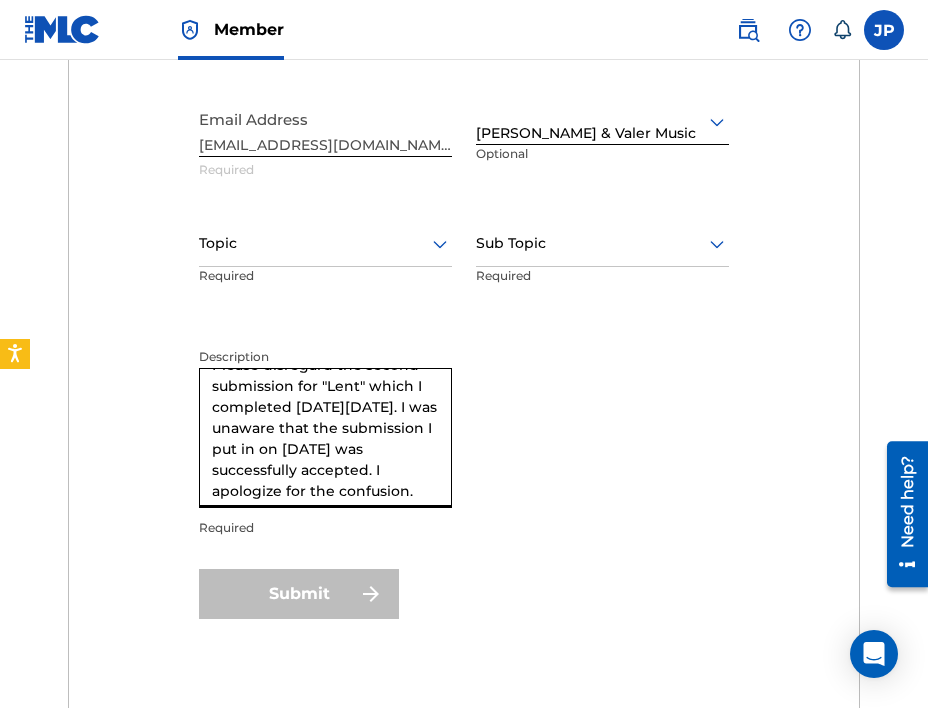 scroll, scrollTop: 26, scrollLeft: 0, axis: vertical 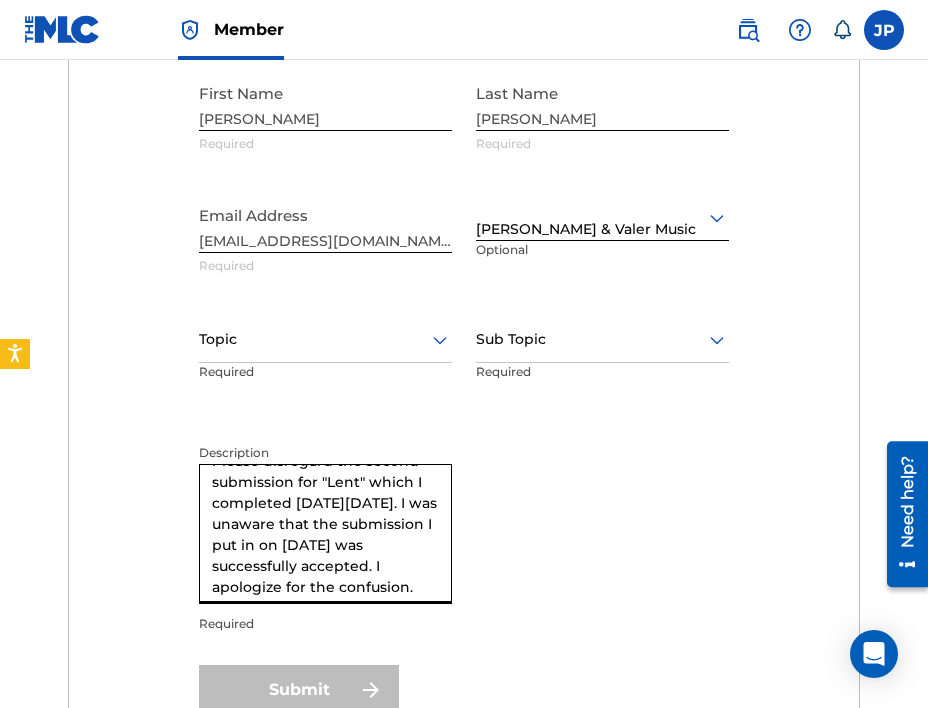 type on "Please disregard the second submission for "Lent" which I completed on Friday, July 11th. I was unaware that the submission I put in on July 10th was successfully accepted. I apologize for the confusion." 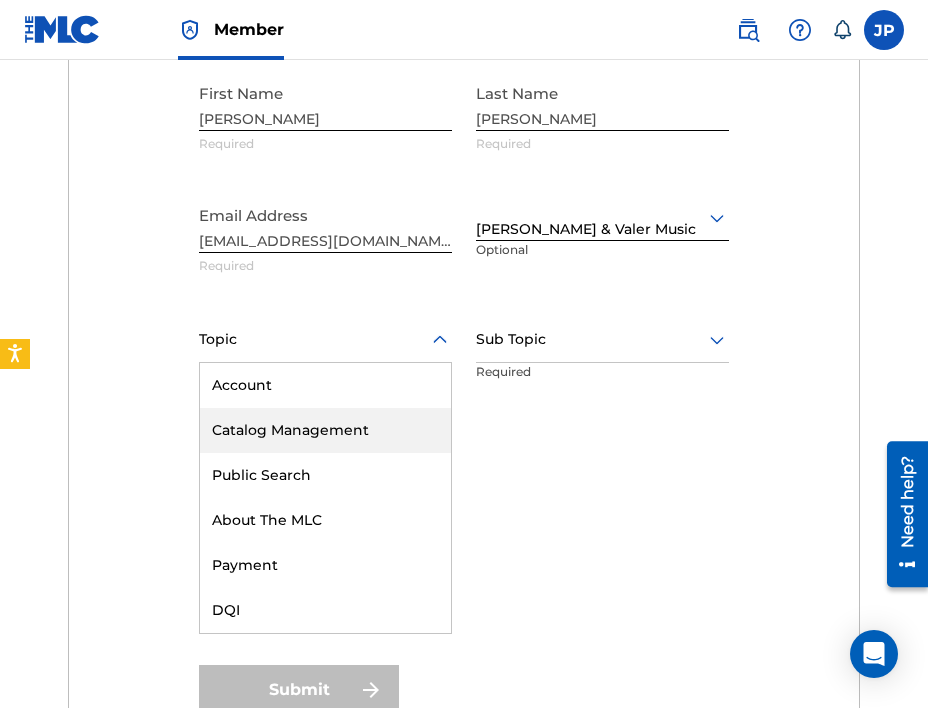 click on "Catalog Management" at bounding box center (325, 430) 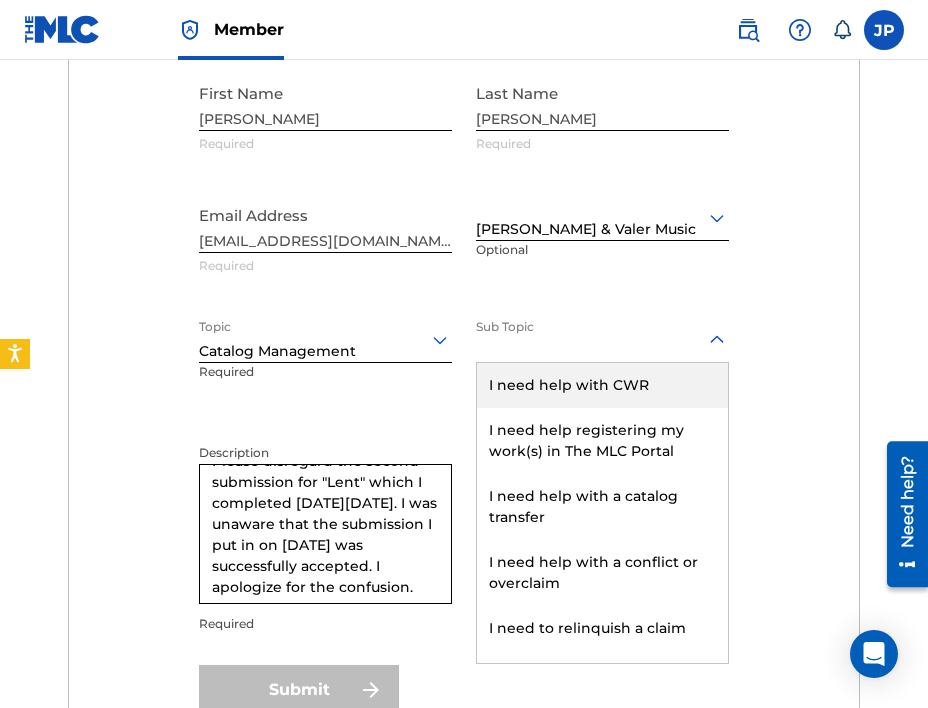 click at bounding box center [602, 339] 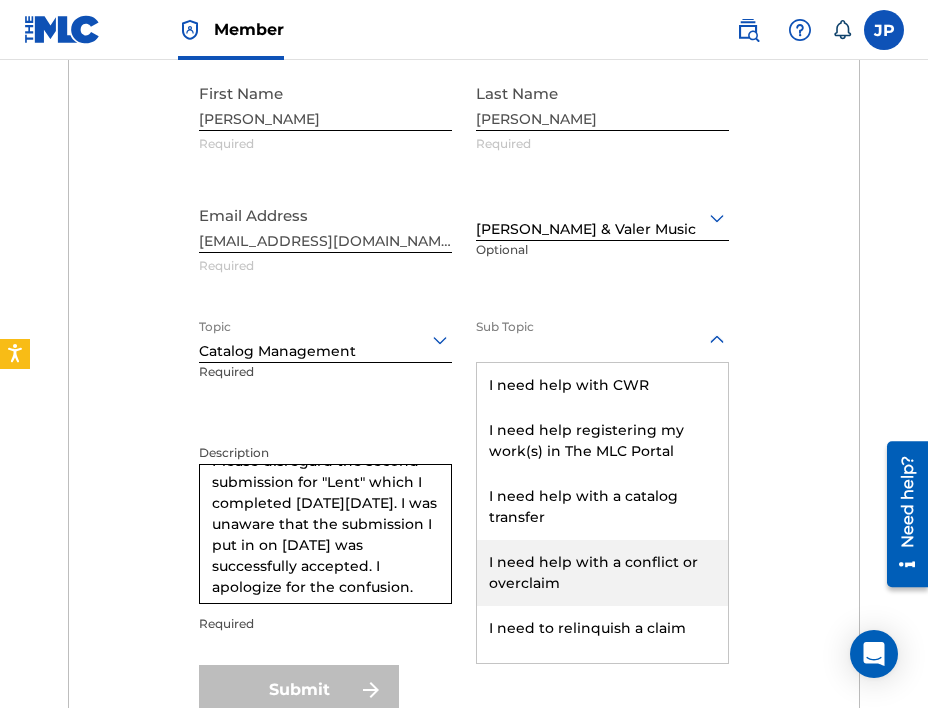 click on "I need help with a conflict or overclaim" at bounding box center [602, 573] 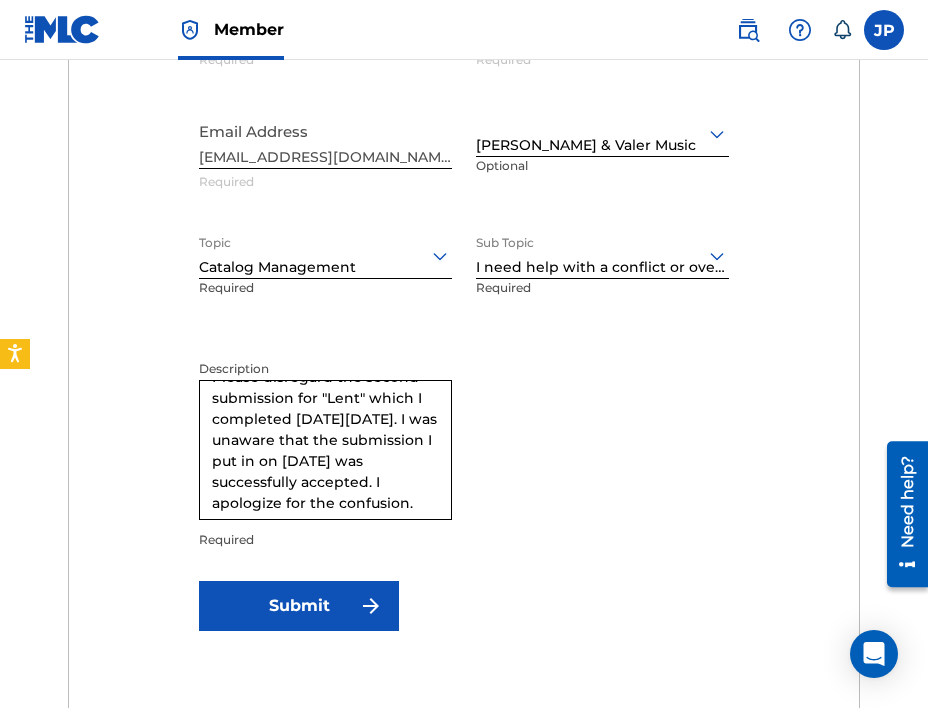 scroll, scrollTop: 1091, scrollLeft: 0, axis: vertical 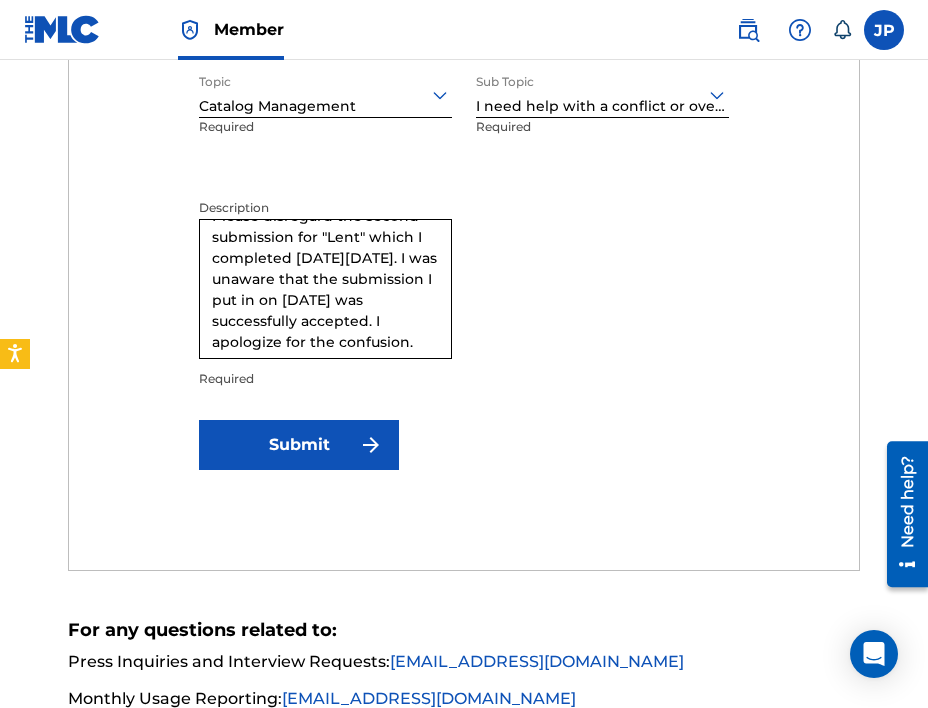click on "Submit" at bounding box center [299, 445] 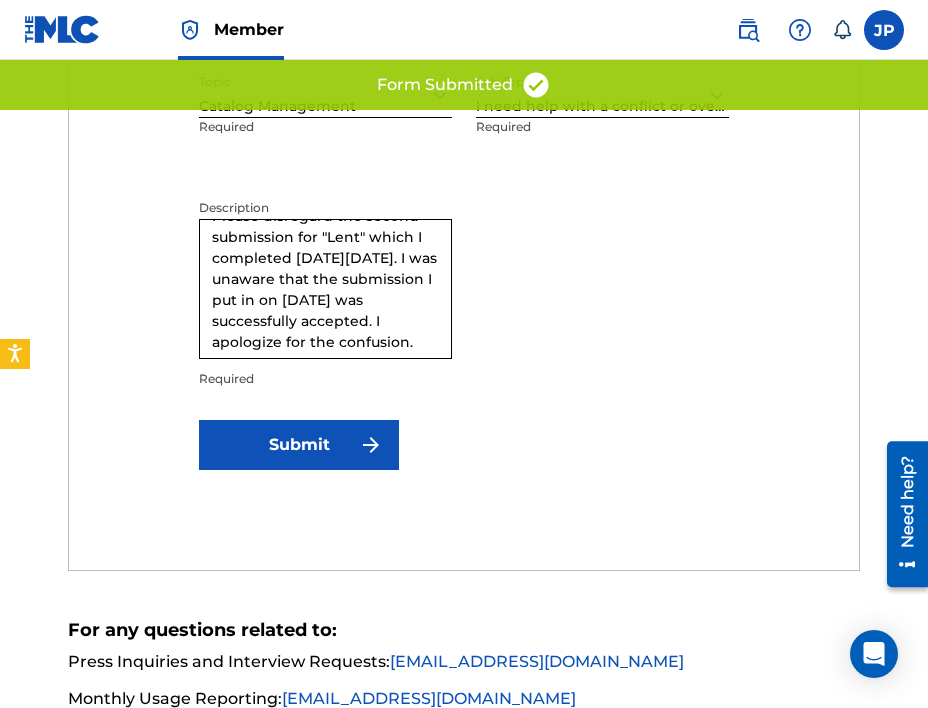 type 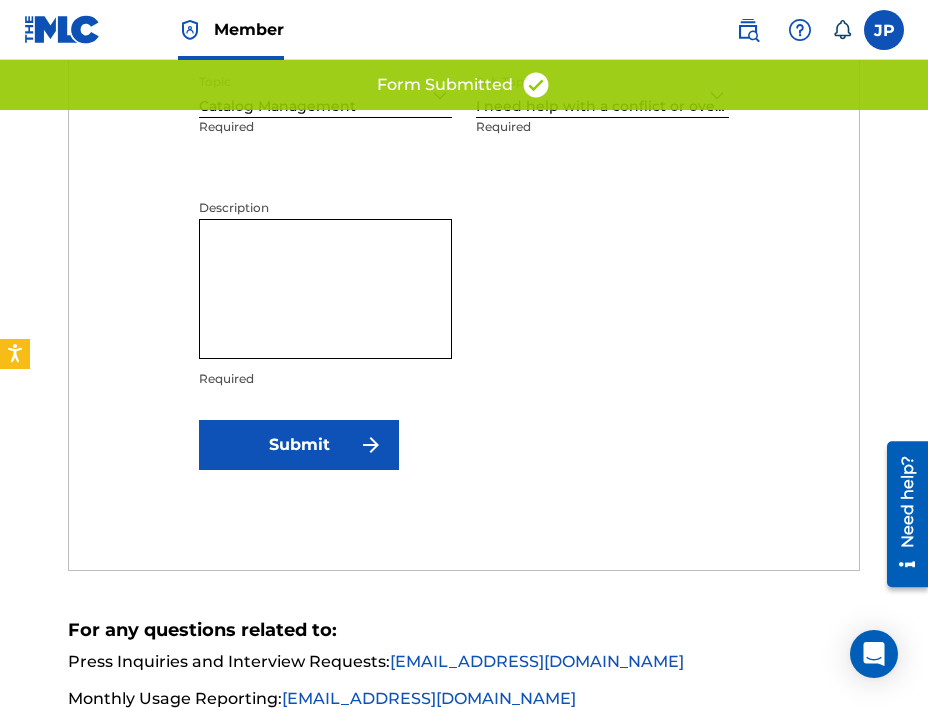 scroll, scrollTop: 0, scrollLeft: 0, axis: both 